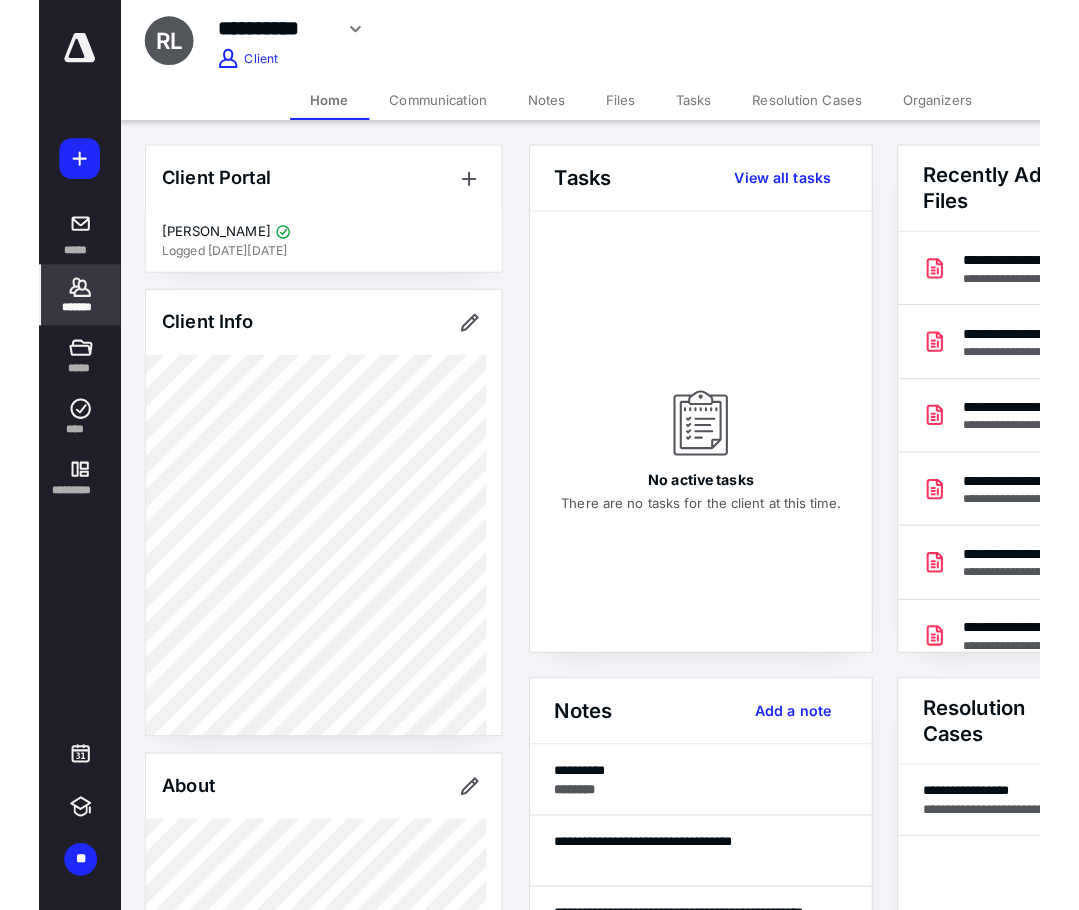 scroll, scrollTop: 0, scrollLeft: 0, axis: both 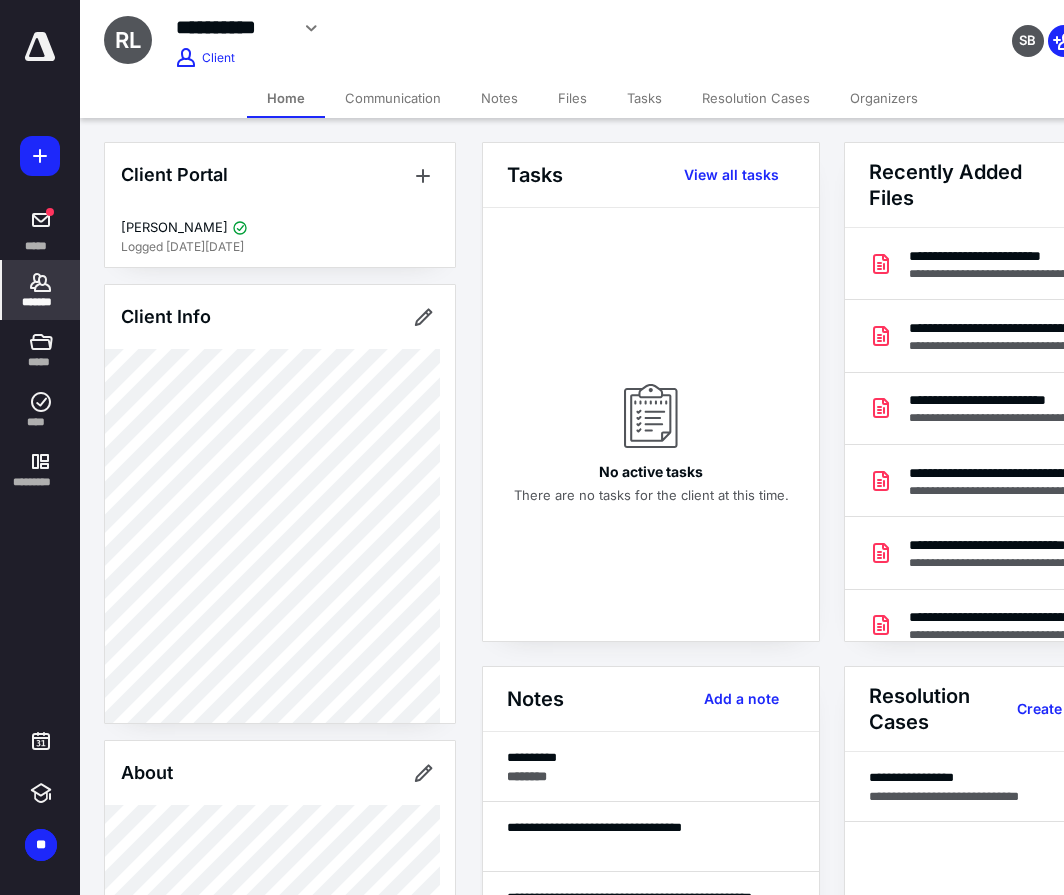 click 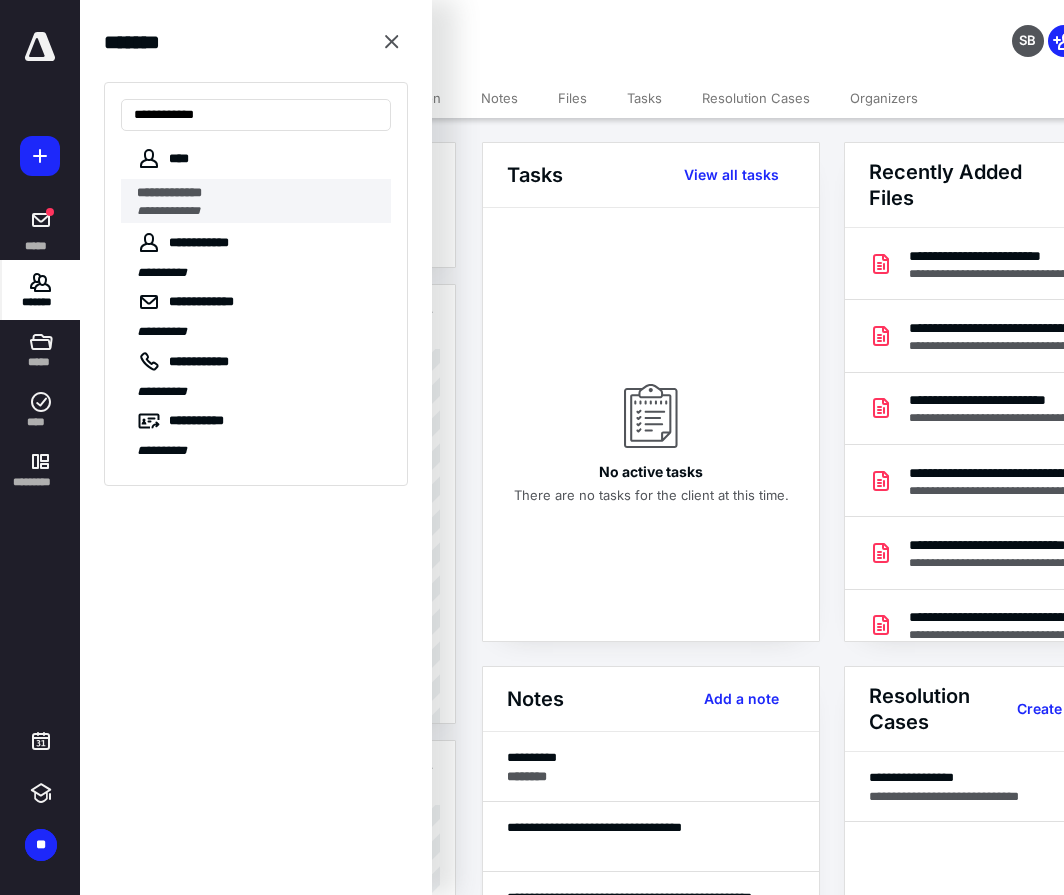 type on "**********" 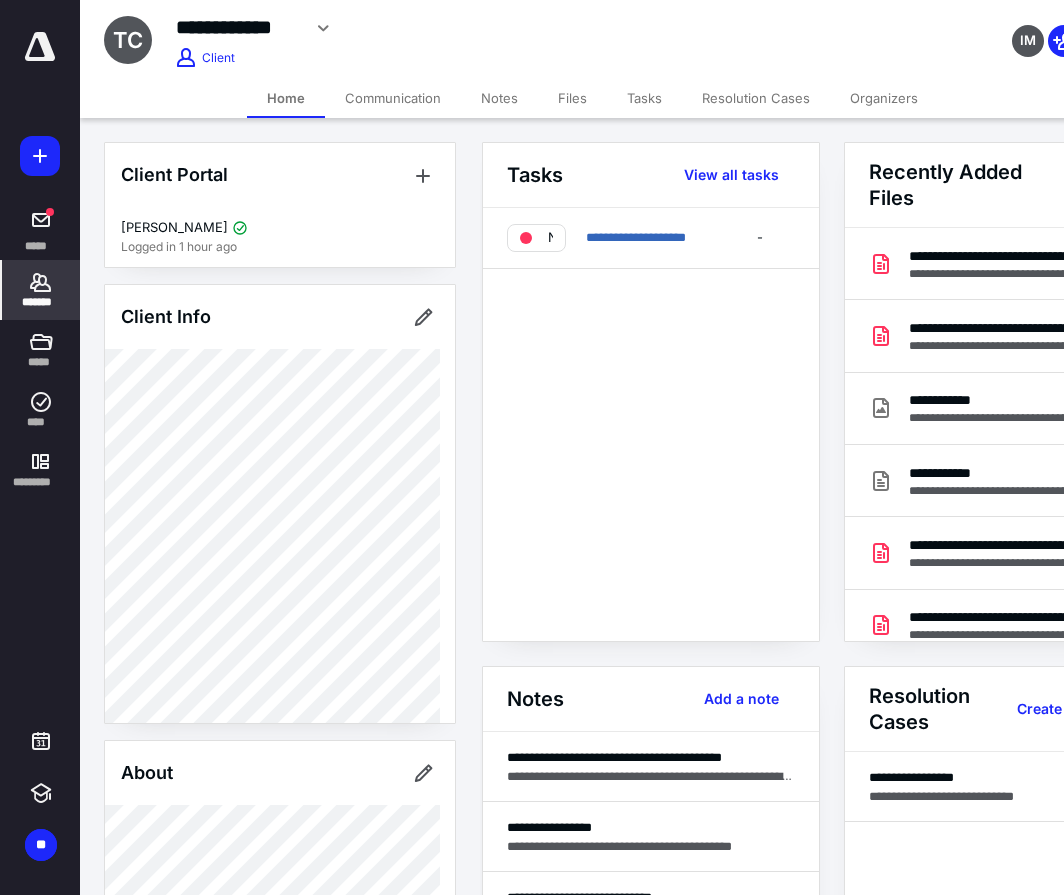 click on "Files" at bounding box center [572, 98] 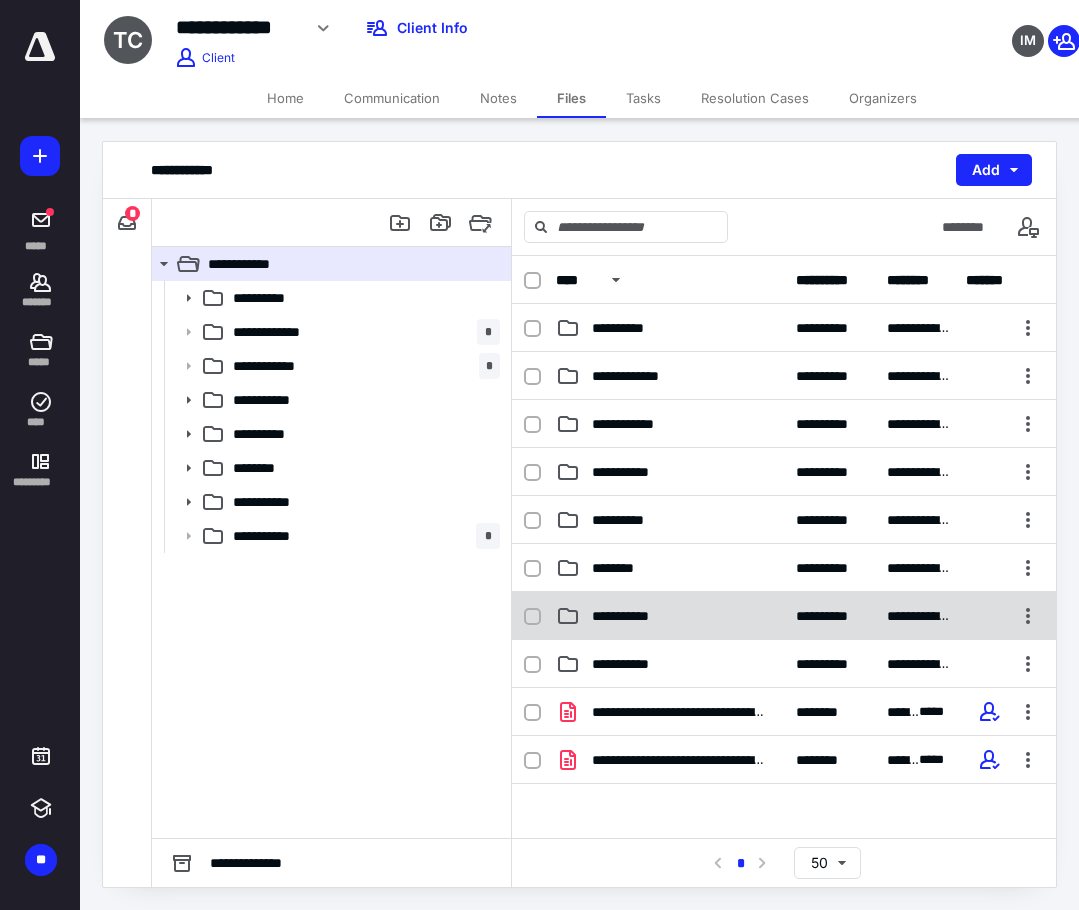 click on "**********" at bounding box center [784, 616] 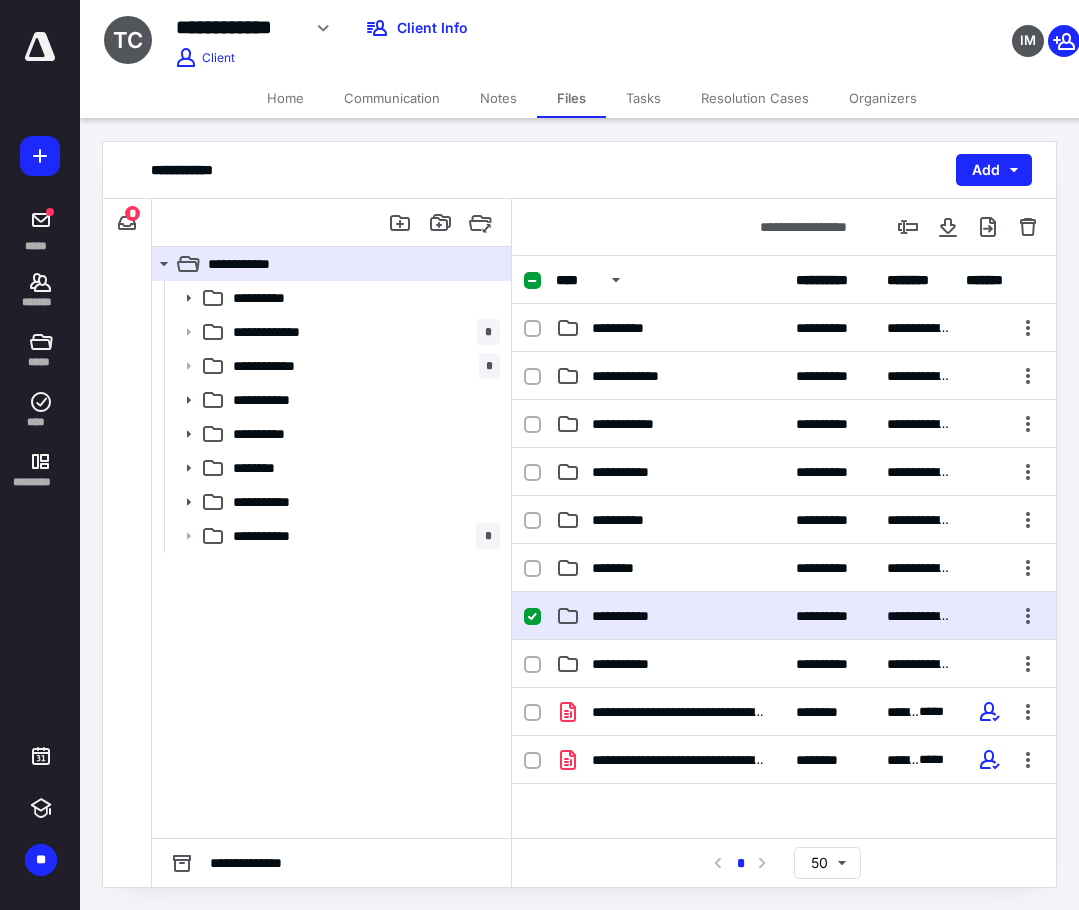 click on "**********" at bounding box center [784, 616] 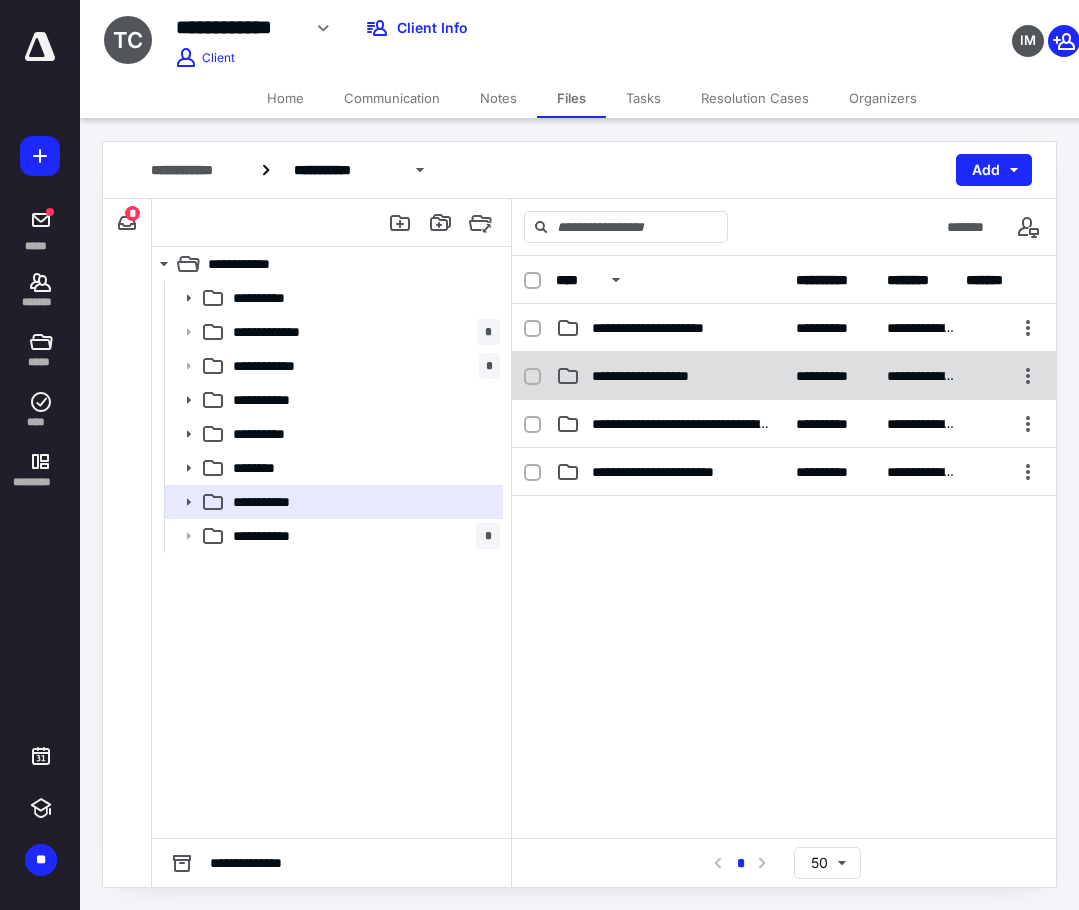 click on "**********" at bounding box center (670, 376) 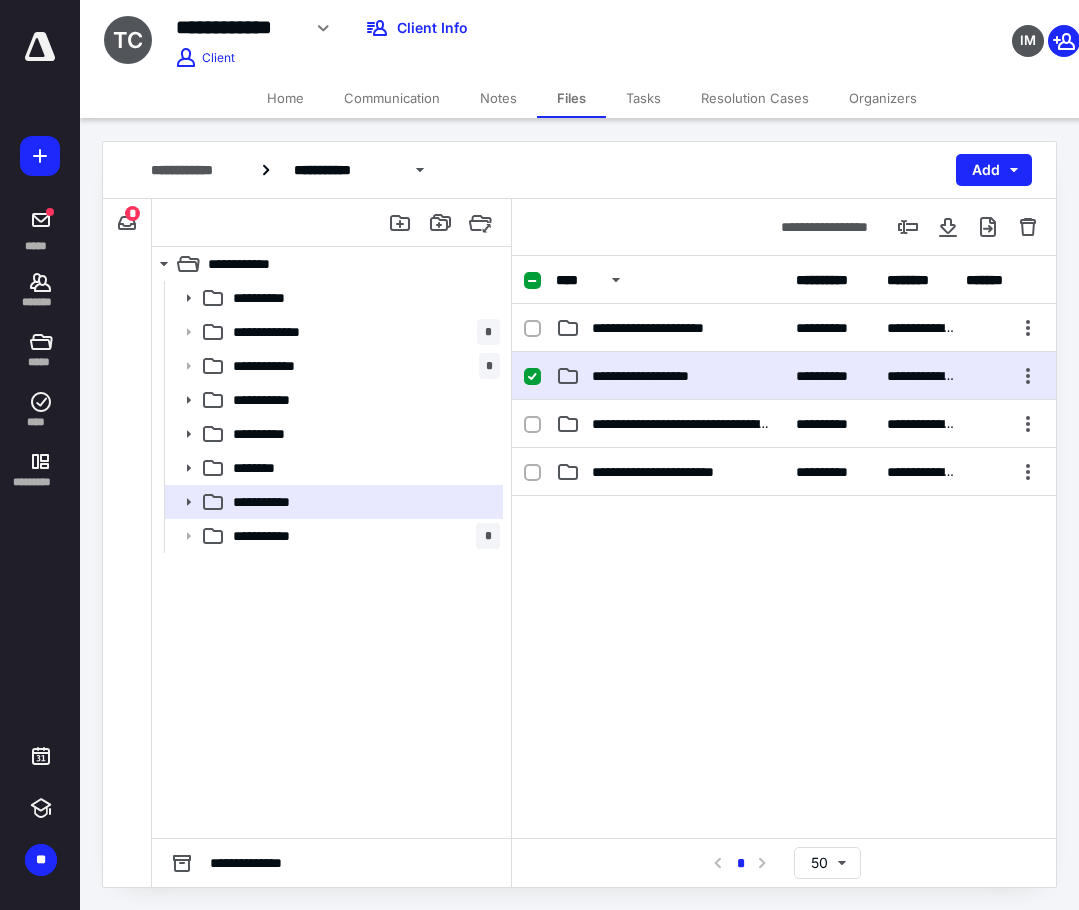 click on "**********" at bounding box center [670, 376] 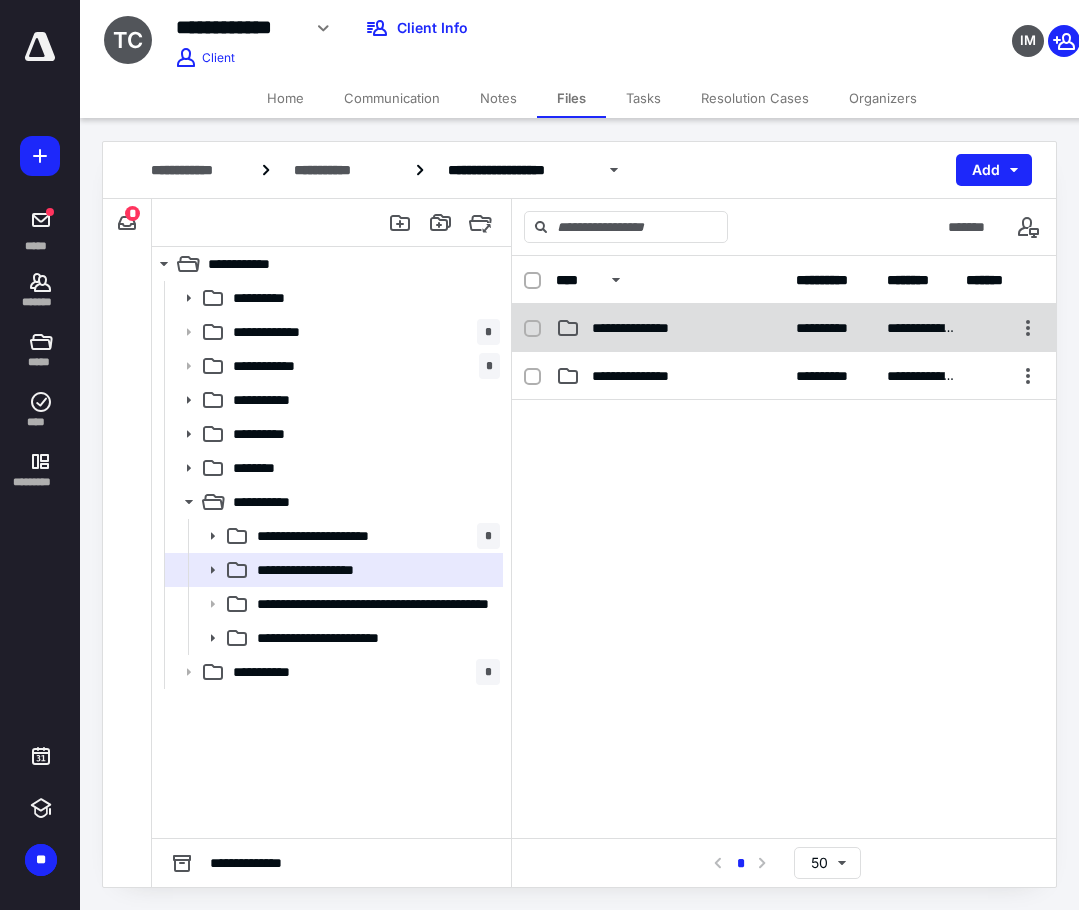 click on "**********" at bounding box center (784, 328) 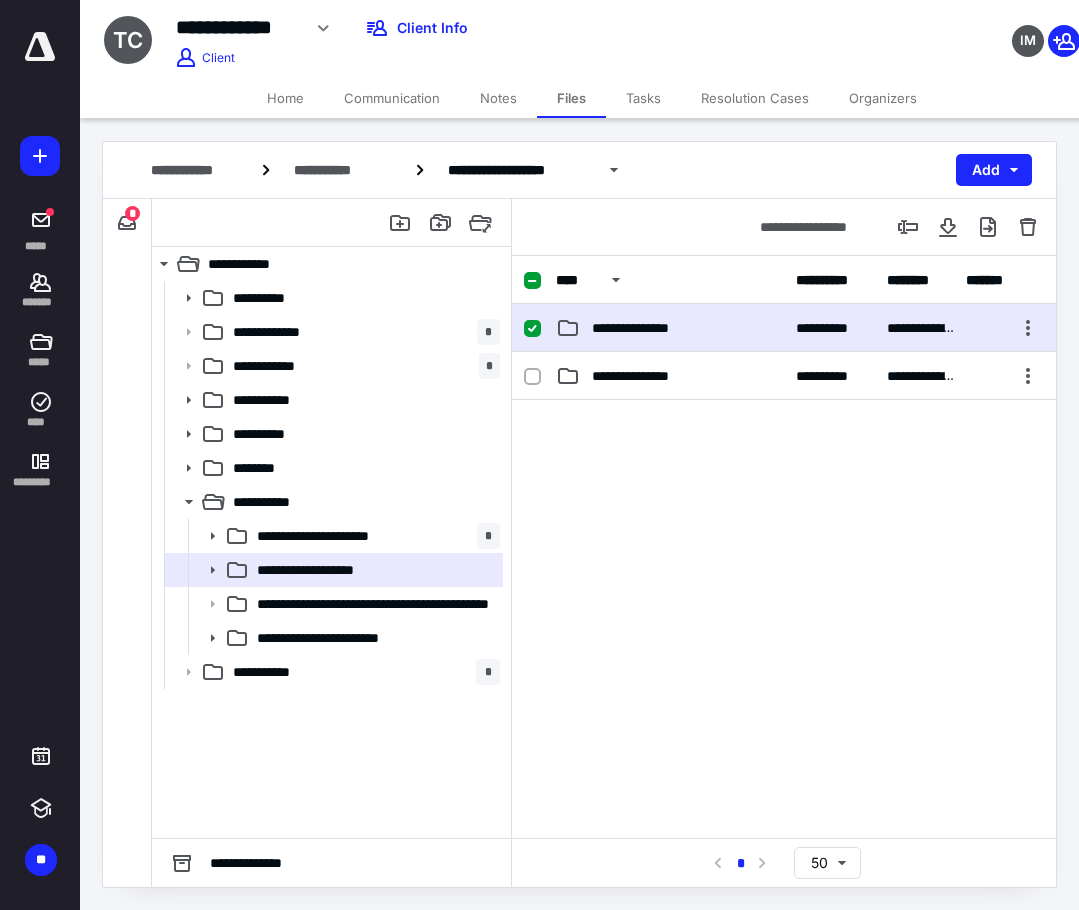 click on "**********" at bounding box center (784, 328) 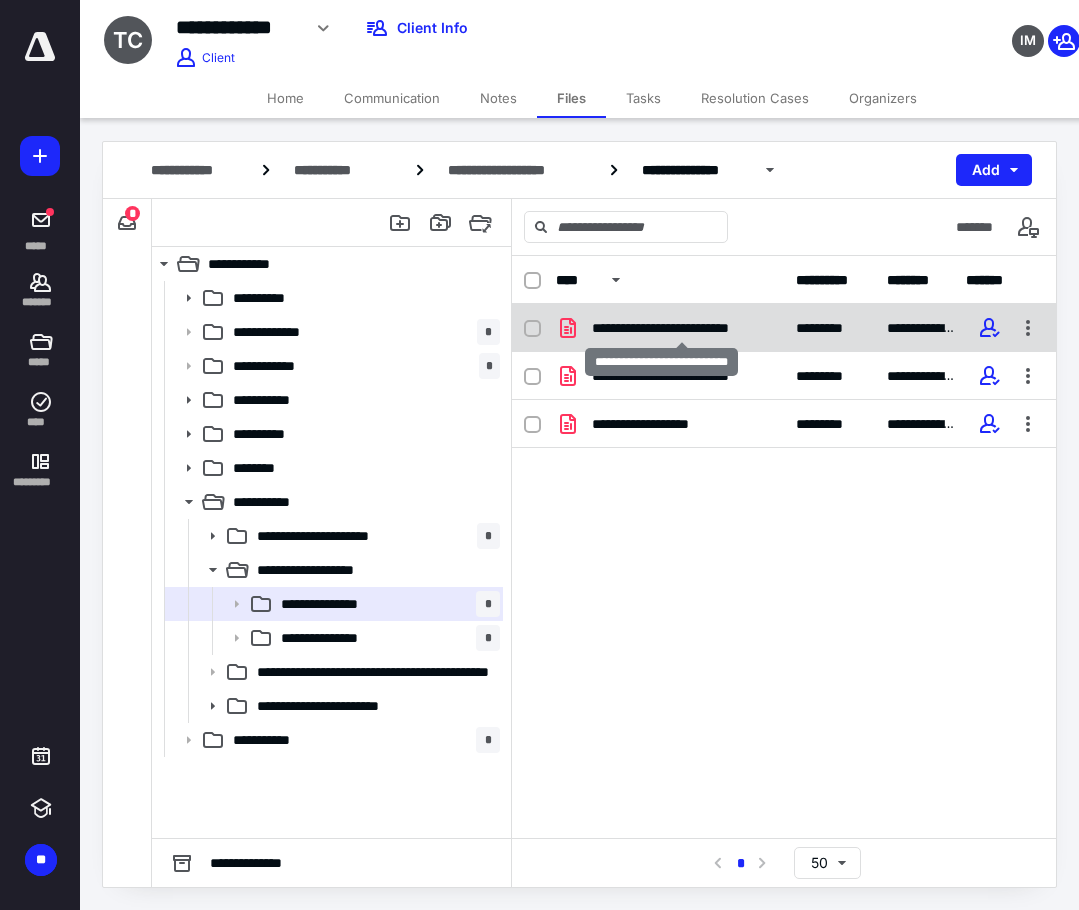 click on "**********" at bounding box center [682, 328] 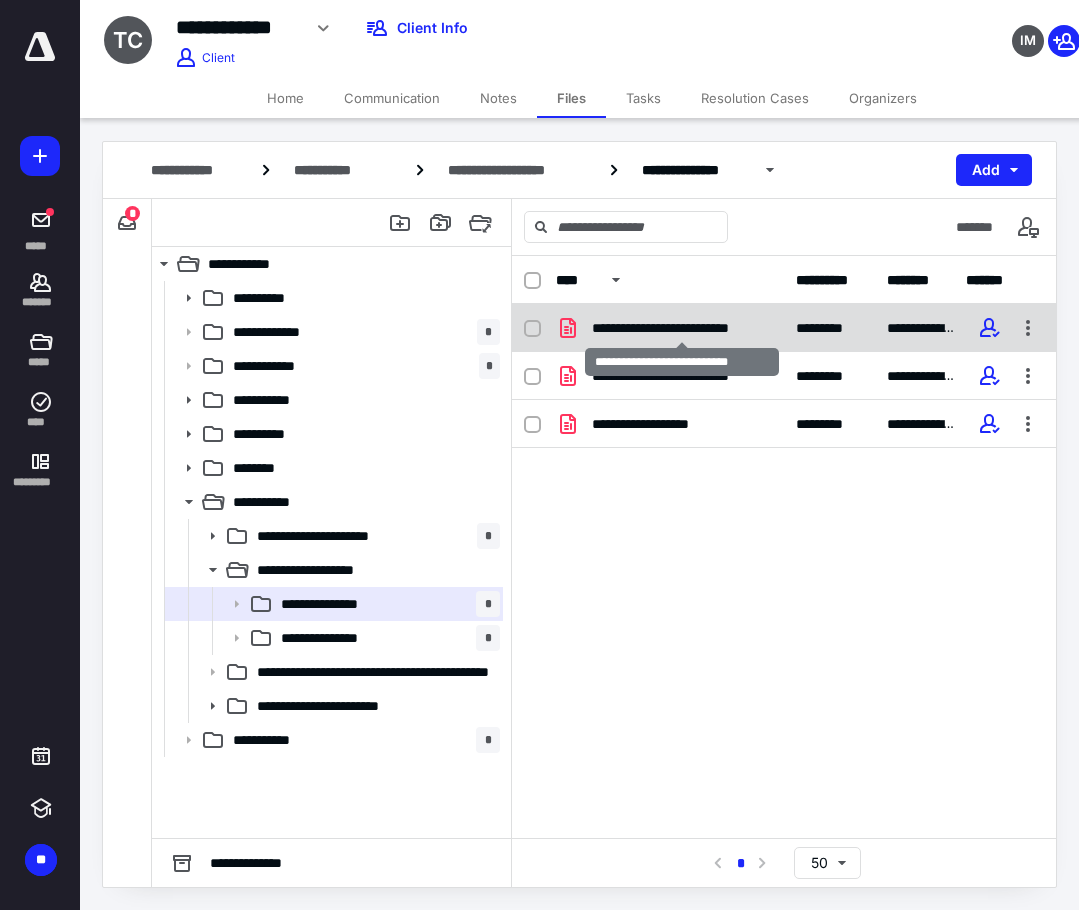 click on "**********" at bounding box center [682, 328] 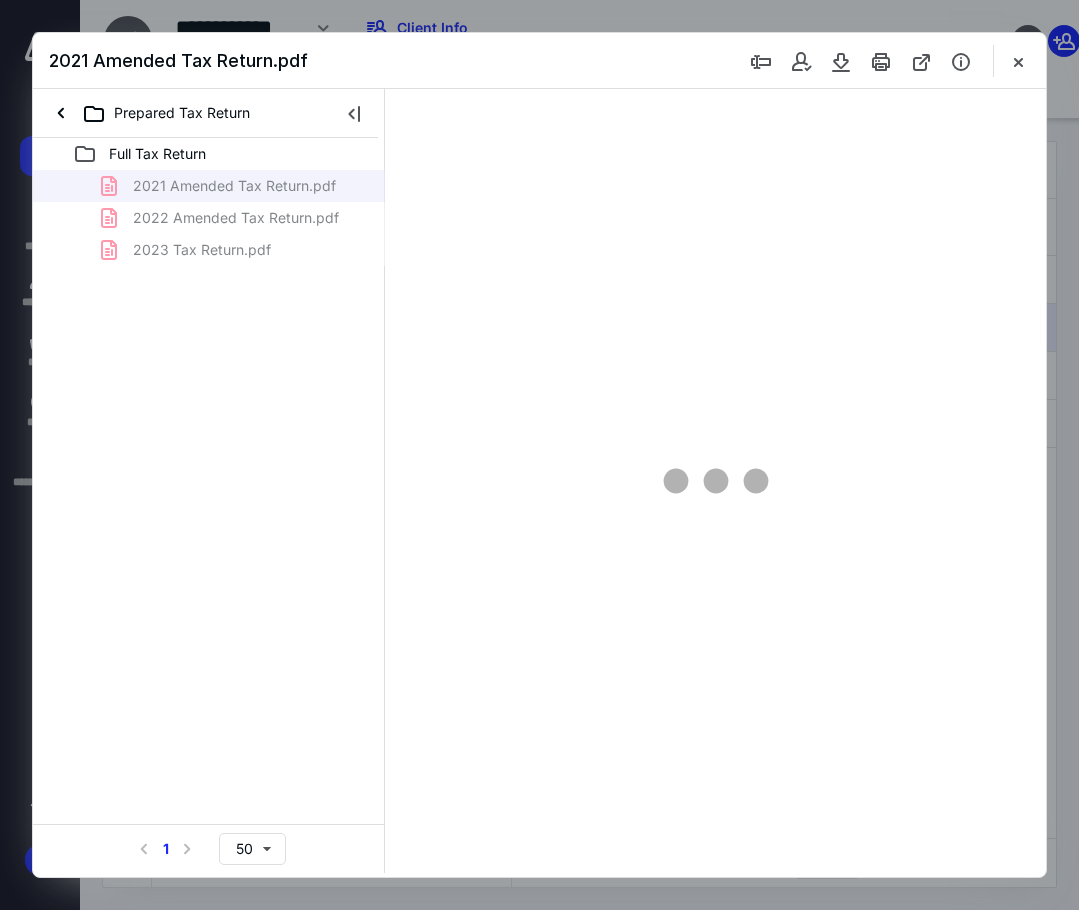 scroll, scrollTop: 0, scrollLeft: 0, axis: both 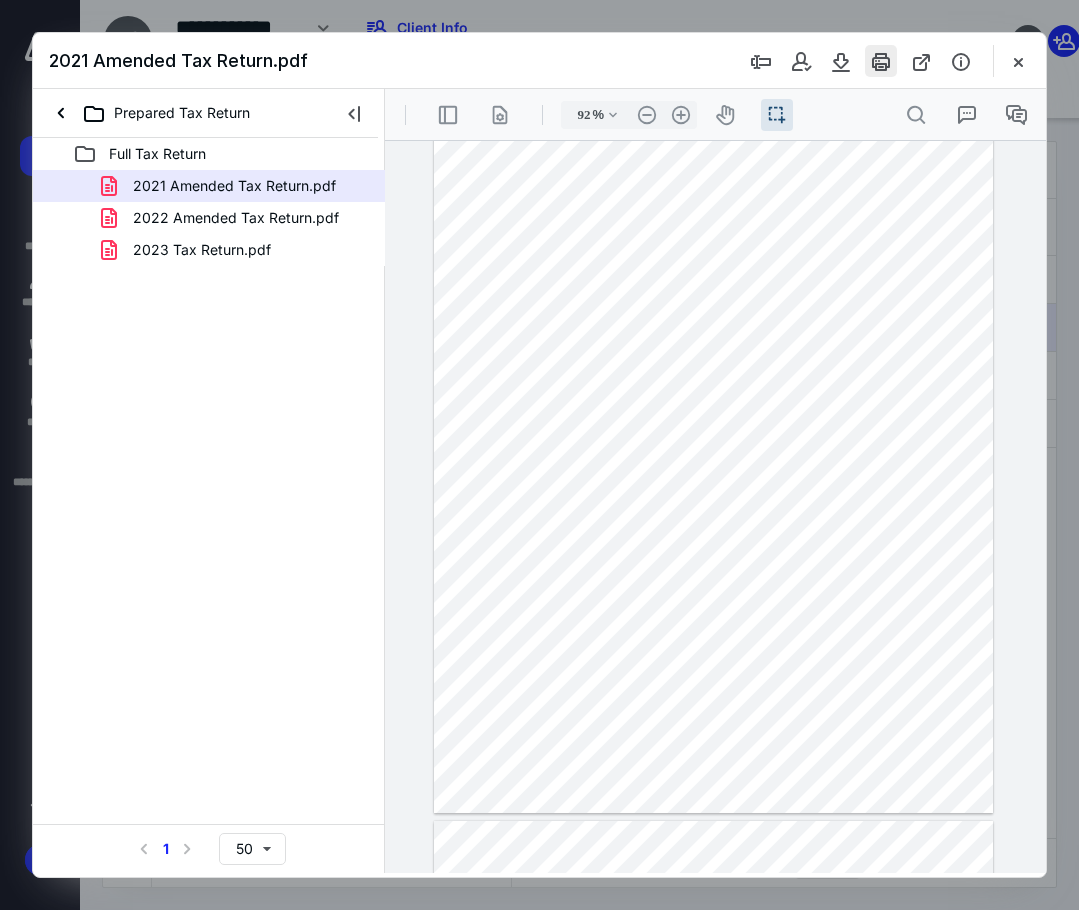 click at bounding box center (881, 61) 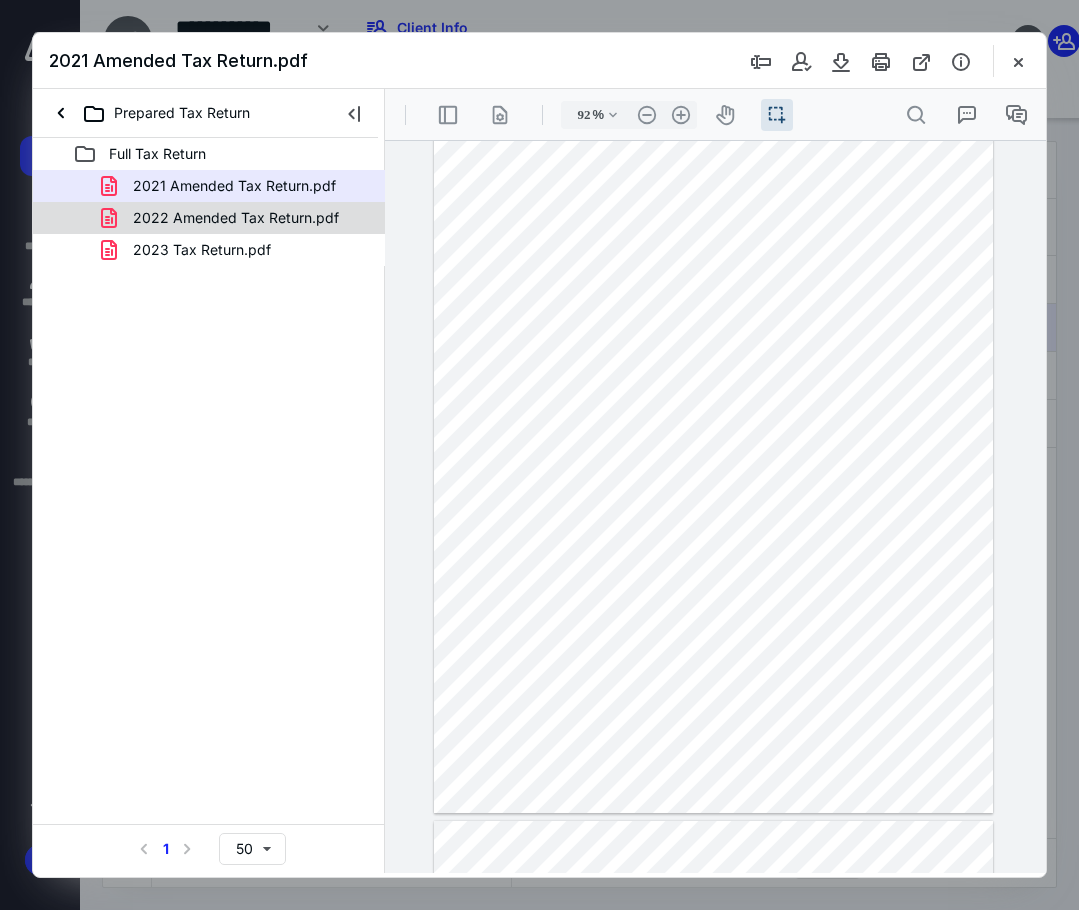click on "2022 Amended Tax Return.pdf" at bounding box center [236, 218] 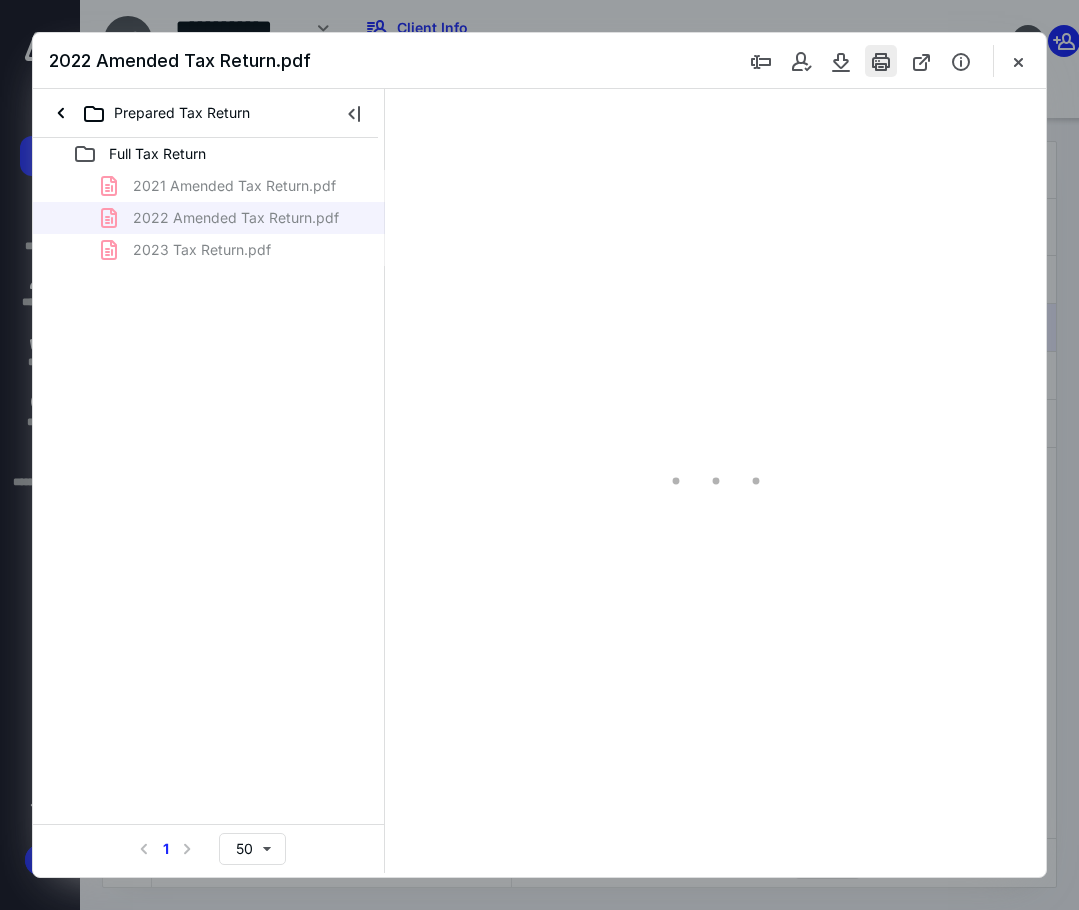 click at bounding box center [881, 61] 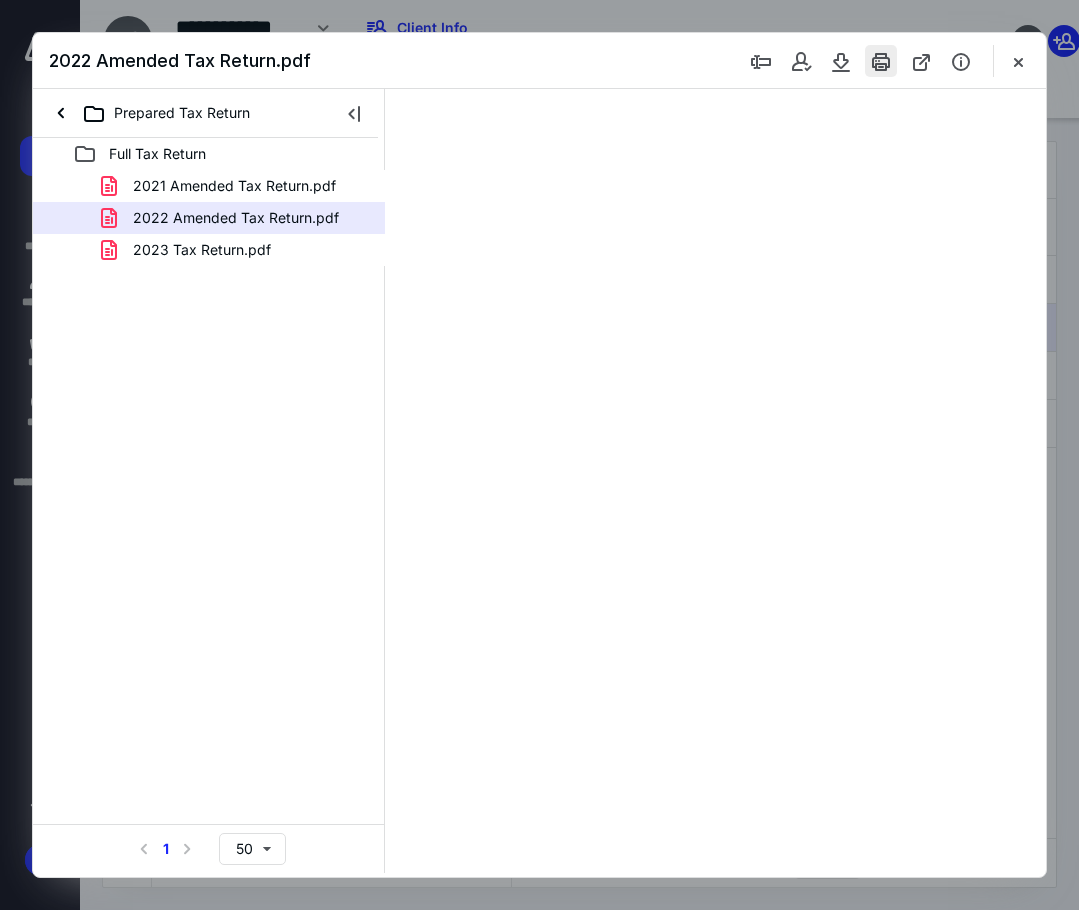 type on "92" 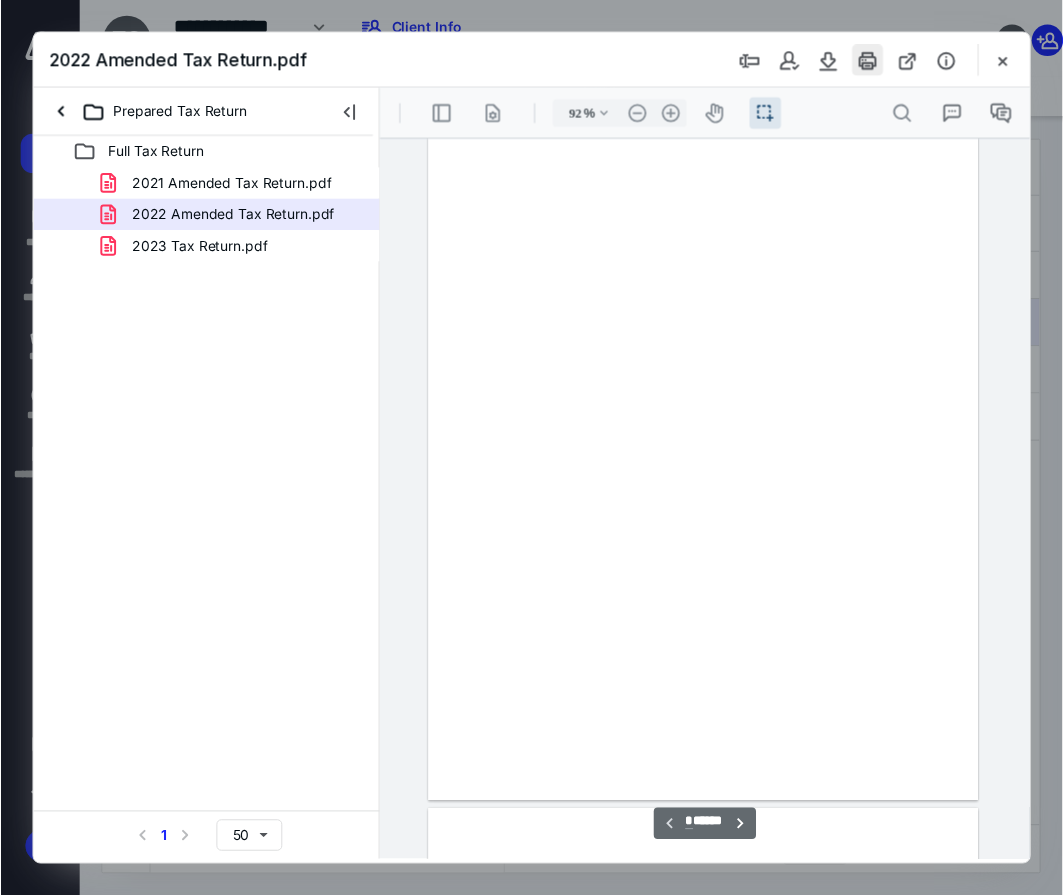 scroll, scrollTop: 0, scrollLeft: 0, axis: both 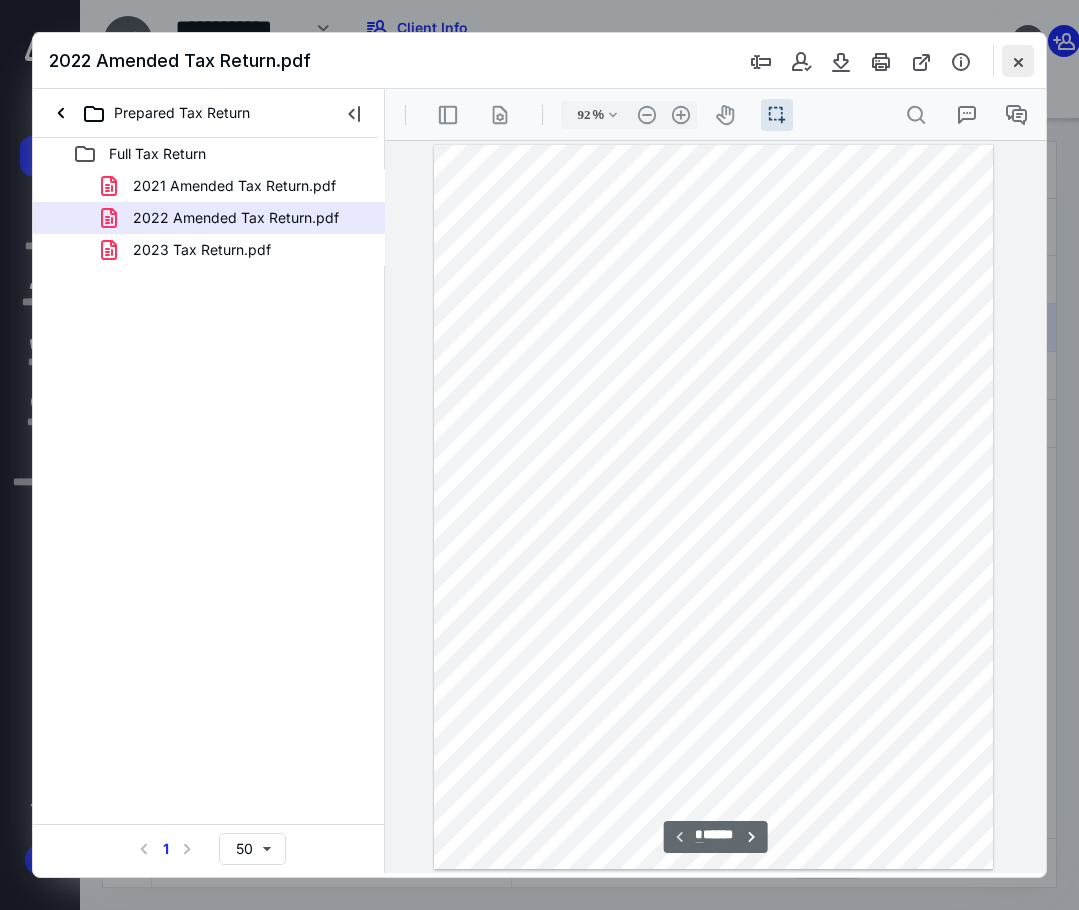 click at bounding box center [1018, 61] 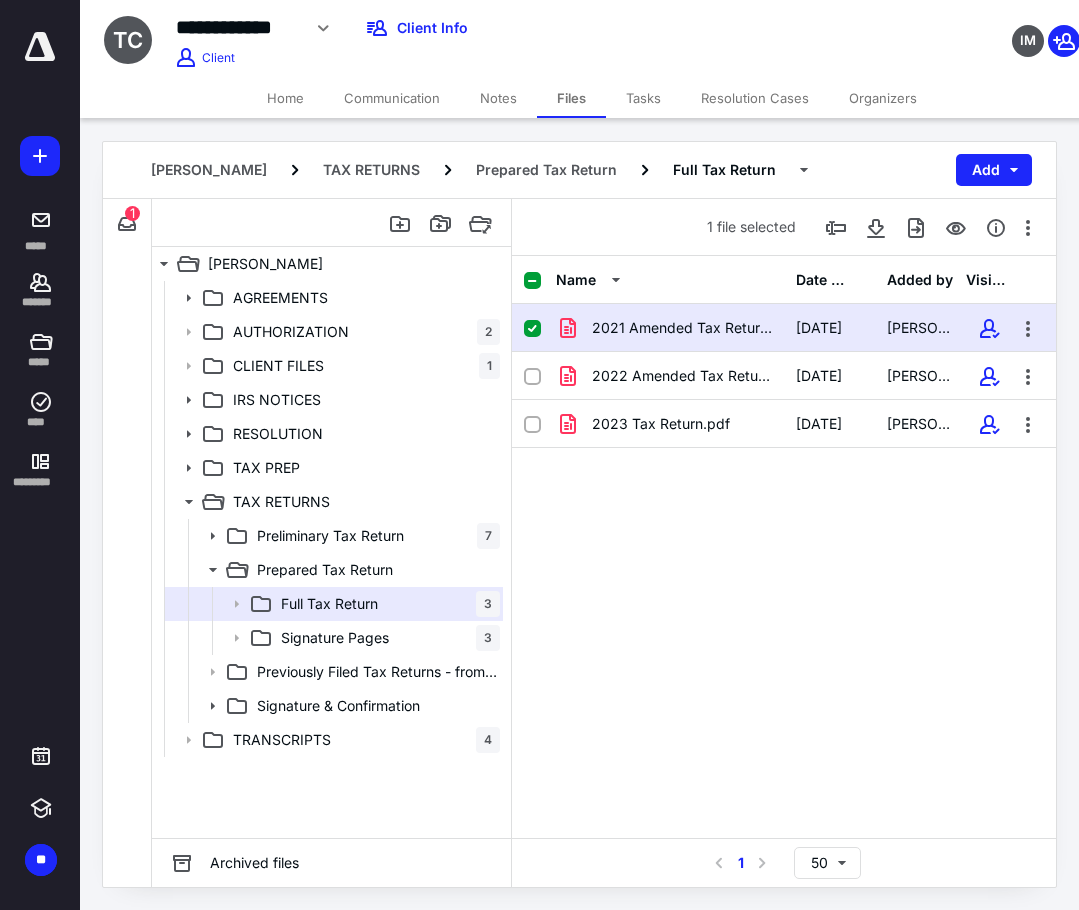 click on "Notes" at bounding box center [498, 98] 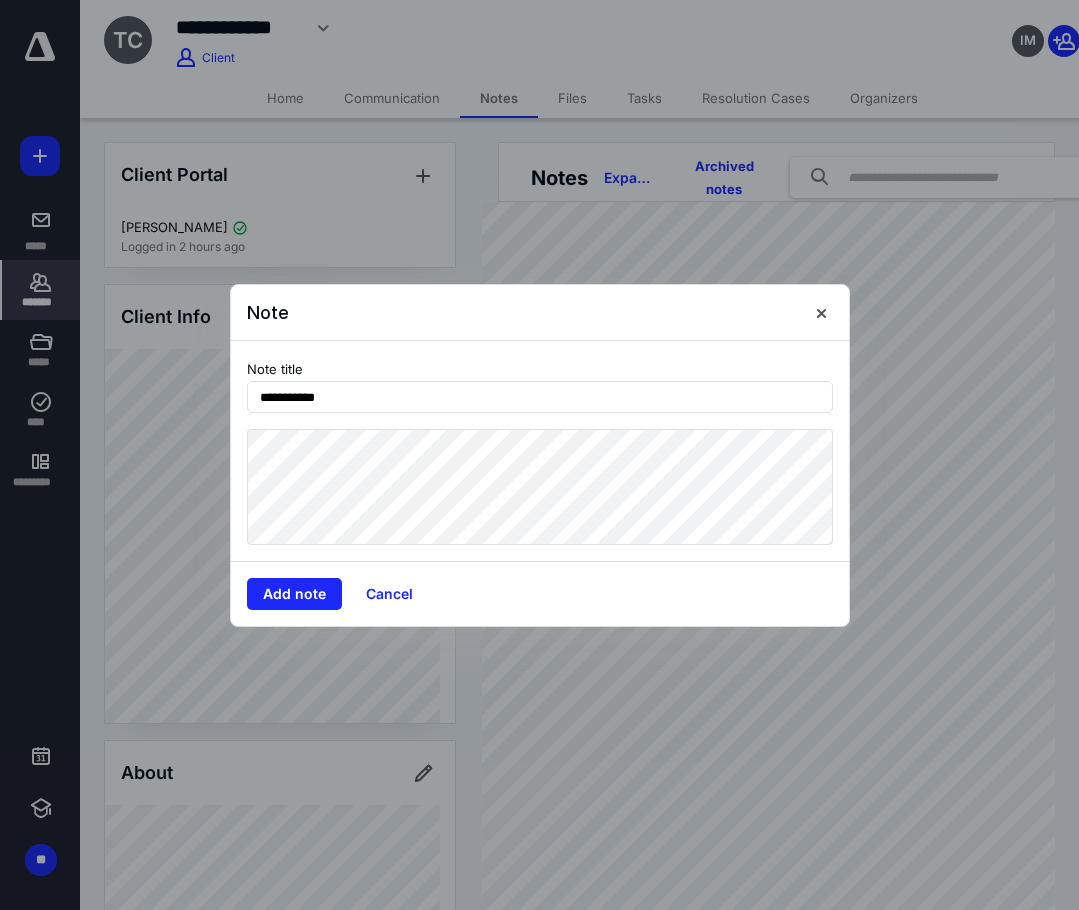 type on "**********" 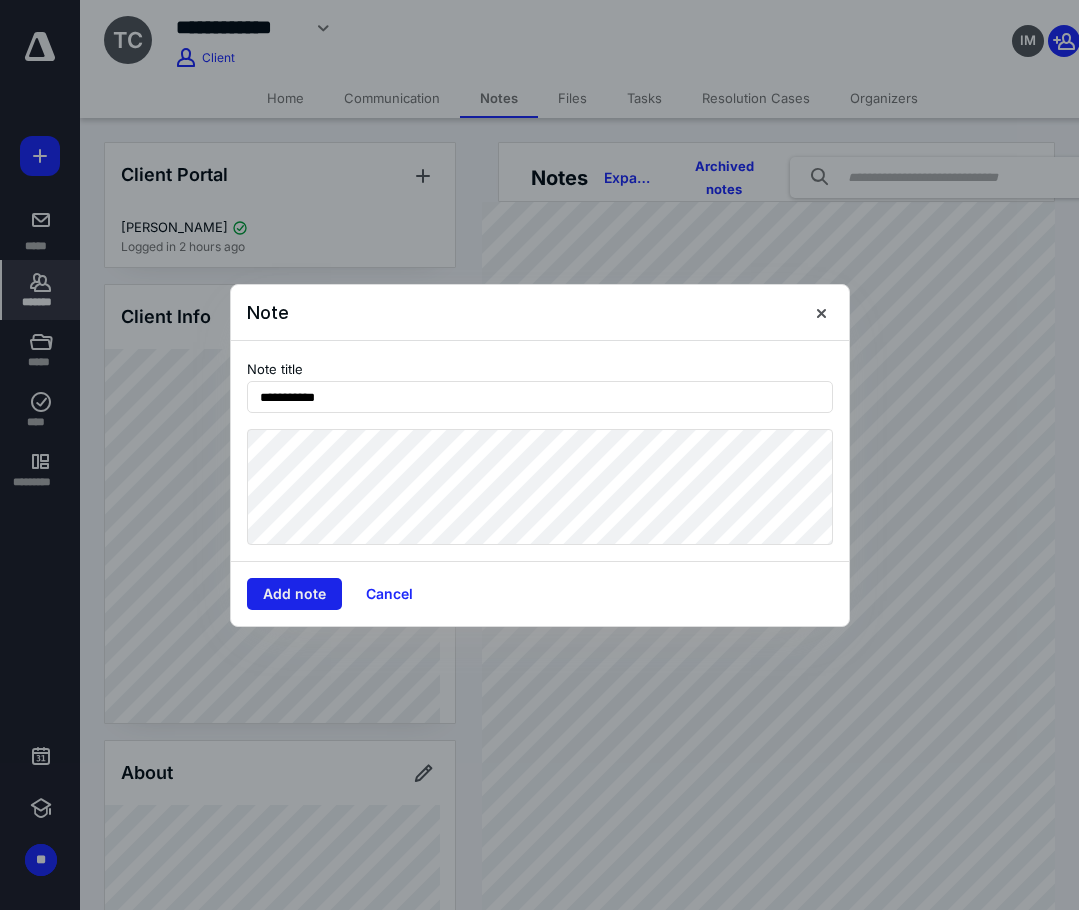 click on "Add note" at bounding box center (294, 594) 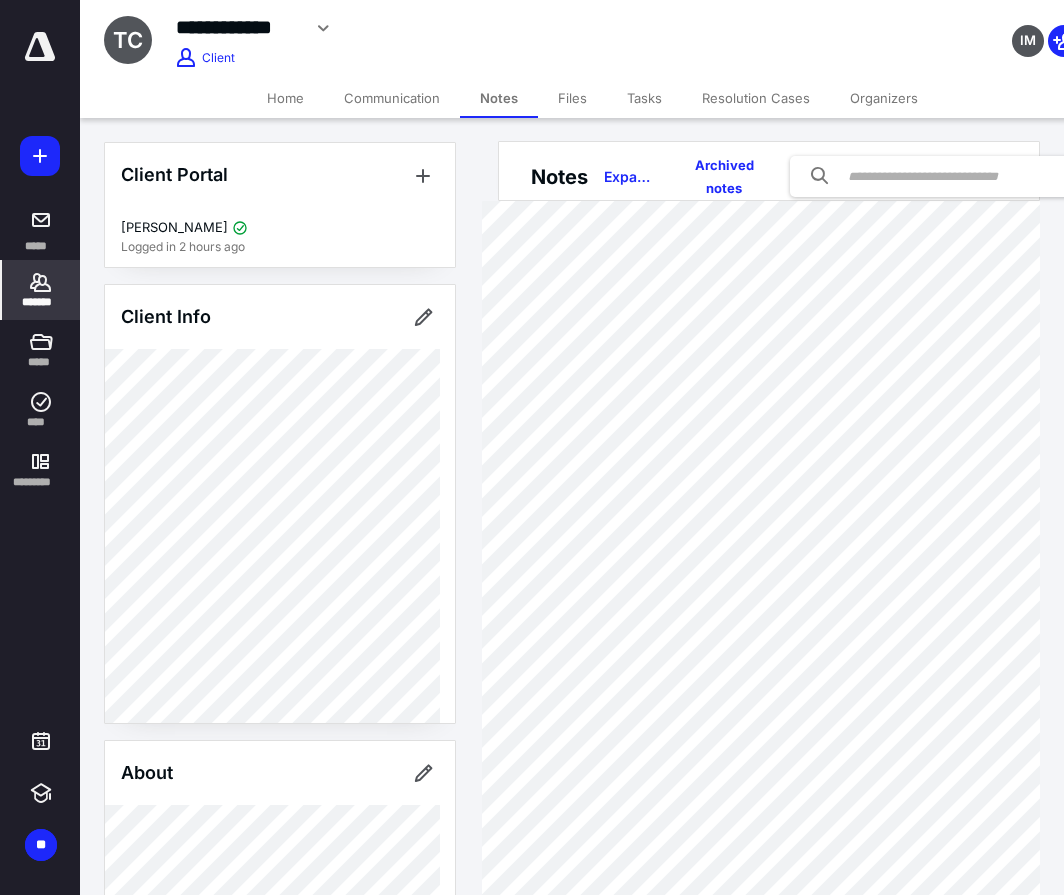 scroll, scrollTop: 0, scrollLeft: 0, axis: both 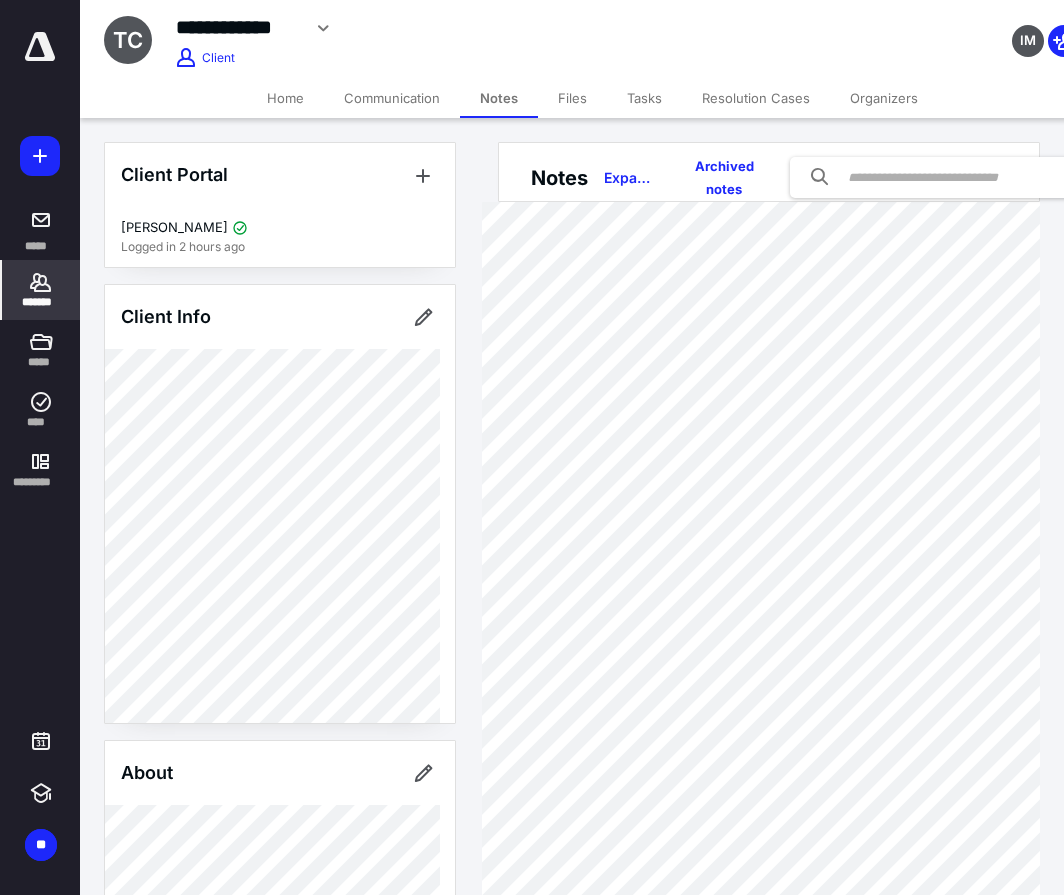 click on "Files" at bounding box center (572, 98) 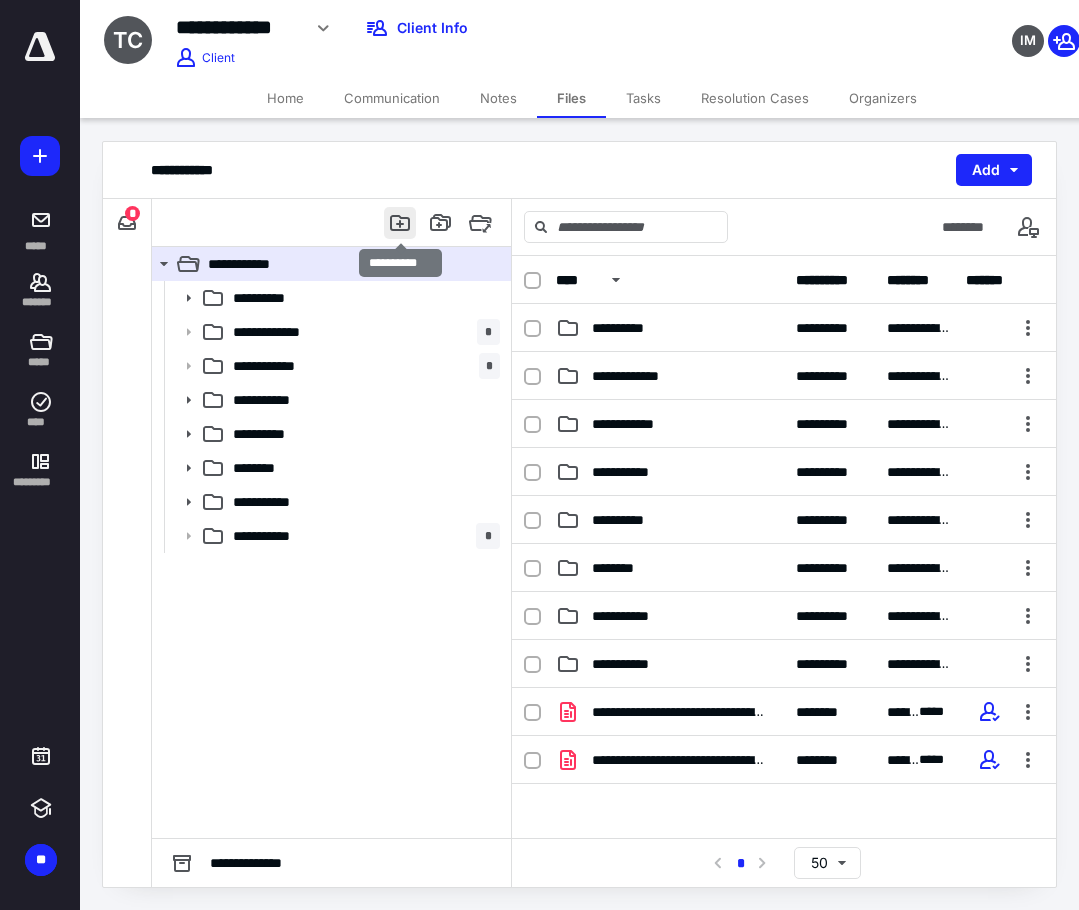click at bounding box center (400, 223) 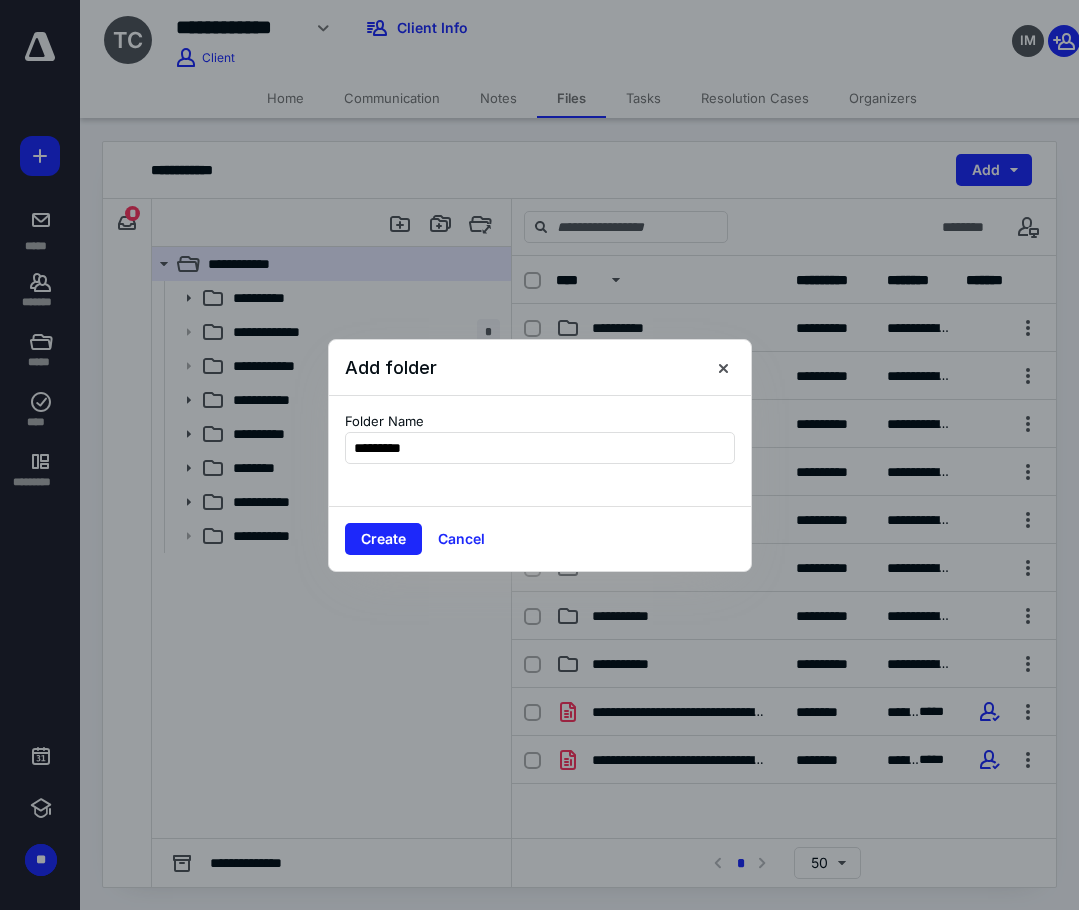 type on "**********" 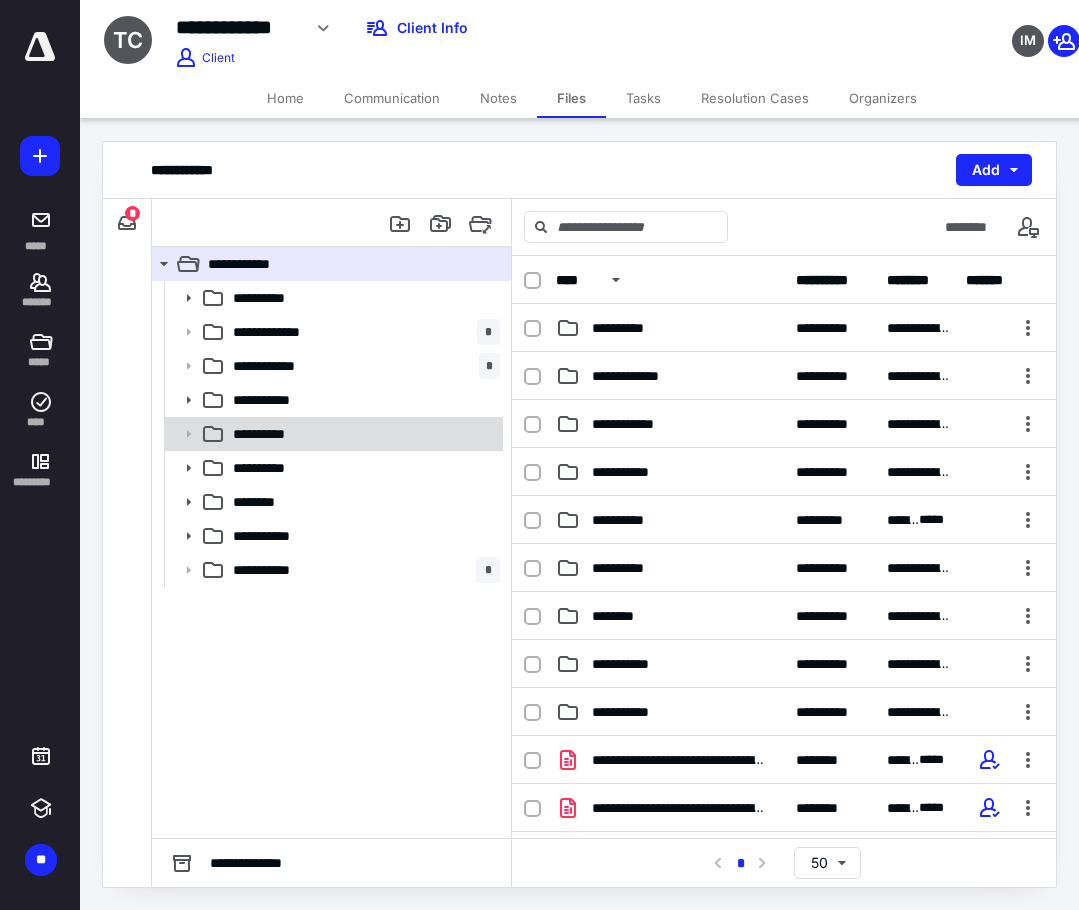 click on "**********" at bounding box center (362, 434) 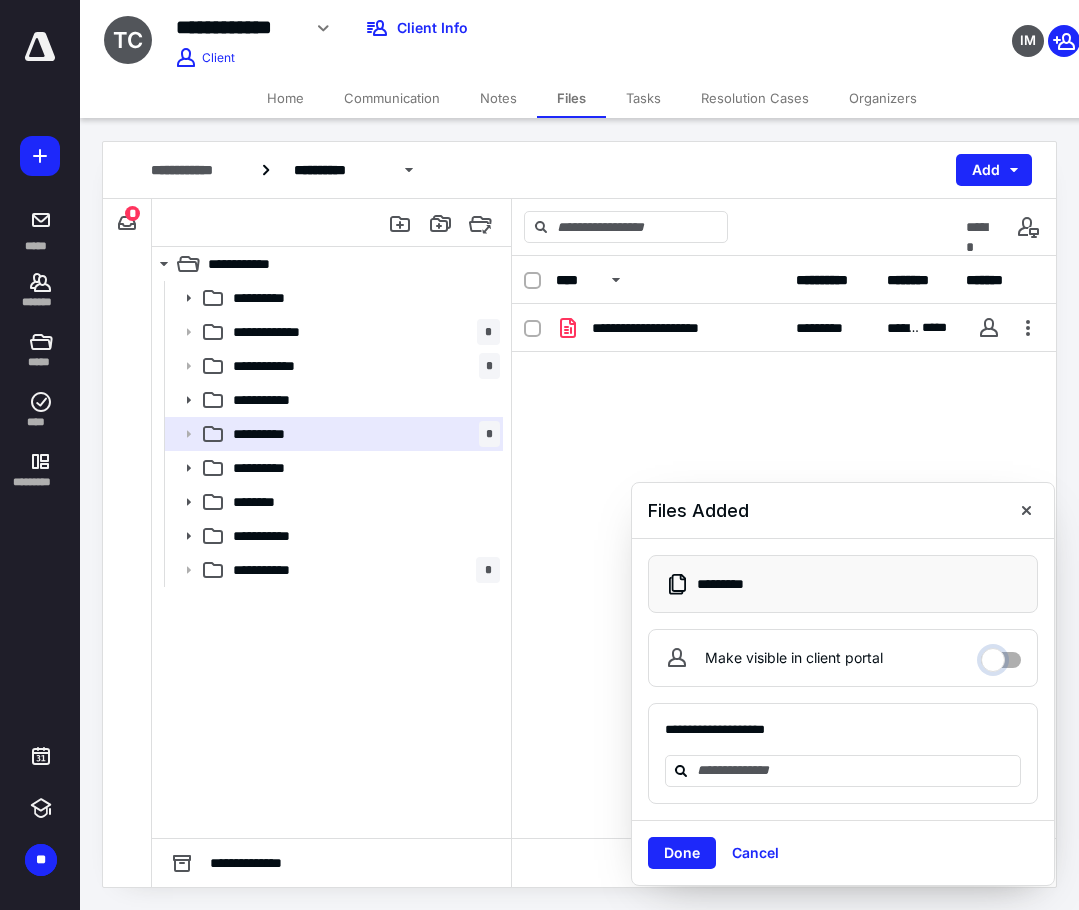 drag, startPoint x: 988, startPoint y: 652, endPoint x: 989, endPoint y: 625, distance: 27.018513 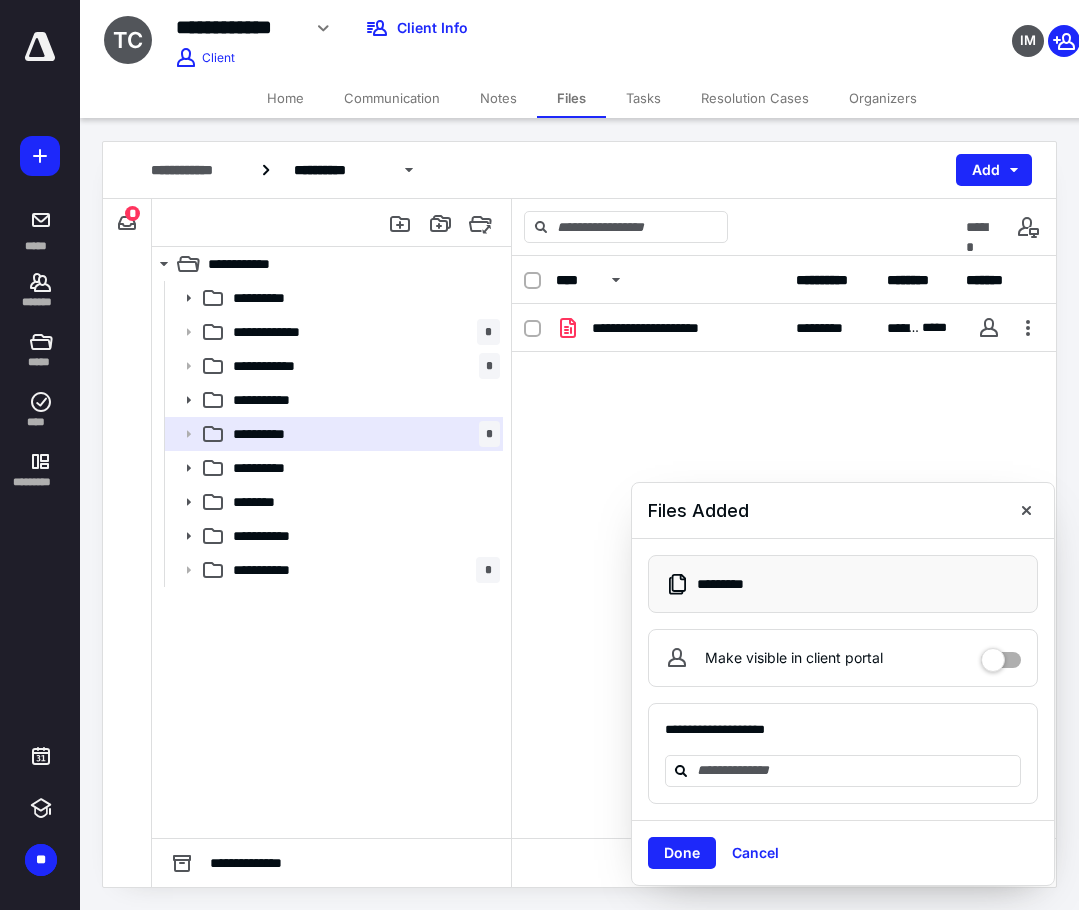 click on "Make visible in client portal" at bounding box center (843, 658) 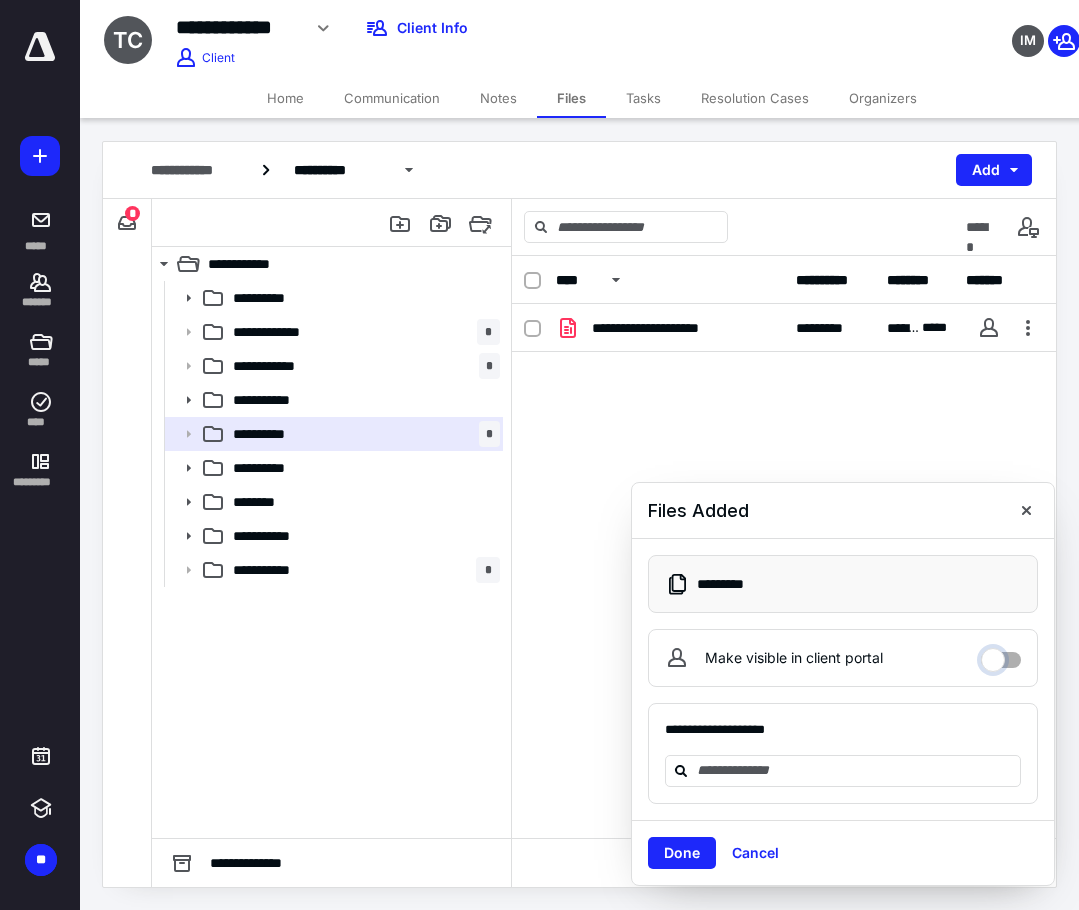 click on "Make visible in client portal" at bounding box center (1001, 655) 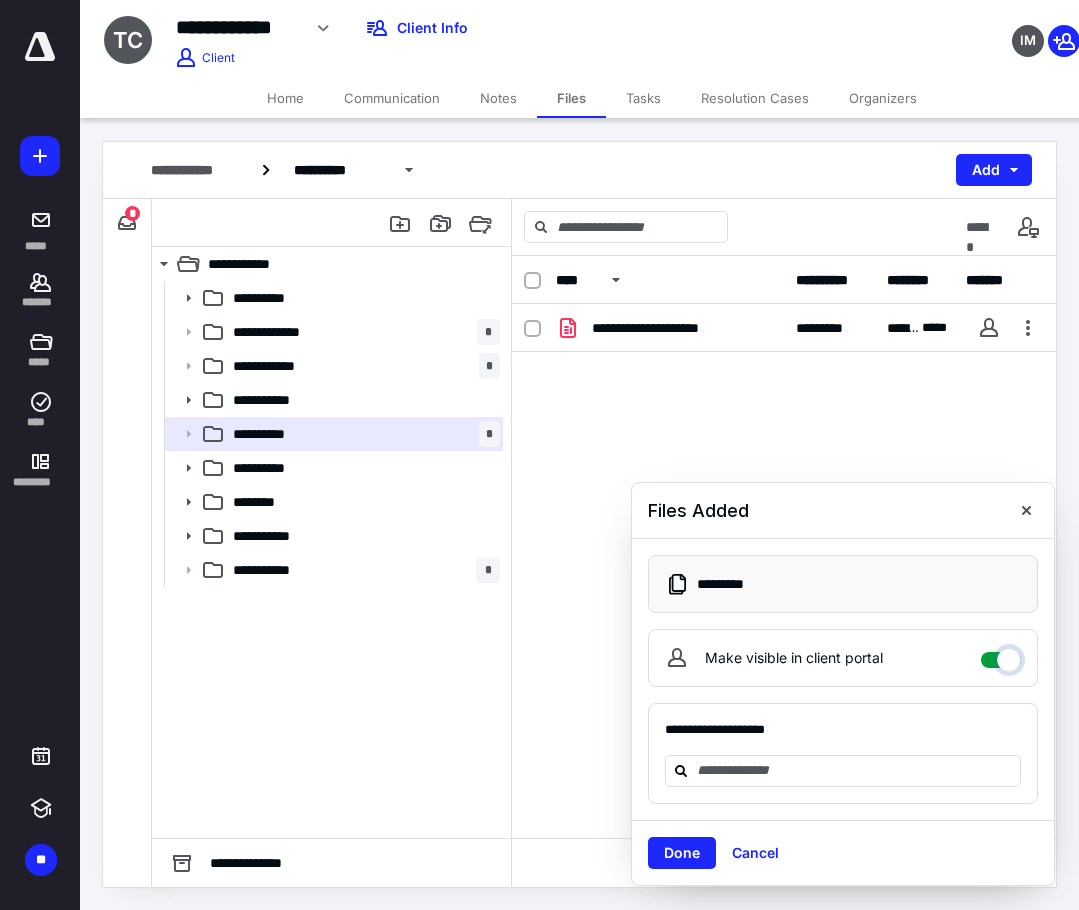 checkbox on "****" 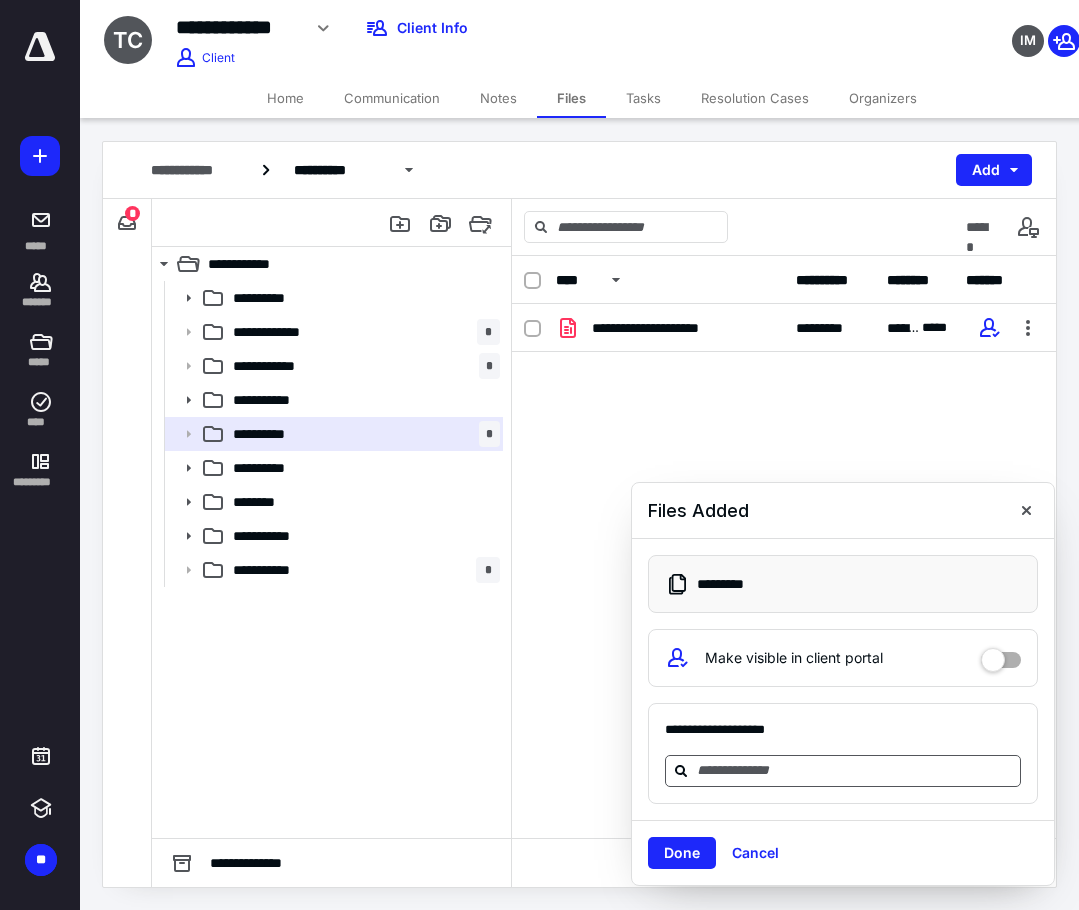 drag, startPoint x: 938, startPoint y: 771, endPoint x: 931, endPoint y: 761, distance: 12.206555 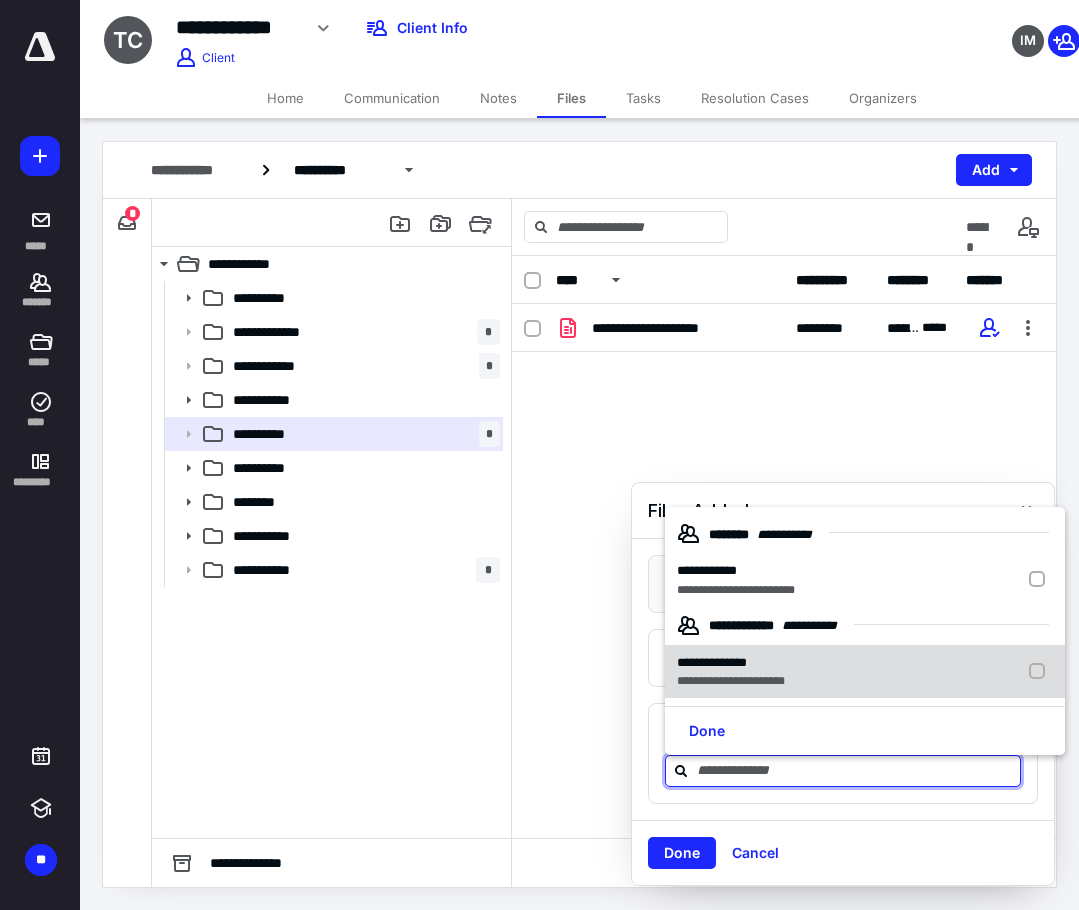 click on "**********" at bounding box center [731, 681] 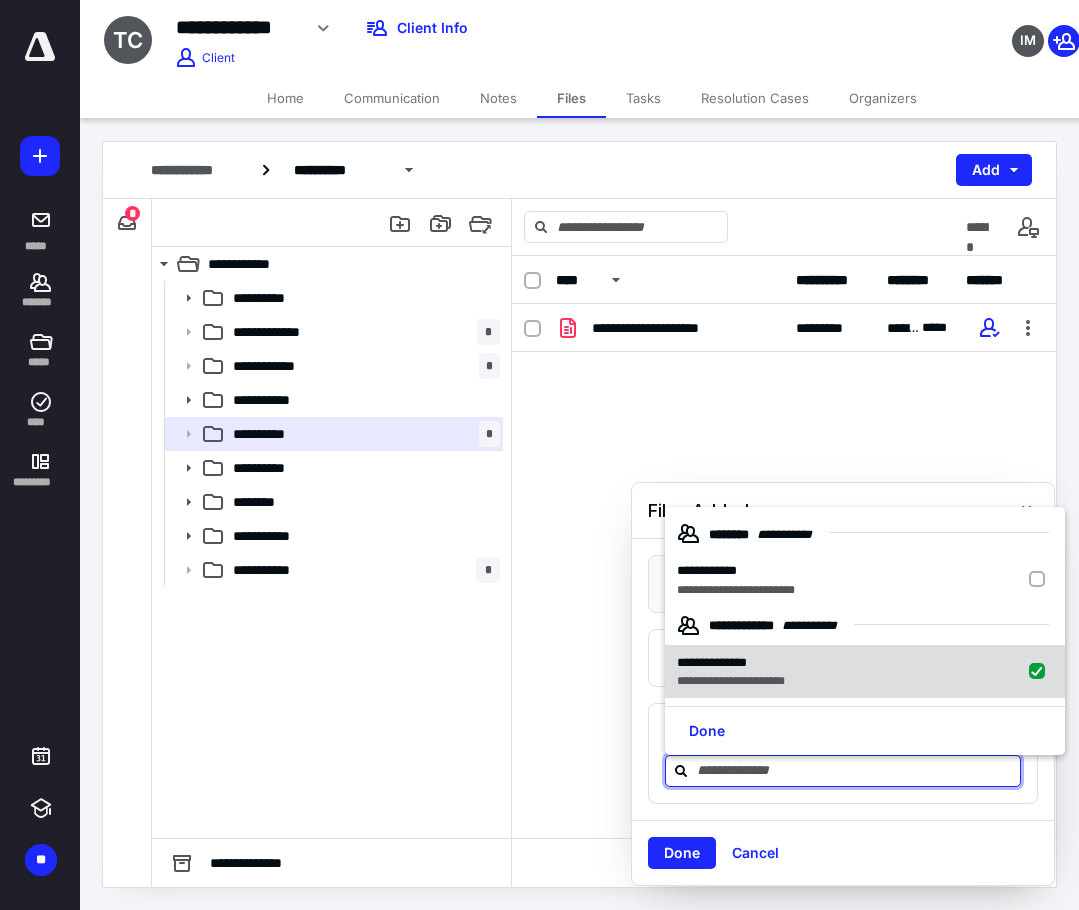 checkbox on "true" 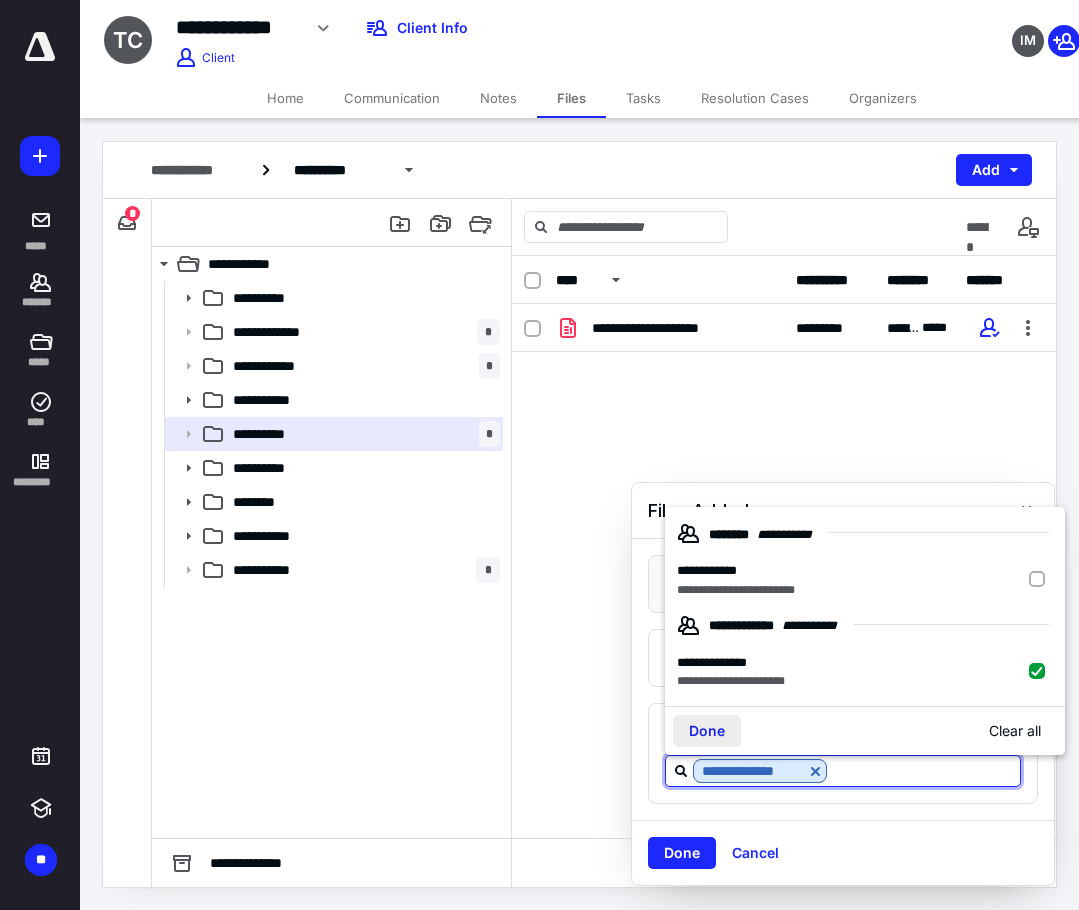 click on "Done" at bounding box center (707, 731) 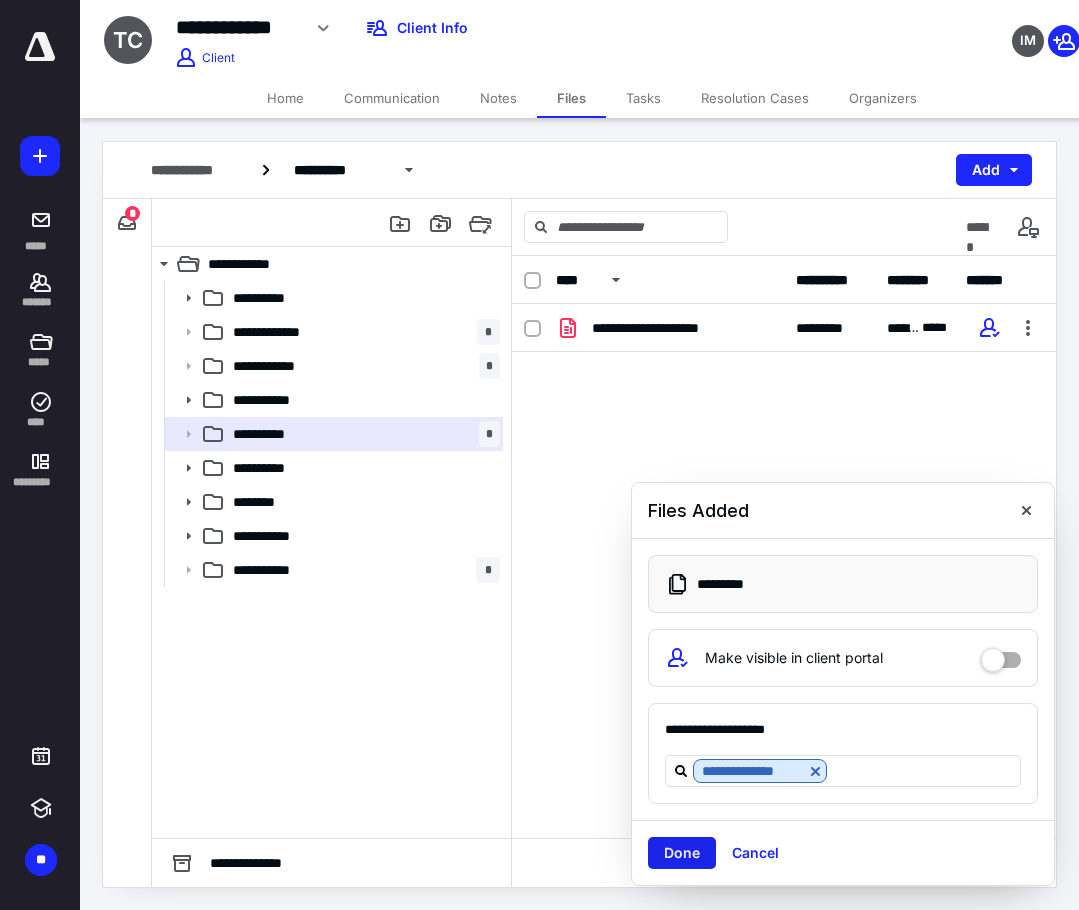 click on "Done" at bounding box center (682, 853) 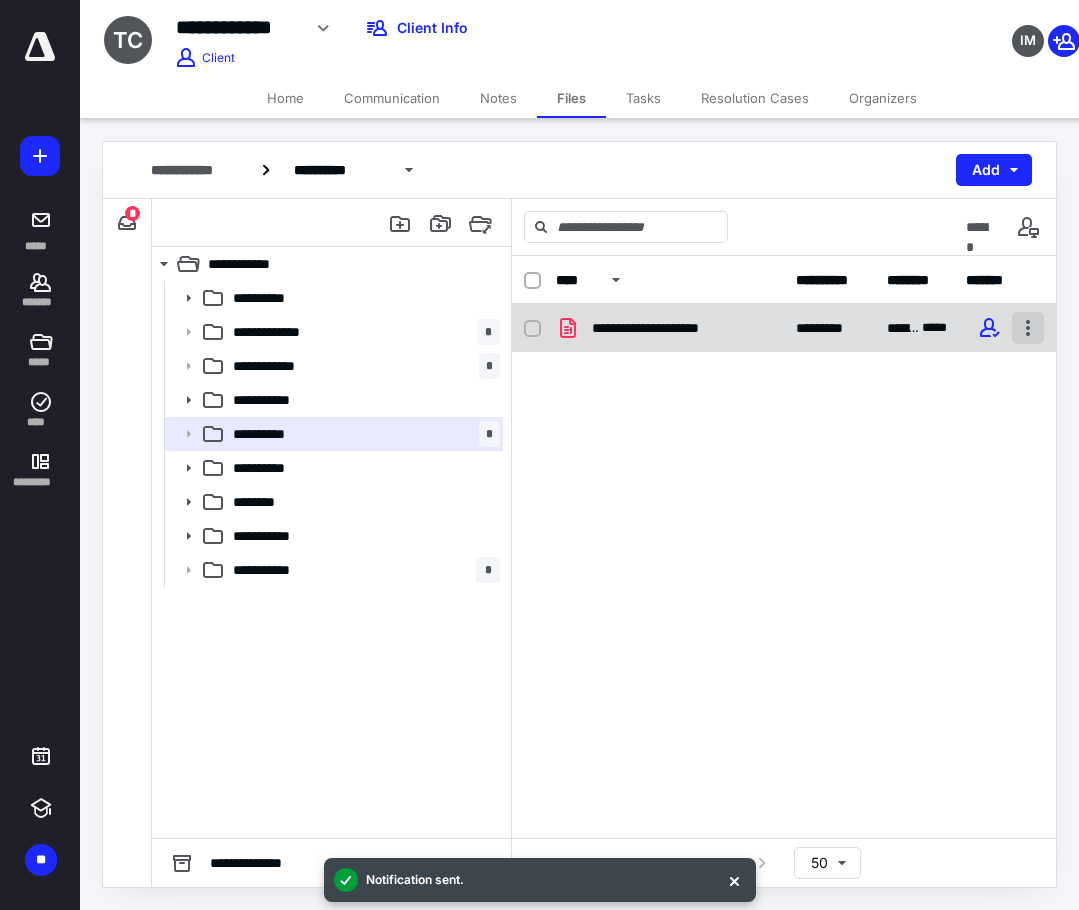 click at bounding box center (1028, 328) 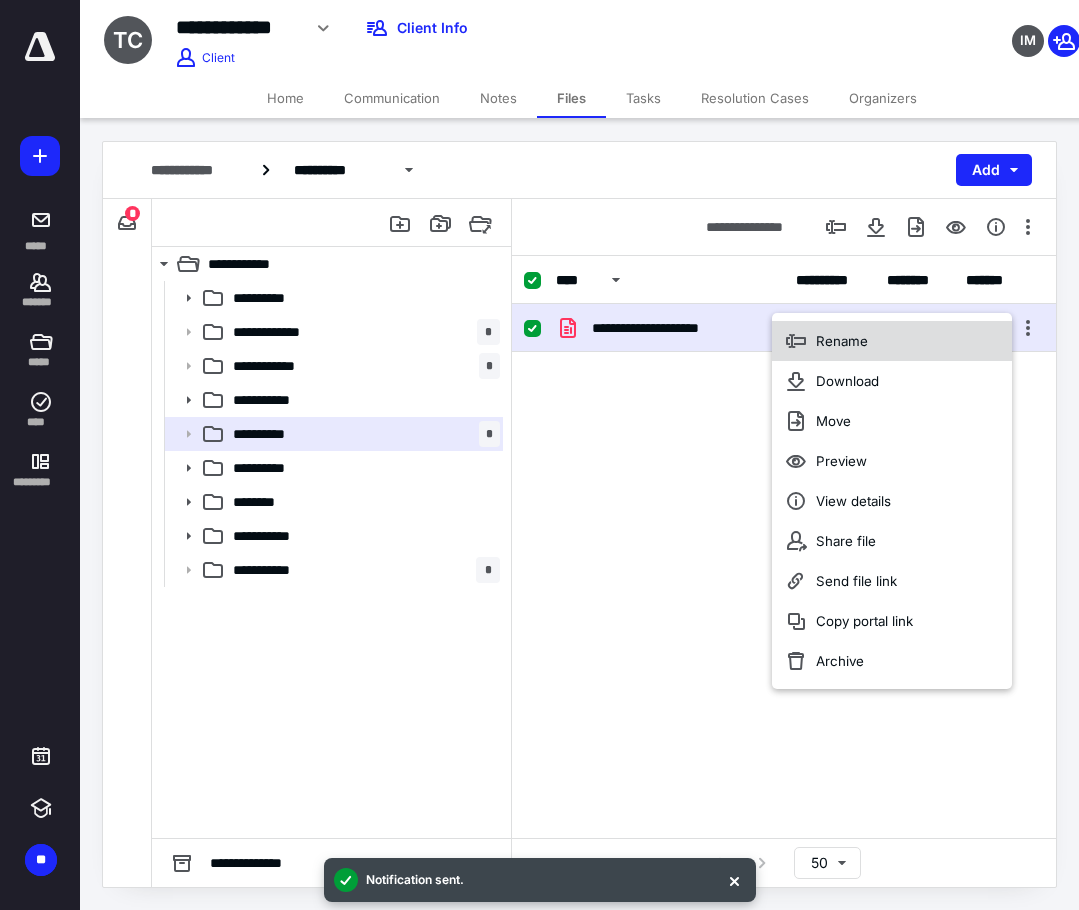 click on "Rename" at bounding box center [892, 341] 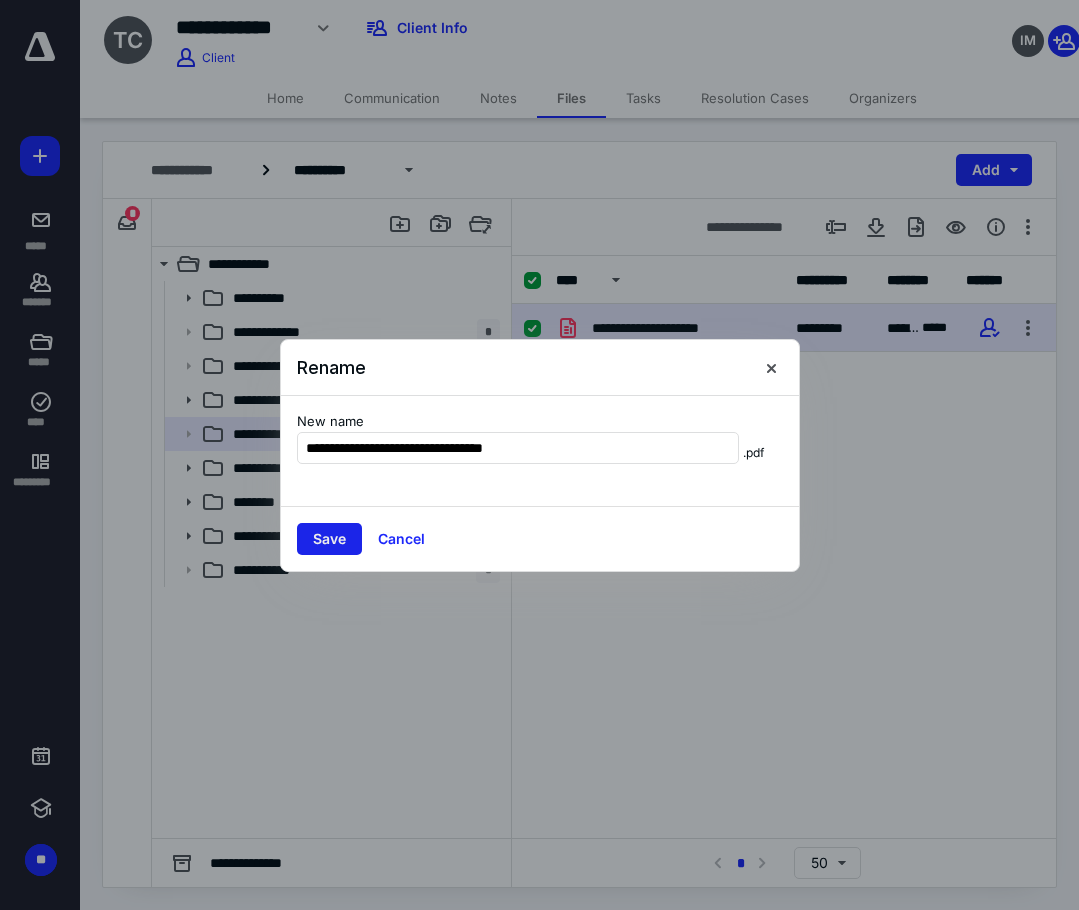 type on "**********" 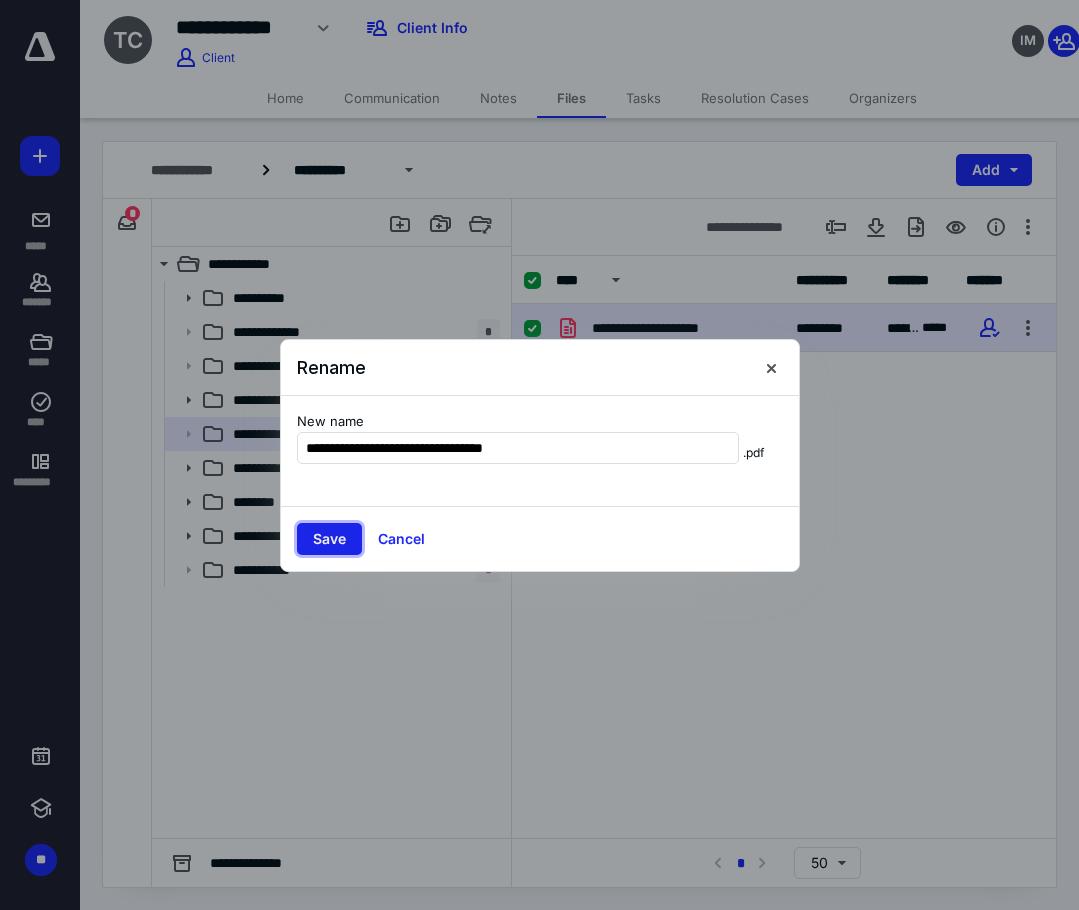 click on "Save" at bounding box center (329, 539) 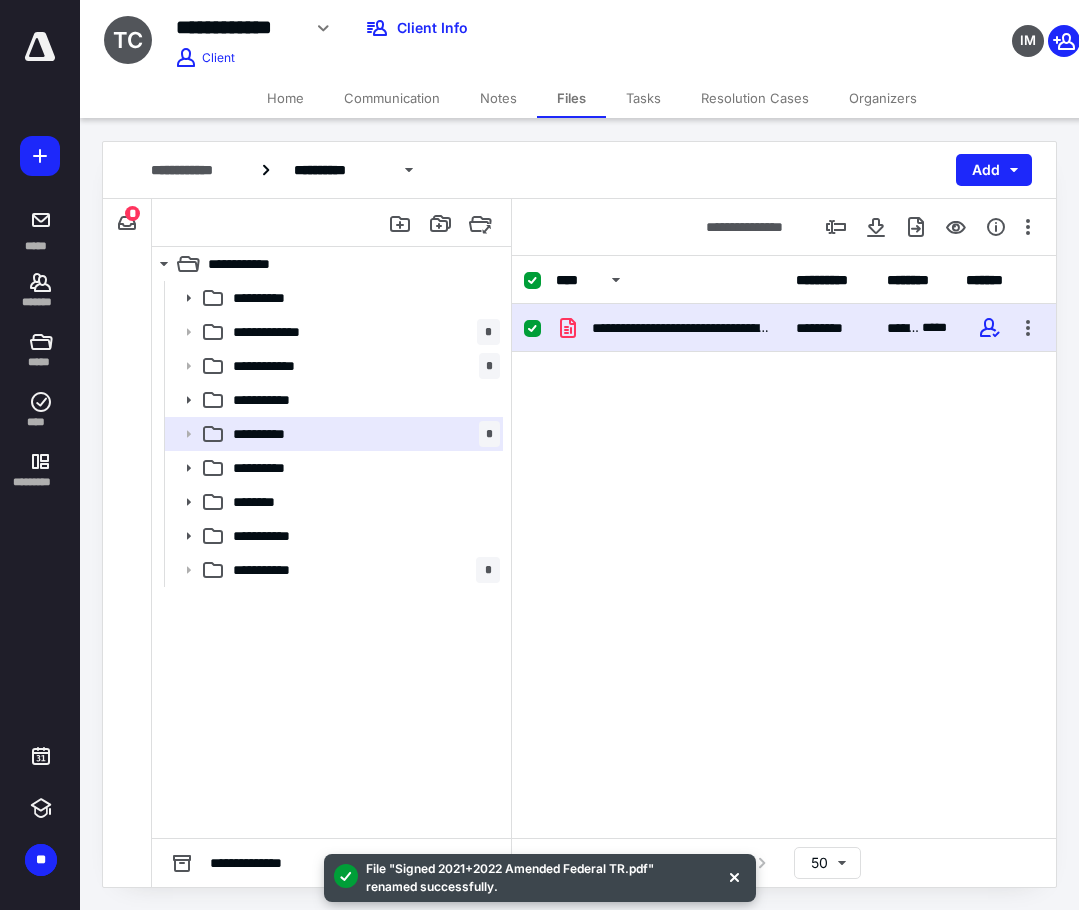 click on "Notes" at bounding box center (498, 98) 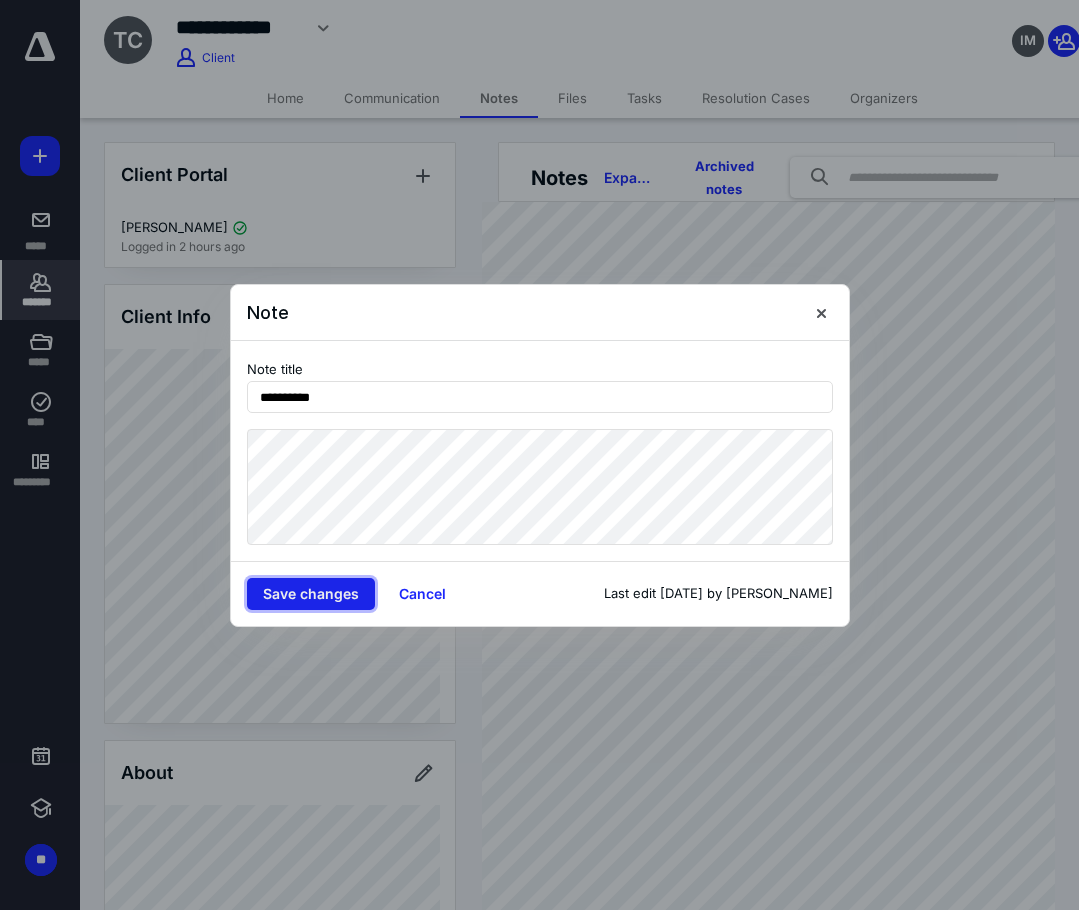click on "Save changes" at bounding box center (311, 594) 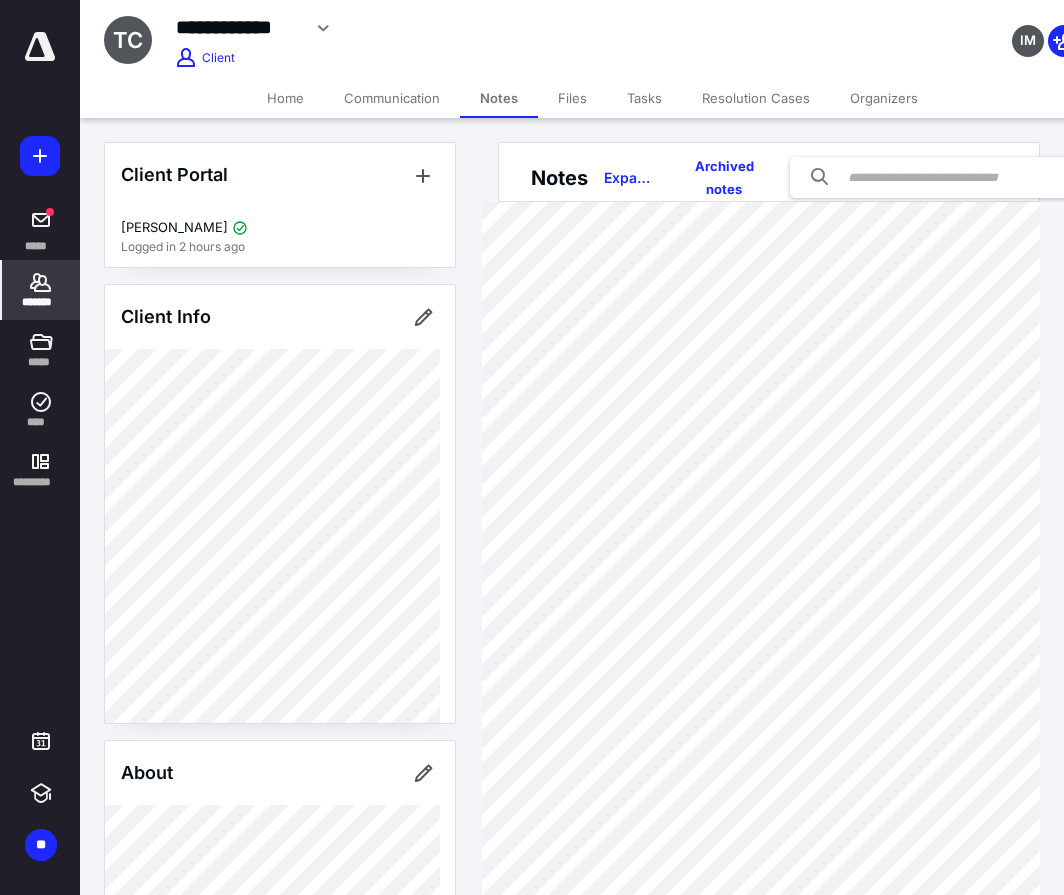 click 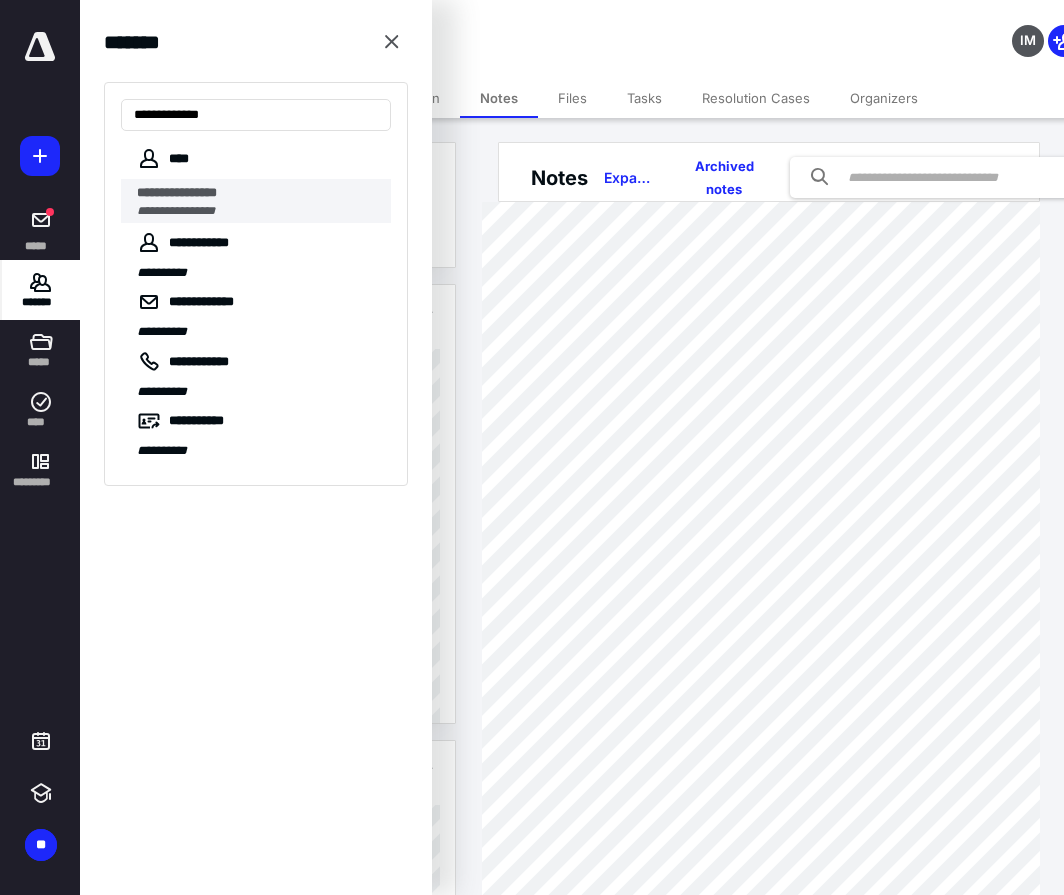type on "**********" 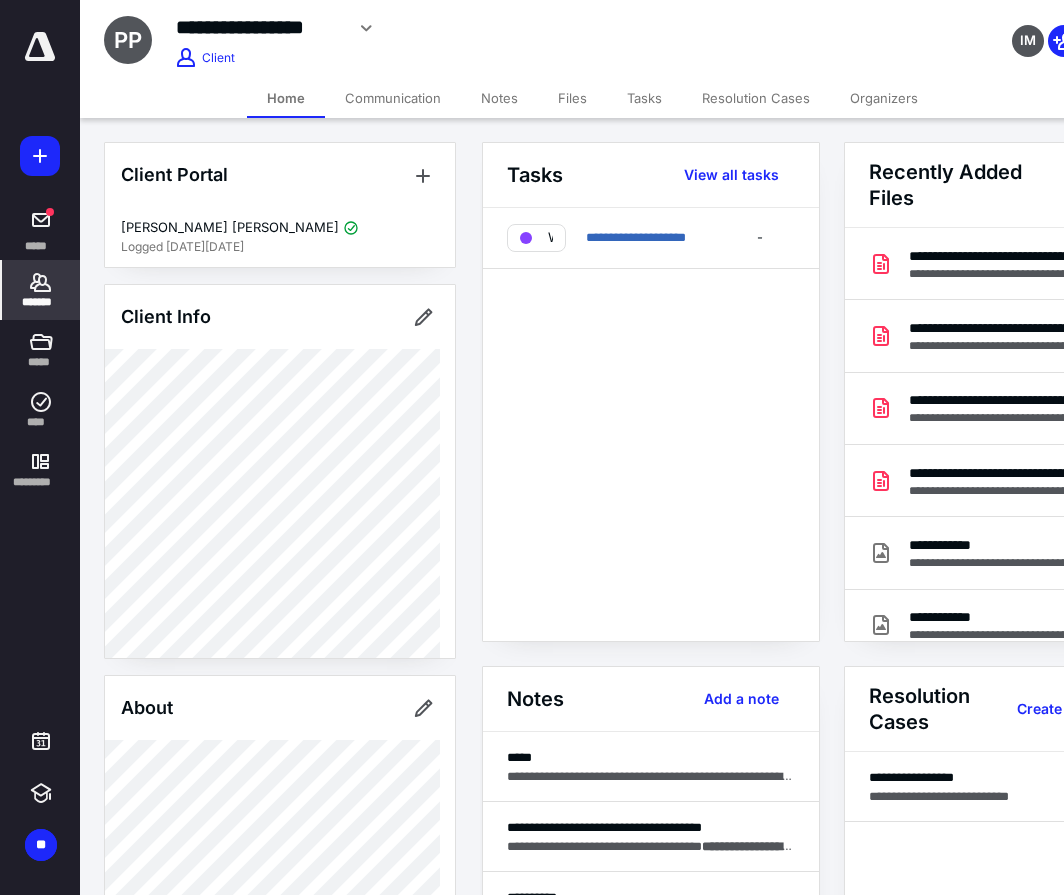 click on "Files" at bounding box center [572, 98] 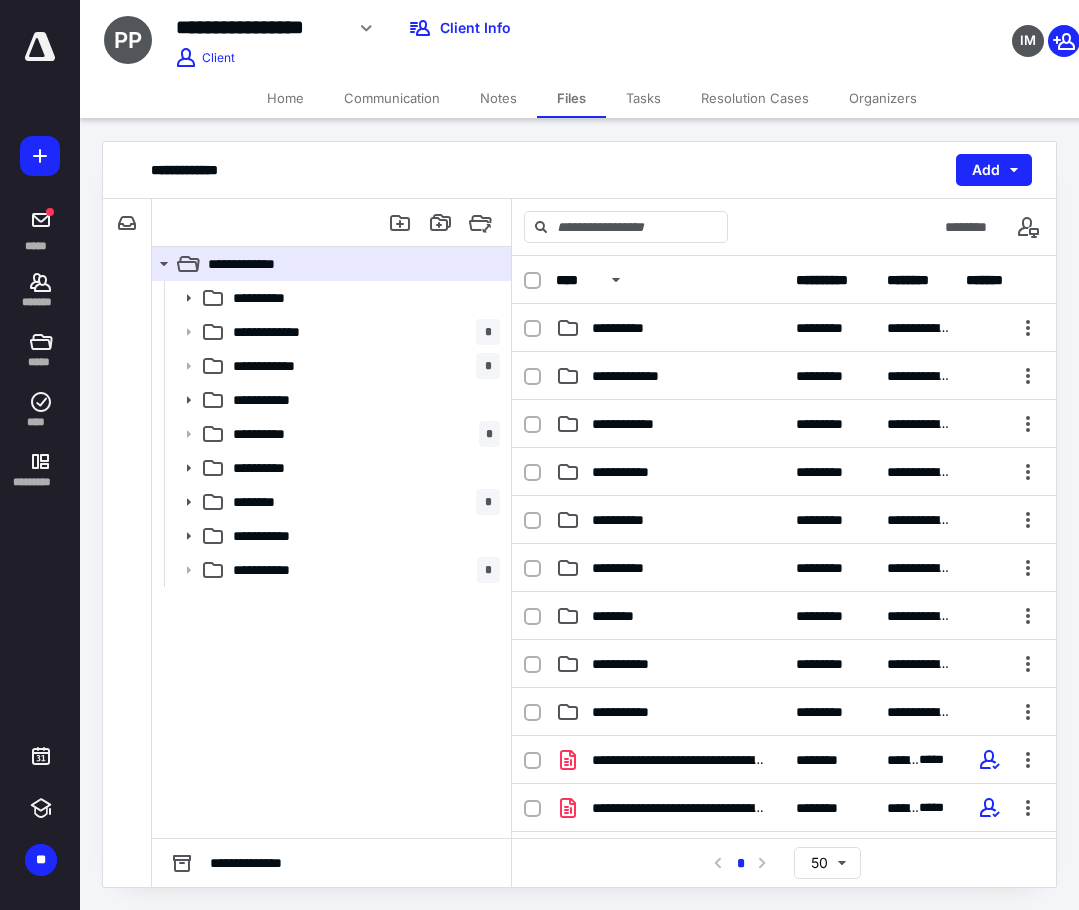 click on "Notes" at bounding box center (498, 98) 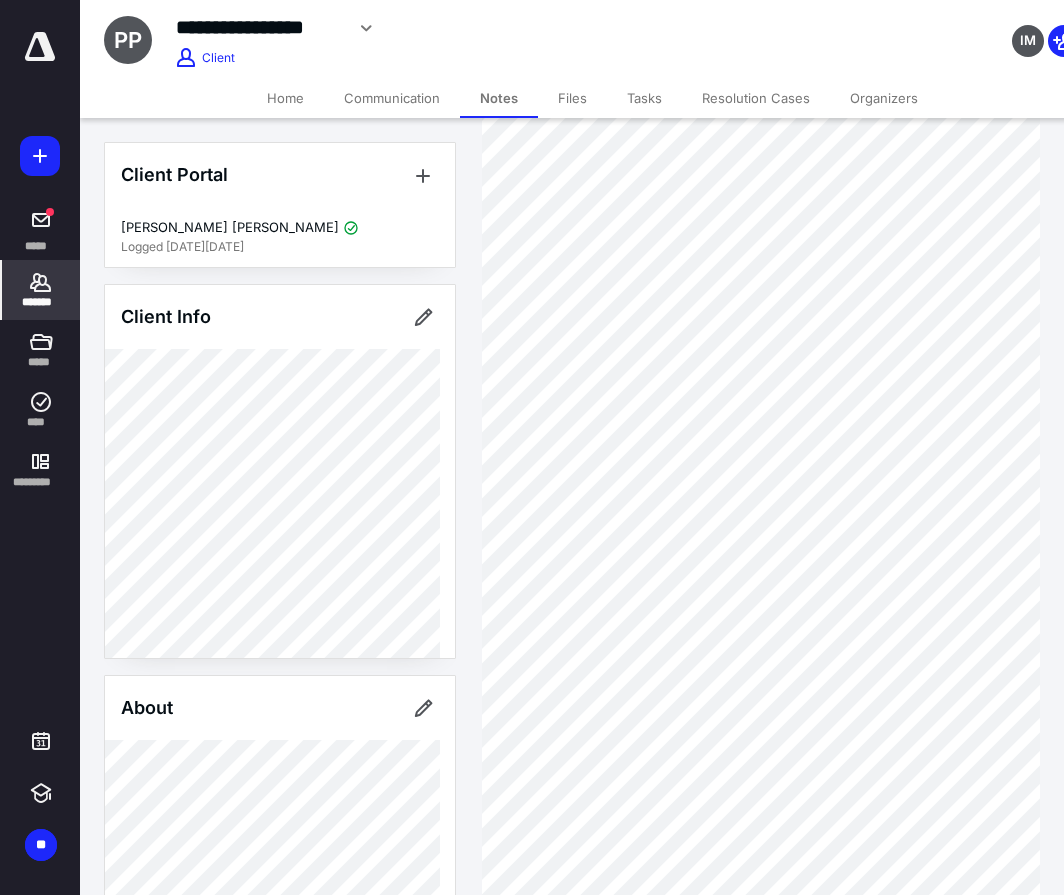 scroll, scrollTop: 299, scrollLeft: 0, axis: vertical 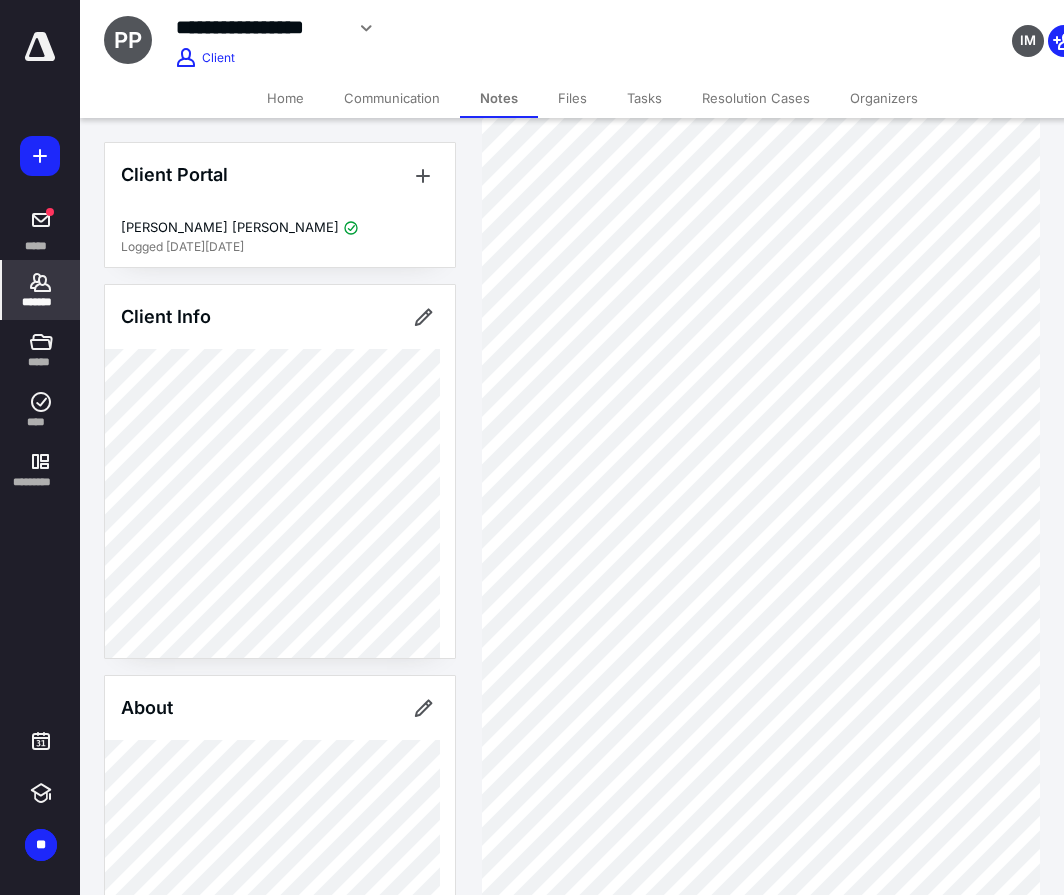 click on "Files" at bounding box center [572, 98] 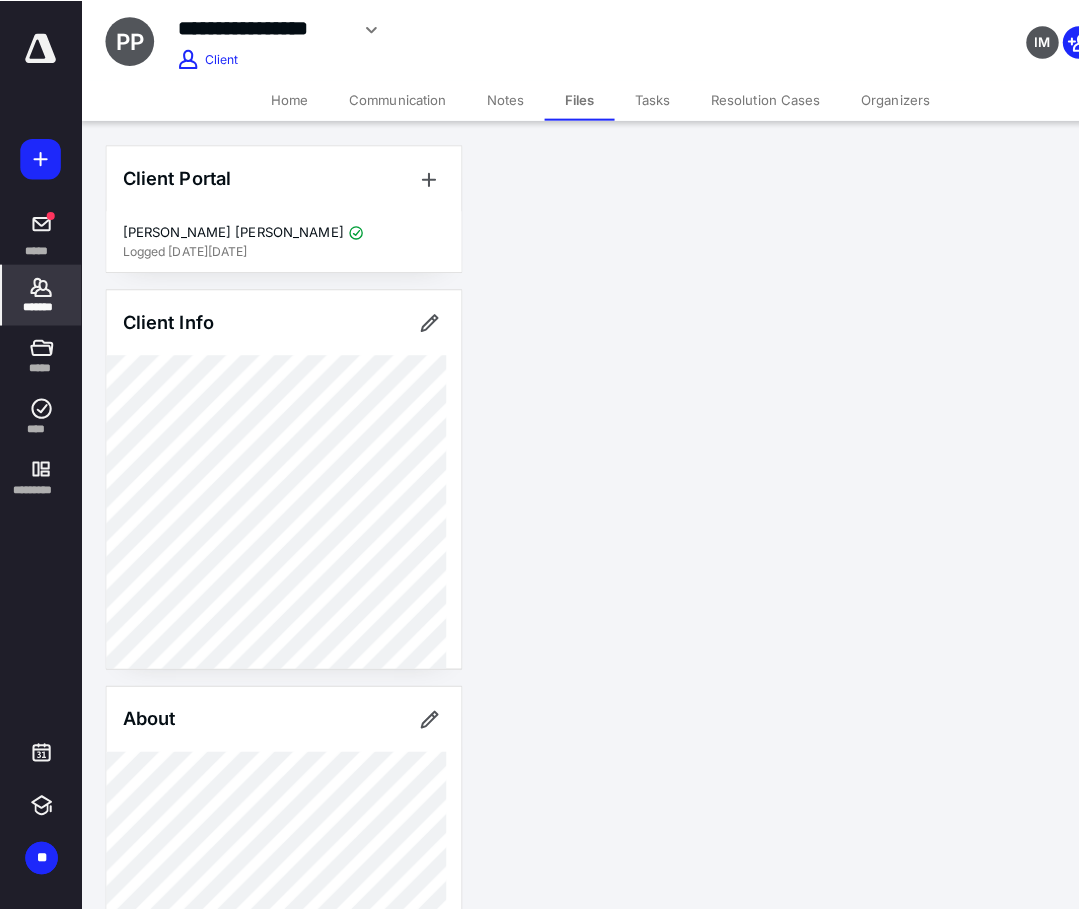 scroll, scrollTop: 0, scrollLeft: 0, axis: both 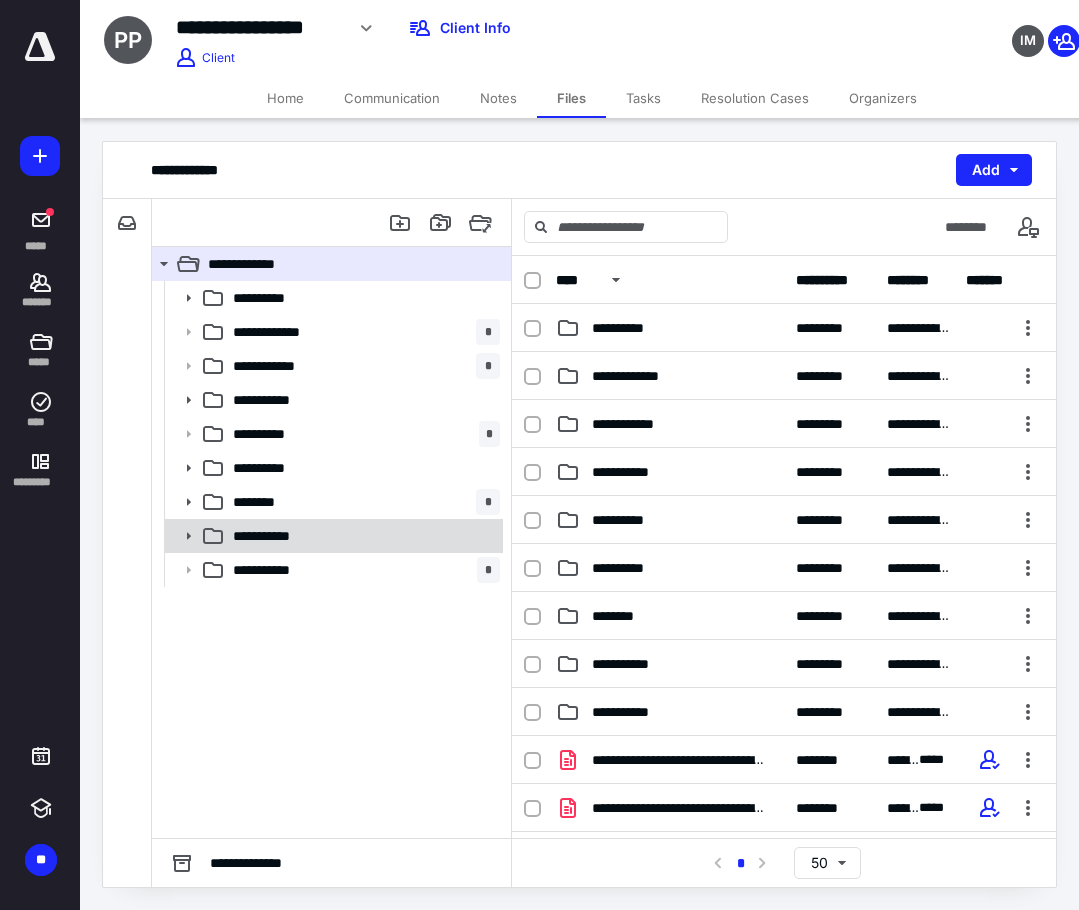 click on "**********" at bounding box center (281, 536) 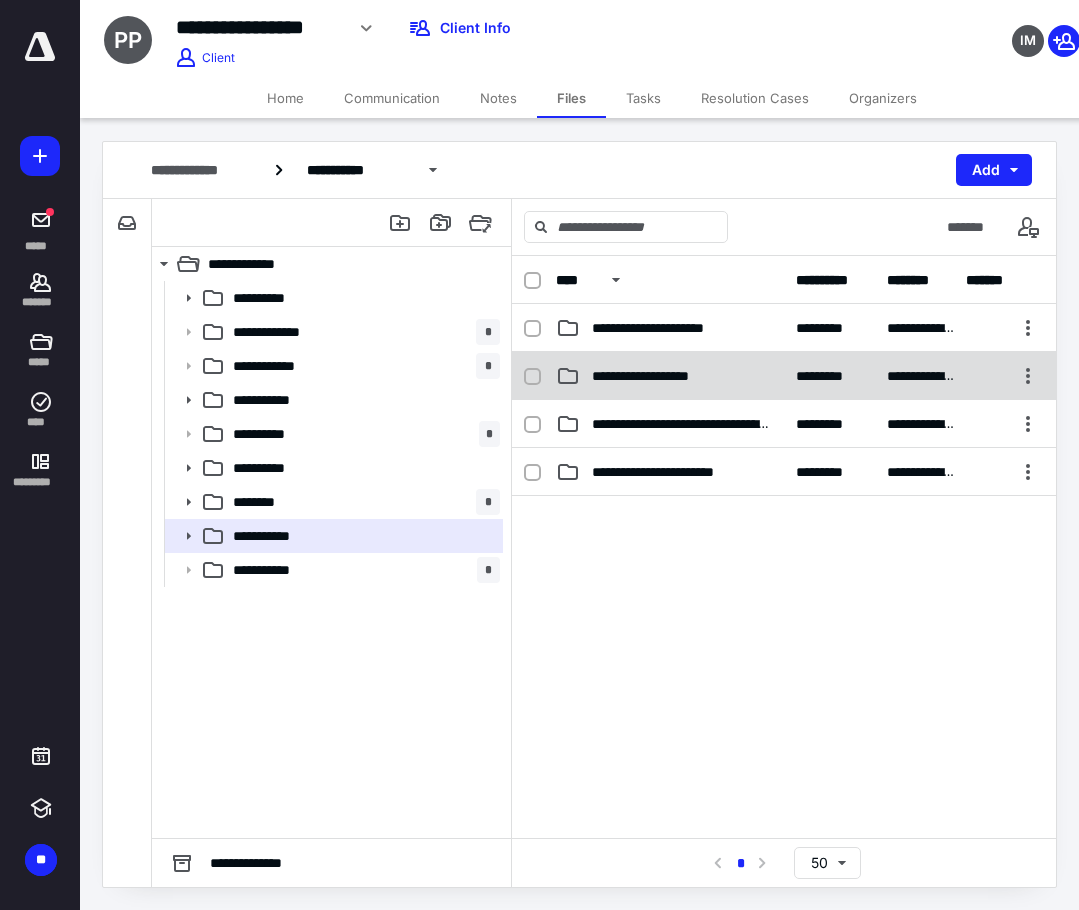 click on "**********" at bounding box center (659, 376) 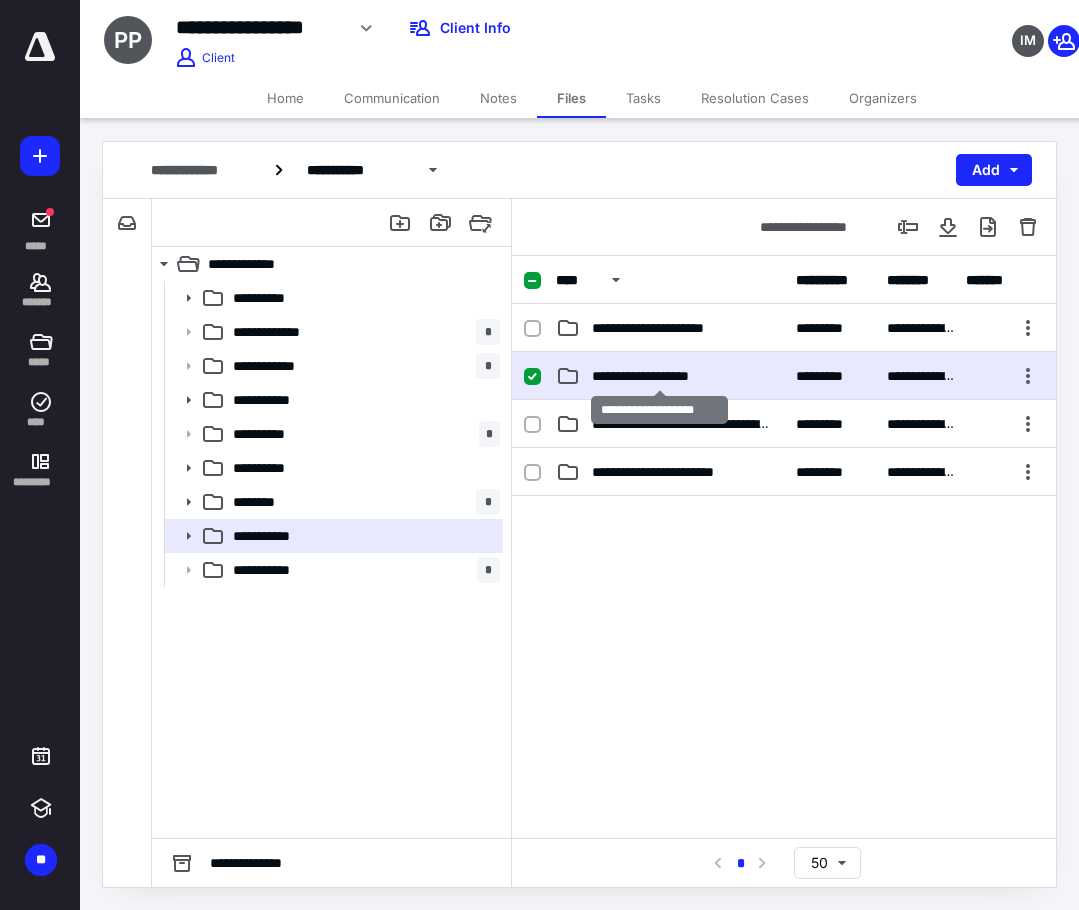 click on "**********" at bounding box center [659, 376] 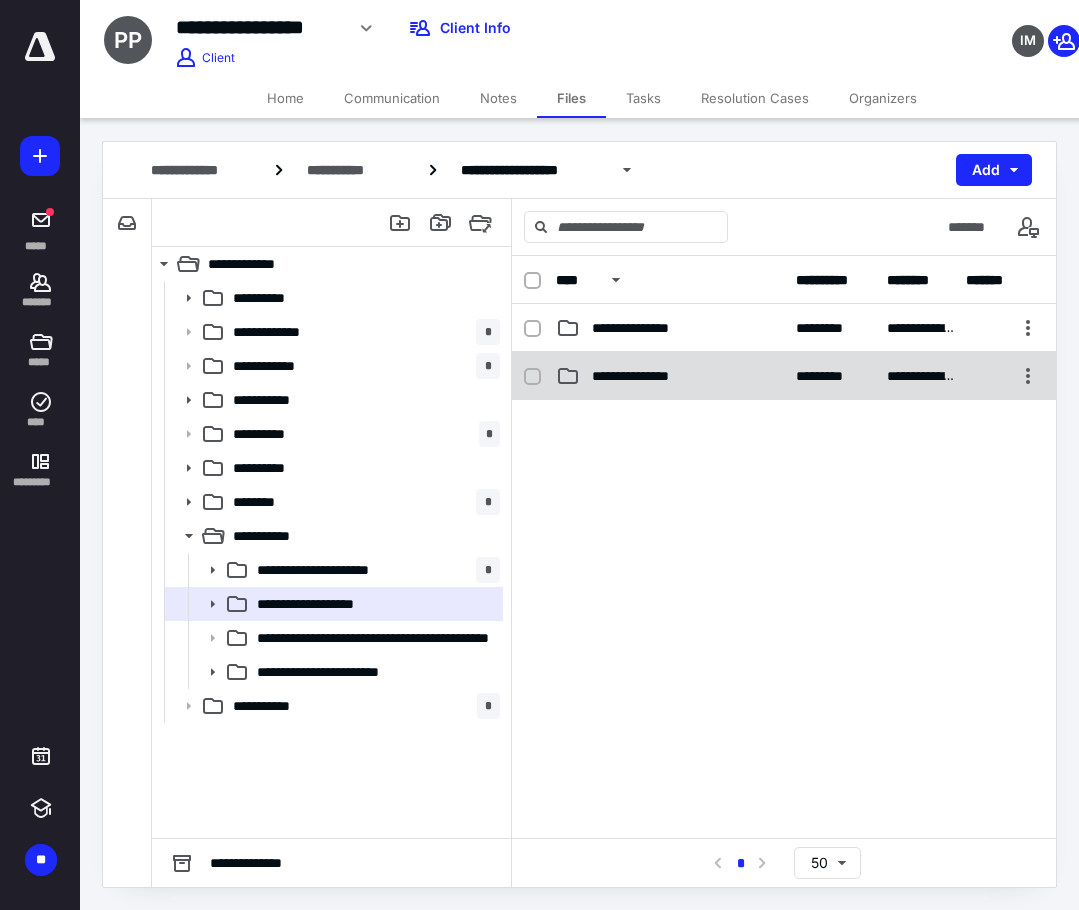 click on "**********" at bounding box center [646, 376] 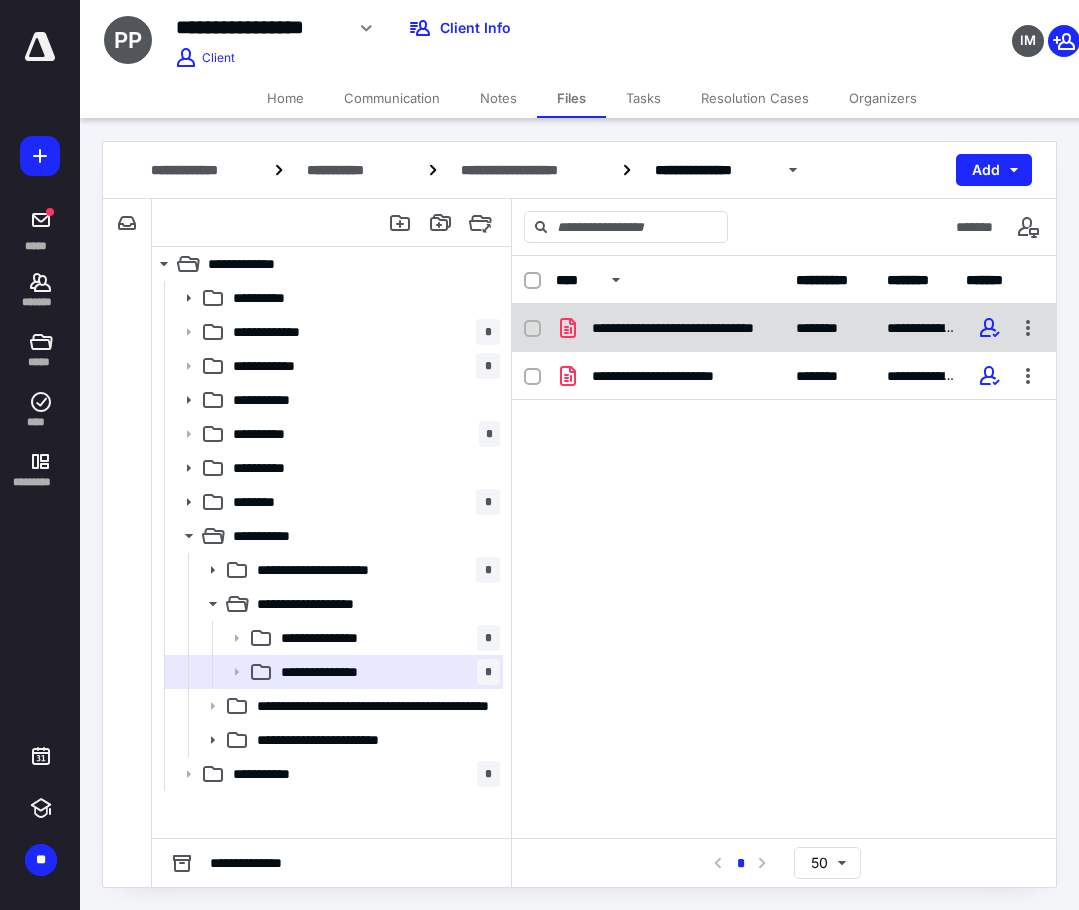click on "**********" at bounding box center [682, 328] 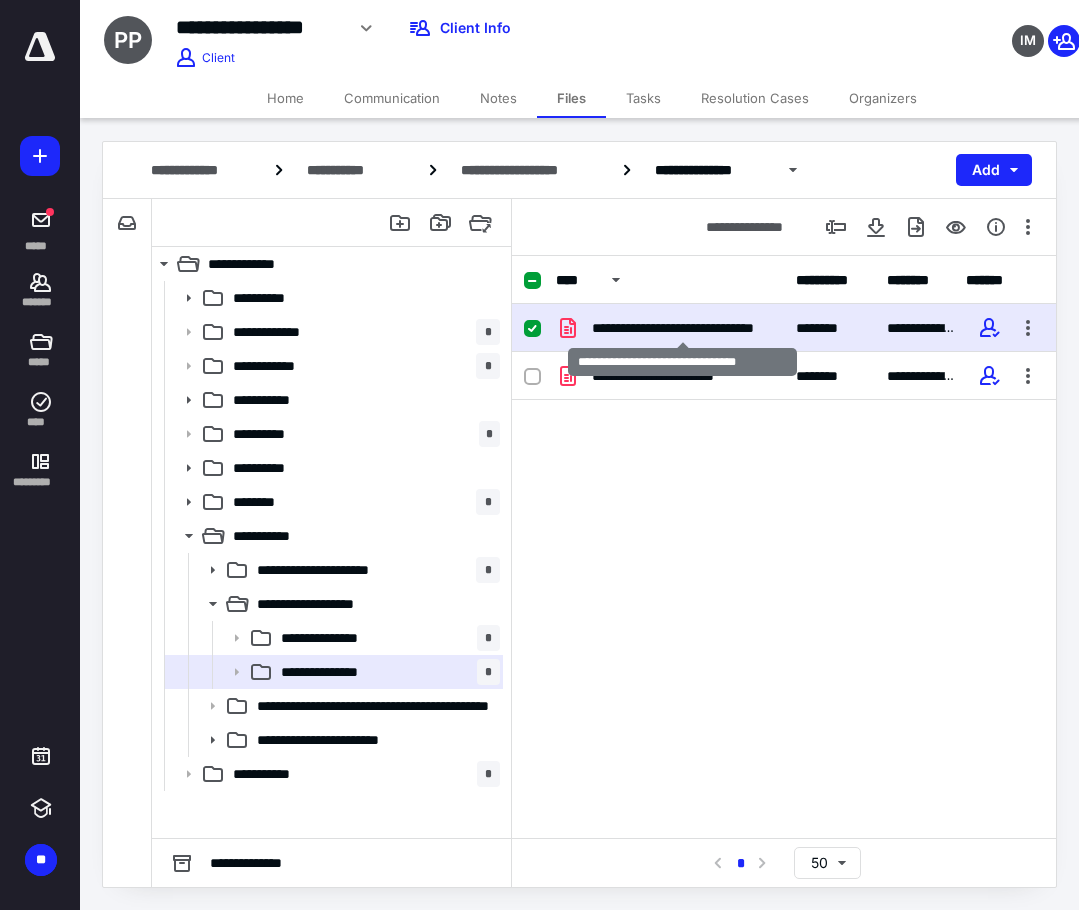 click on "**********" at bounding box center (682, 328) 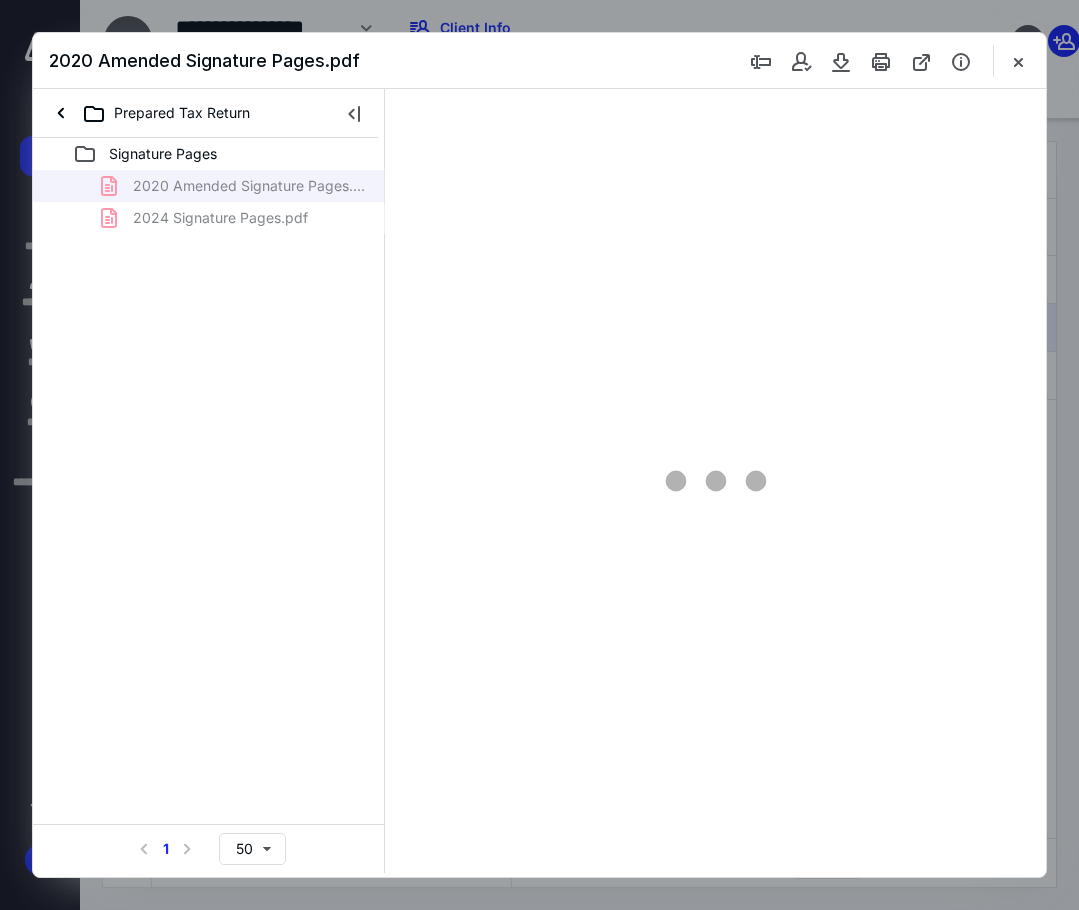 scroll, scrollTop: 0, scrollLeft: 0, axis: both 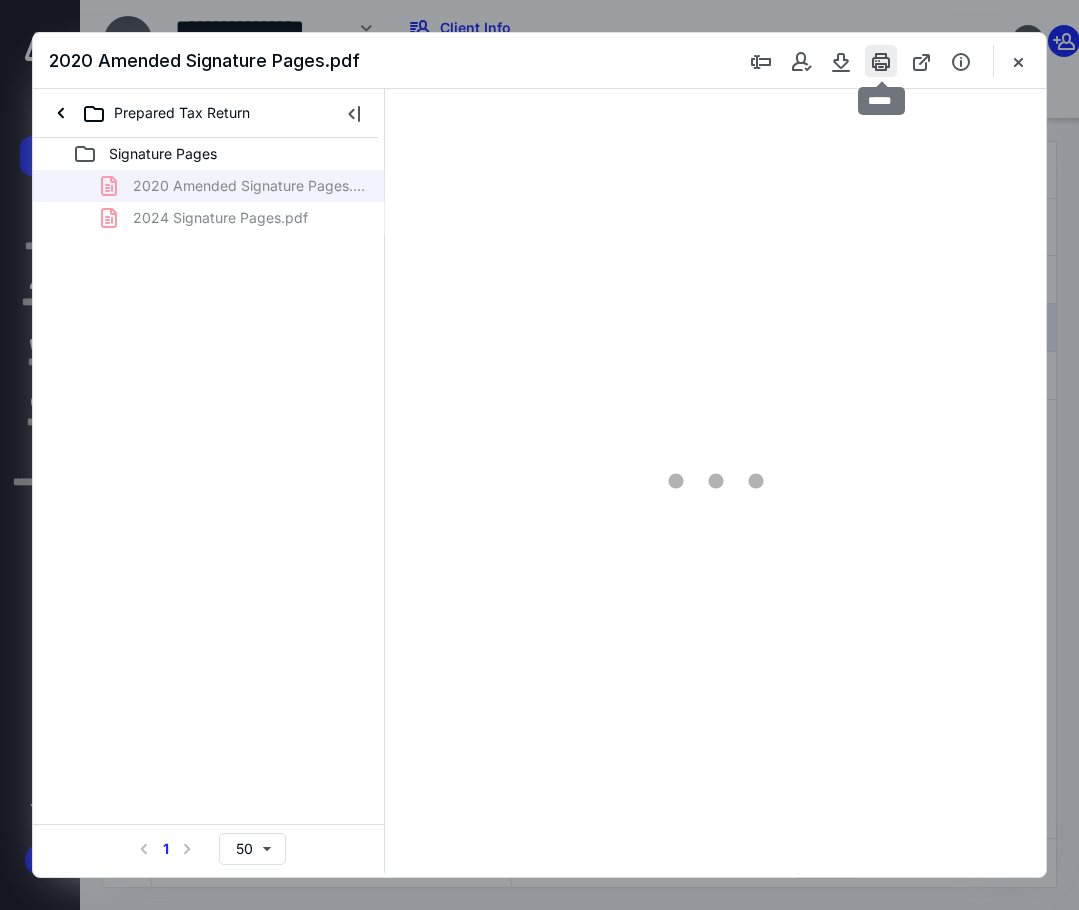 click at bounding box center (881, 61) 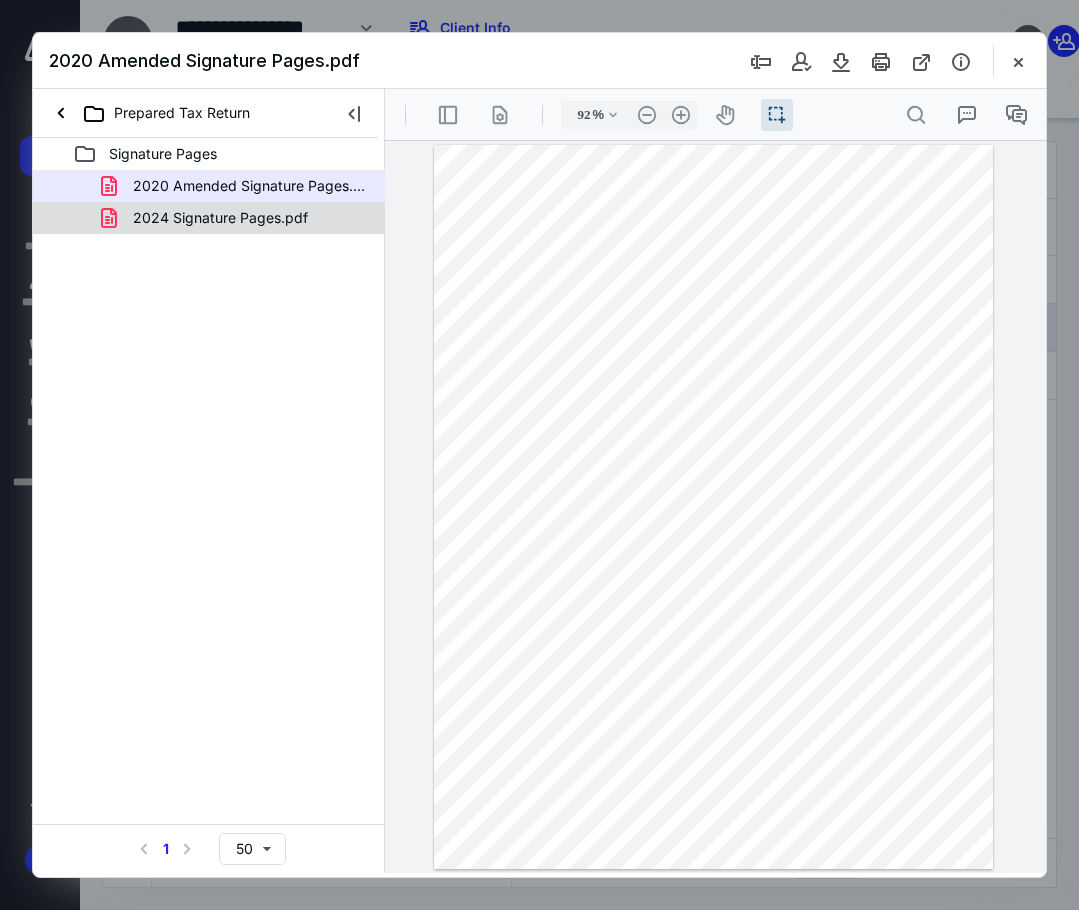 click on "2024 Signature Pages.pdf" at bounding box center (208, 218) 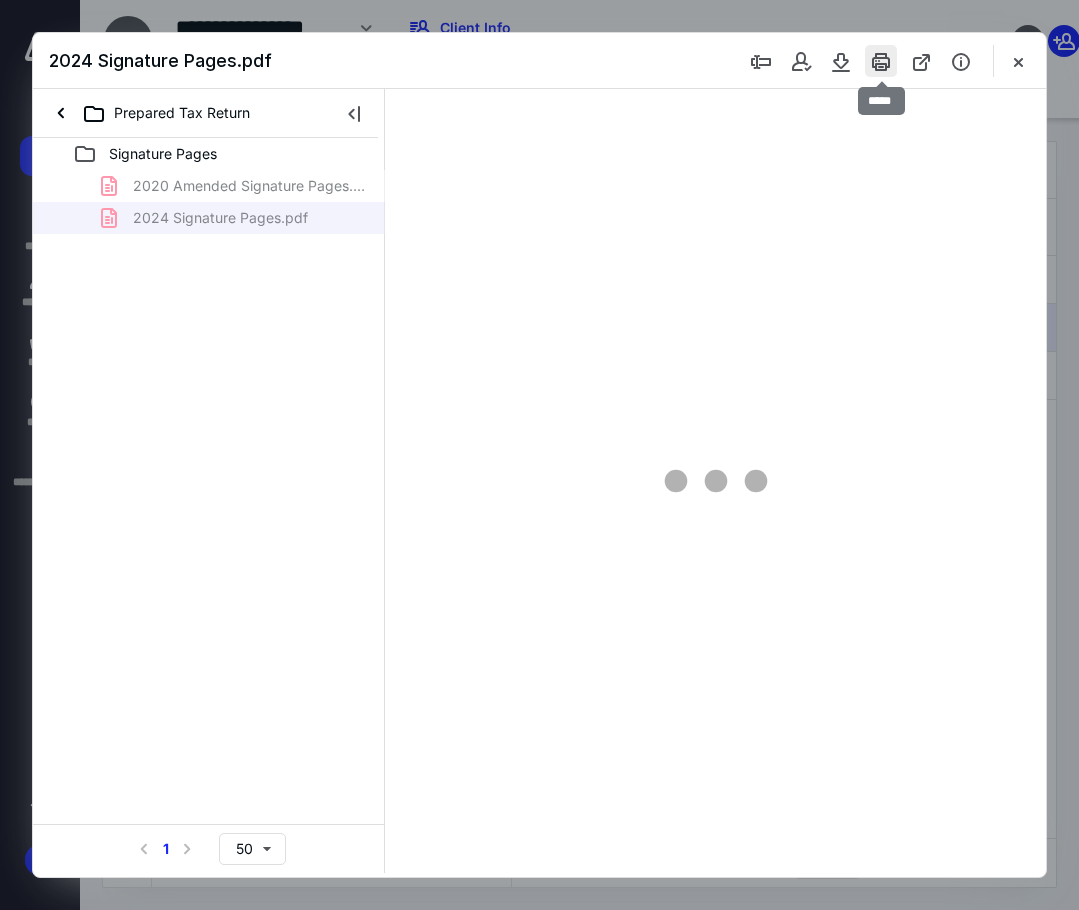 click at bounding box center (881, 61) 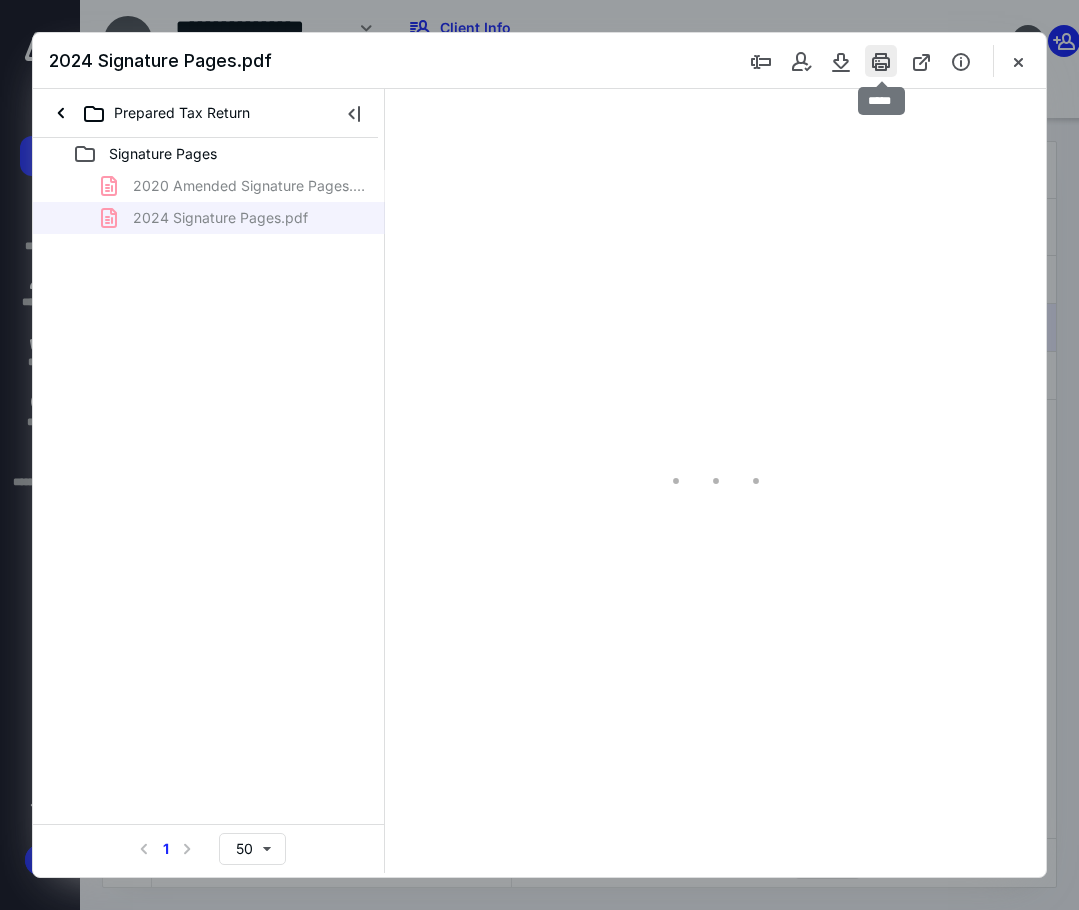 type on "92" 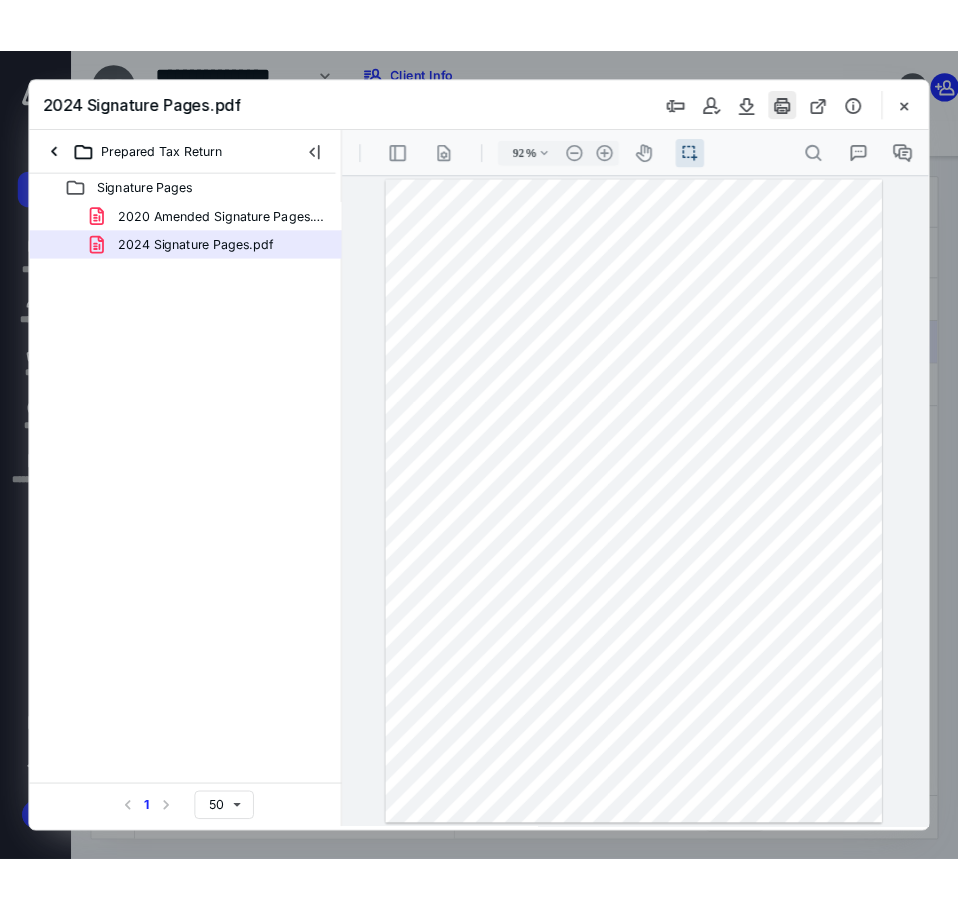 scroll, scrollTop: 56, scrollLeft: 0, axis: vertical 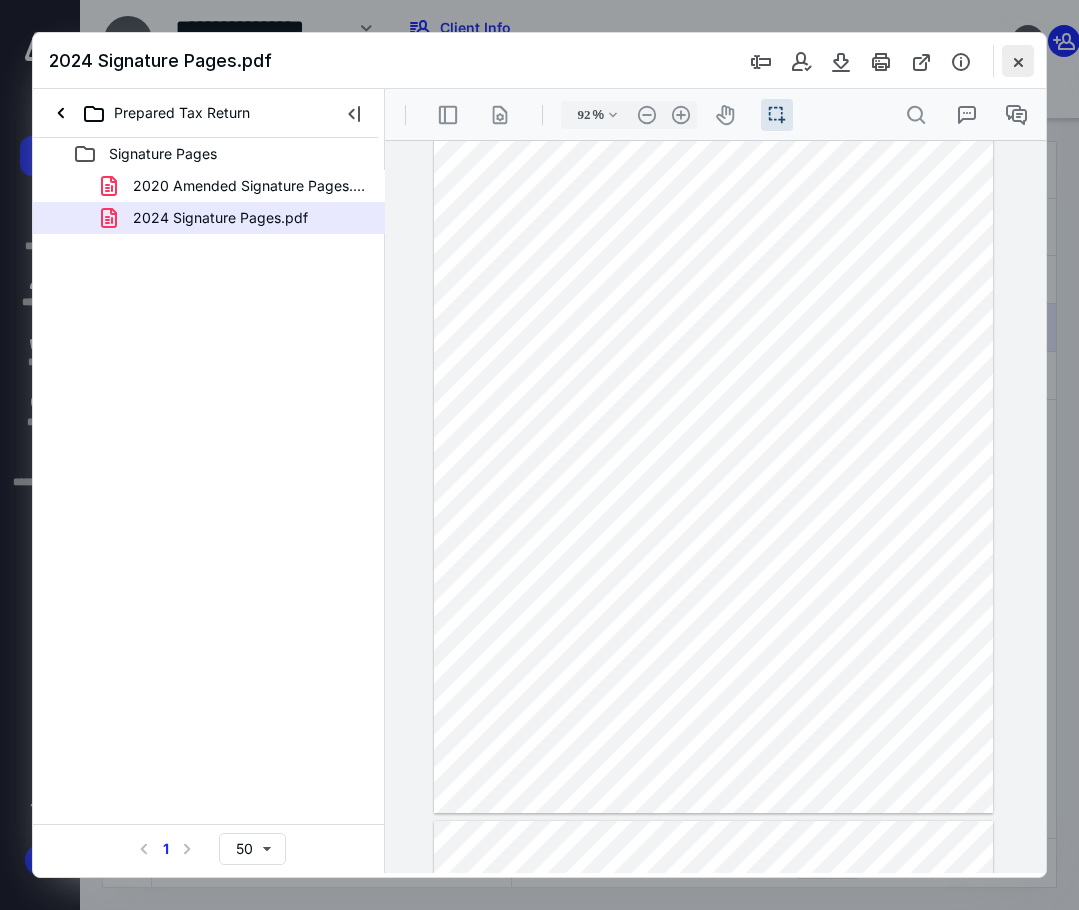 click at bounding box center (1018, 61) 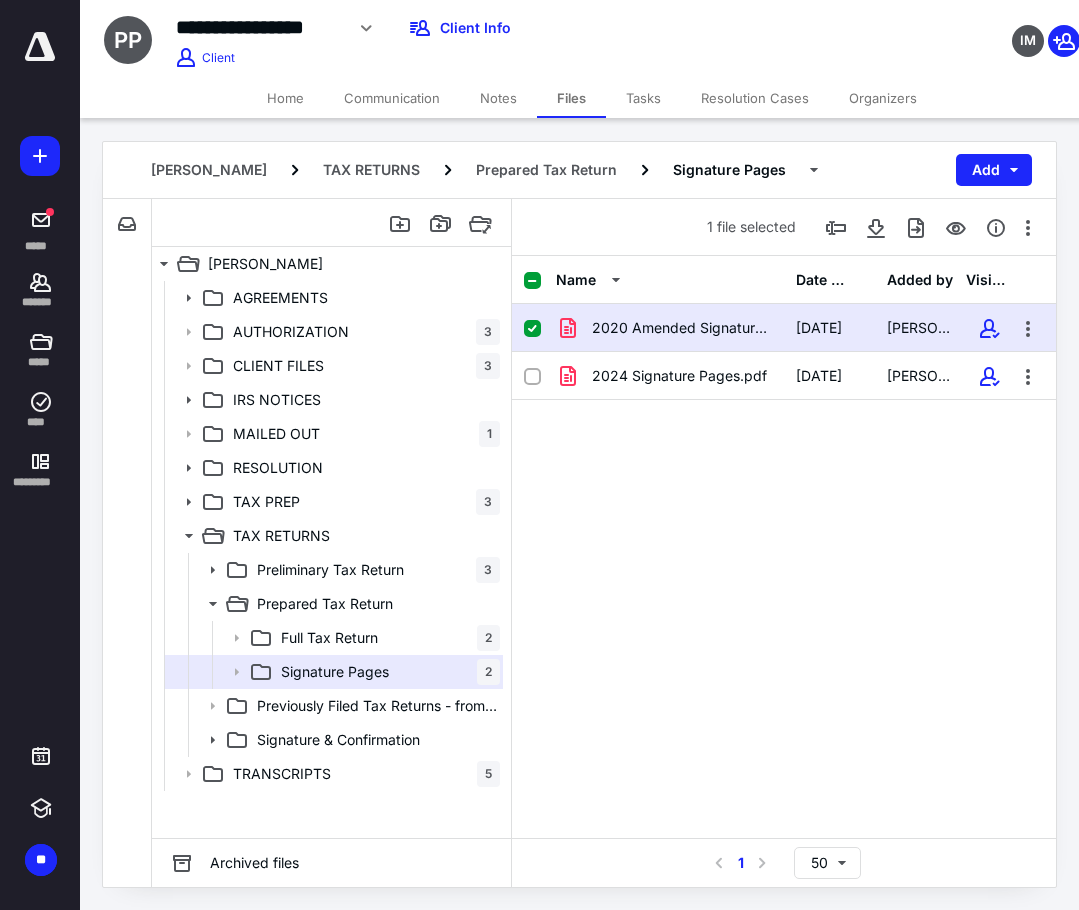 click on "Home" at bounding box center (285, 98) 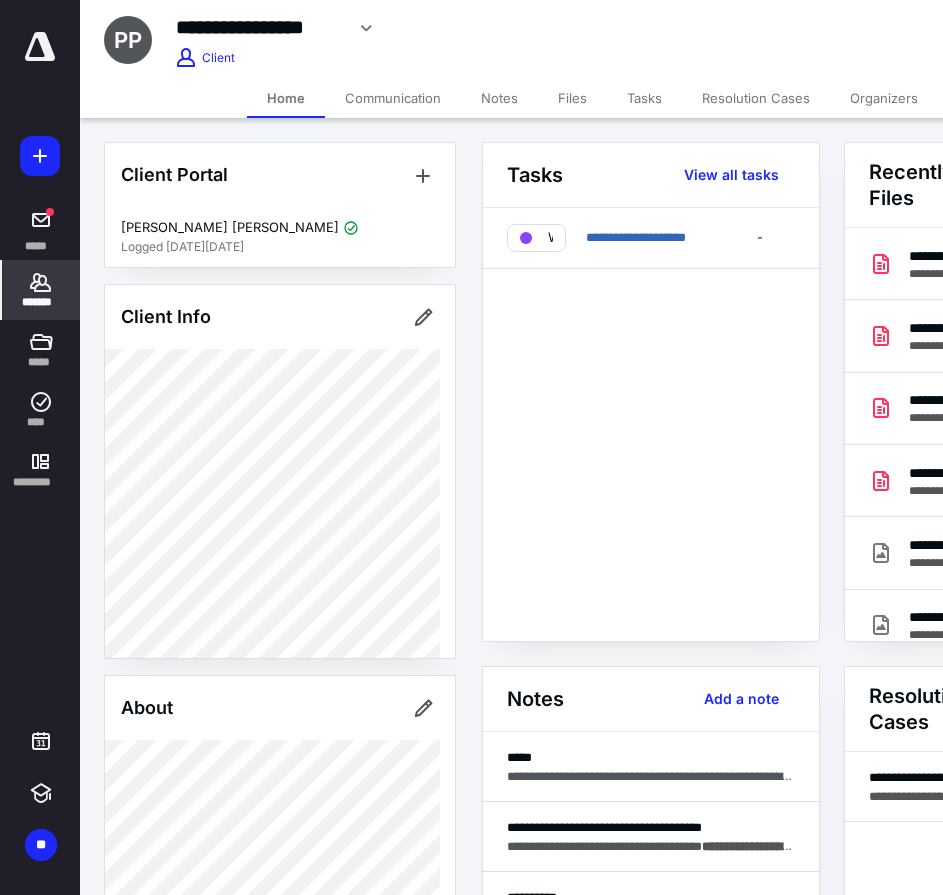 click 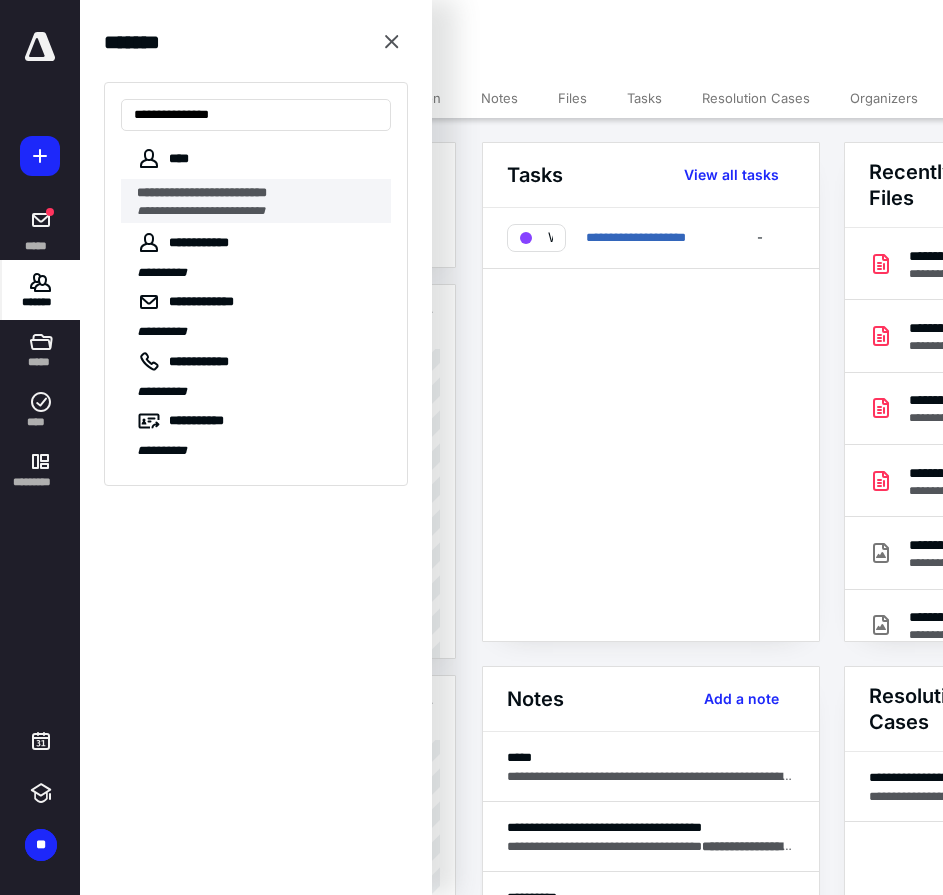 type on "**********" 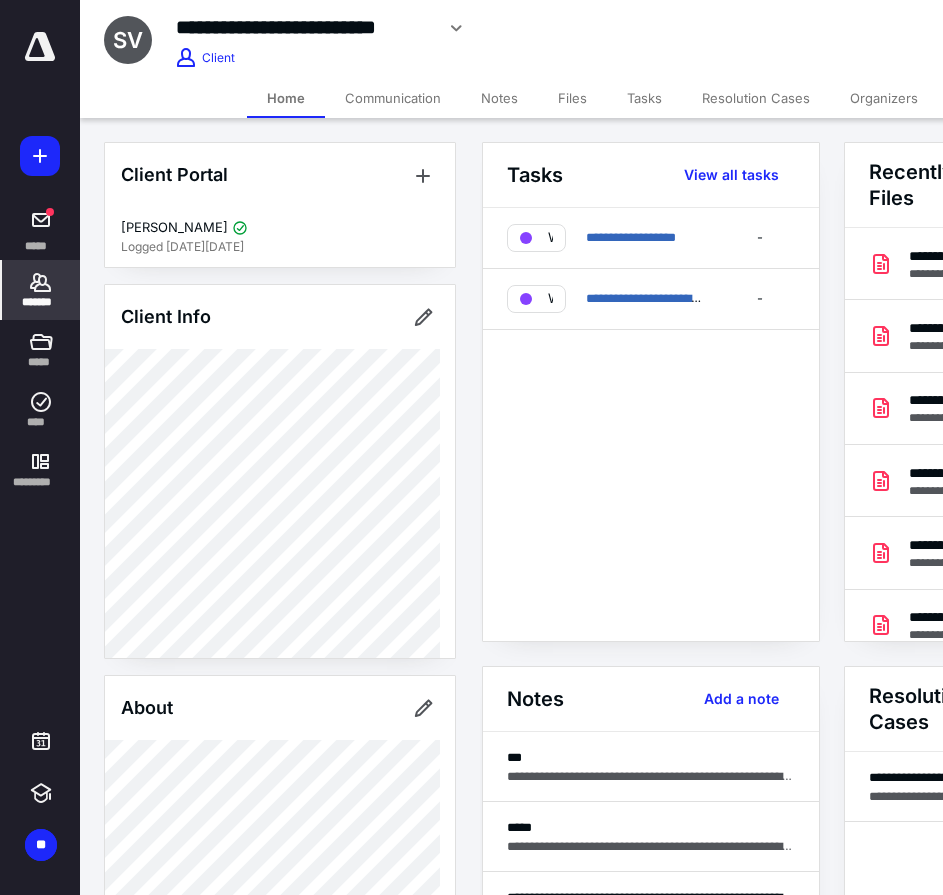 click on "Files" at bounding box center [572, 98] 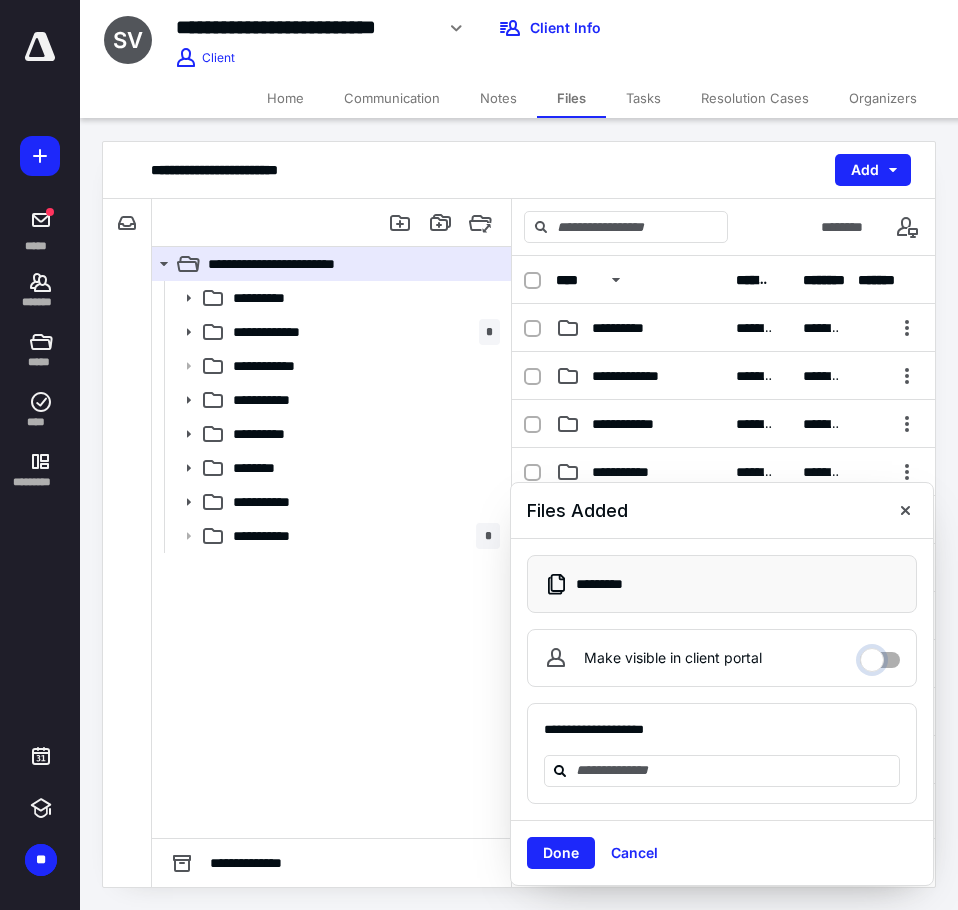 click on "Make visible in client portal" at bounding box center (880, 655) 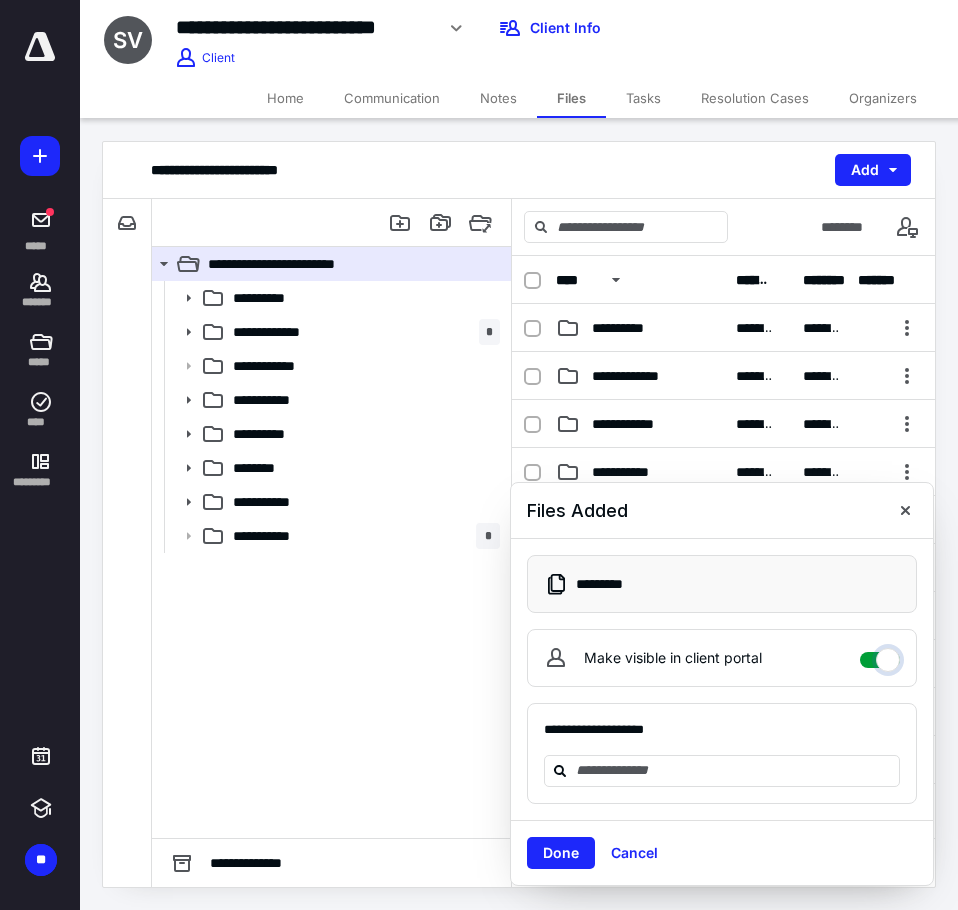 checkbox on "****" 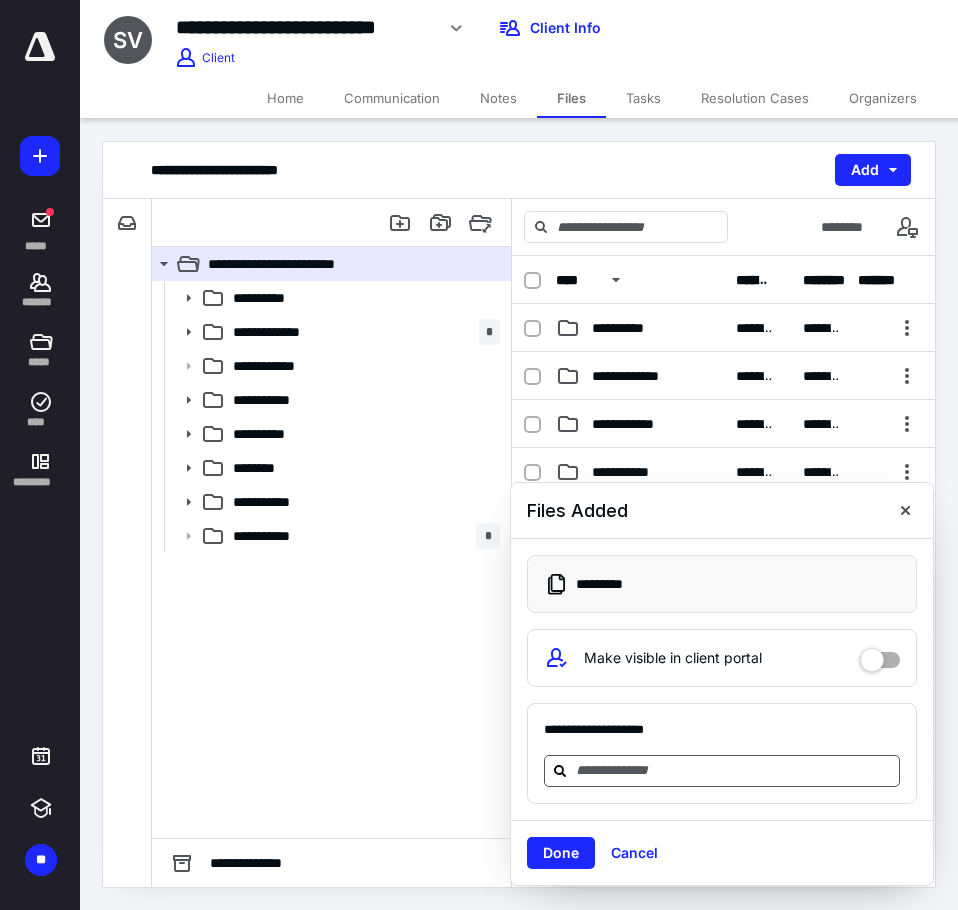 click at bounding box center (734, 770) 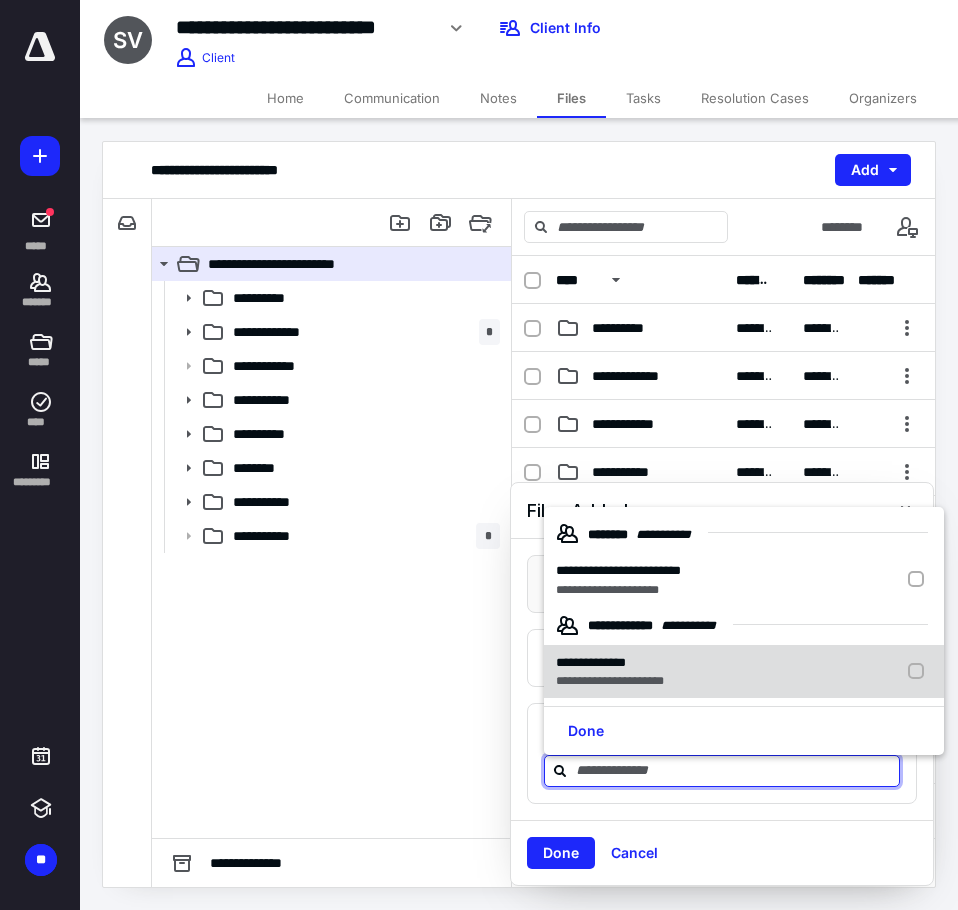 click on "**********" at bounding box center [591, 662] 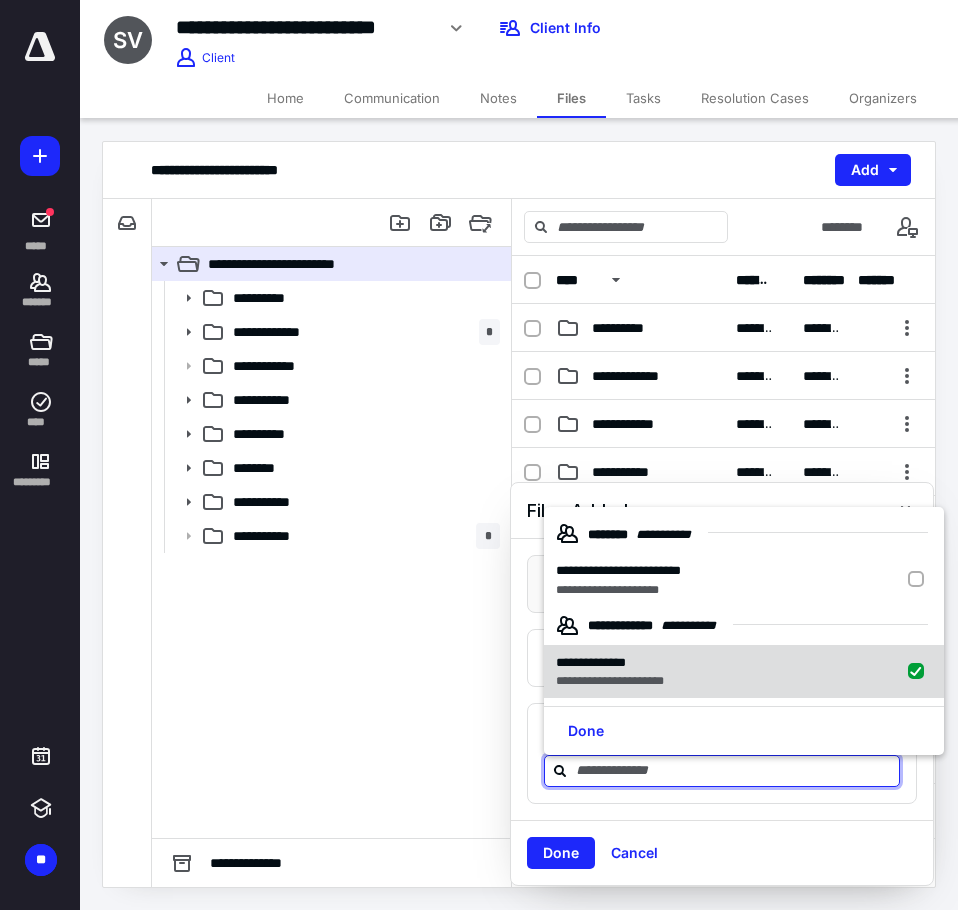 checkbox on "true" 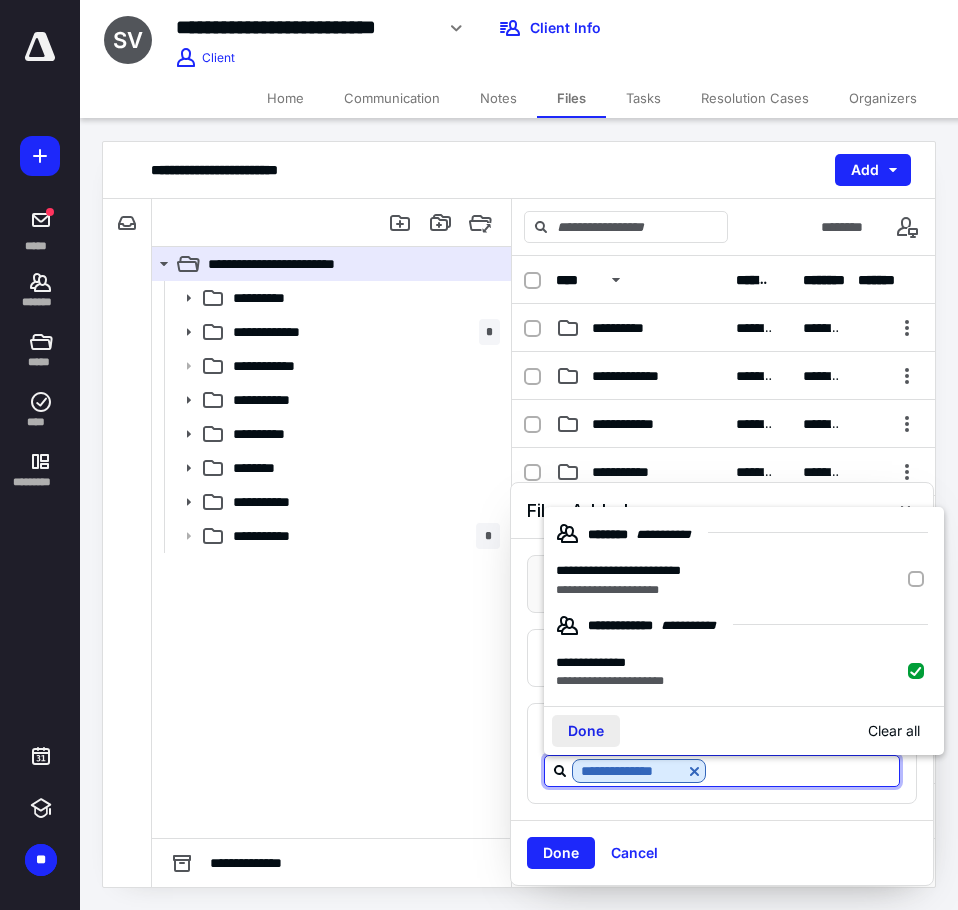 click on "Done" at bounding box center (586, 731) 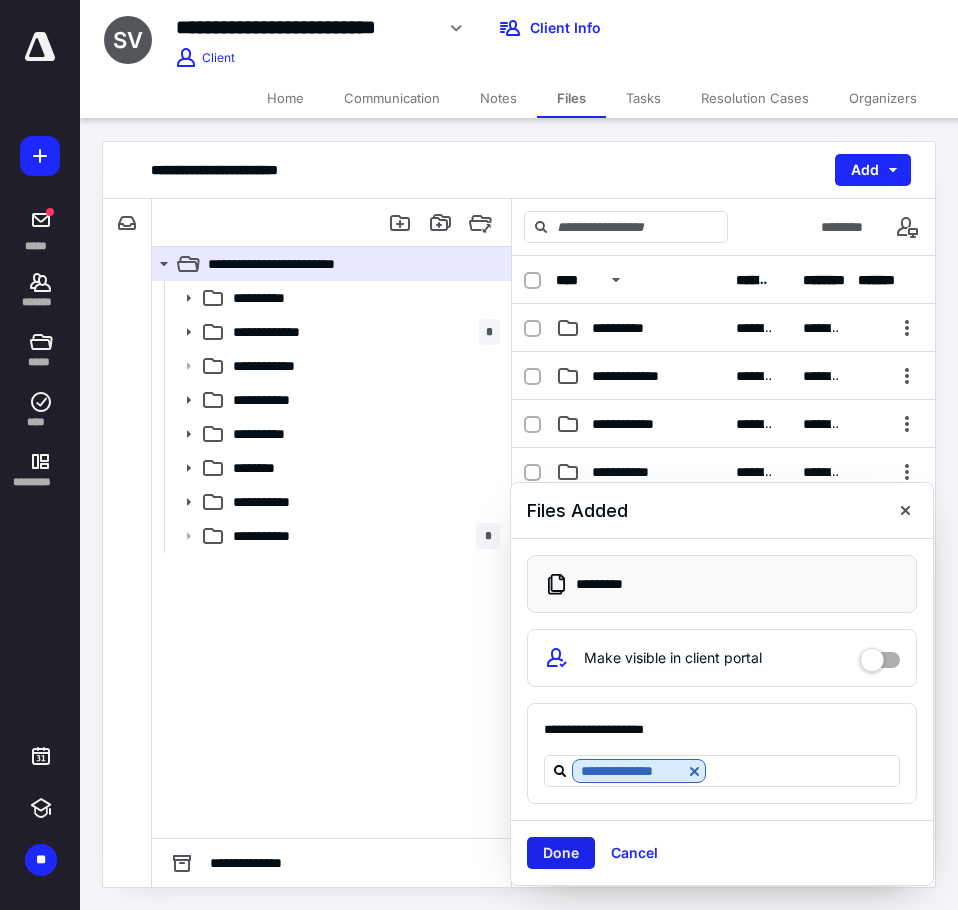 click on "Done" at bounding box center (561, 853) 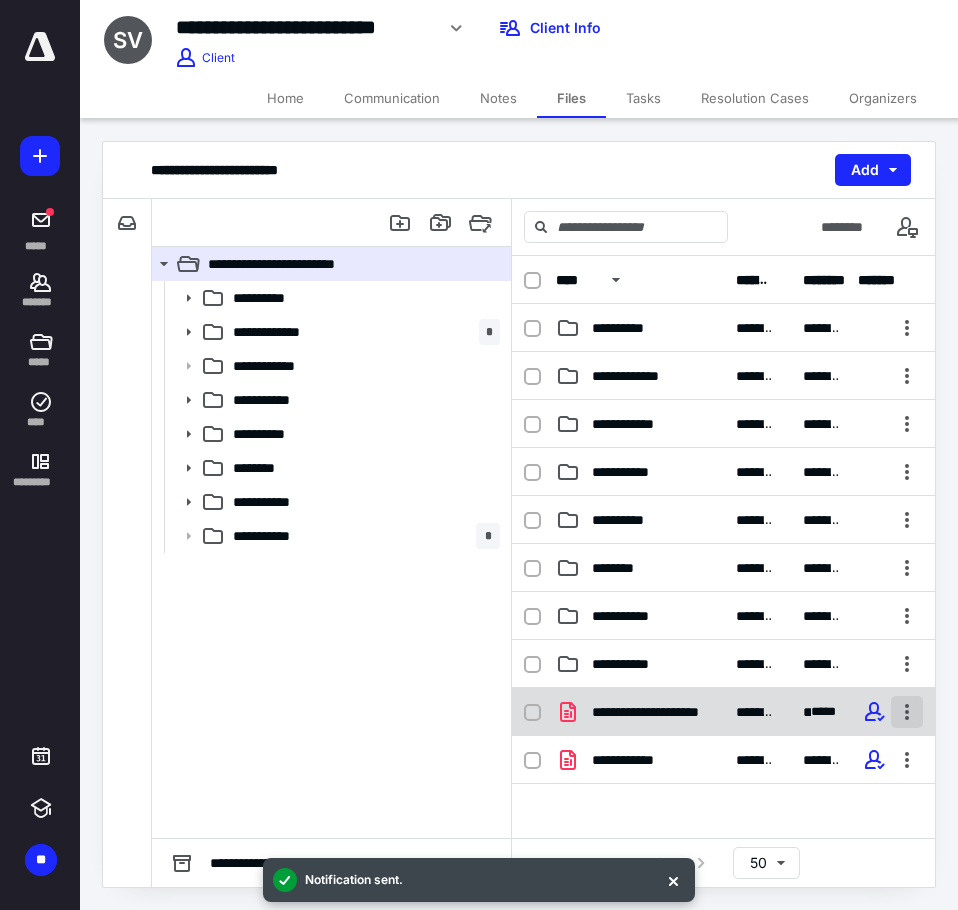 click at bounding box center (907, 712) 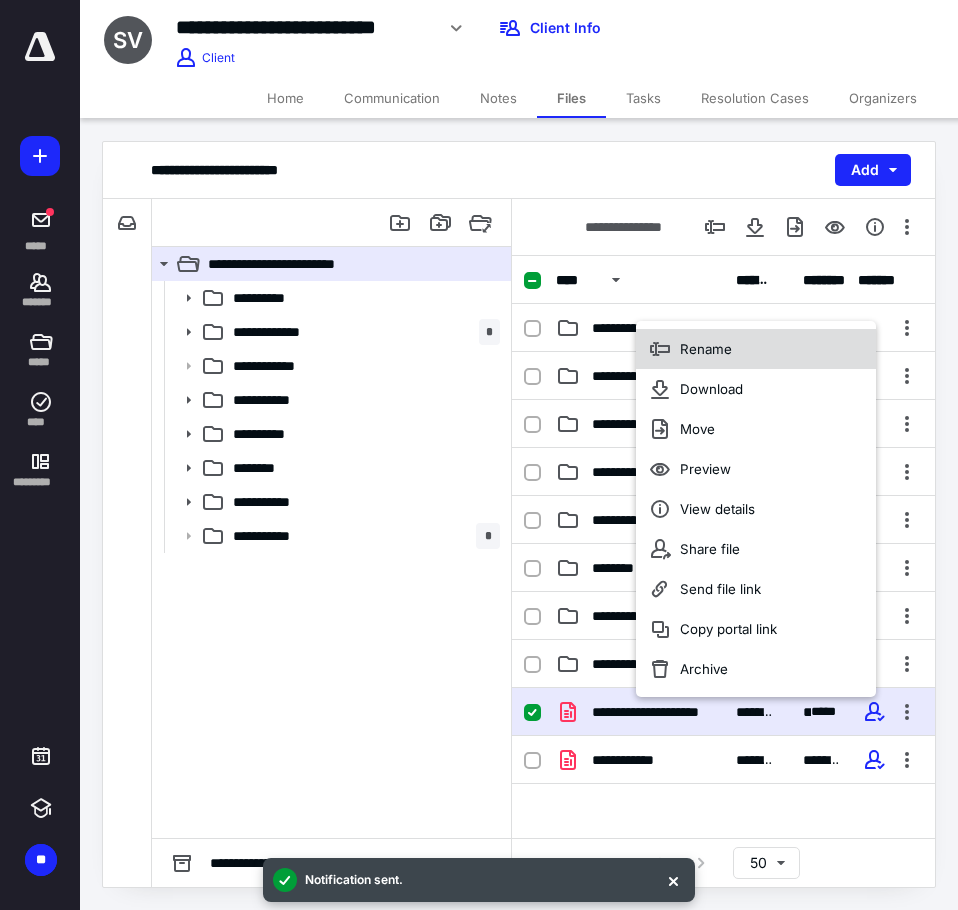 click on "Rename" at bounding box center [756, 349] 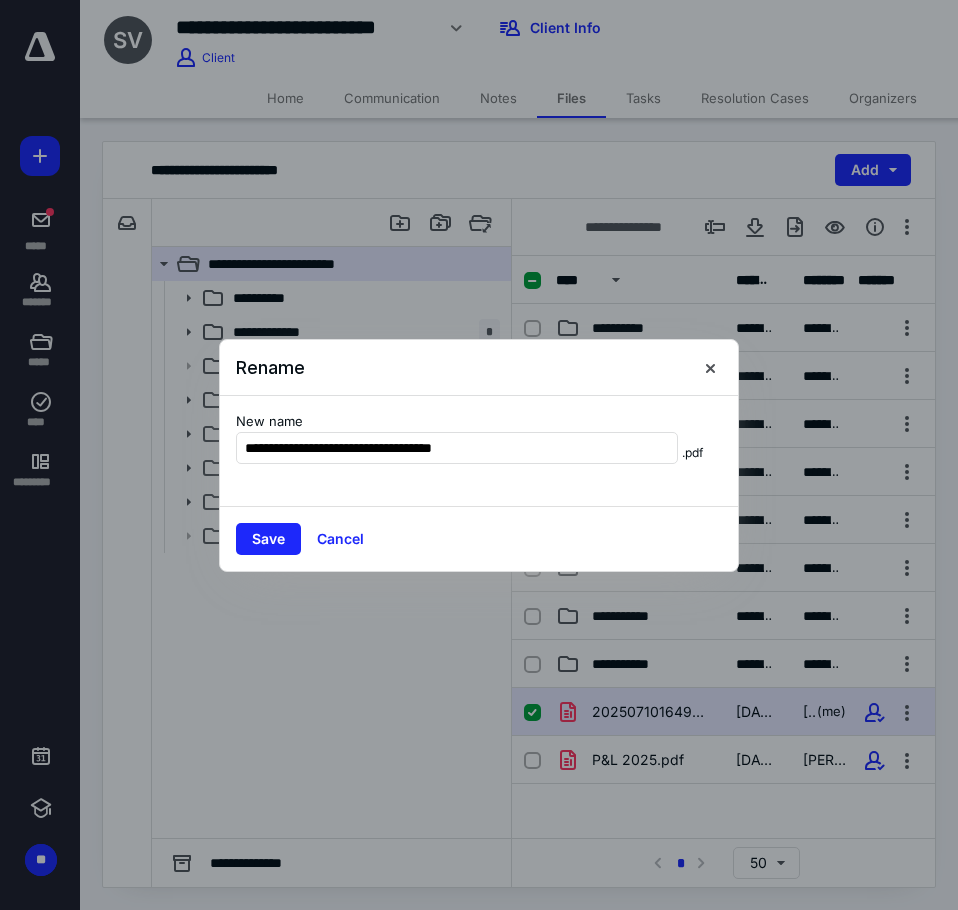 type on "**********" 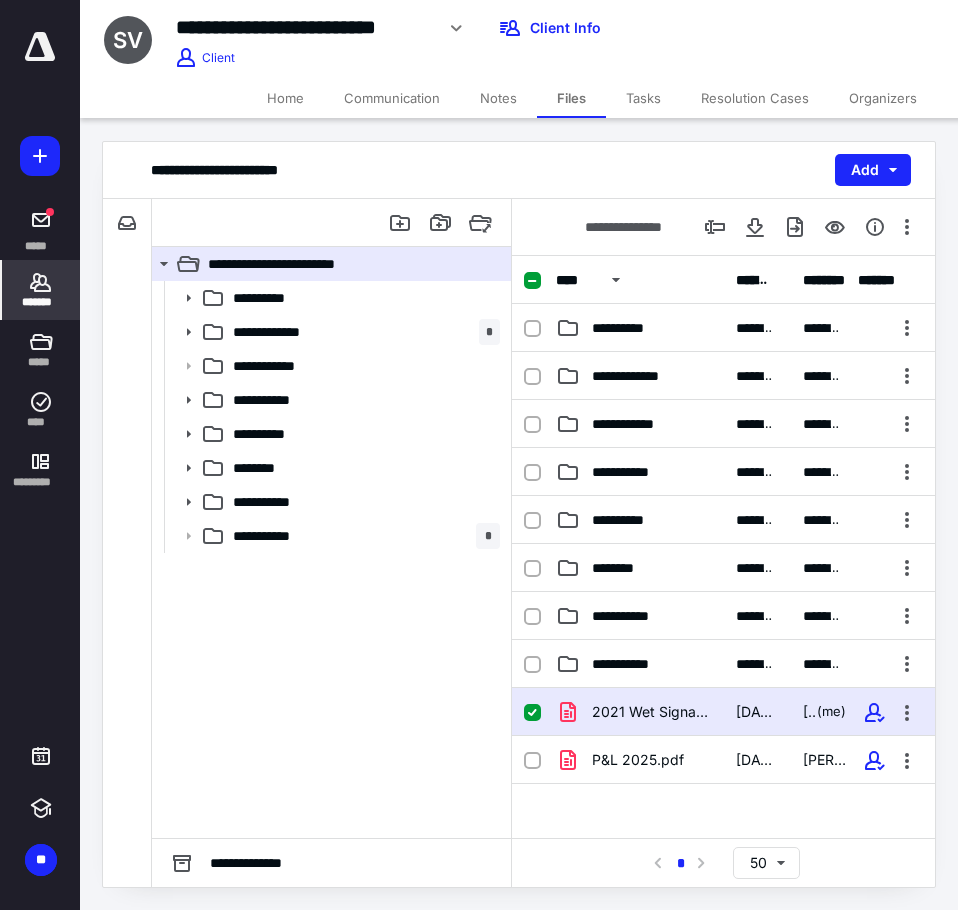click on "*******" at bounding box center [41, 302] 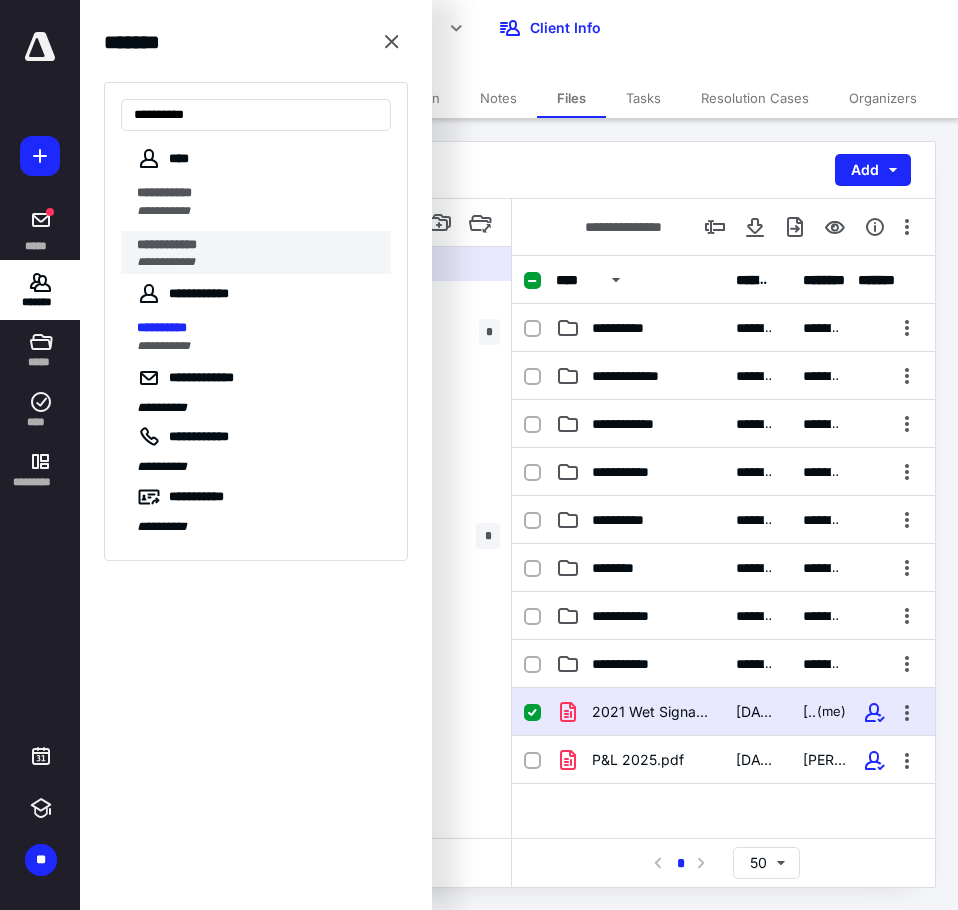 type on "**********" 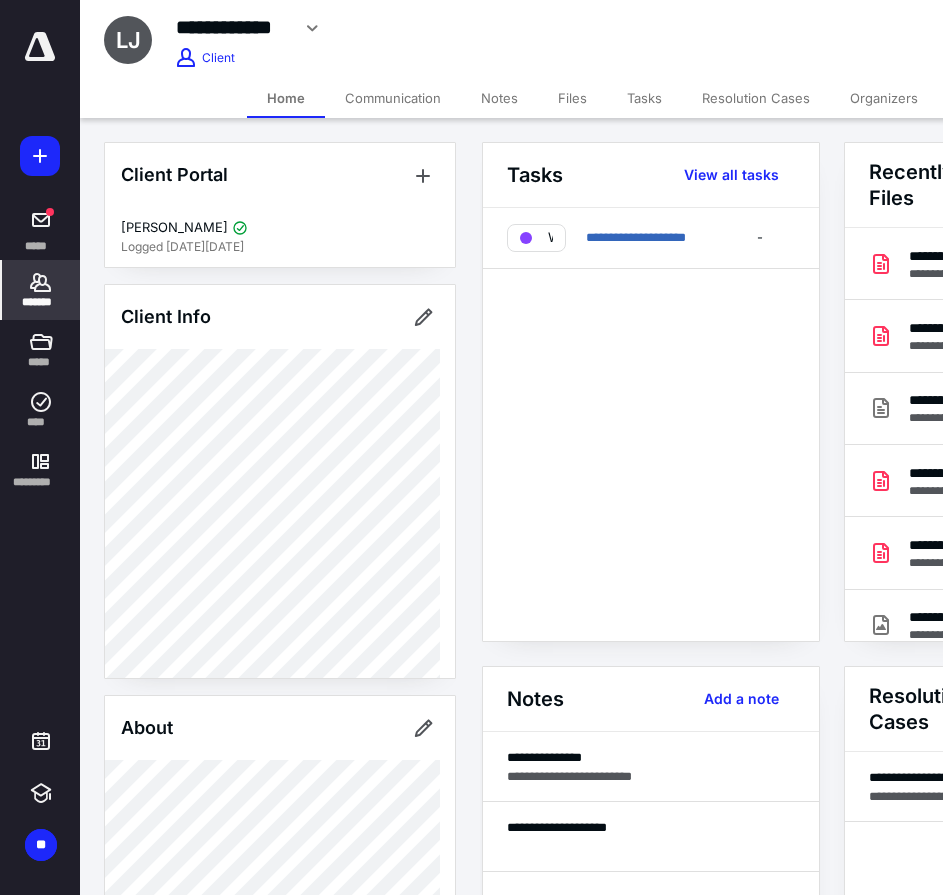 click on "Files" at bounding box center [572, 98] 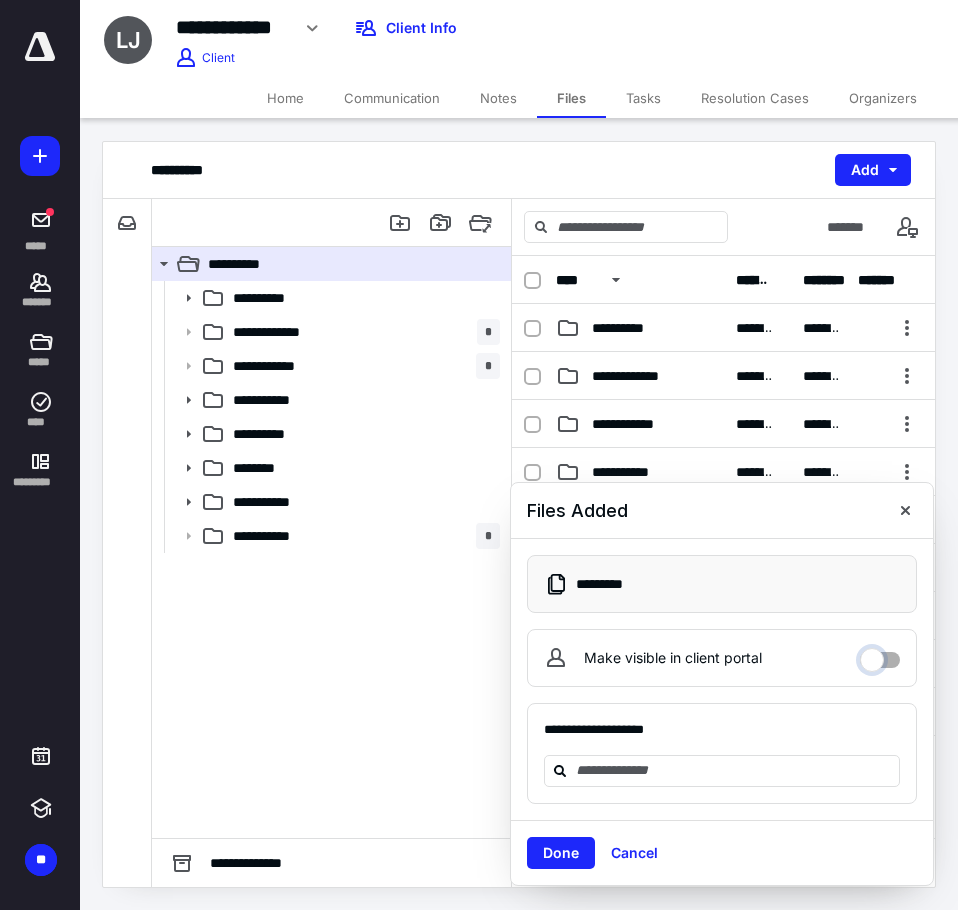 click on "Make visible in client portal" at bounding box center (880, 655) 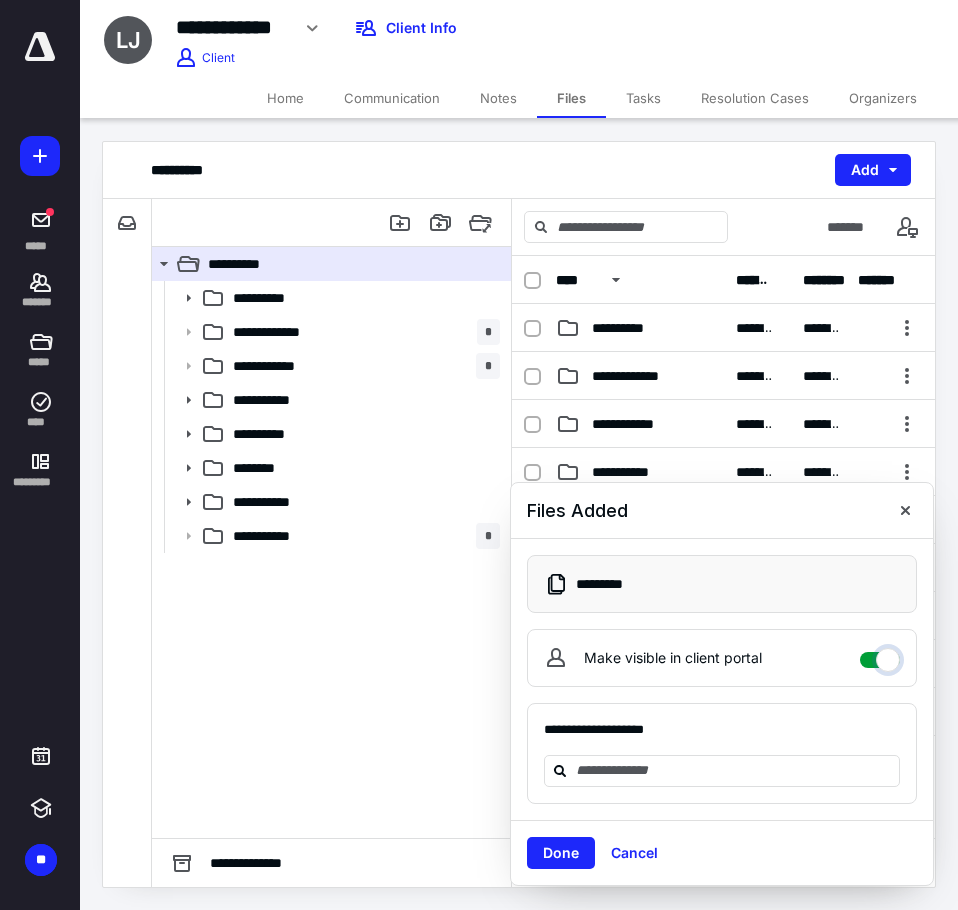 checkbox on "****" 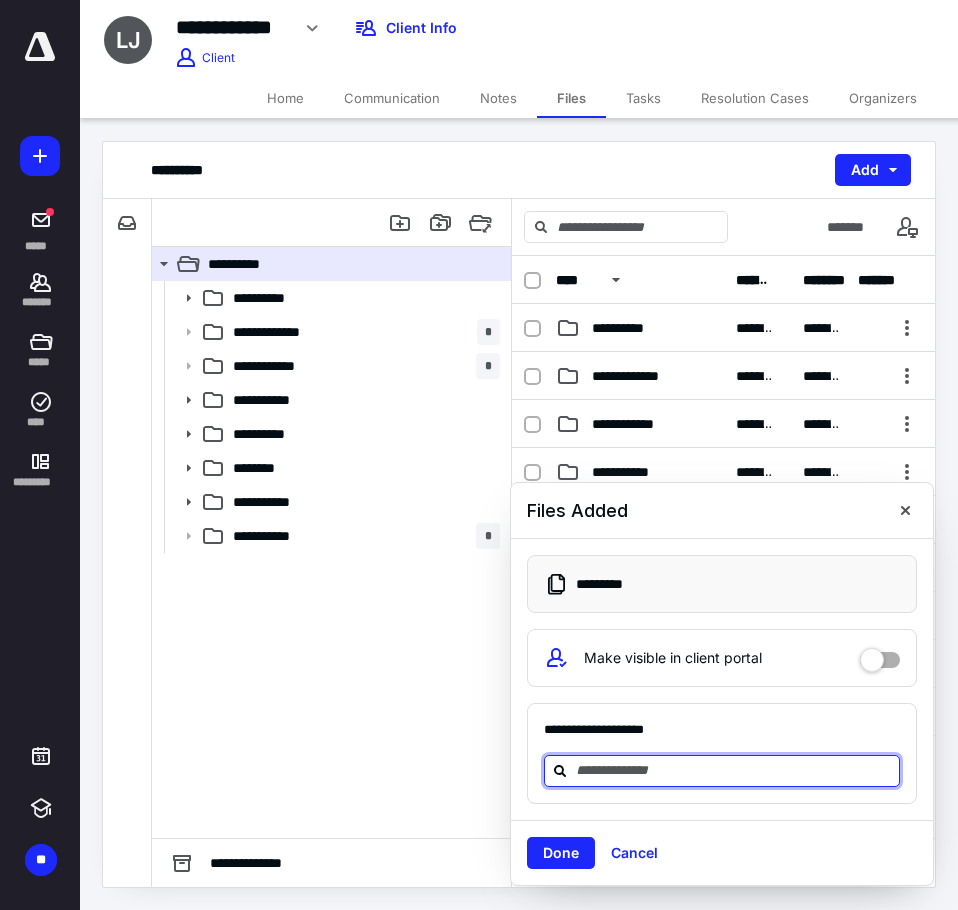 click at bounding box center (734, 770) 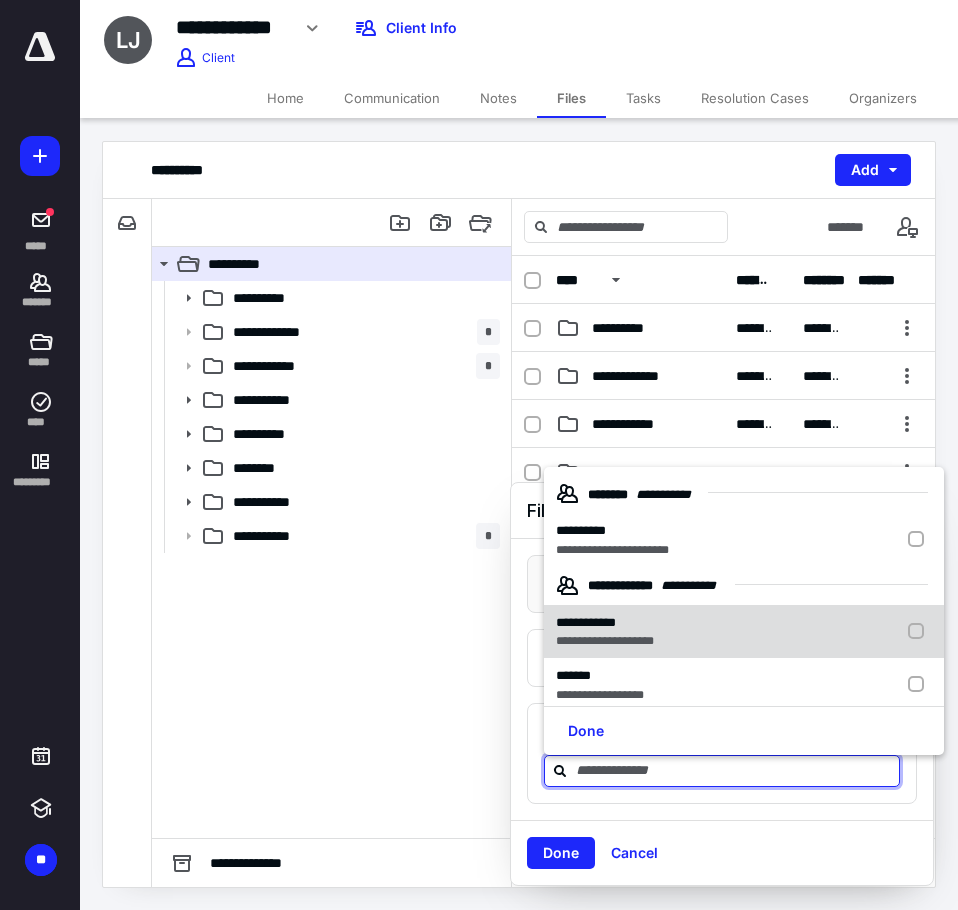 scroll, scrollTop: 14, scrollLeft: 0, axis: vertical 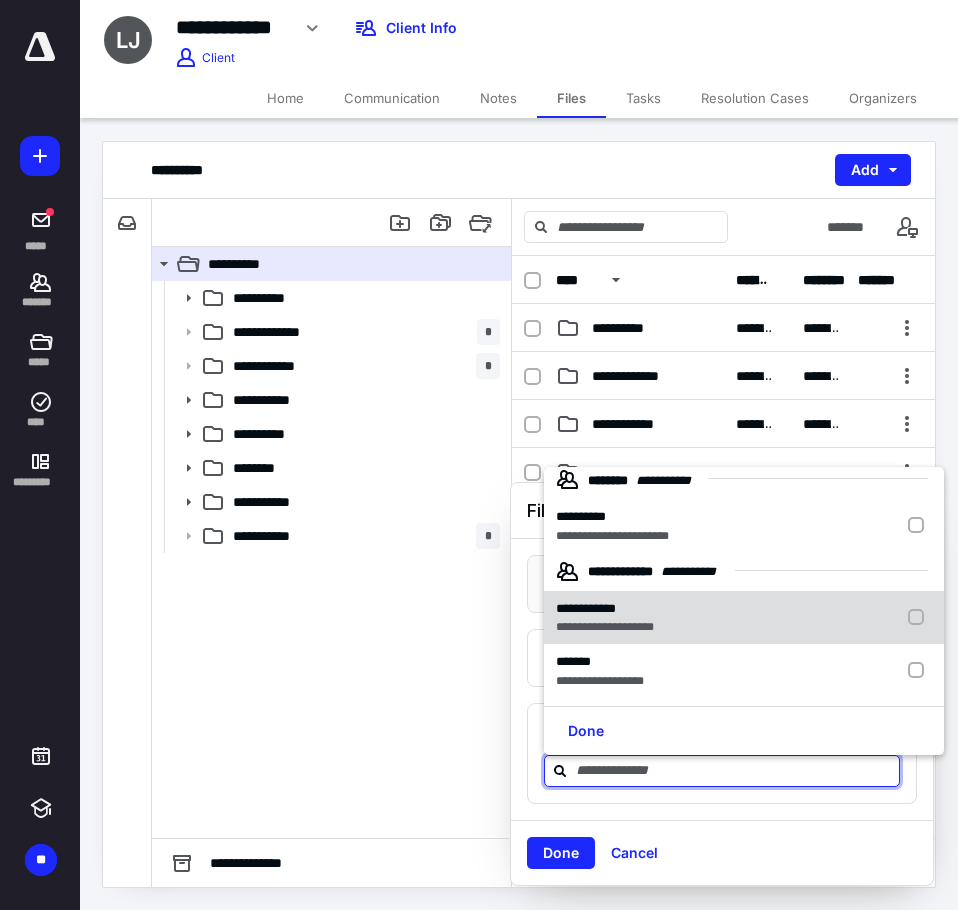 click on "**********" at bounding box center [744, 618] 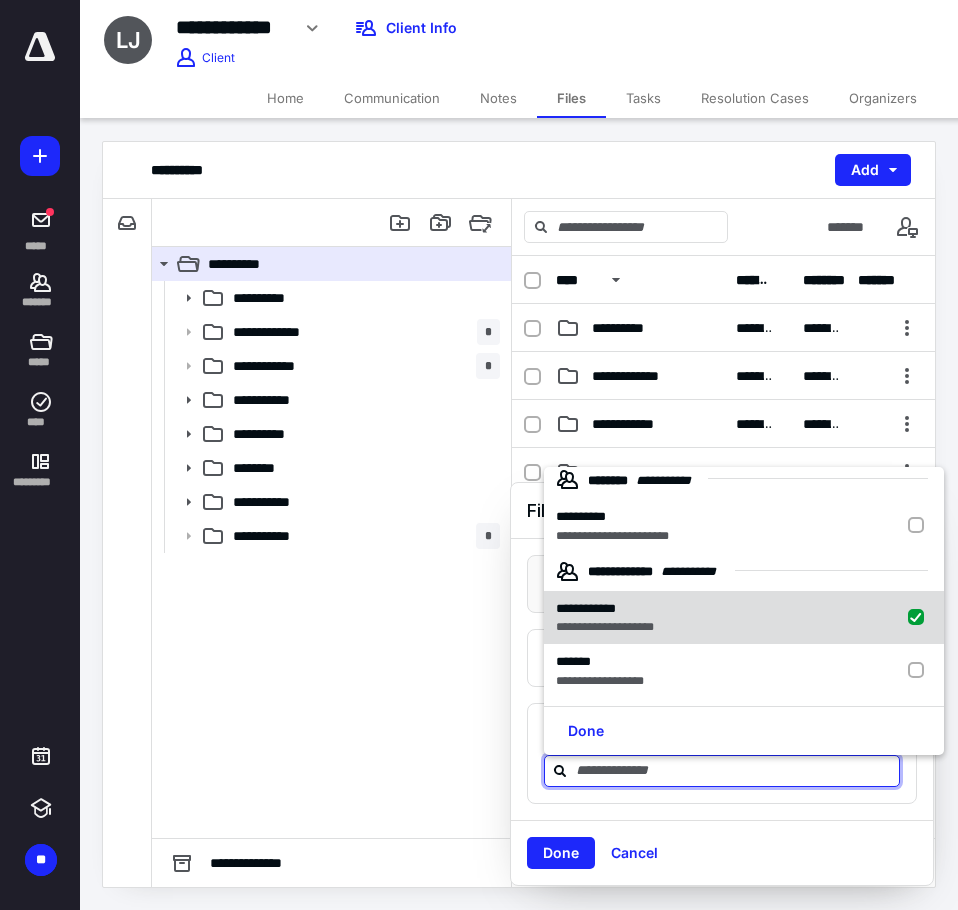 checkbox on "true" 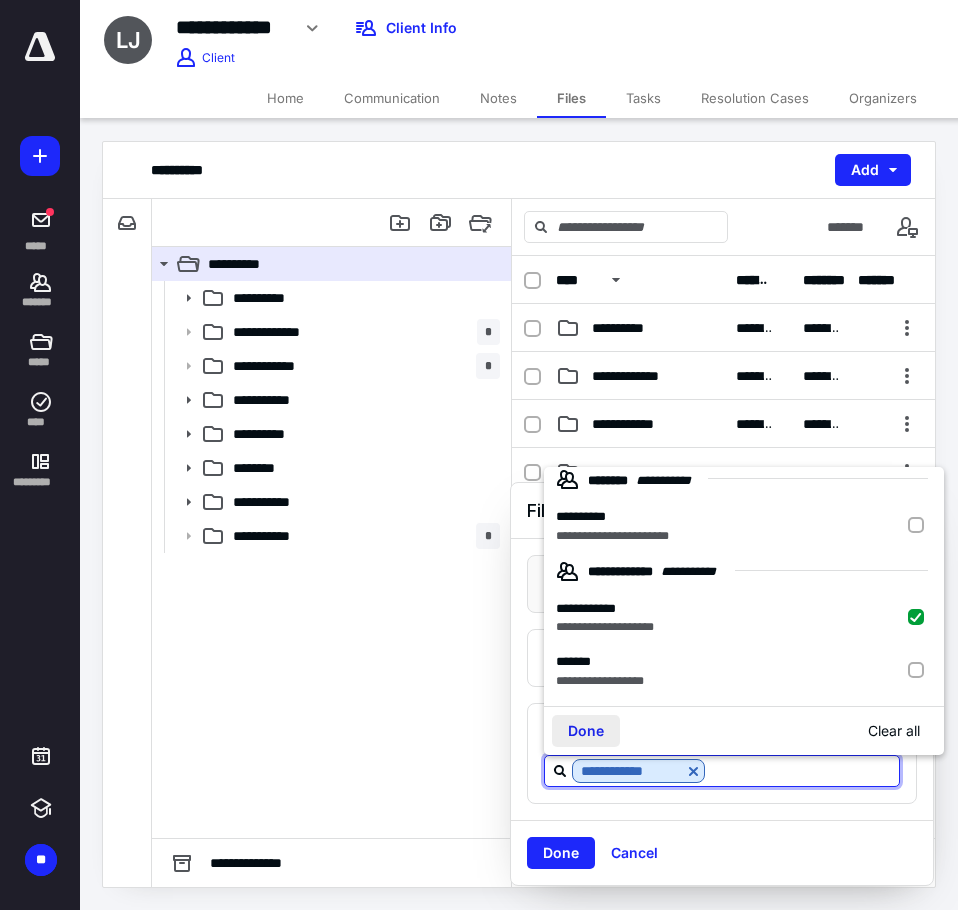 click on "Done" at bounding box center (586, 731) 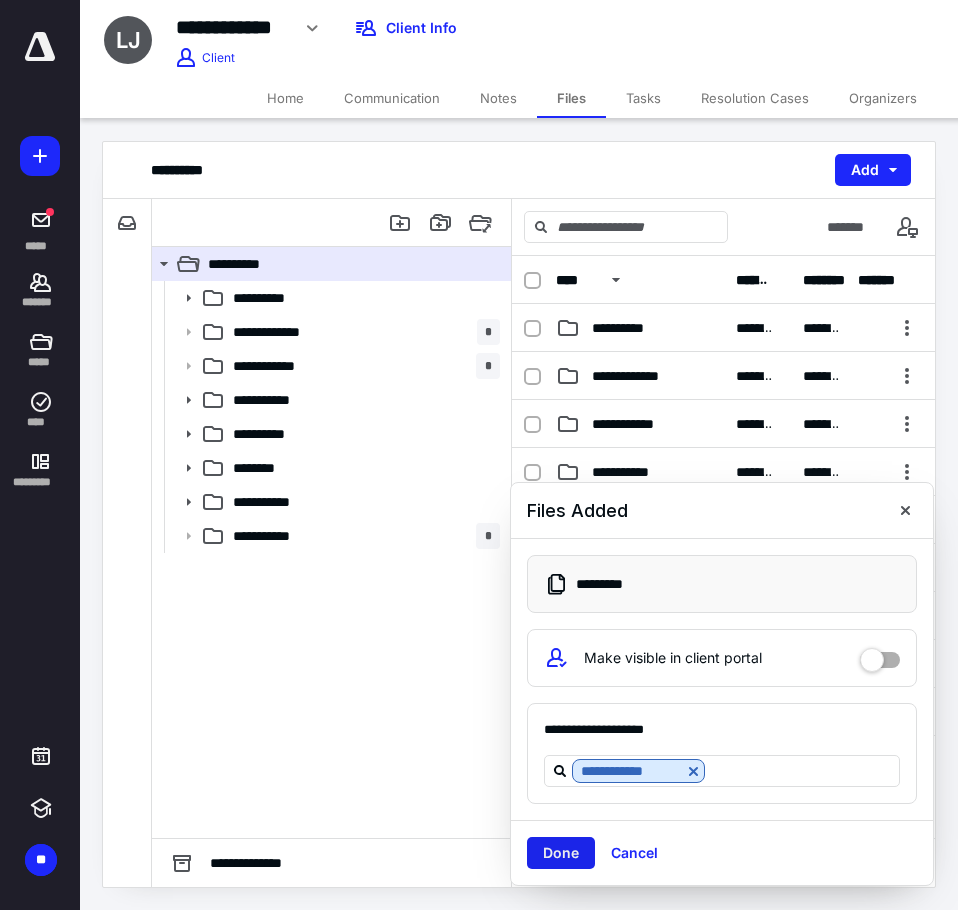 click on "Done" at bounding box center [561, 853] 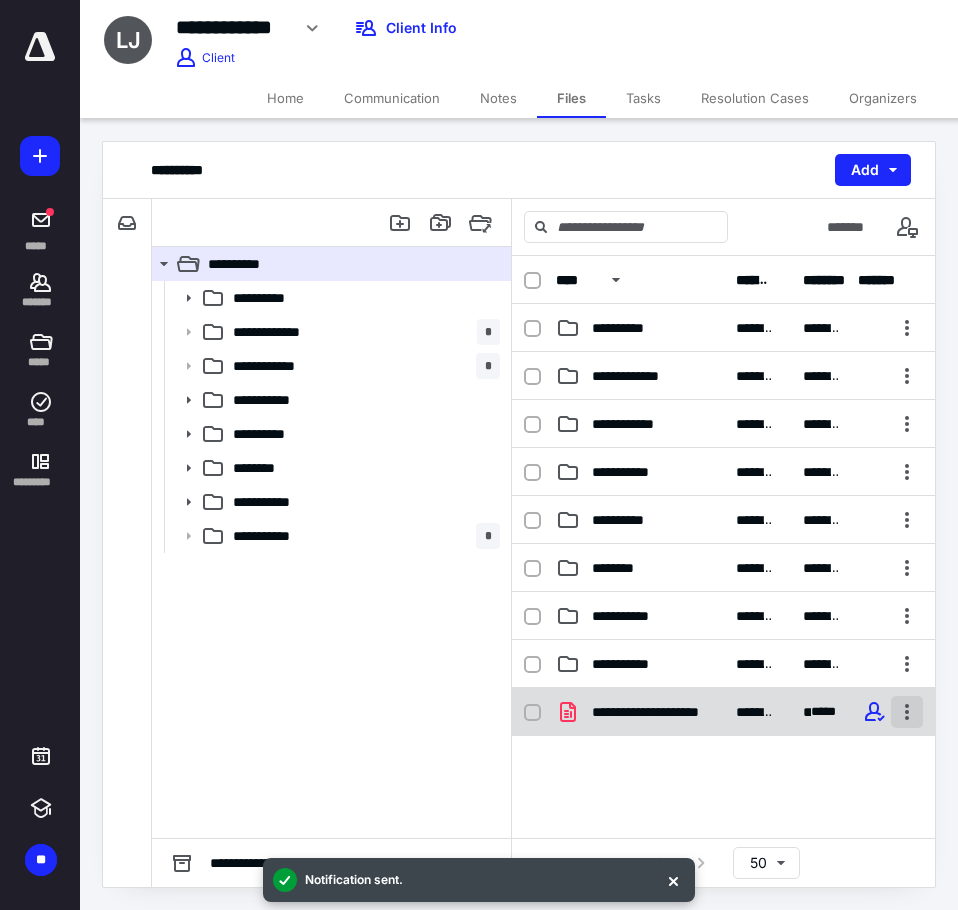 click at bounding box center (907, 712) 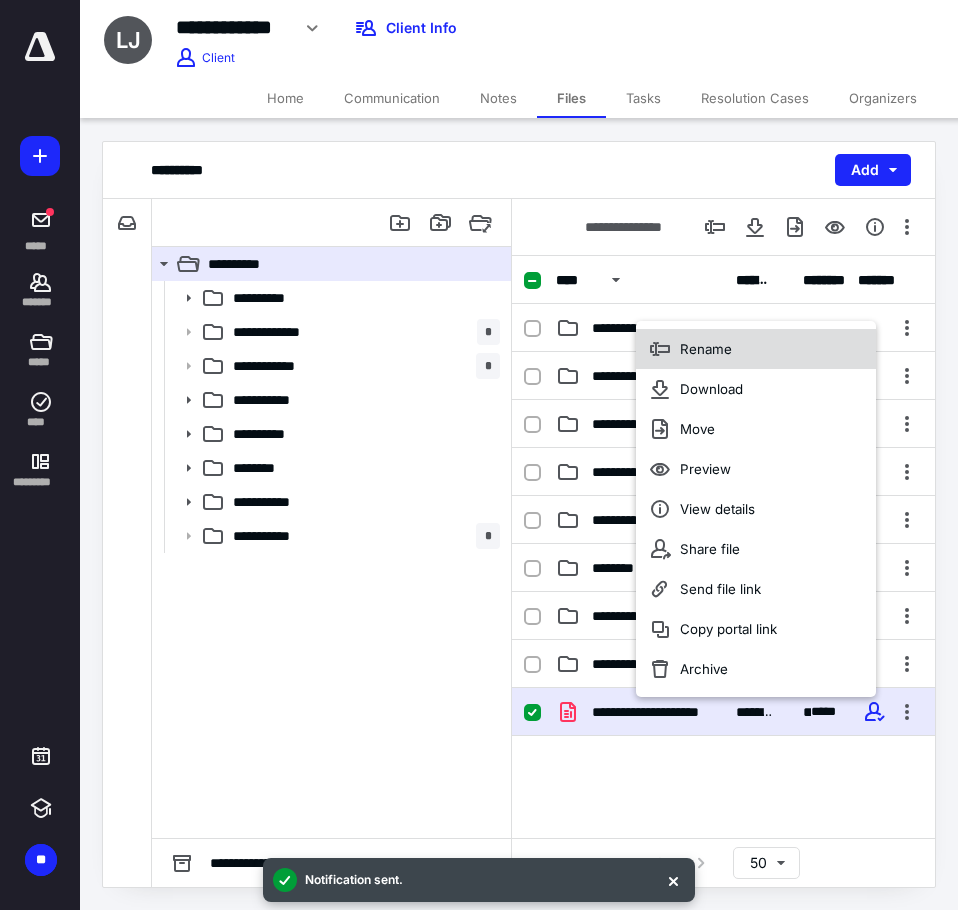click on "Rename" at bounding box center [756, 349] 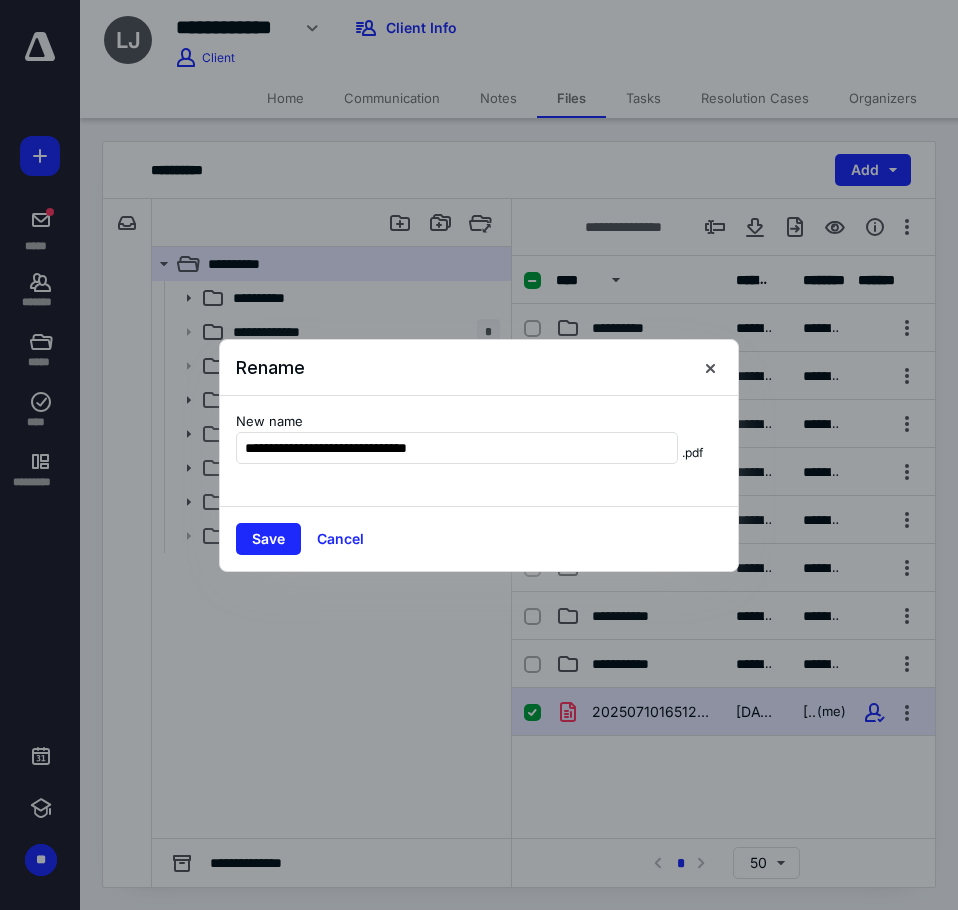 type on "**********" 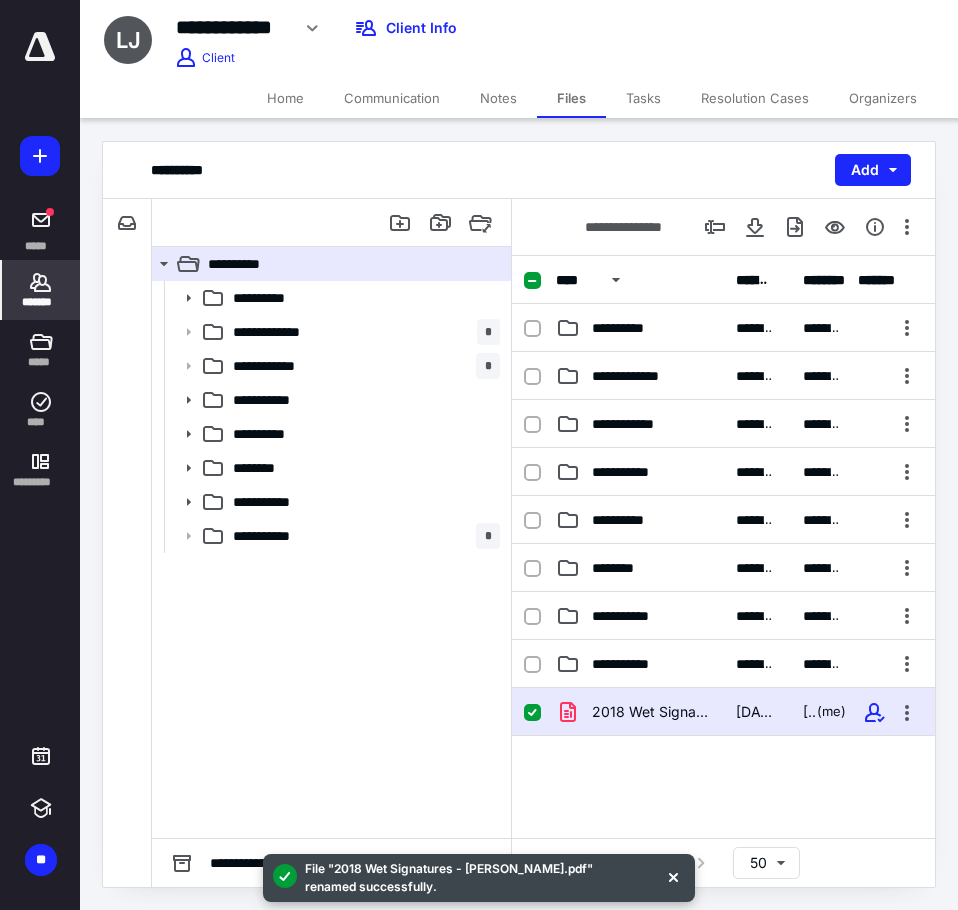 click on "*******" at bounding box center [41, 290] 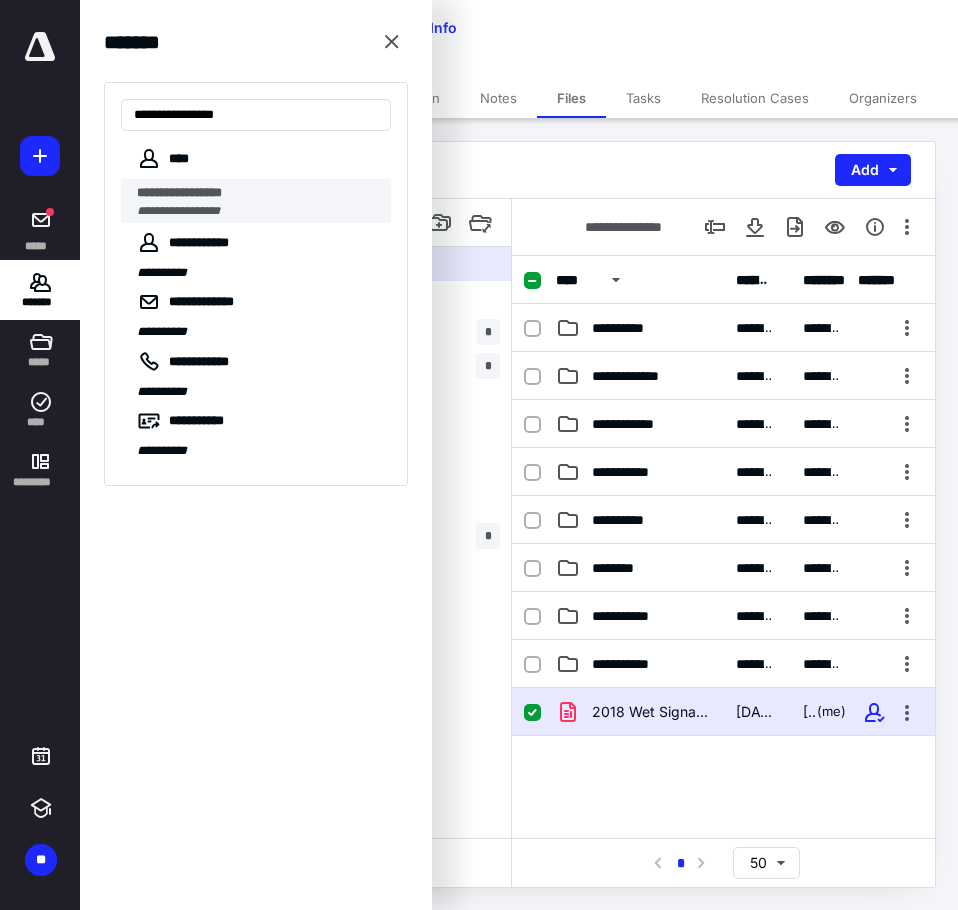 type on "**********" 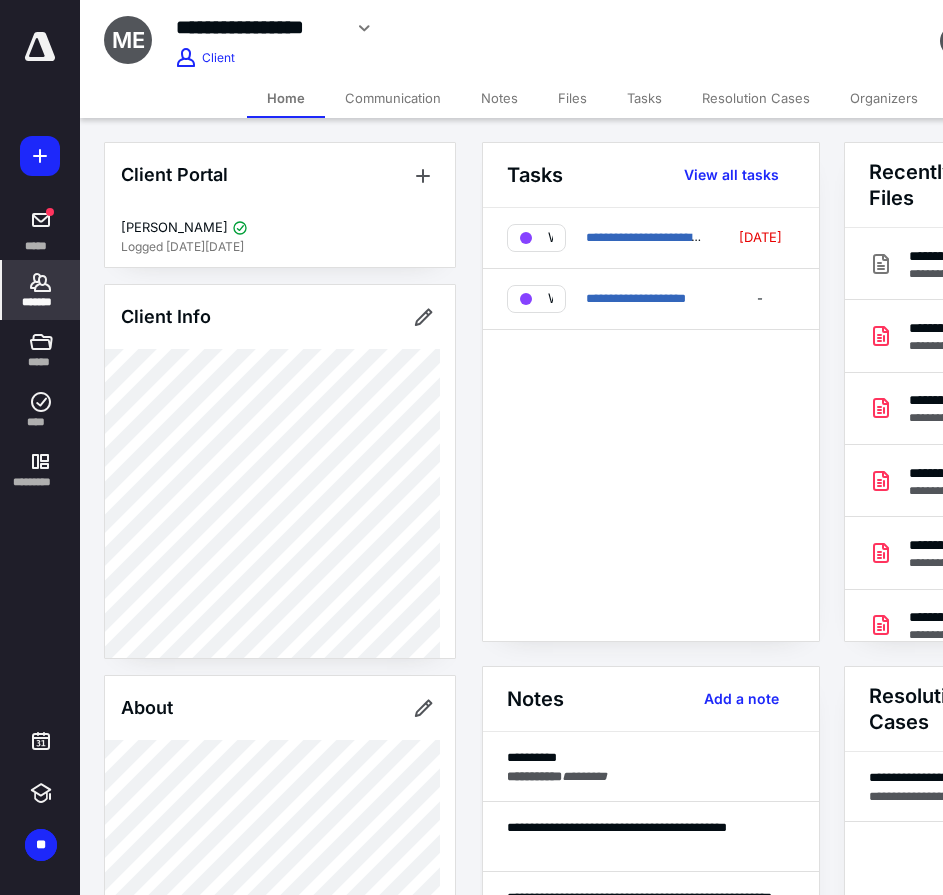 click on "Files" at bounding box center (572, 98) 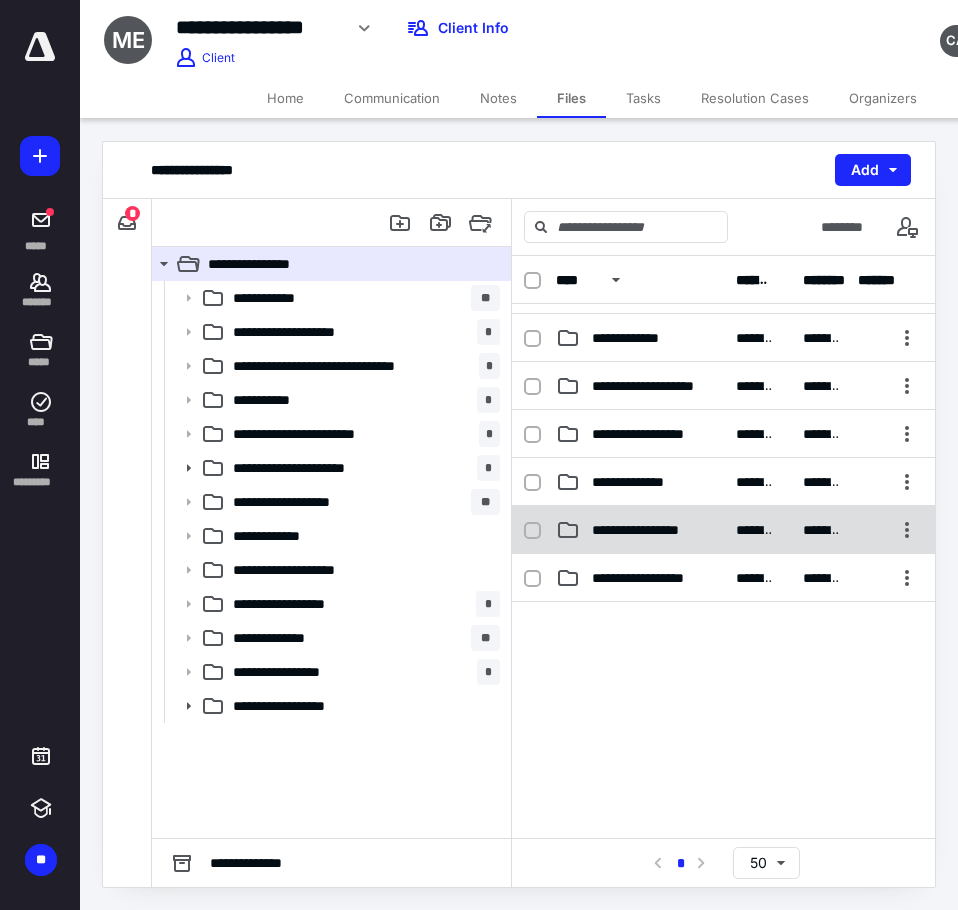 scroll, scrollTop: 390, scrollLeft: 0, axis: vertical 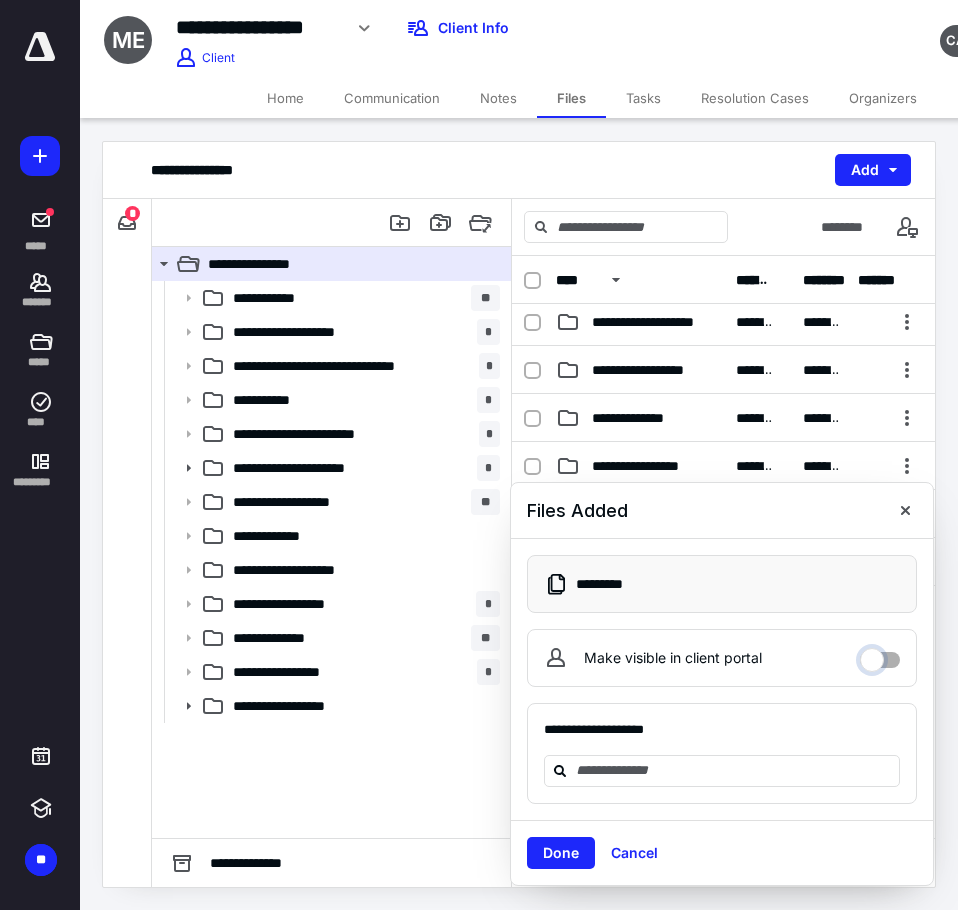 click on "Make visible in client portal" at bounding box center (880, 655) 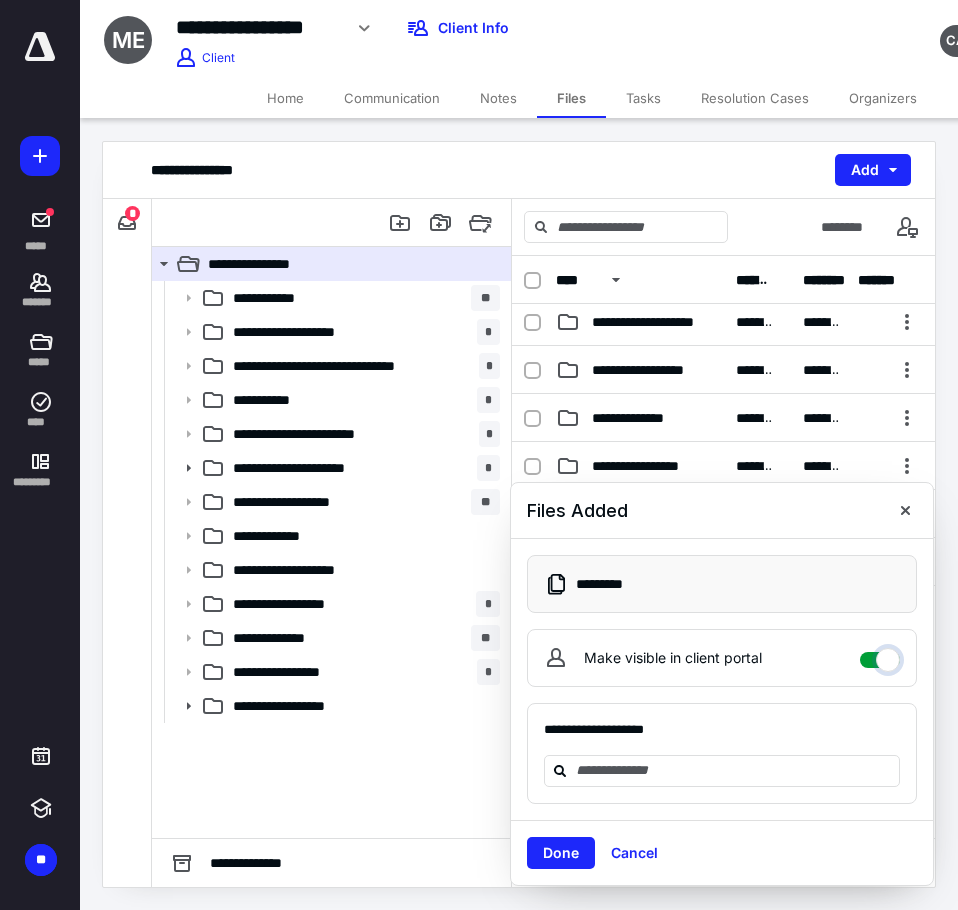 checkbox on "****" 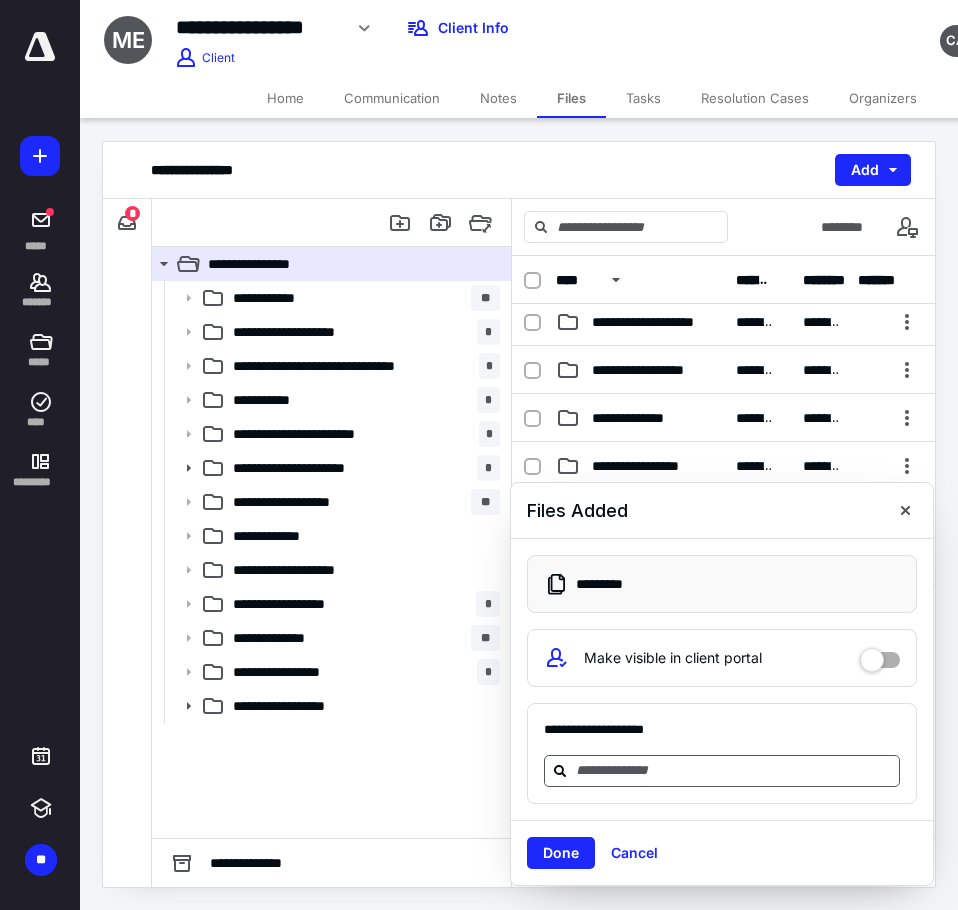 click at bounding box center (734, 770) 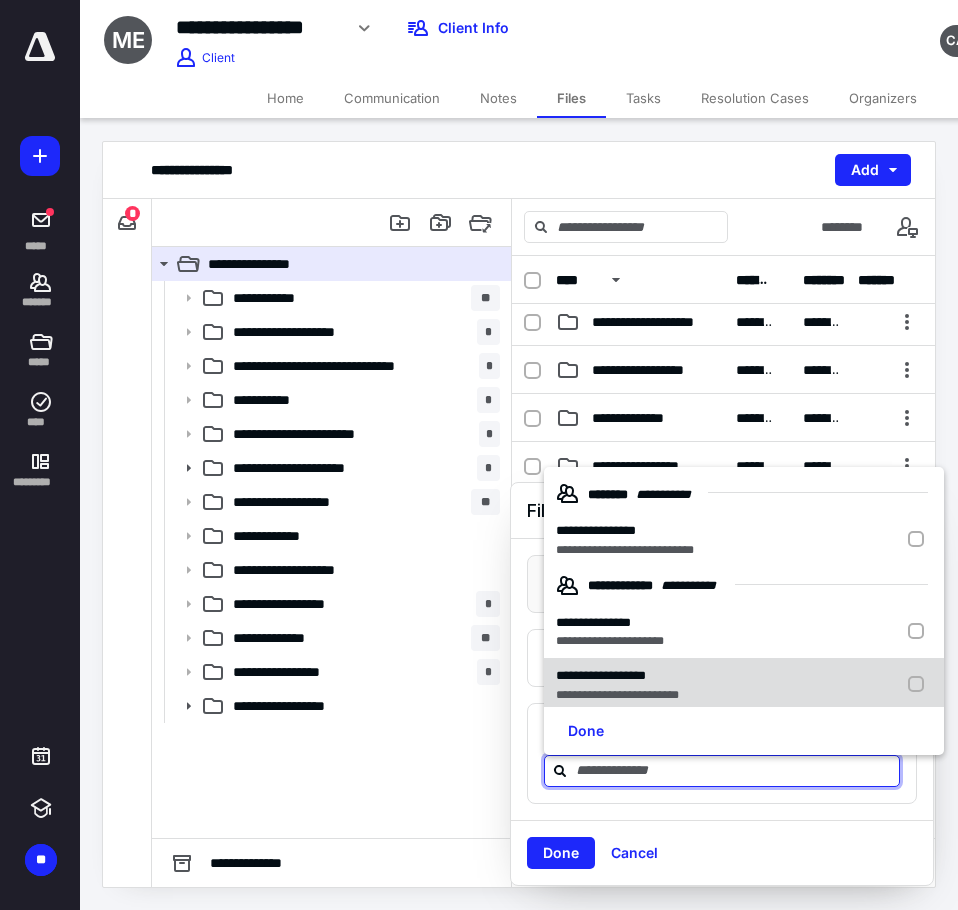 scroll, scrollTop: 67, scrollLeft: 0, axis: vertical 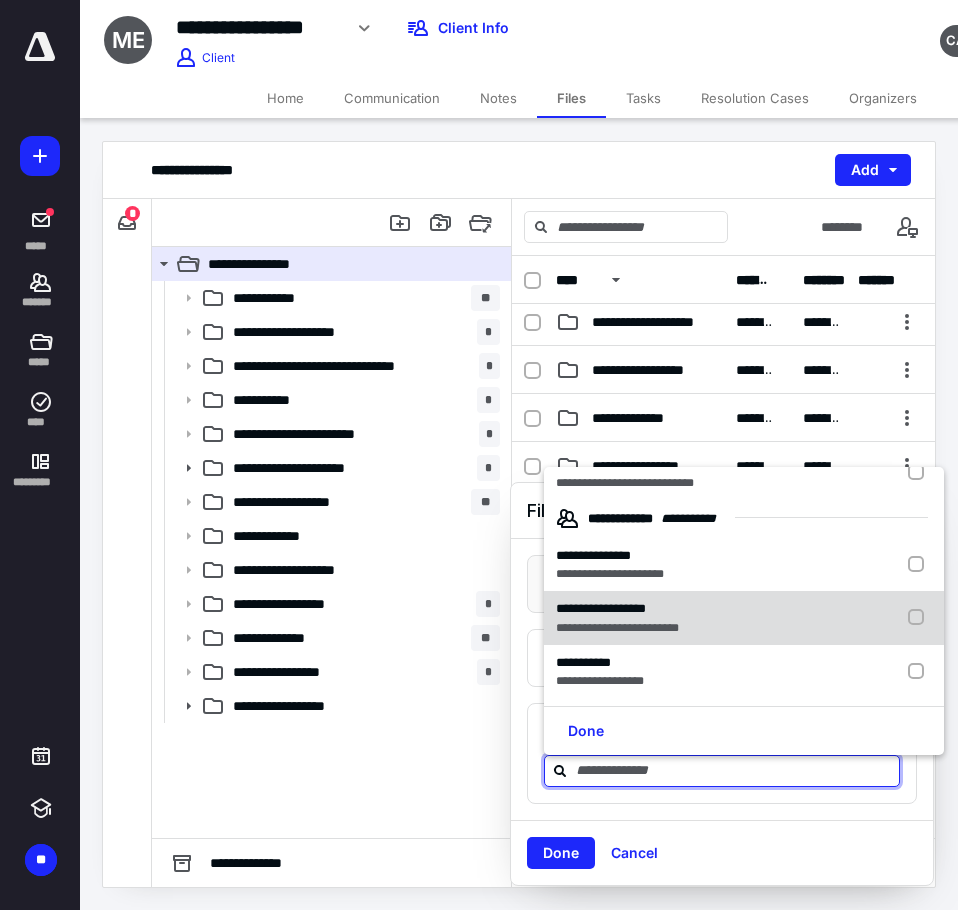 click on "**********" at bounding box center (617, 628) 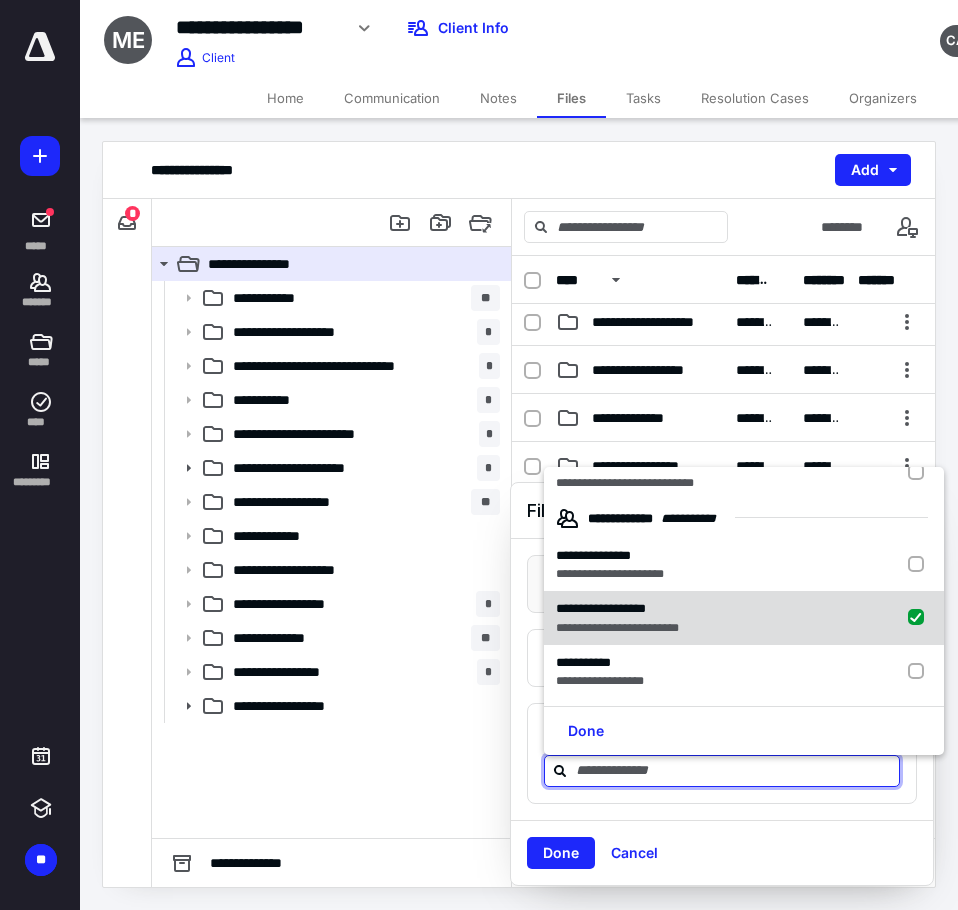 checkbox on "true" 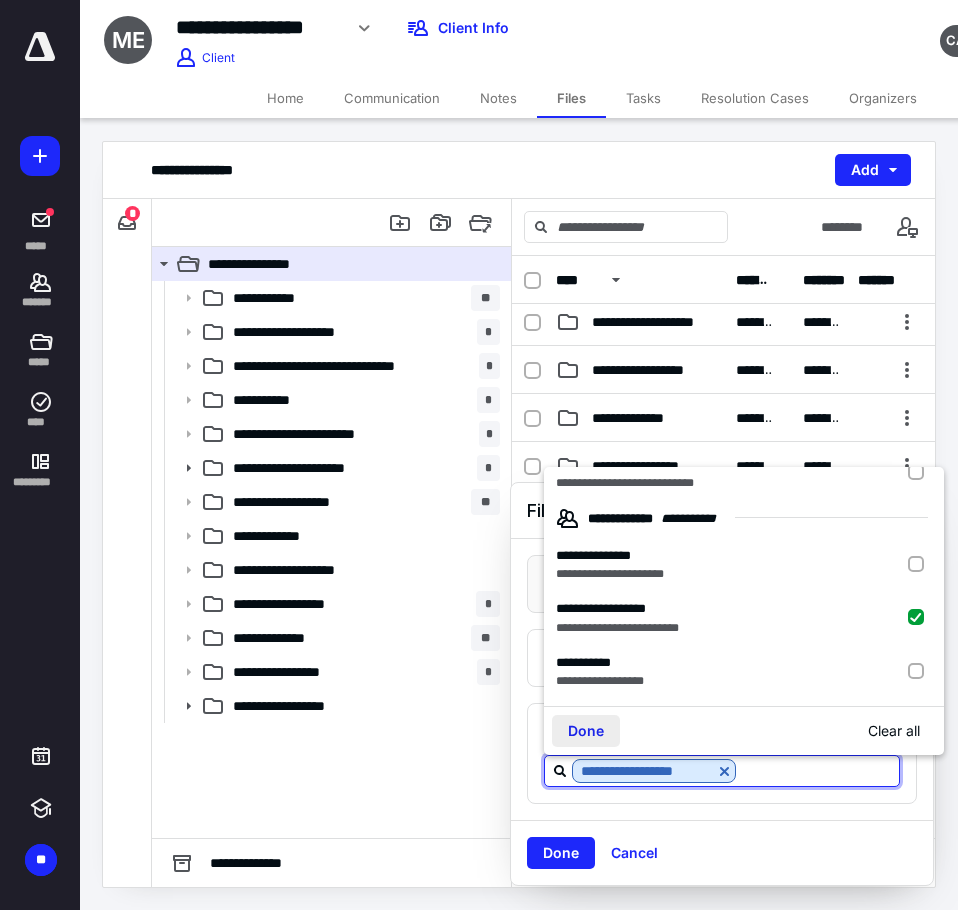 click on "Done" at bounding box center [586, 731] 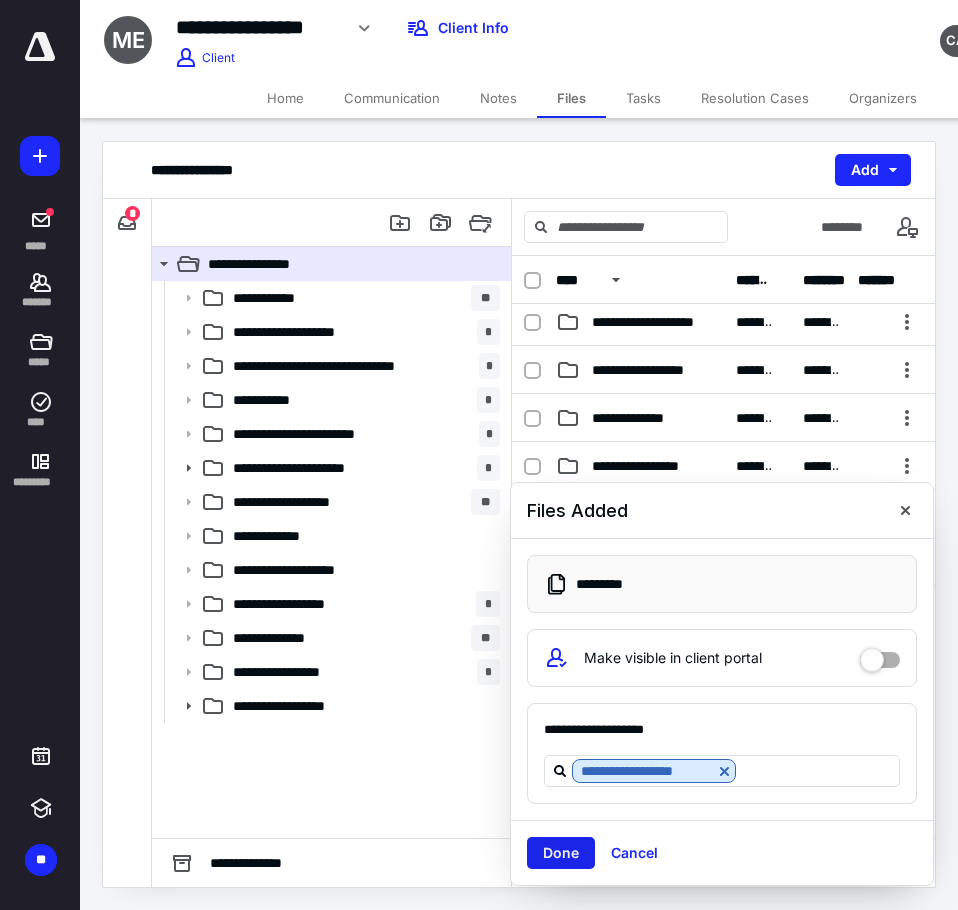 click on "Done" at bounding box center (561, 853) 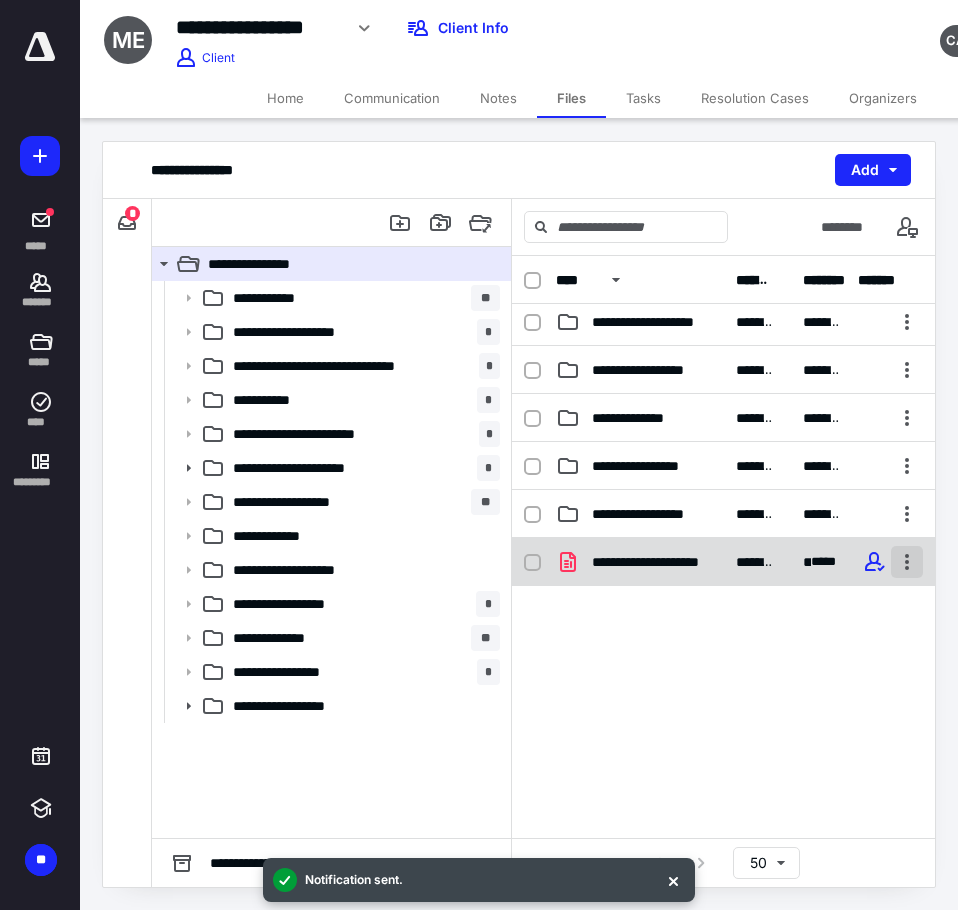 click at bounding box center [907, 562] 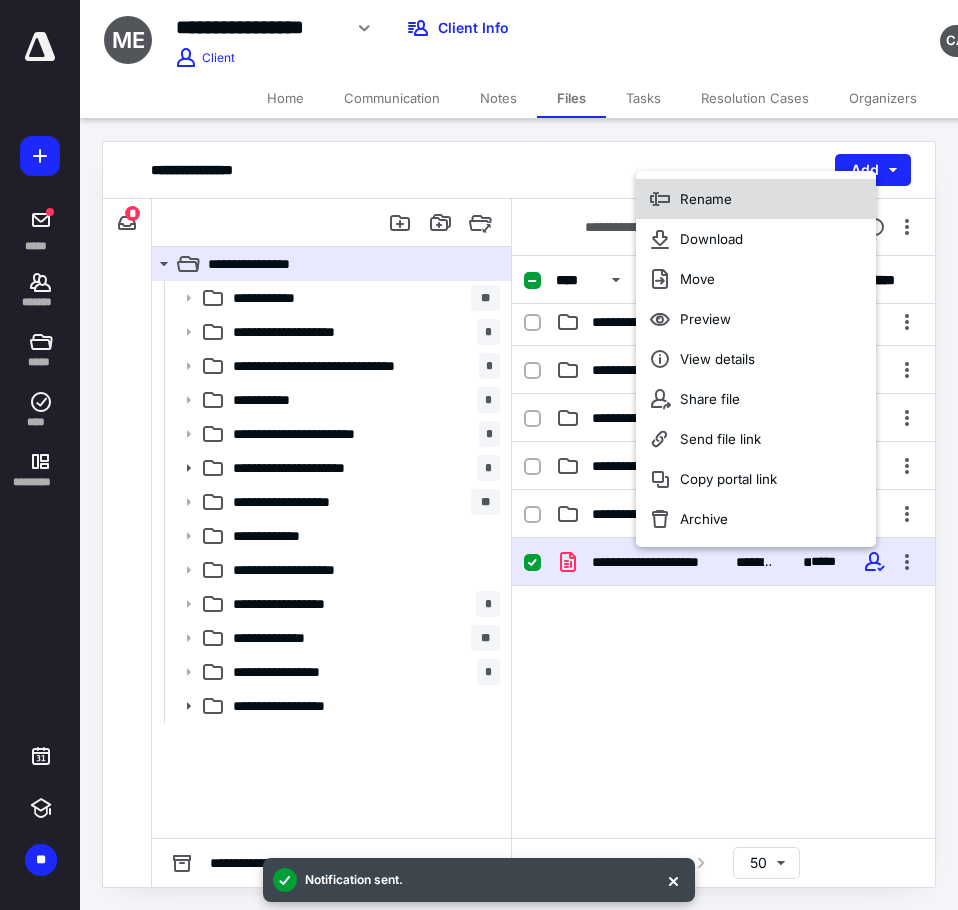 click on "Rename" at bounding box center [756, 199] 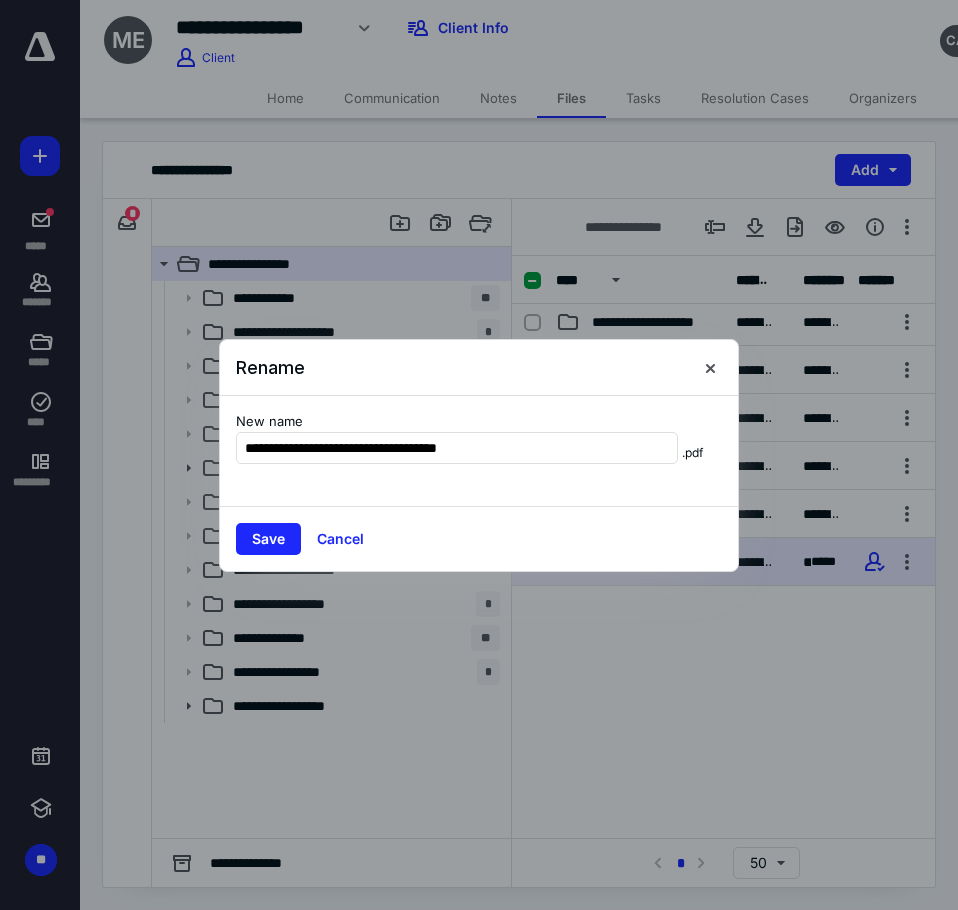 type on "**********" 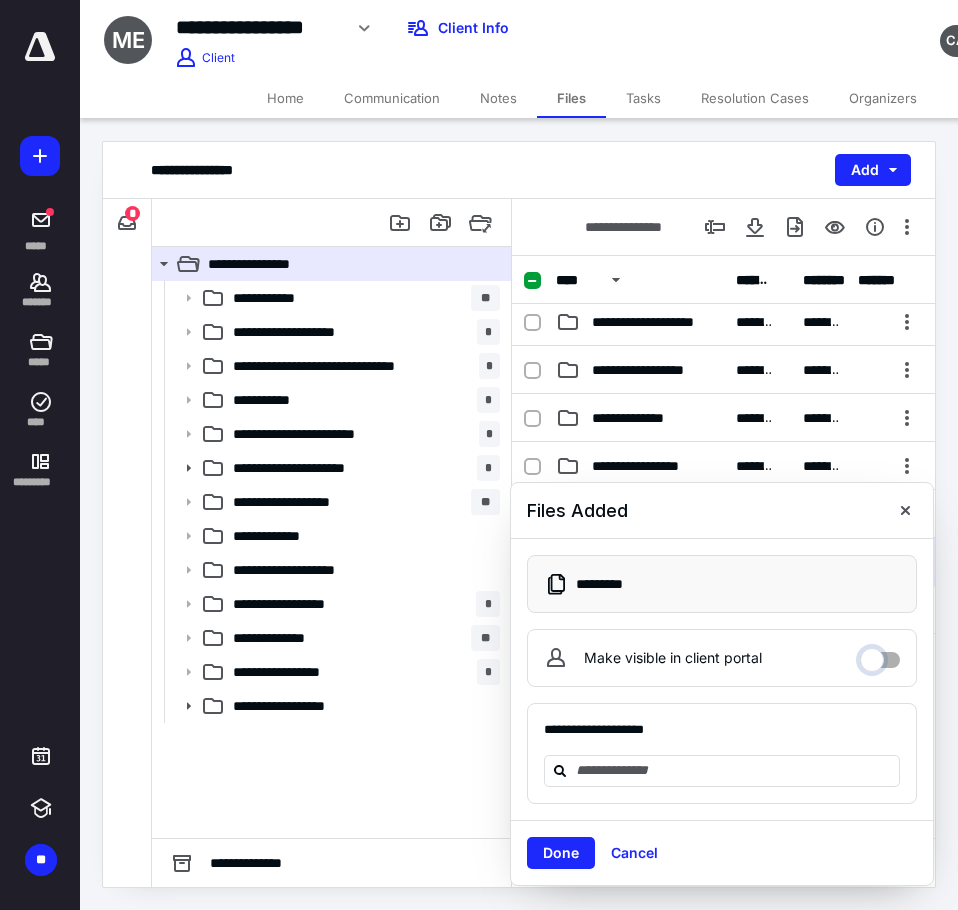 click on "Make visible in client portal" at bounding box center [880, 655] 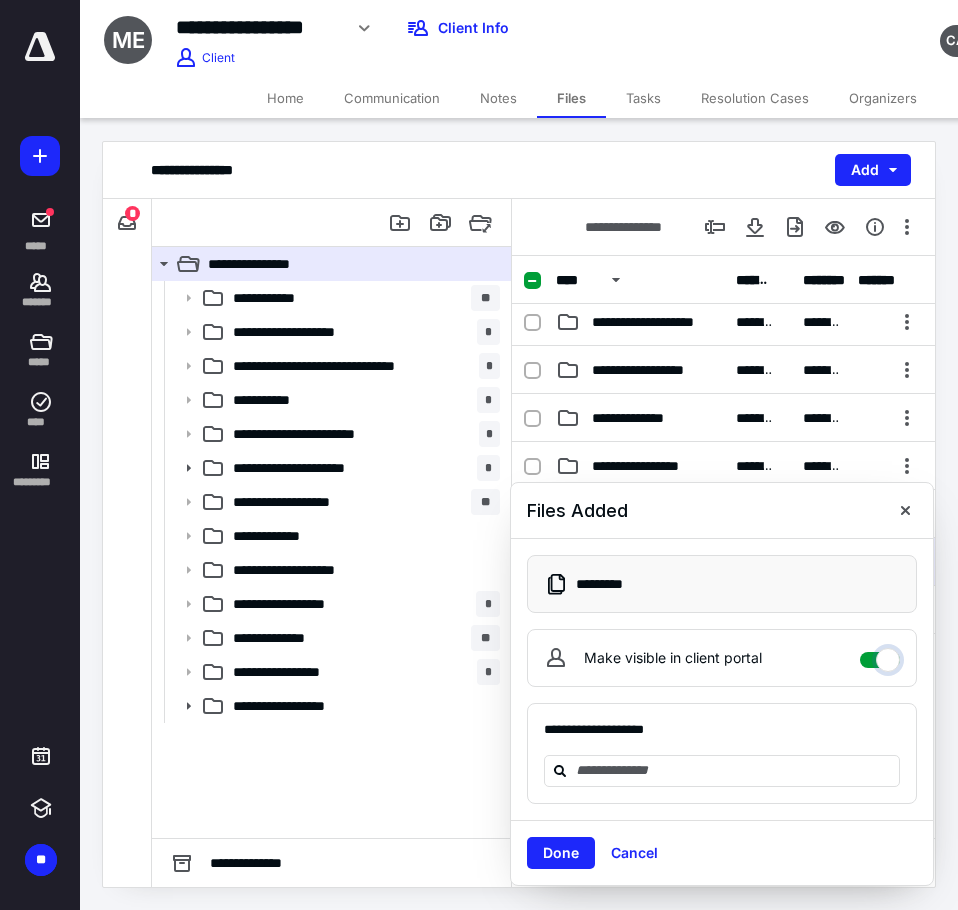 checkbox on "****" 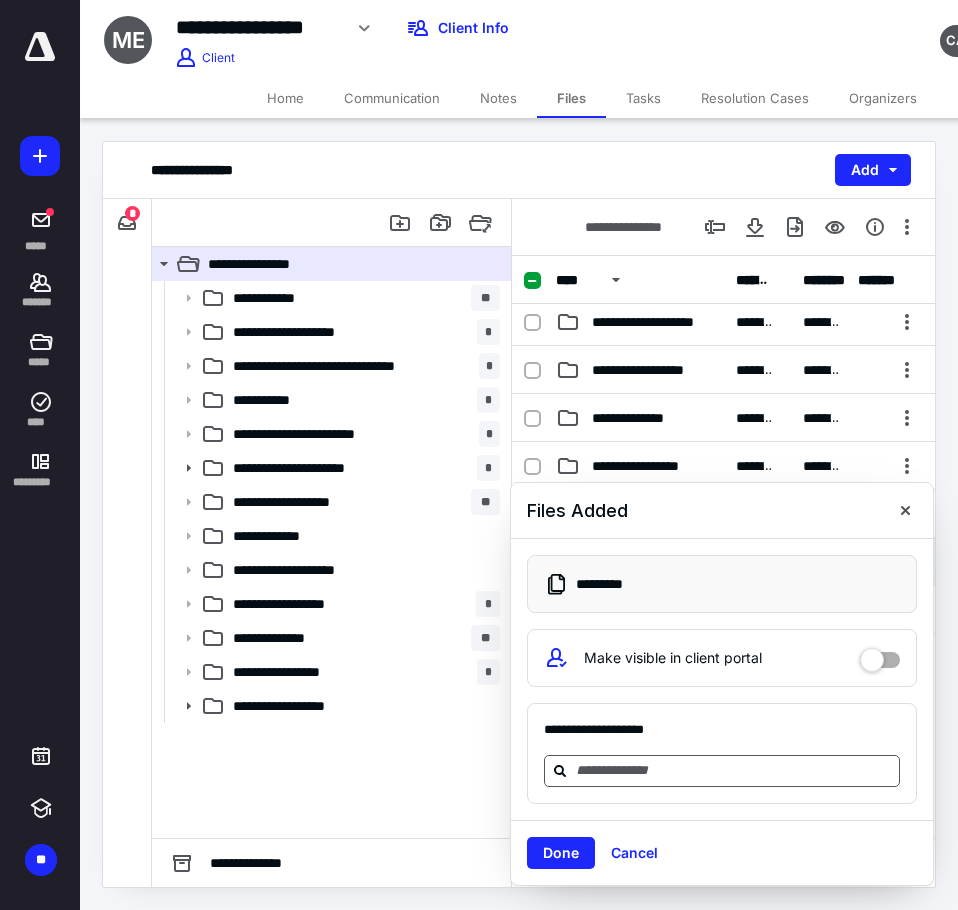 click at bounding box center [734, 770] 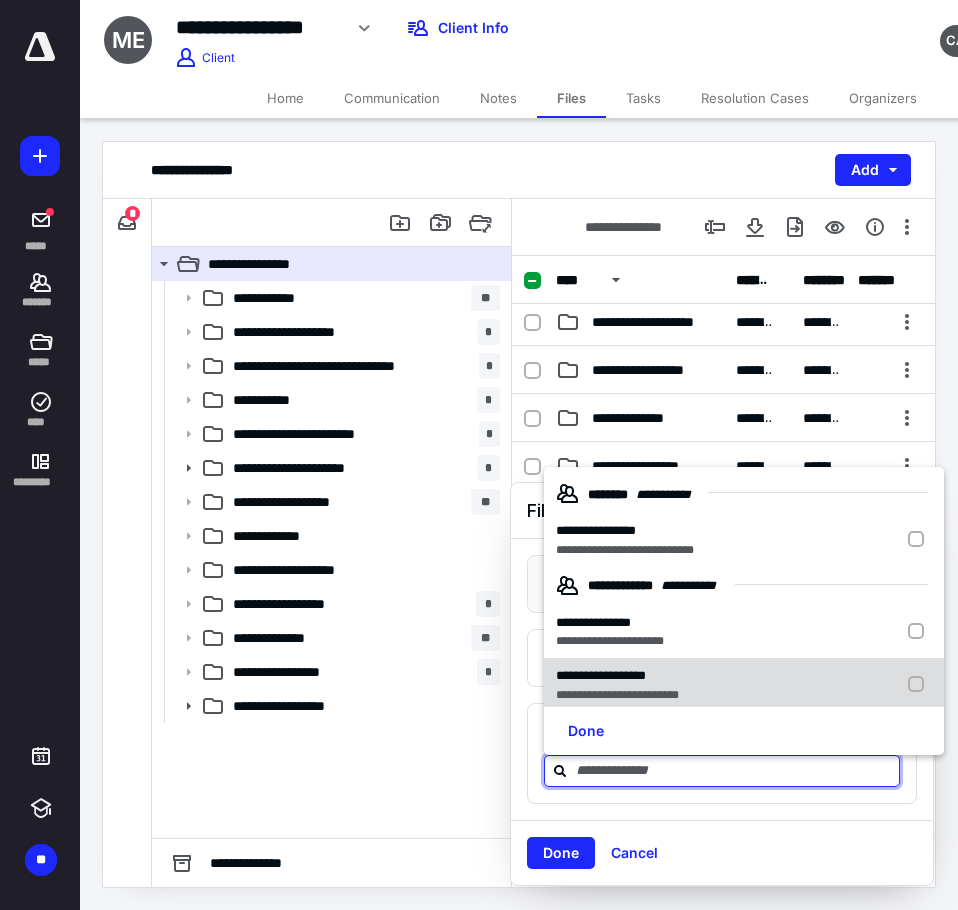 click on "**********" at bounding box center [617, 676] 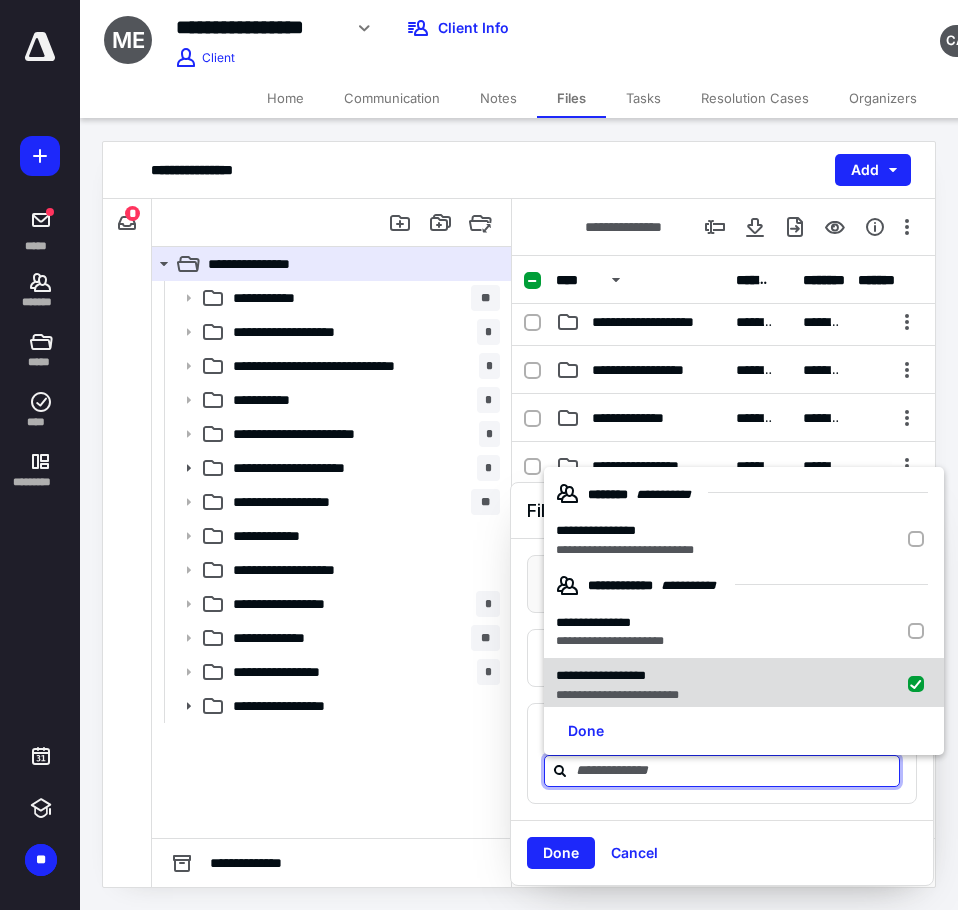 checkbox on "true" 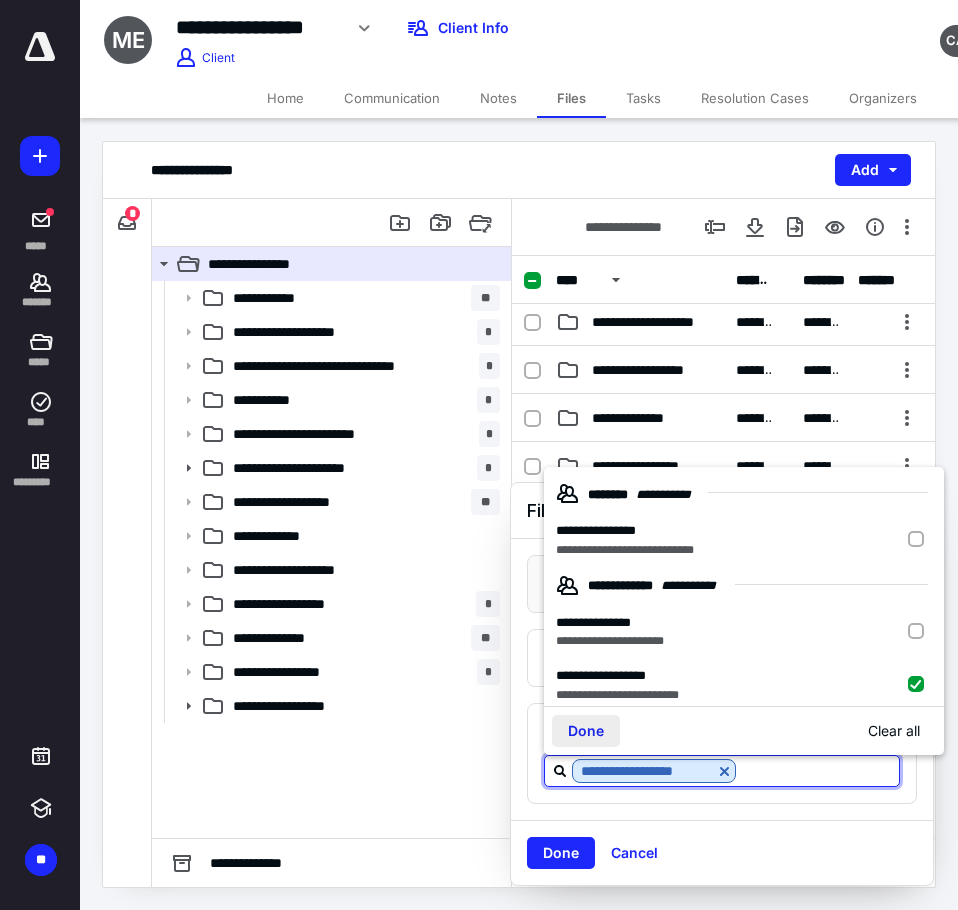 click on "Done" at bounding box center (586, 731) 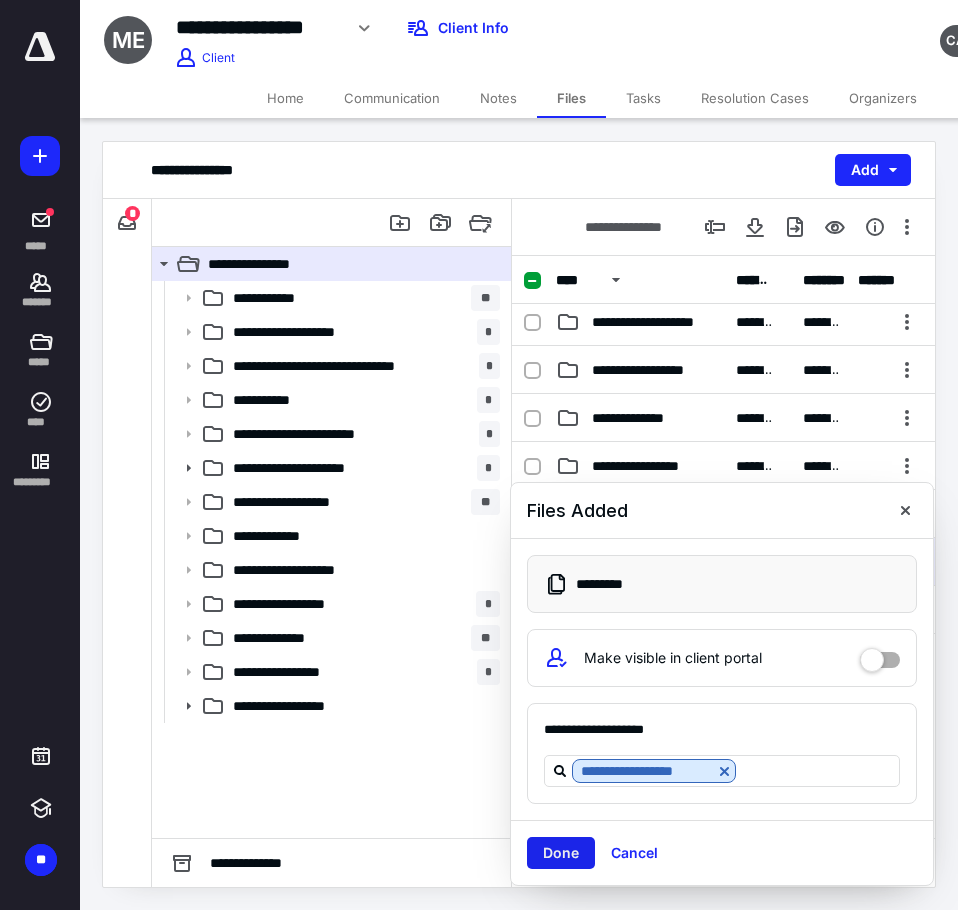 click on "Done" at bounding box center (561, 853) 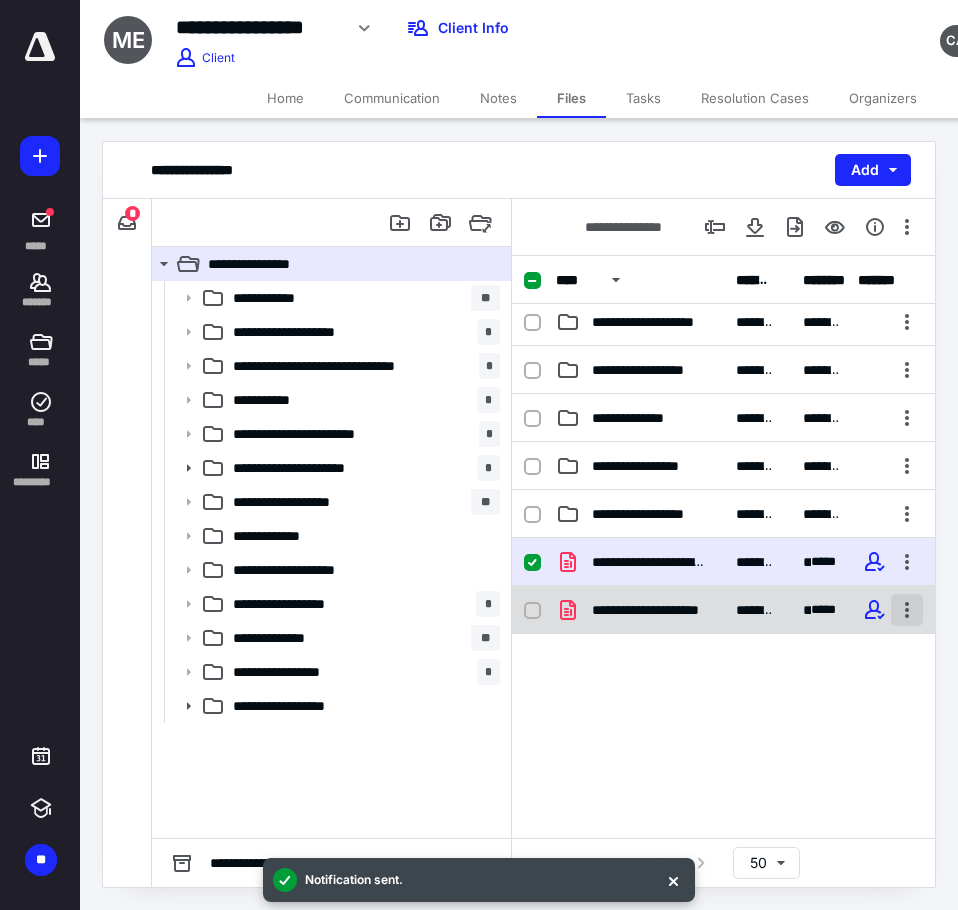 click at bounding box center [907, 610] 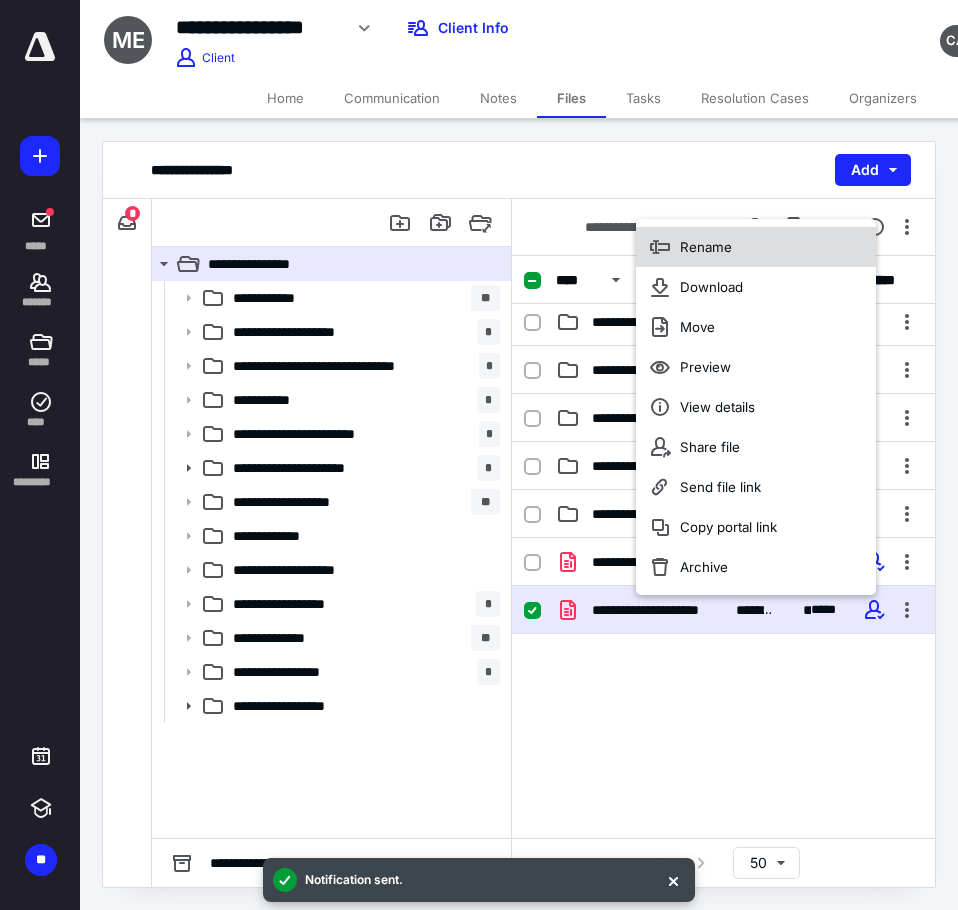 click on "Rename" at bounding box center [756, 247] 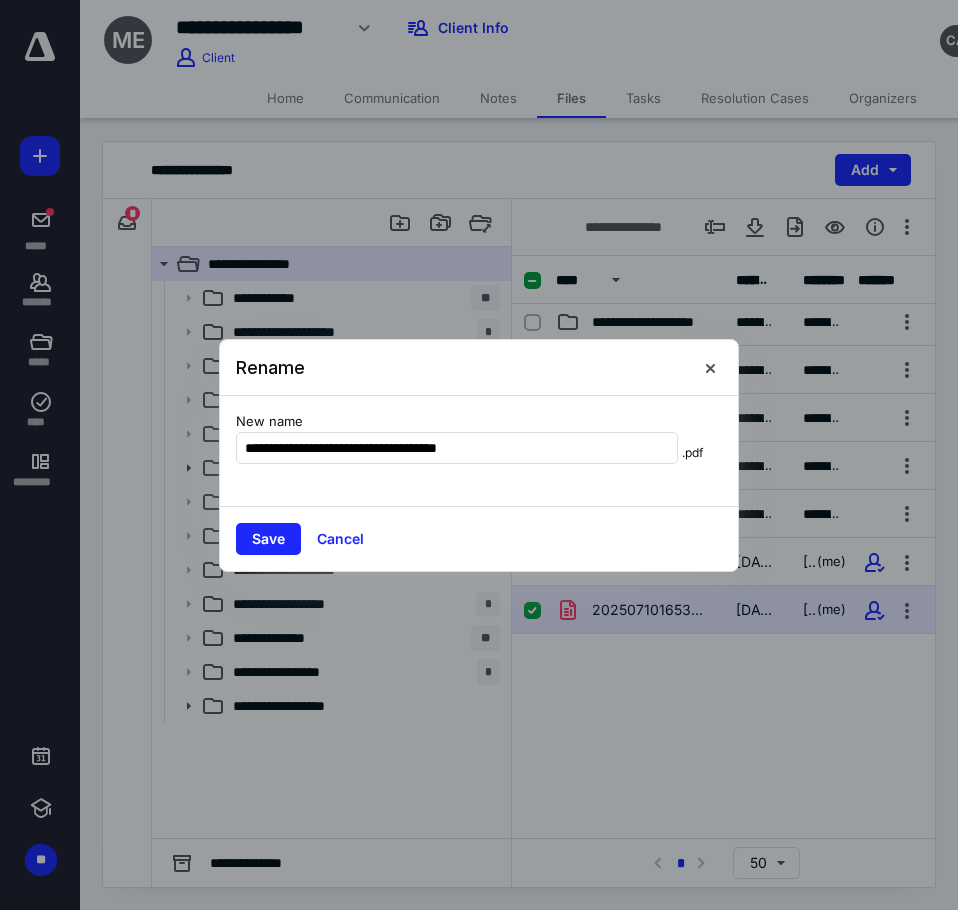 type on "**********" 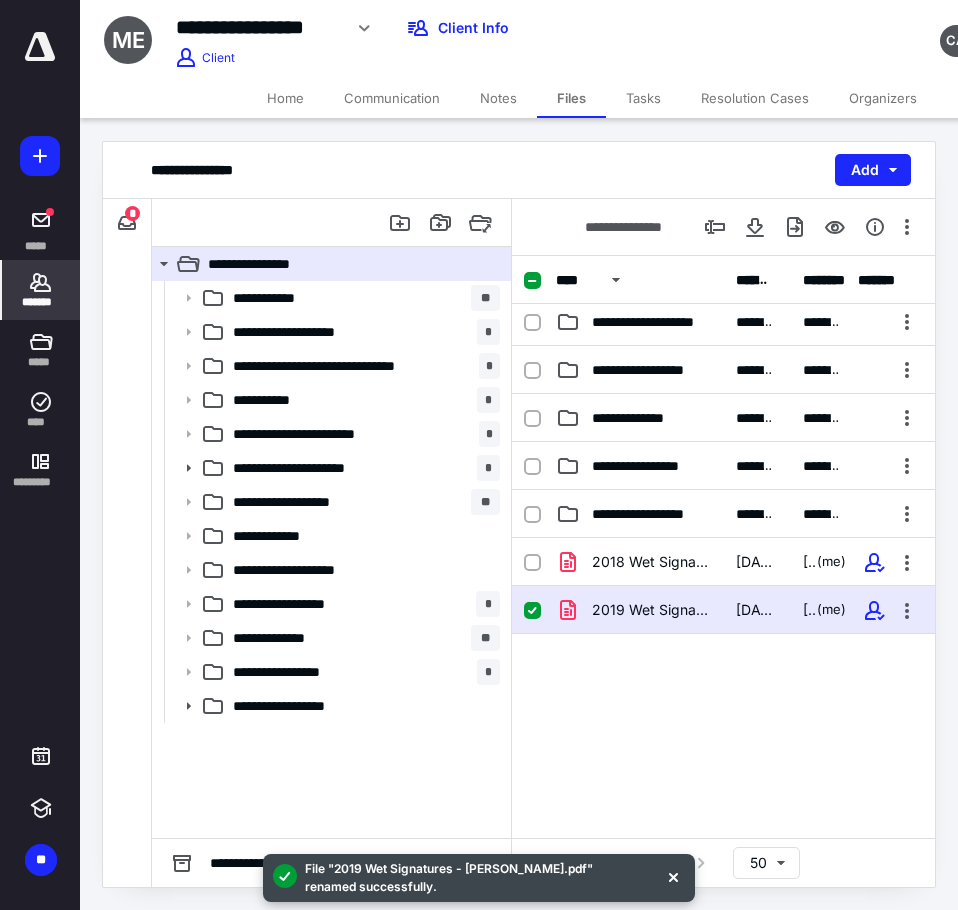 click 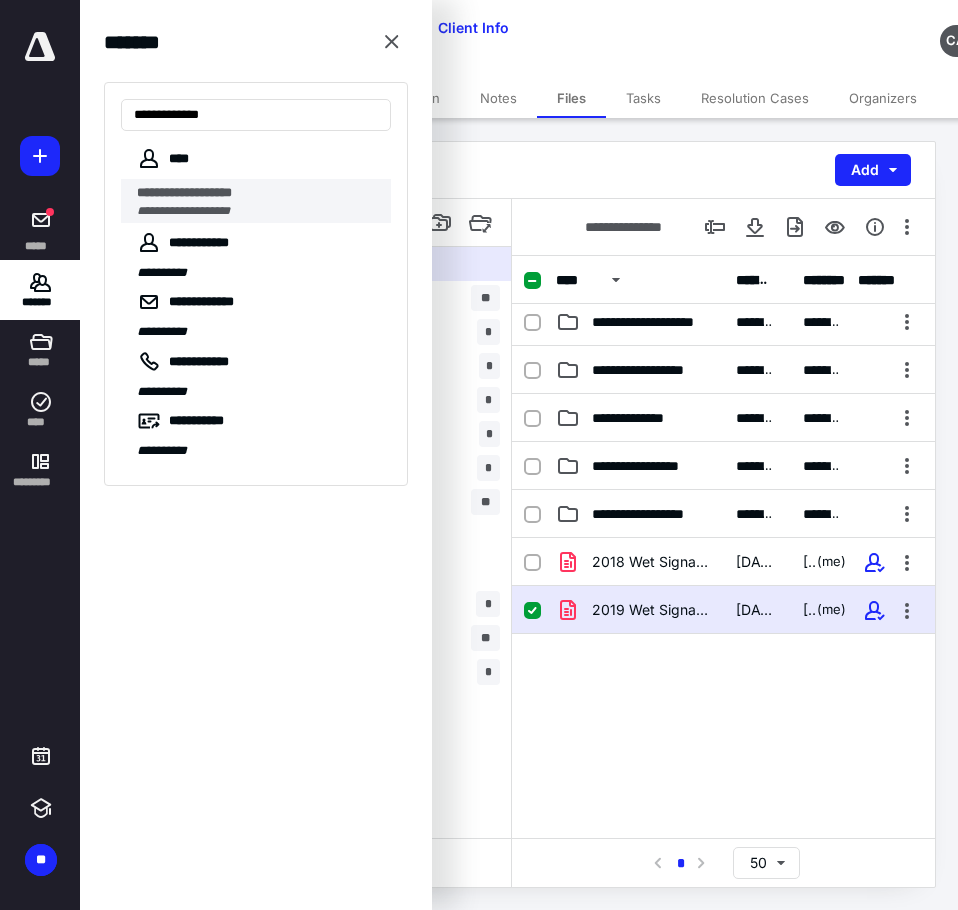 type on "**********" 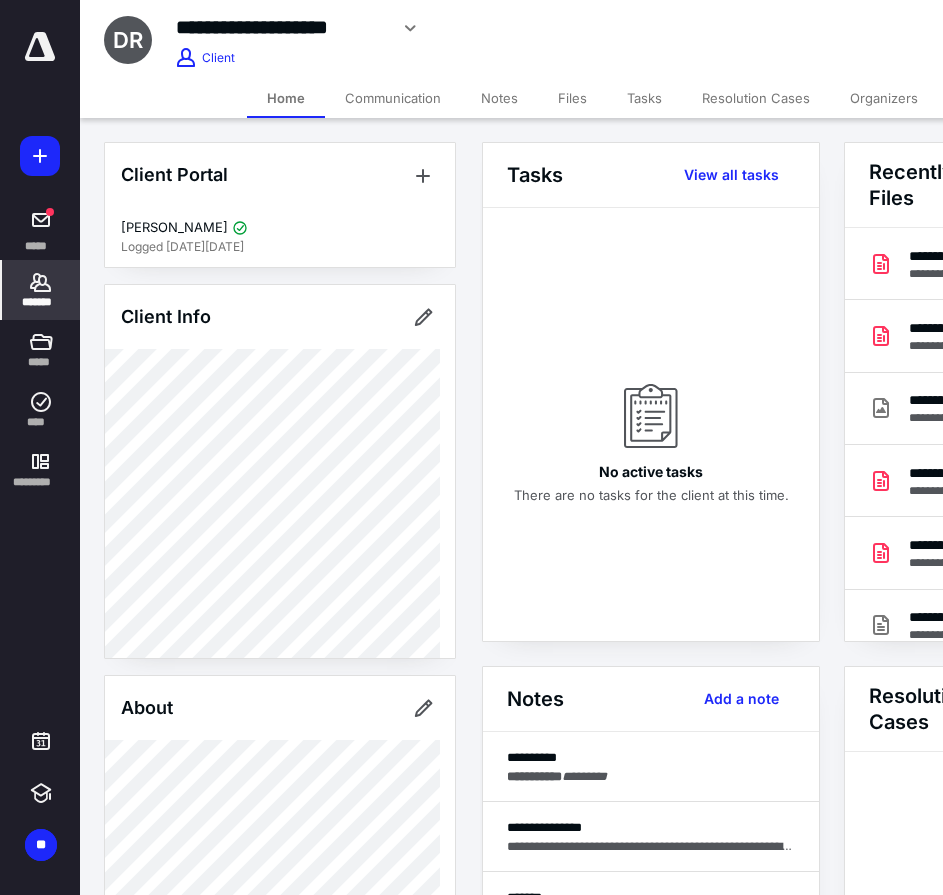 click on "Files" at bounding box center [572, 98] 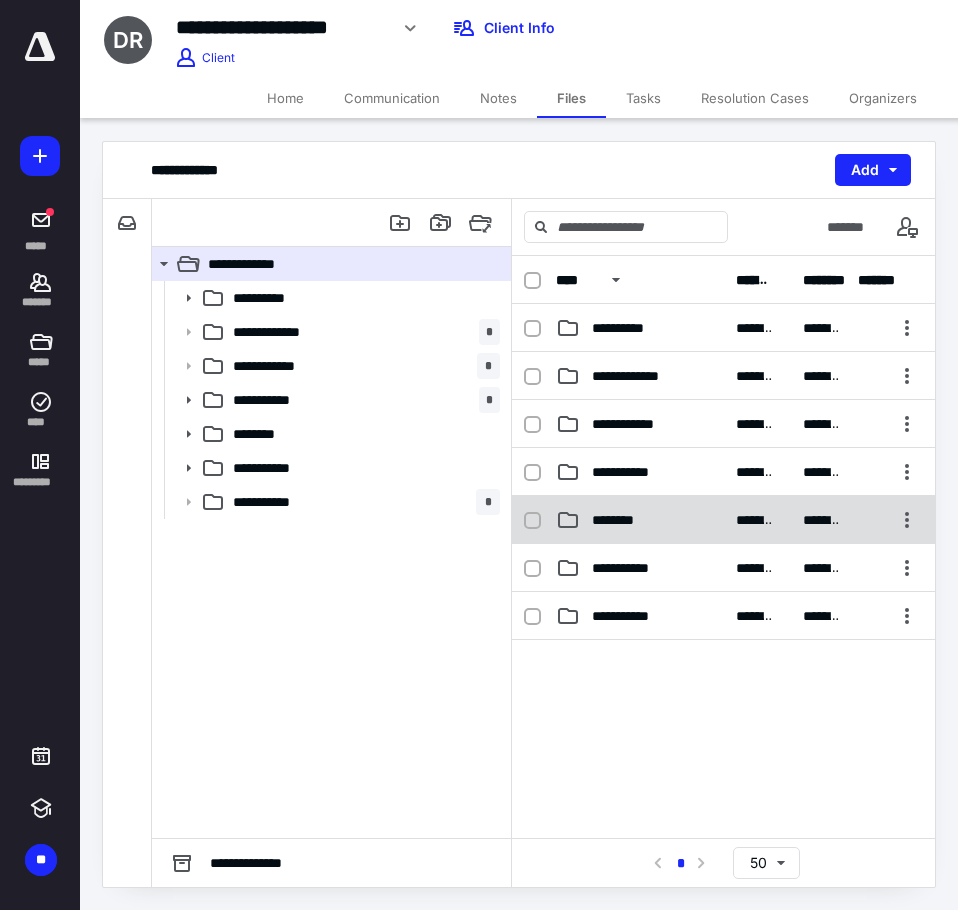 scroll, scrollTop: 102, scrollLeft: 0, axis: vertical 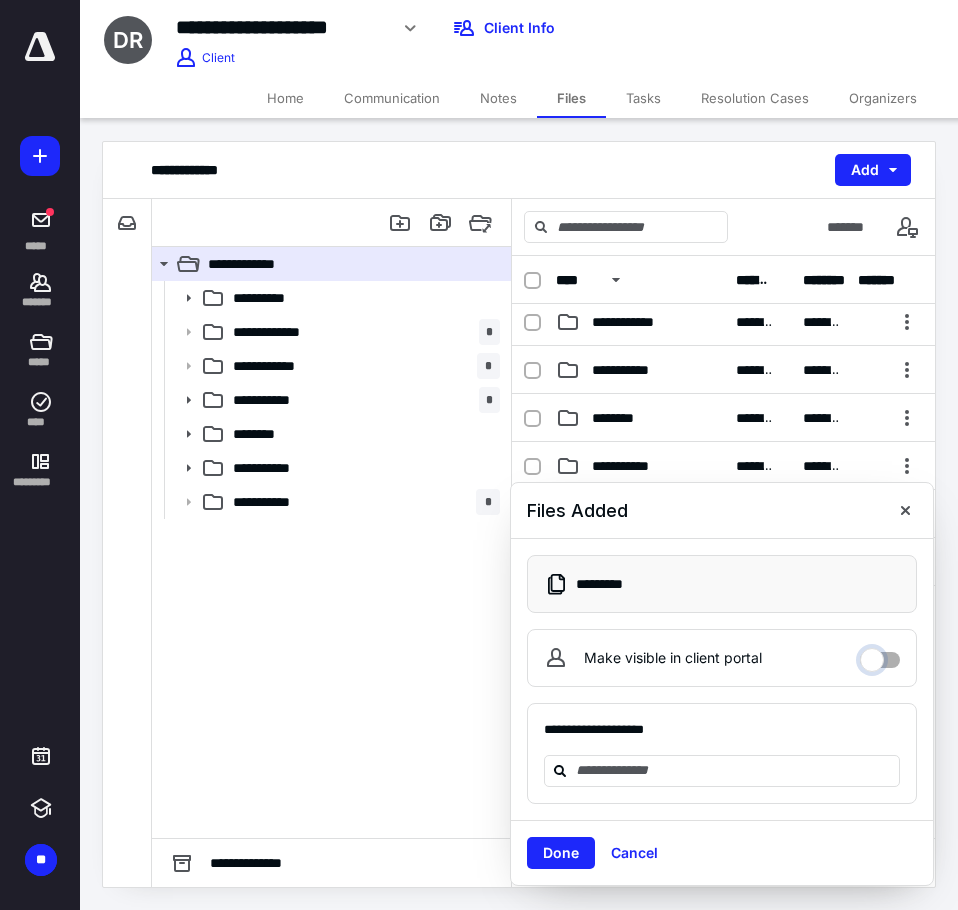 click on "Make visible in client portal" at bounding box center [880, 655] 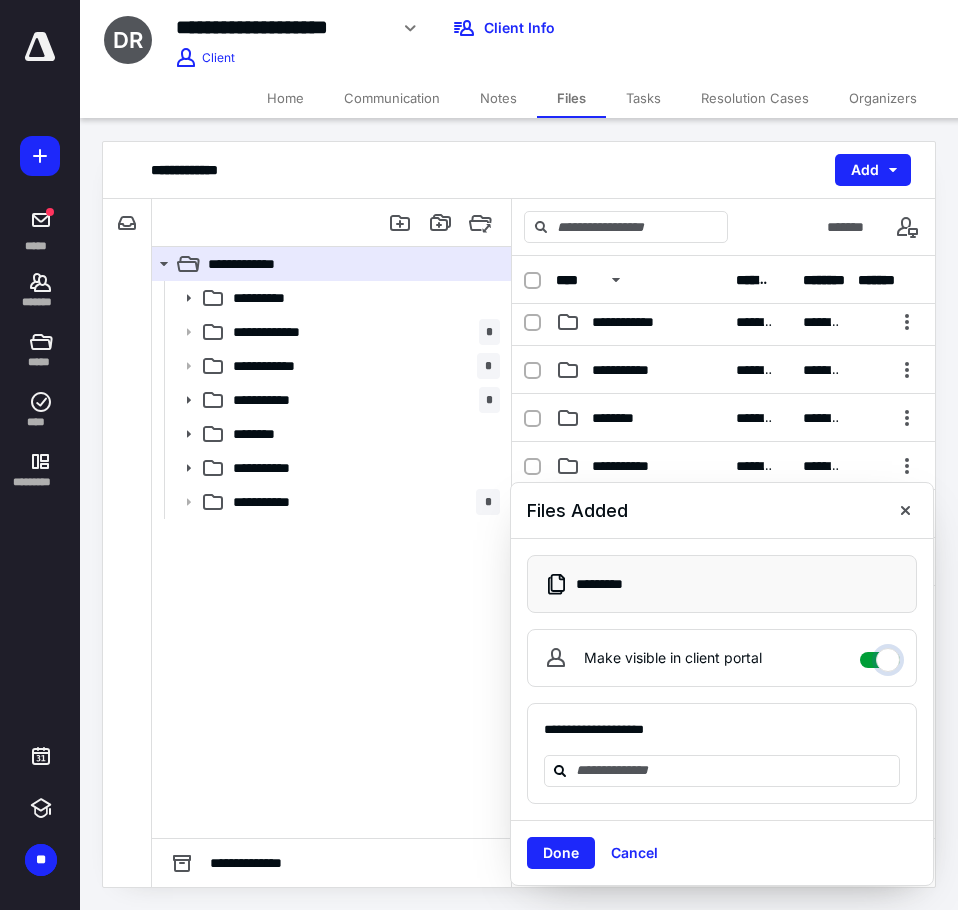 checkbox on "****" 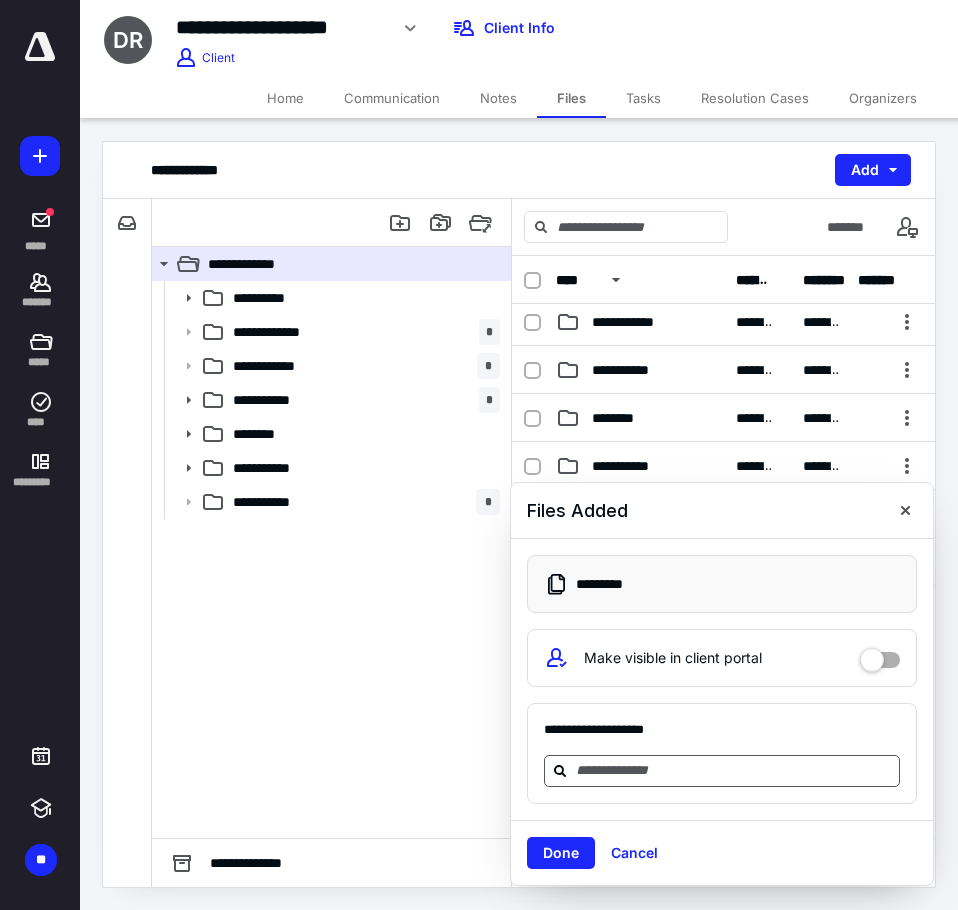 click at bounding box center (734, 770) 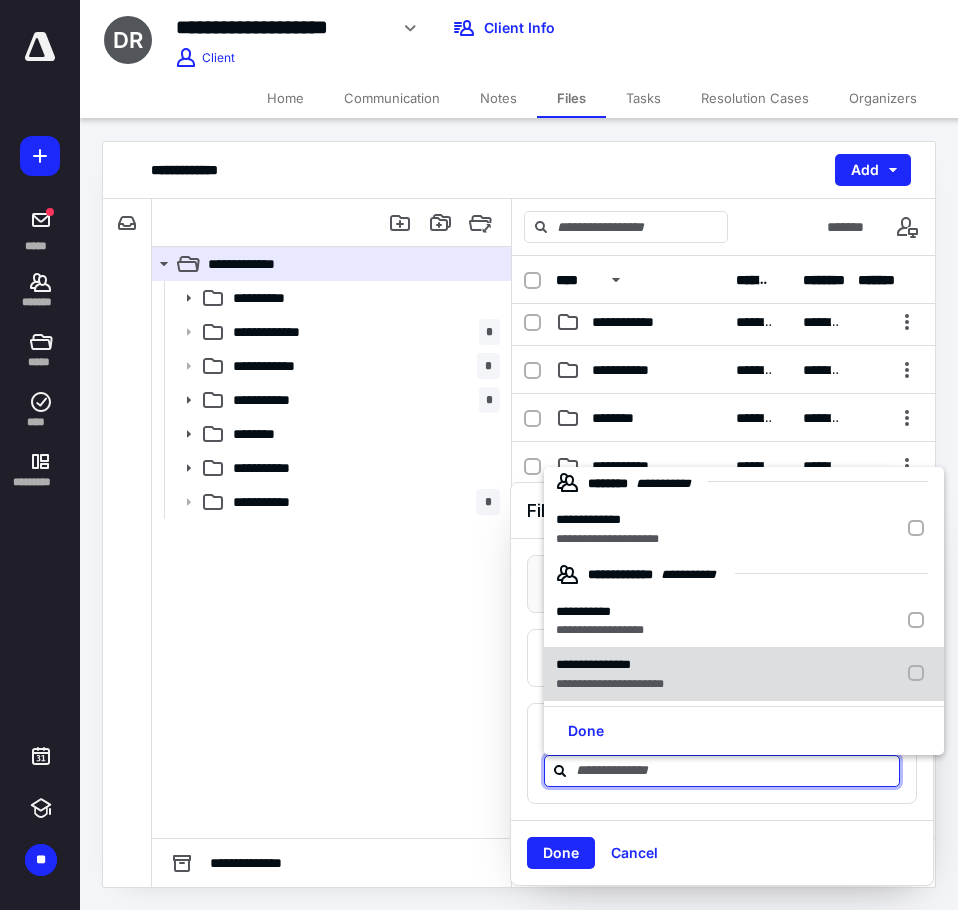 scroll, scrollTop: 14, scrollLeft: 0, axis: vertical 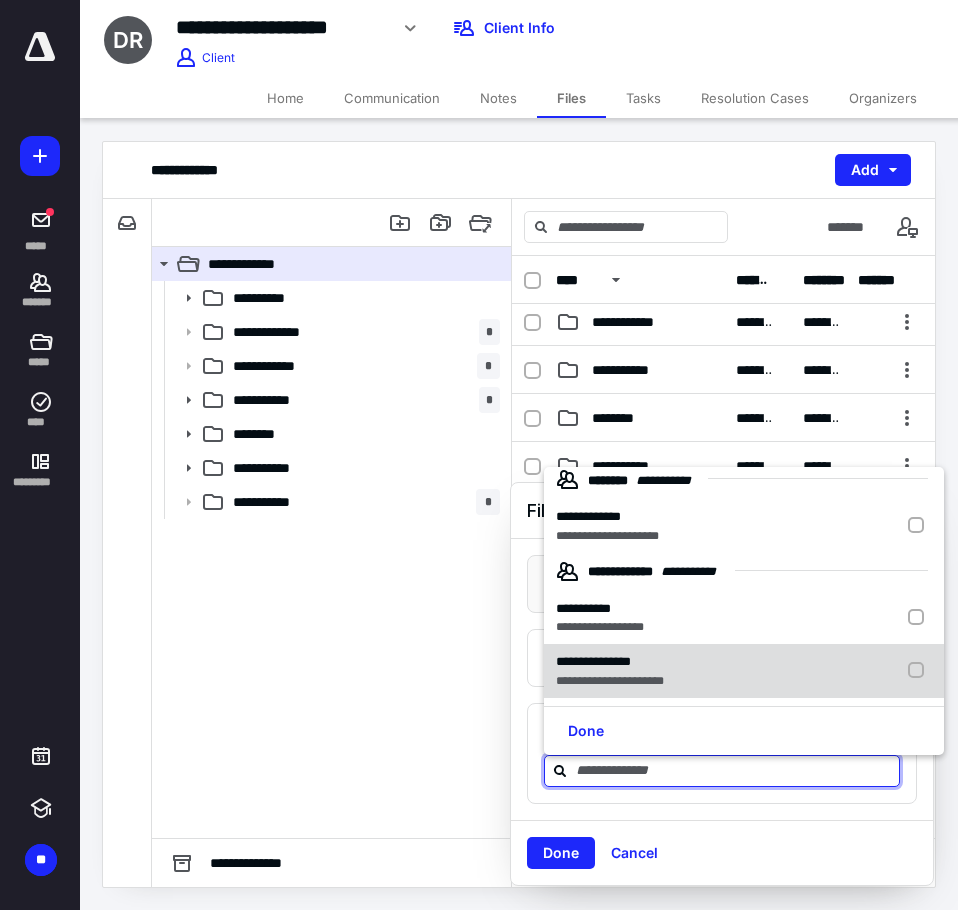 click on "**********" at bounding box center [610, 662] 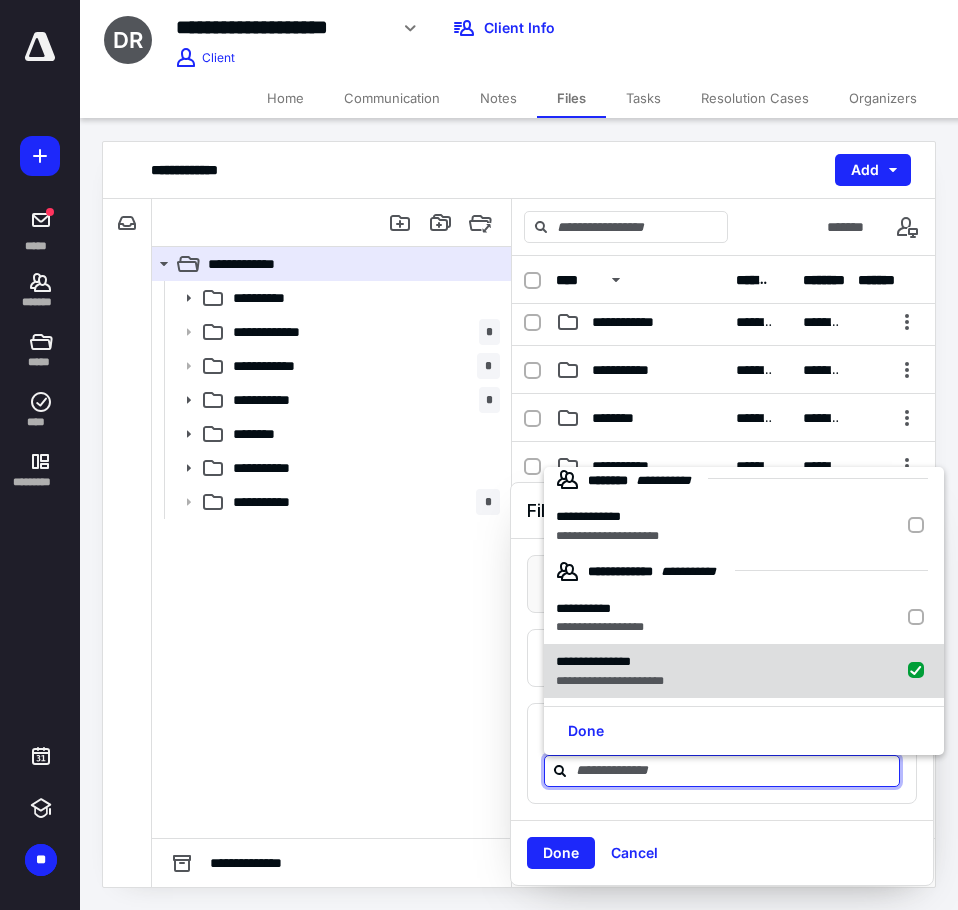 checkbox on "true" 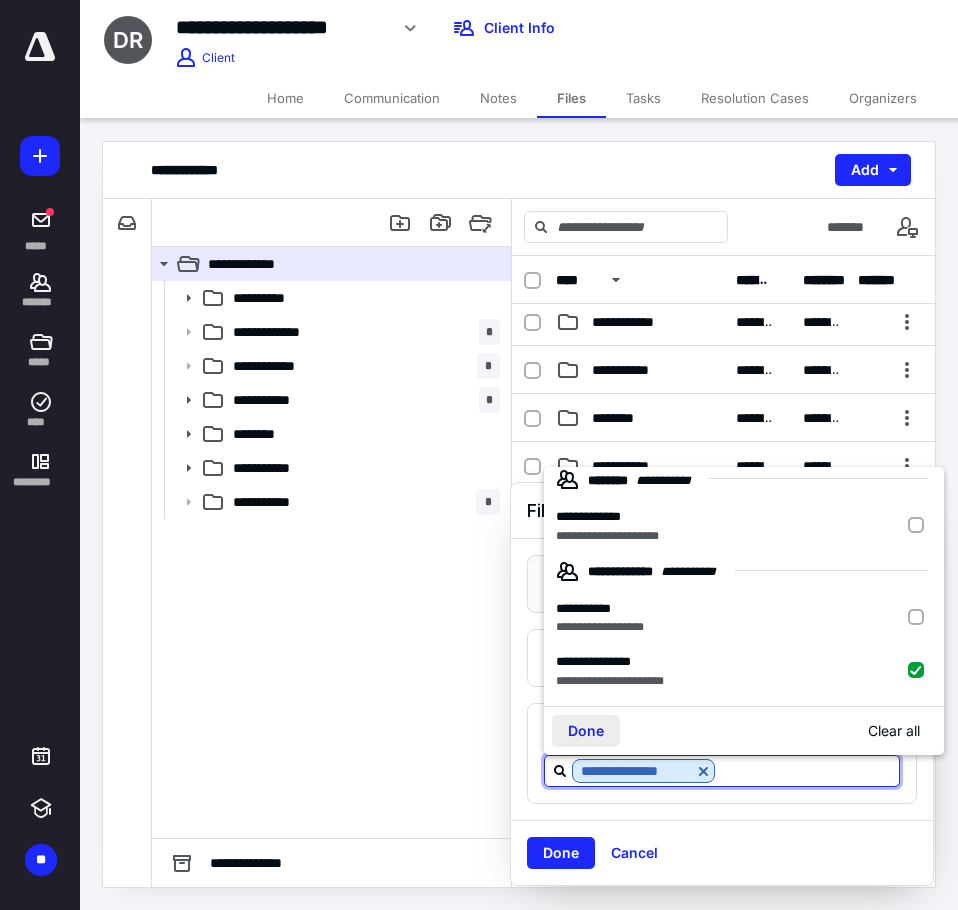 click on "Done" at bounding box center (586, 731) 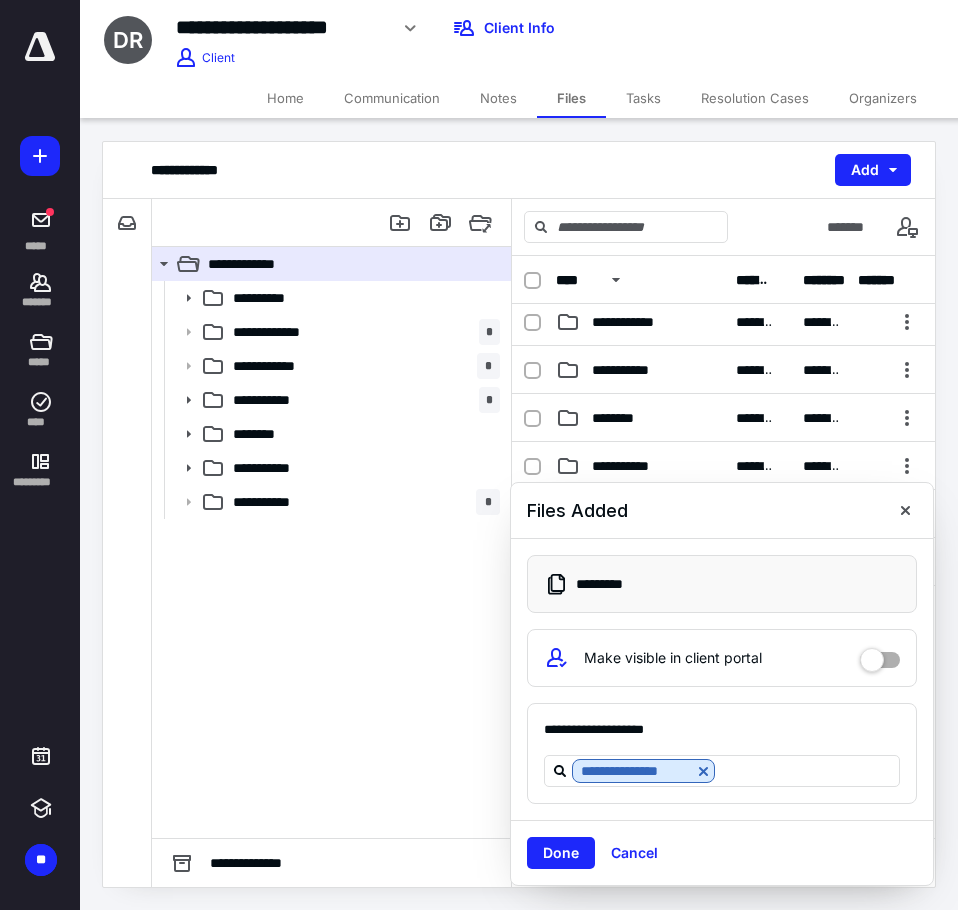drag, startPoint x: 565, startPoint y: 852, endPoint x: 565, endPoint y: 840, distance: 12 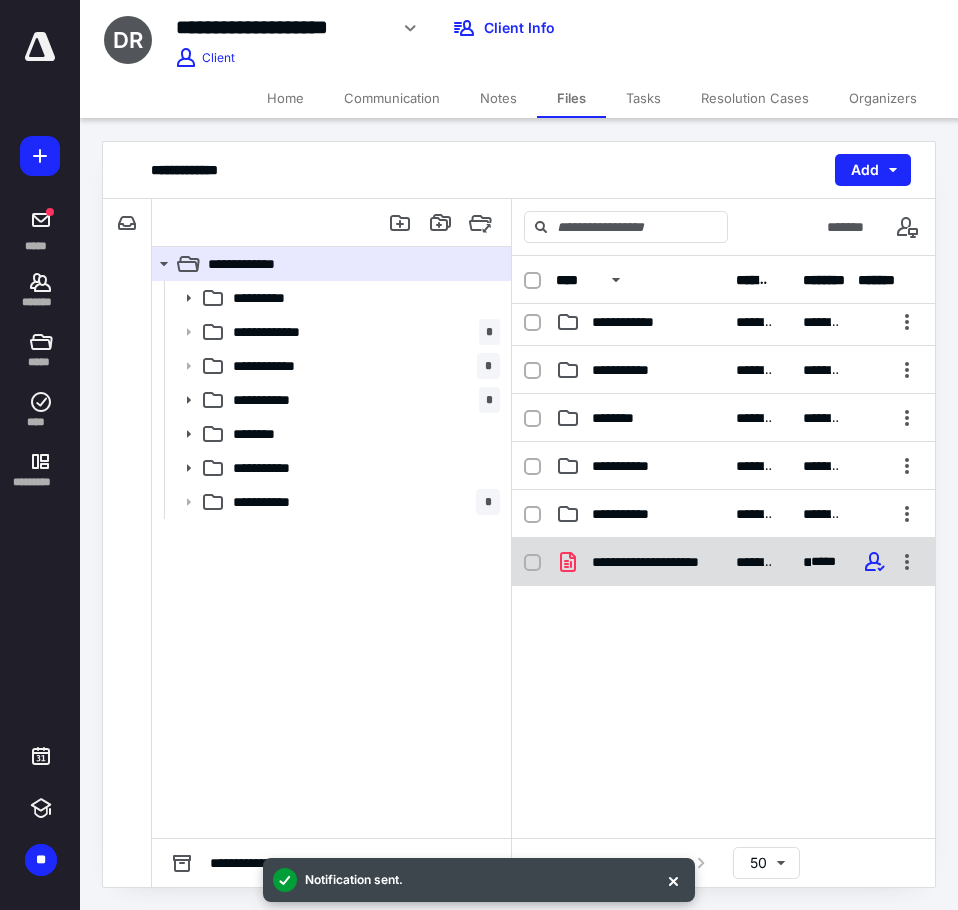 click on "**********" at bounding box center (723, 562) 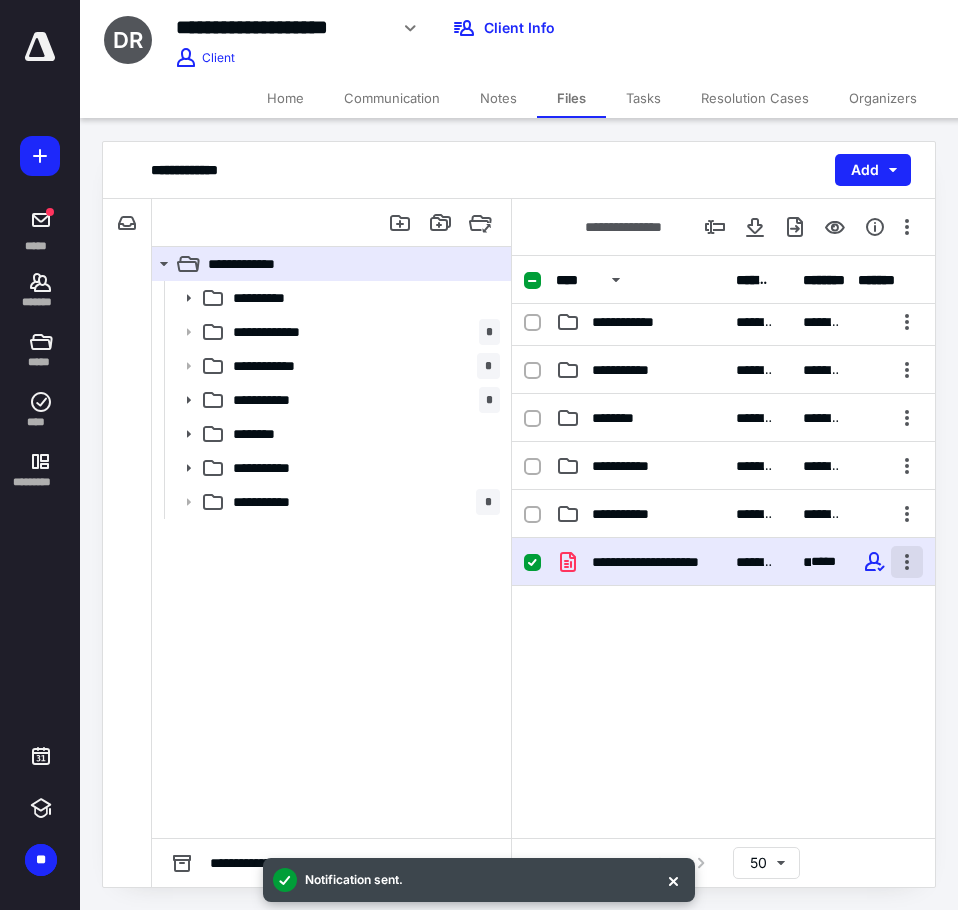 click at bounding box center (907, 562) 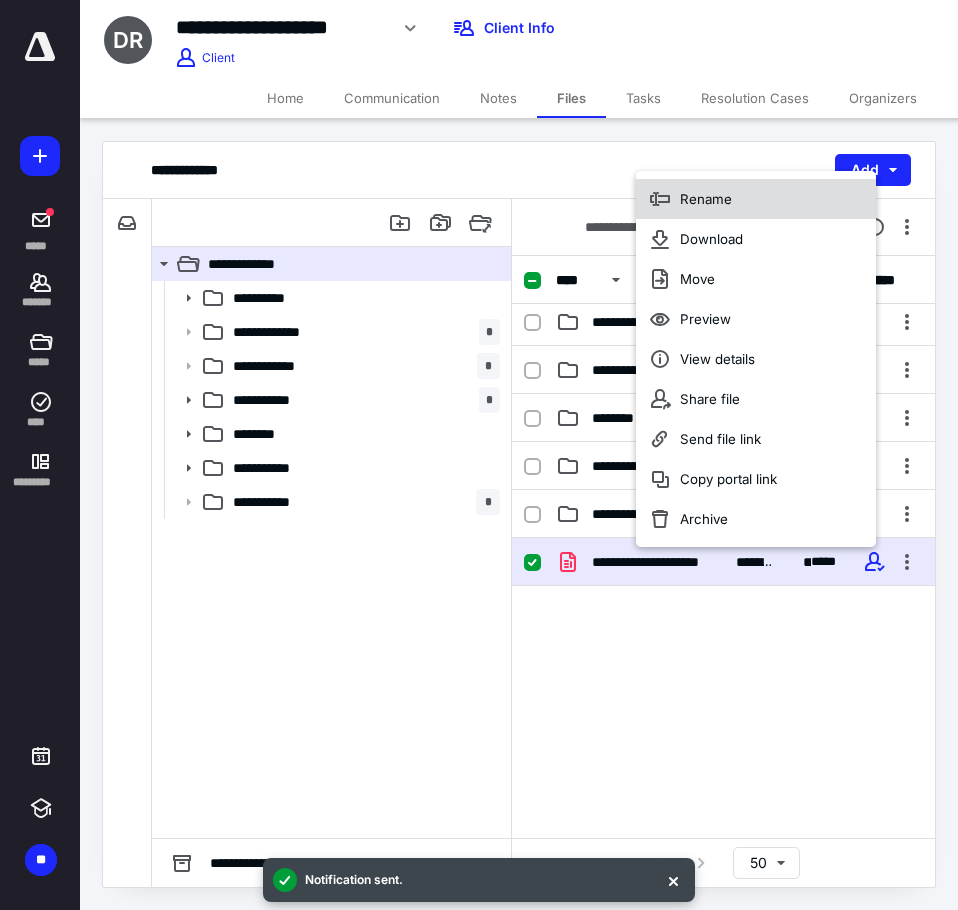 click on "Rename" at bounding box center (706, 199) 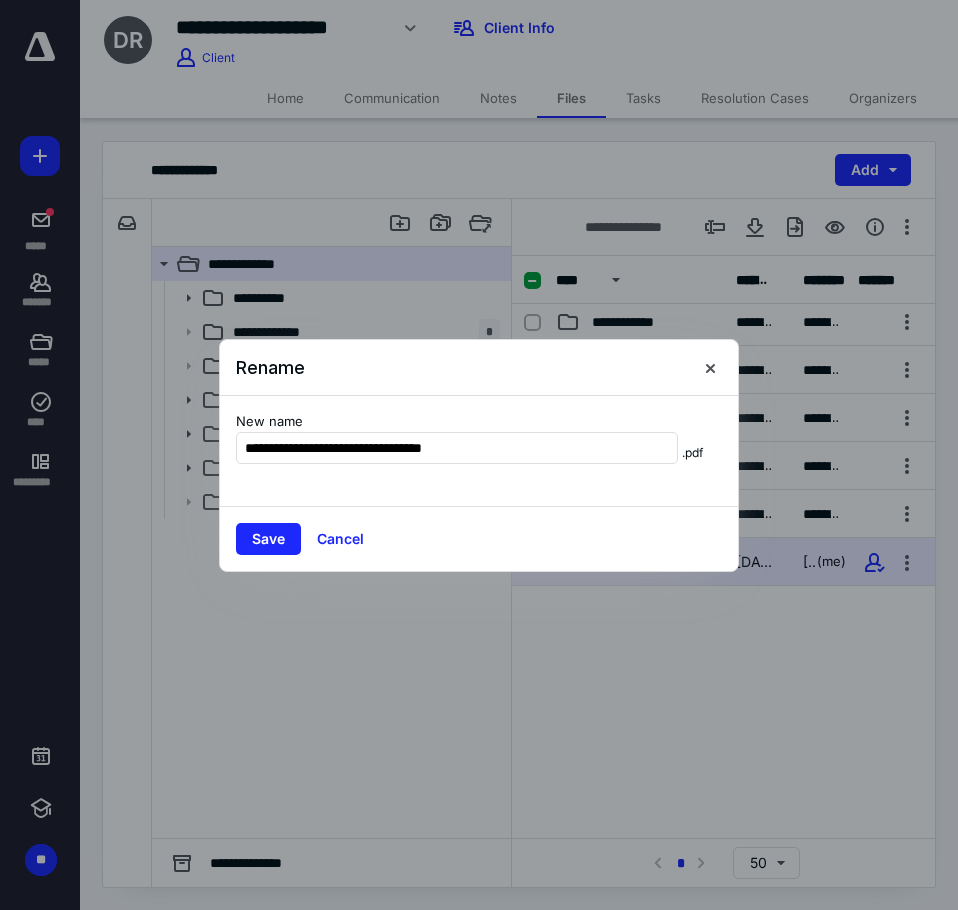 type on "**********" 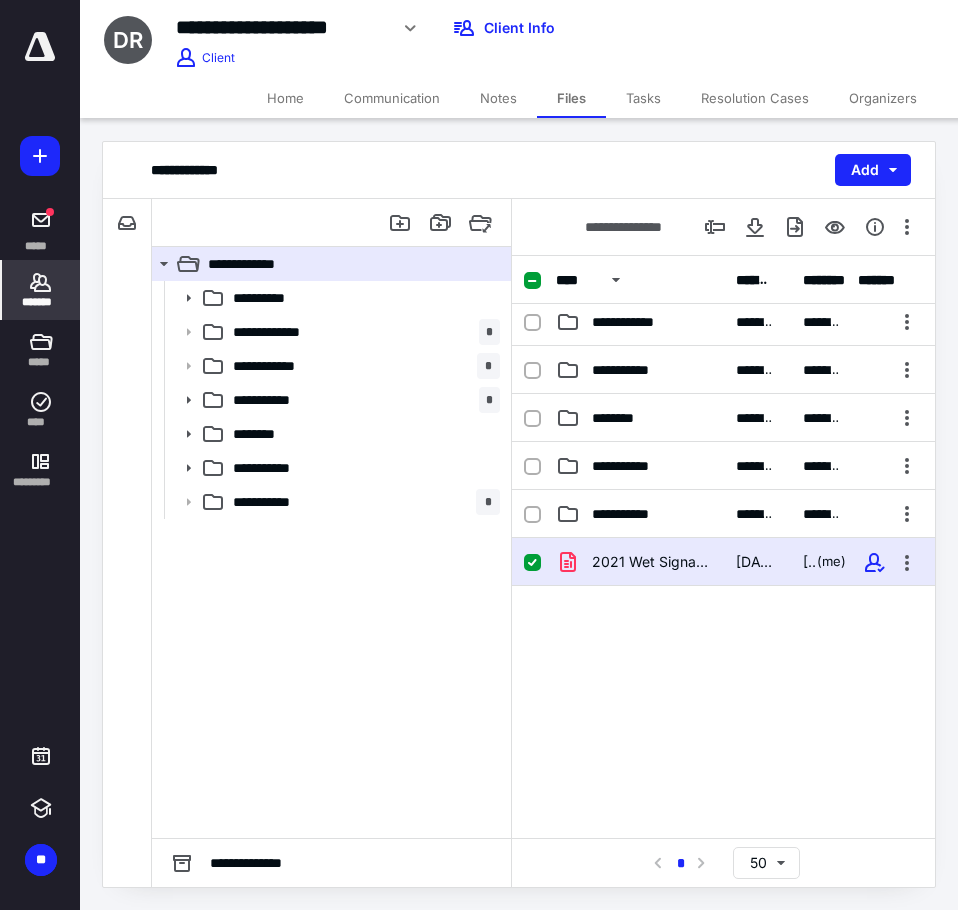 click 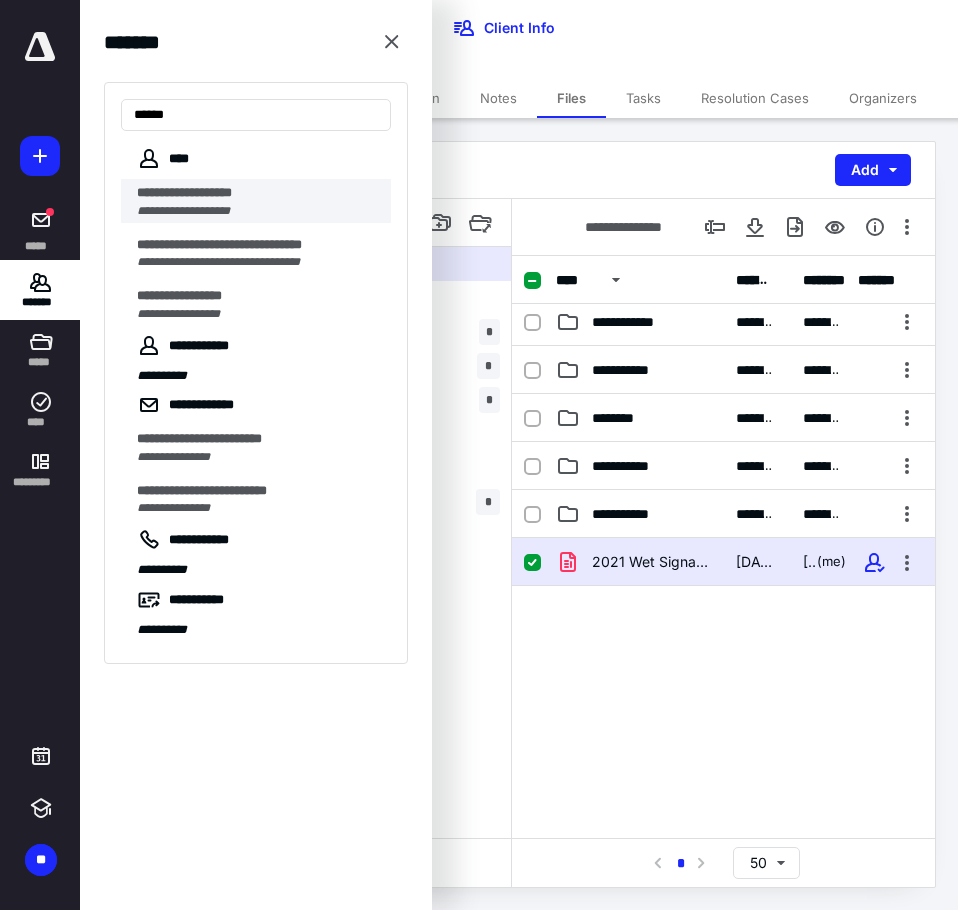 type on "*****" 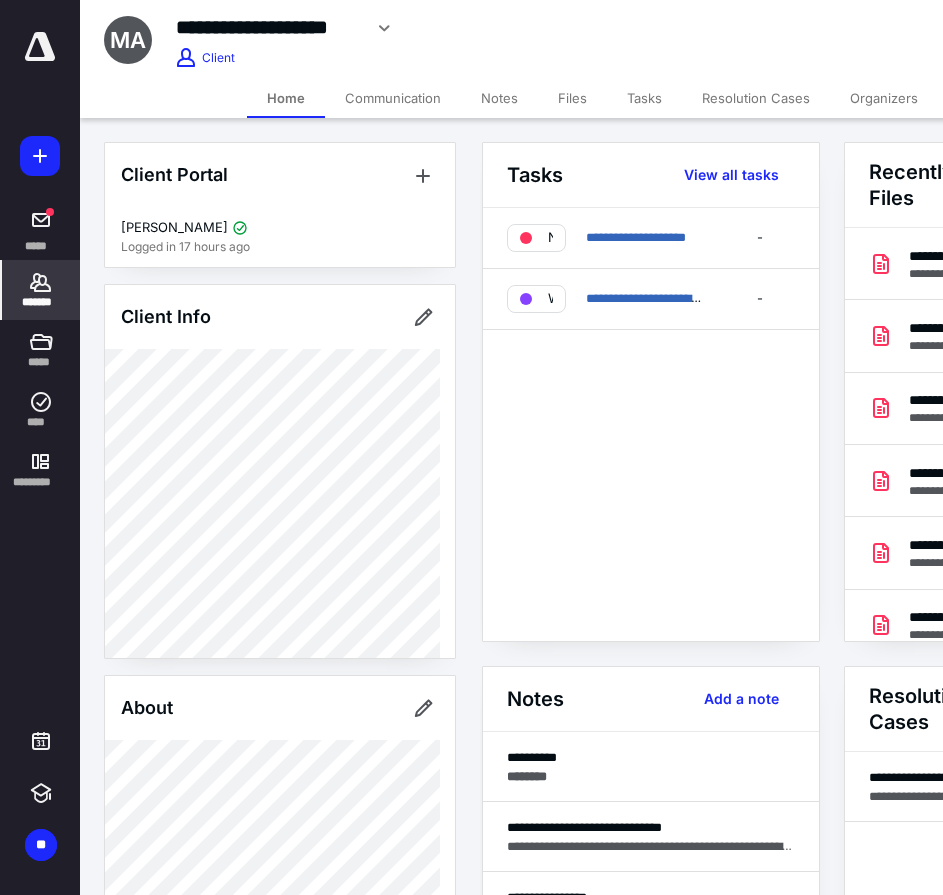 click on "Files" at bounding box center (572, 98) 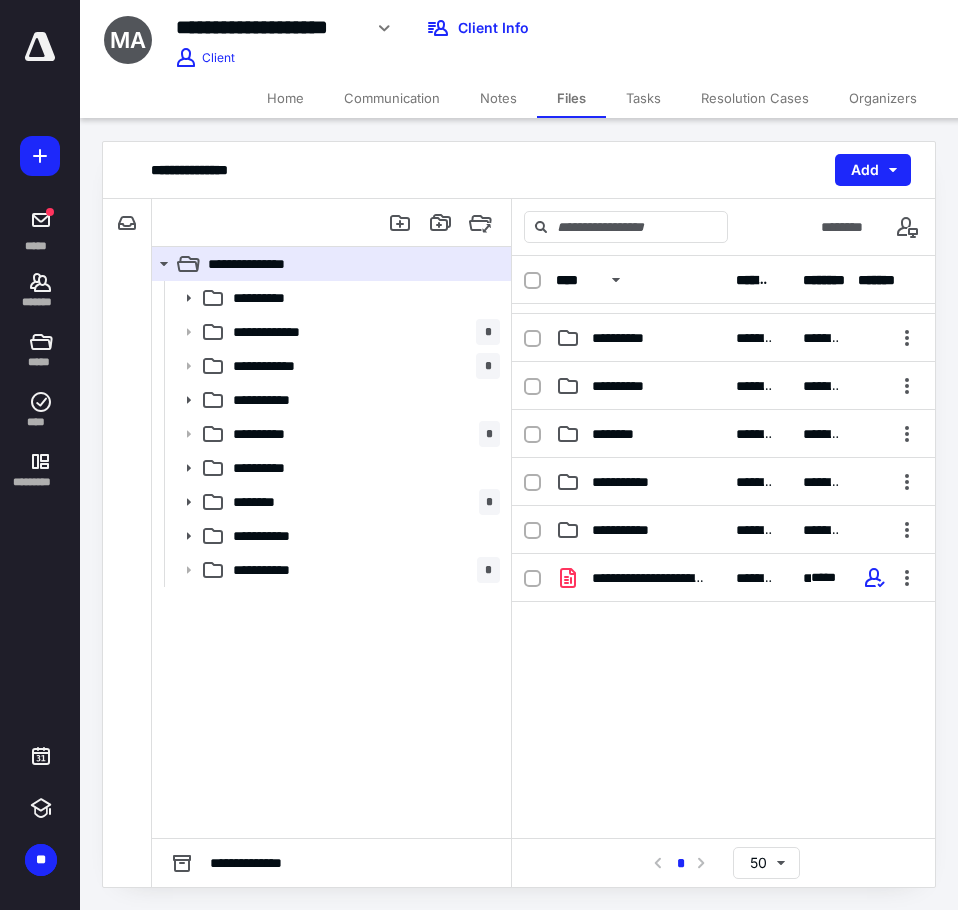 scroll, scrollTop: 198, scrollLeft: 0, axis: vertical 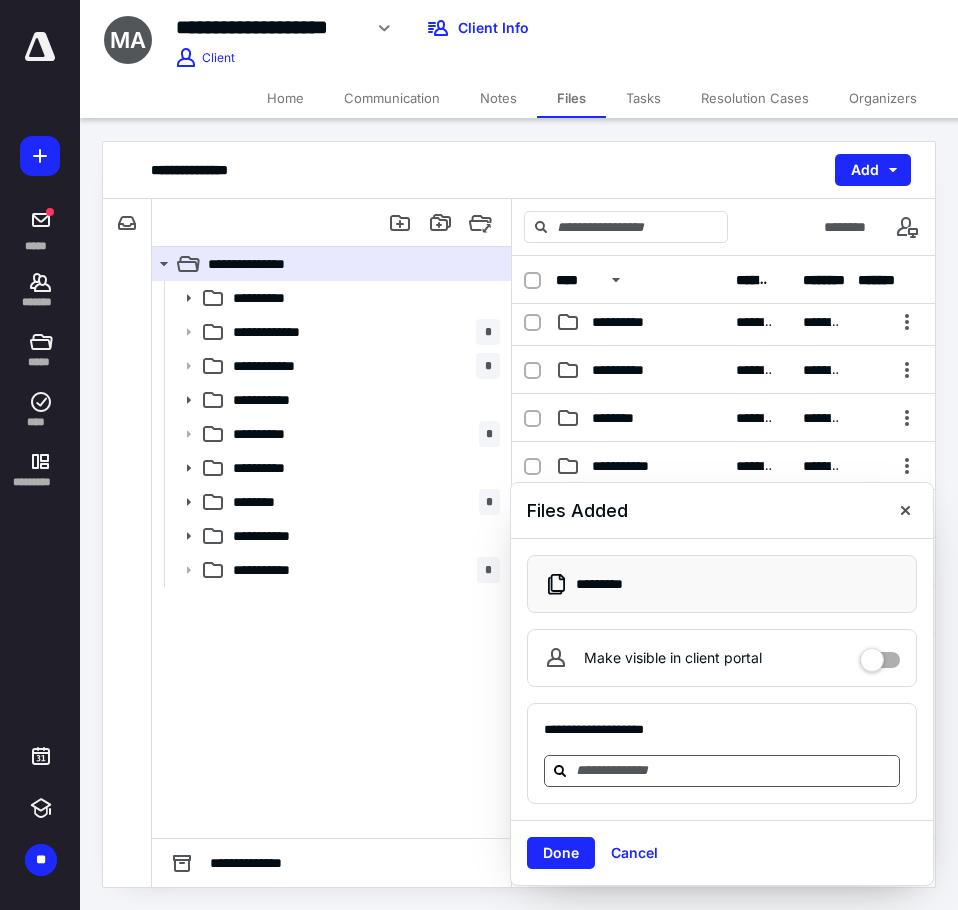 click at bounding box center [734, 771] 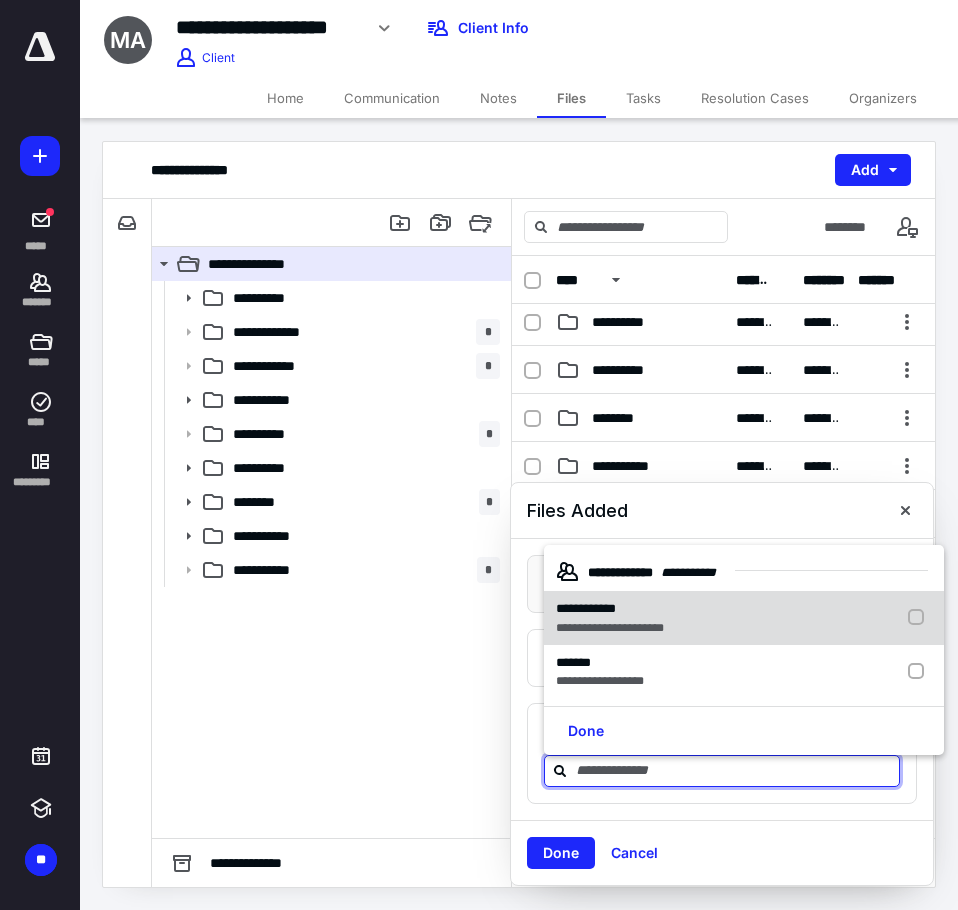 click on "**********" at bounding box center (744, 618) 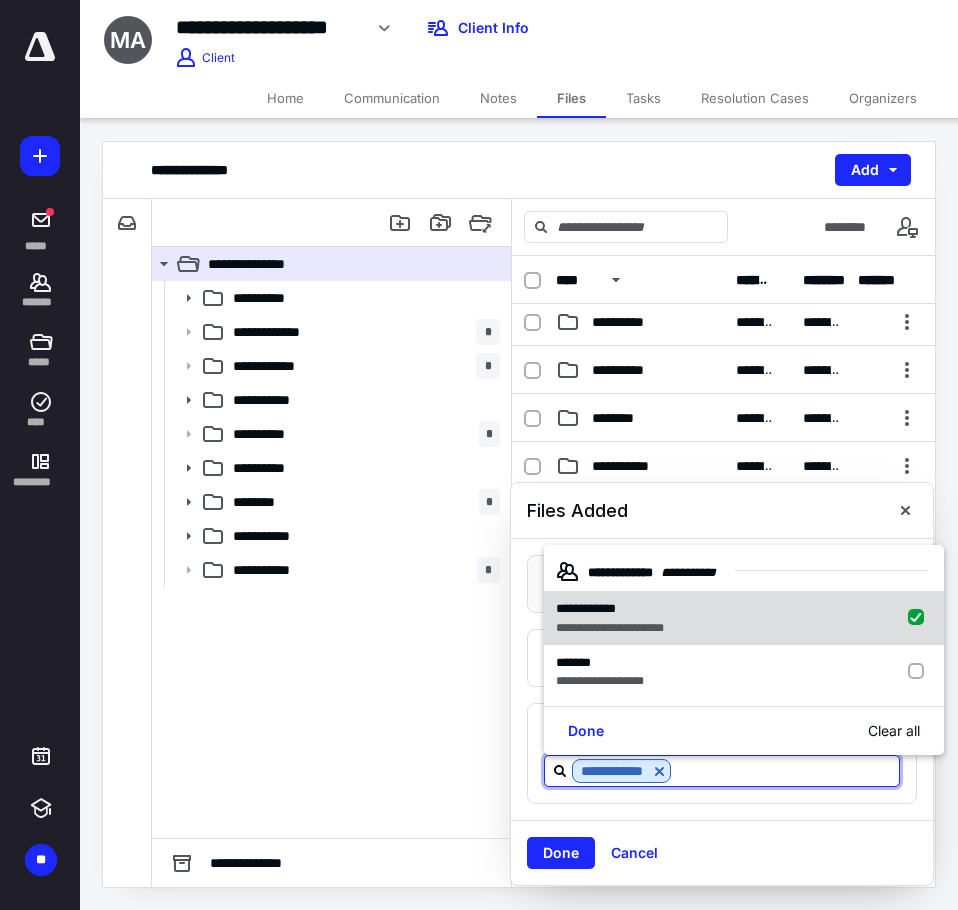 checkbox on "true" 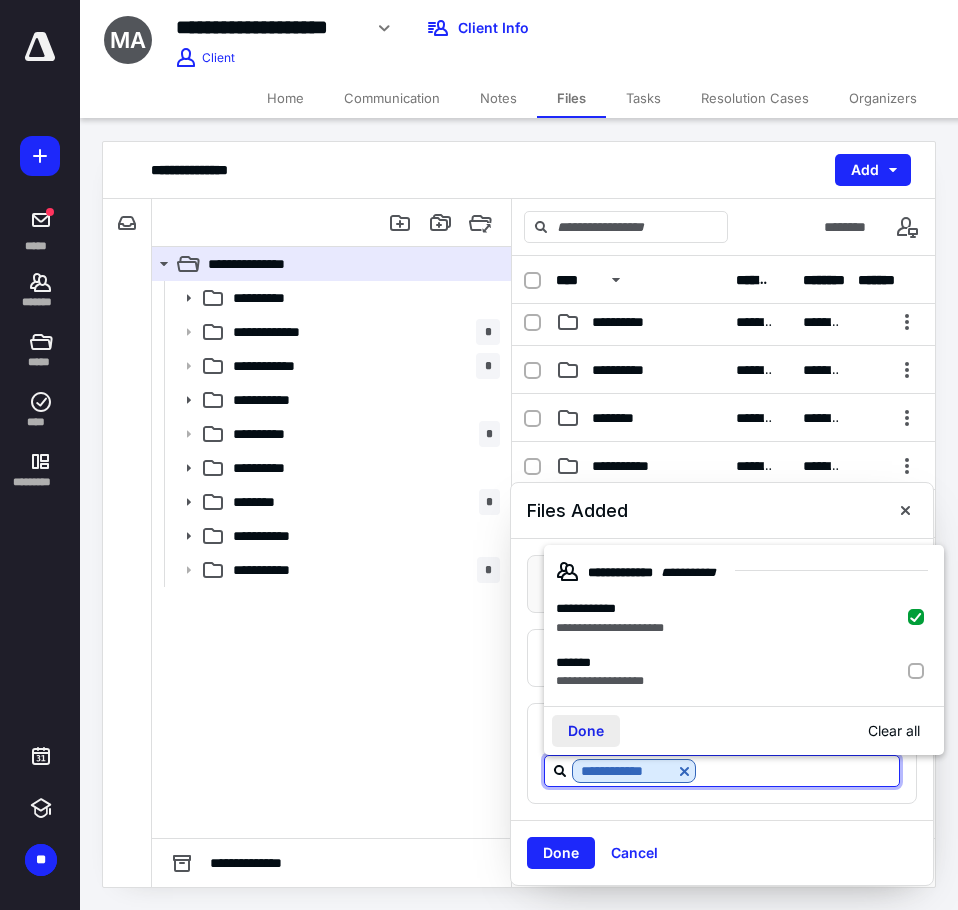 click on "Done" at bounding box center (586, 731) 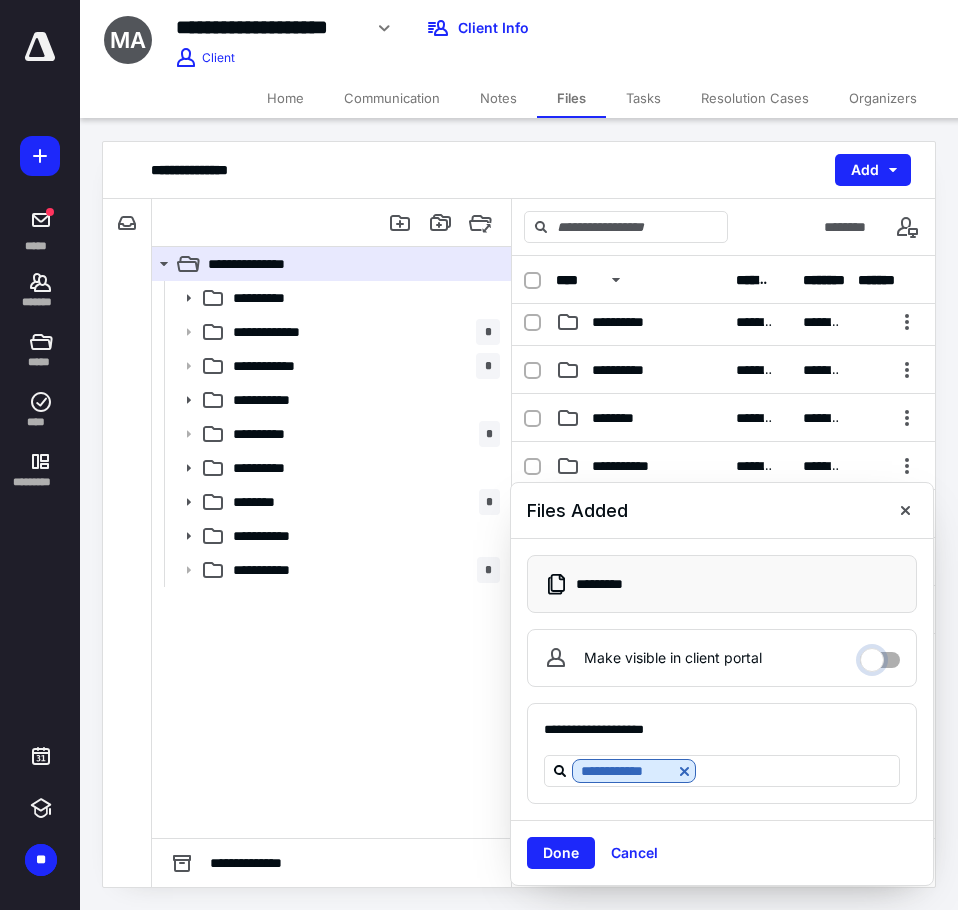 drag, startPoint x: 867, startPoint y: 657, endPoint x: 864, endPoint y: 667, distance: 10.440307 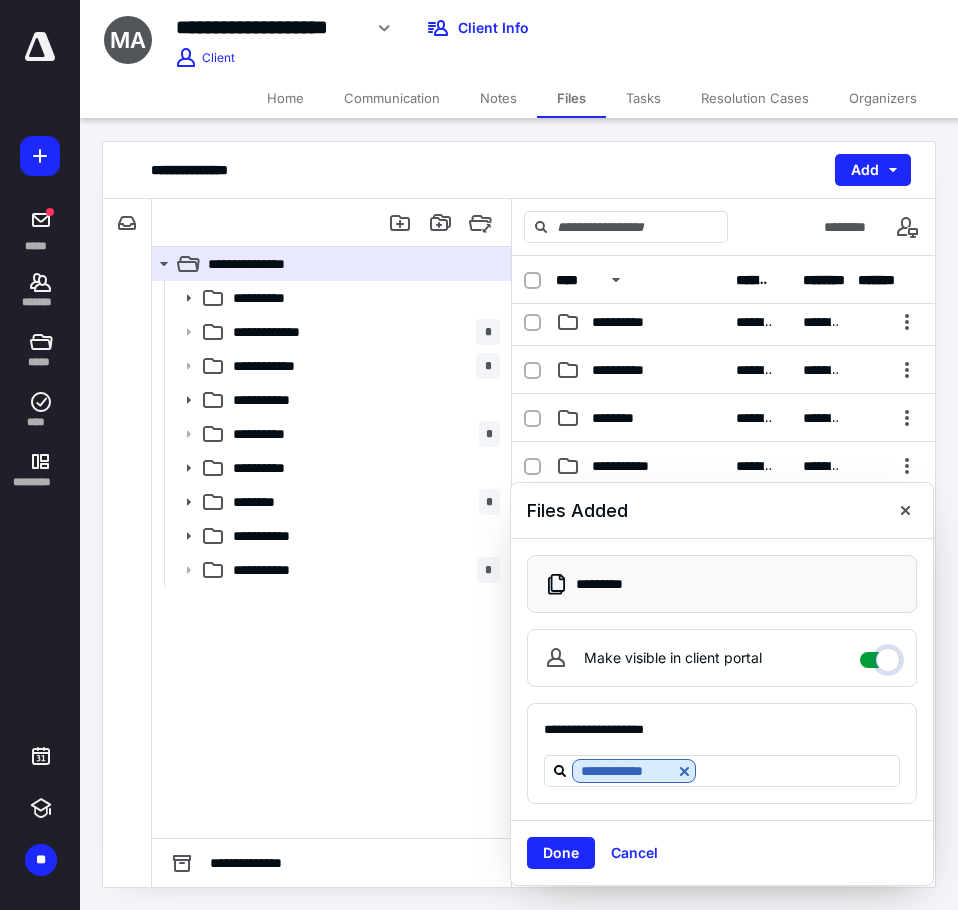 checkbox on "****" 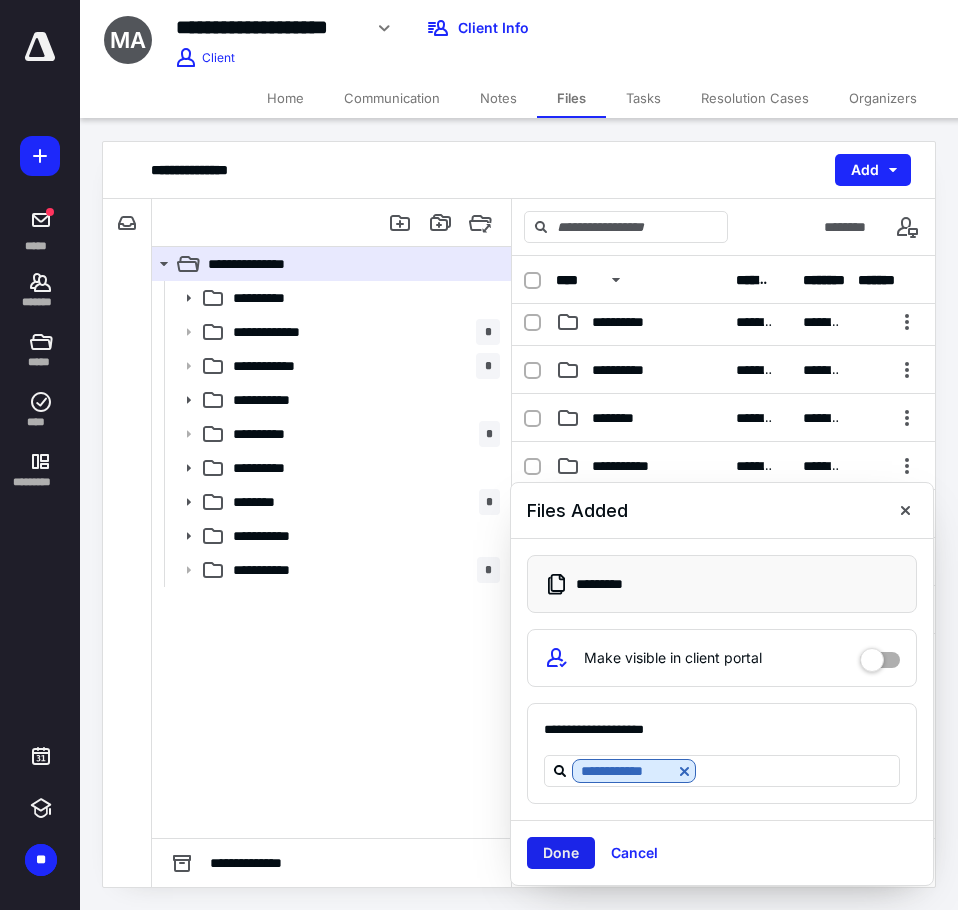 click on "Done" at bounding box center [561, 853] 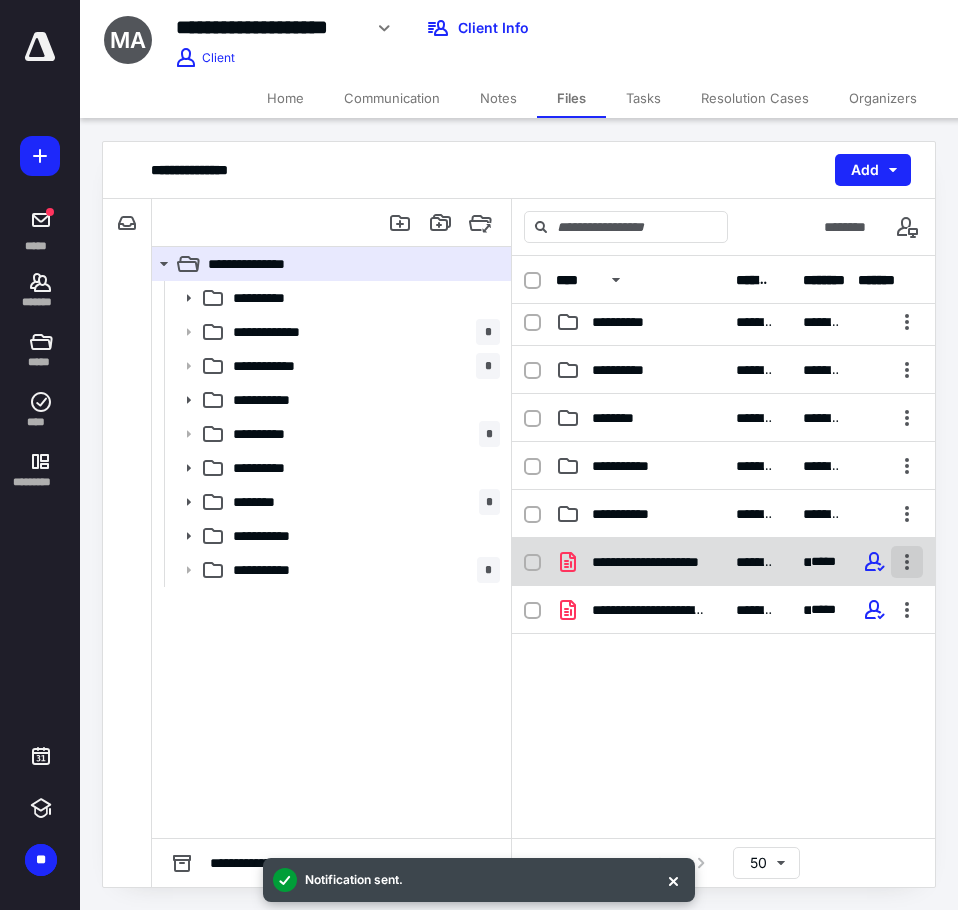 click at bounding box center [907, 562] 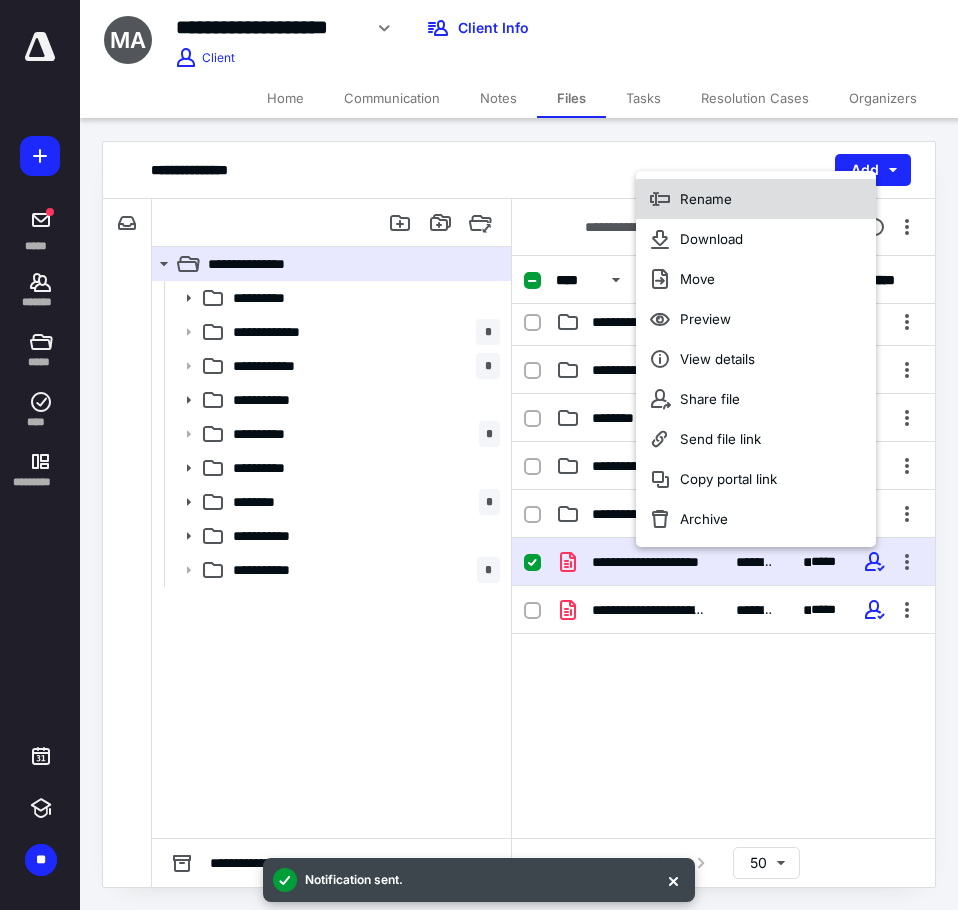 click on "Rename" at bounding box center [756, 199] 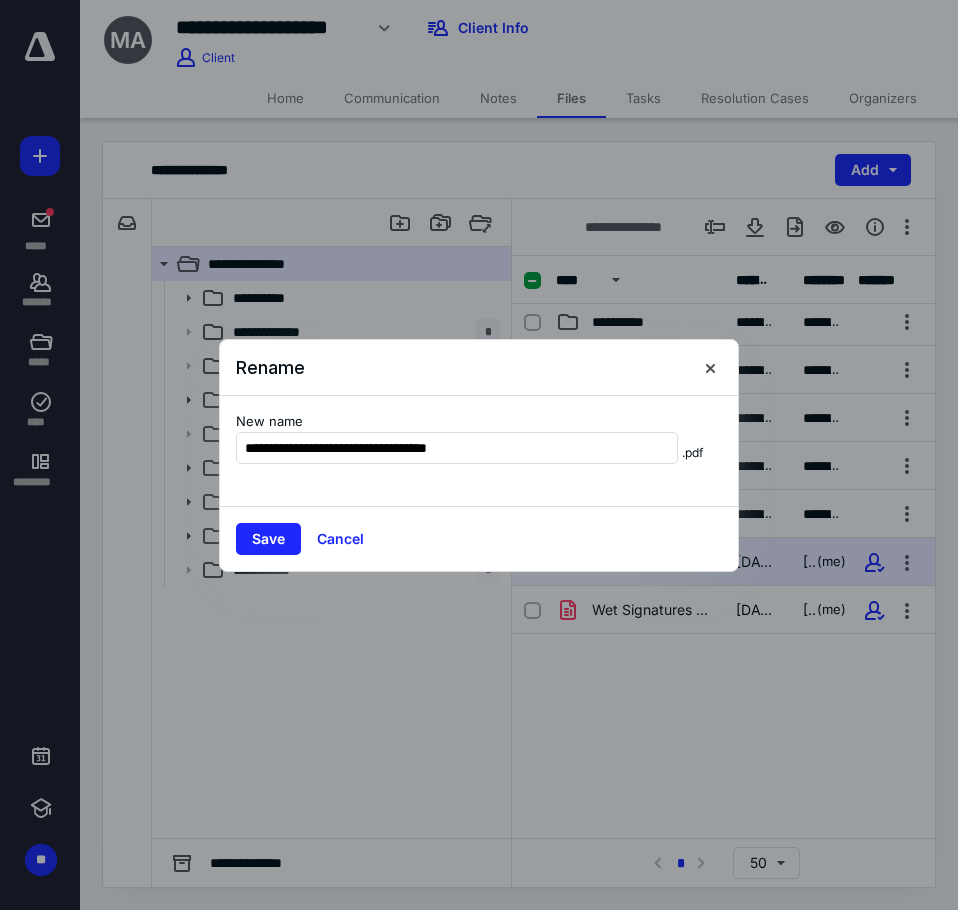 type on "**********" 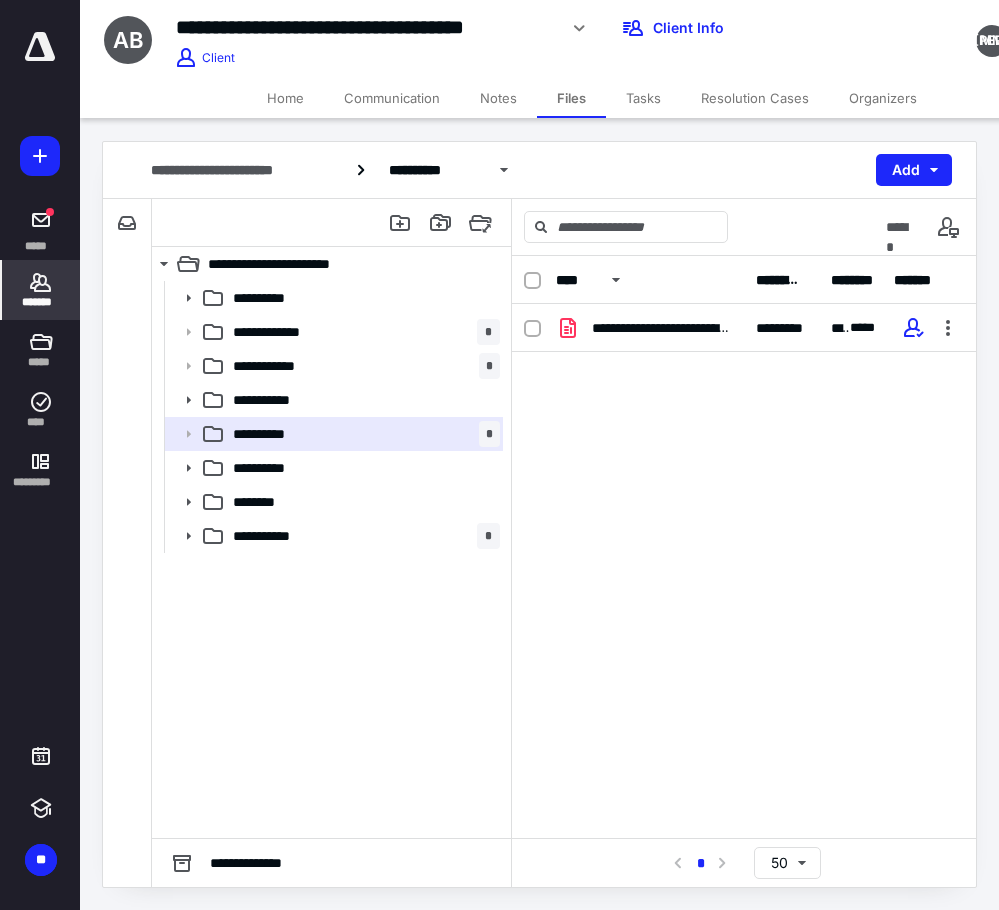 scroll, scrollTop: 0, scrollLeft: 0, axis: both 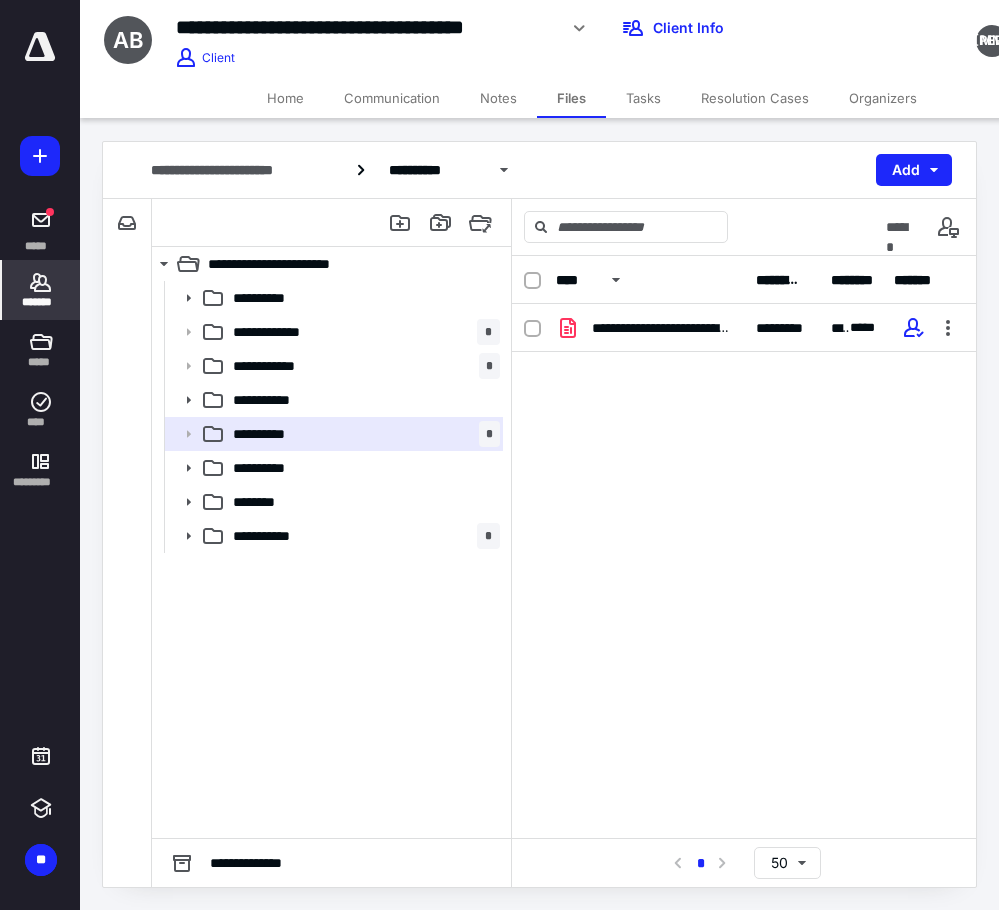 click 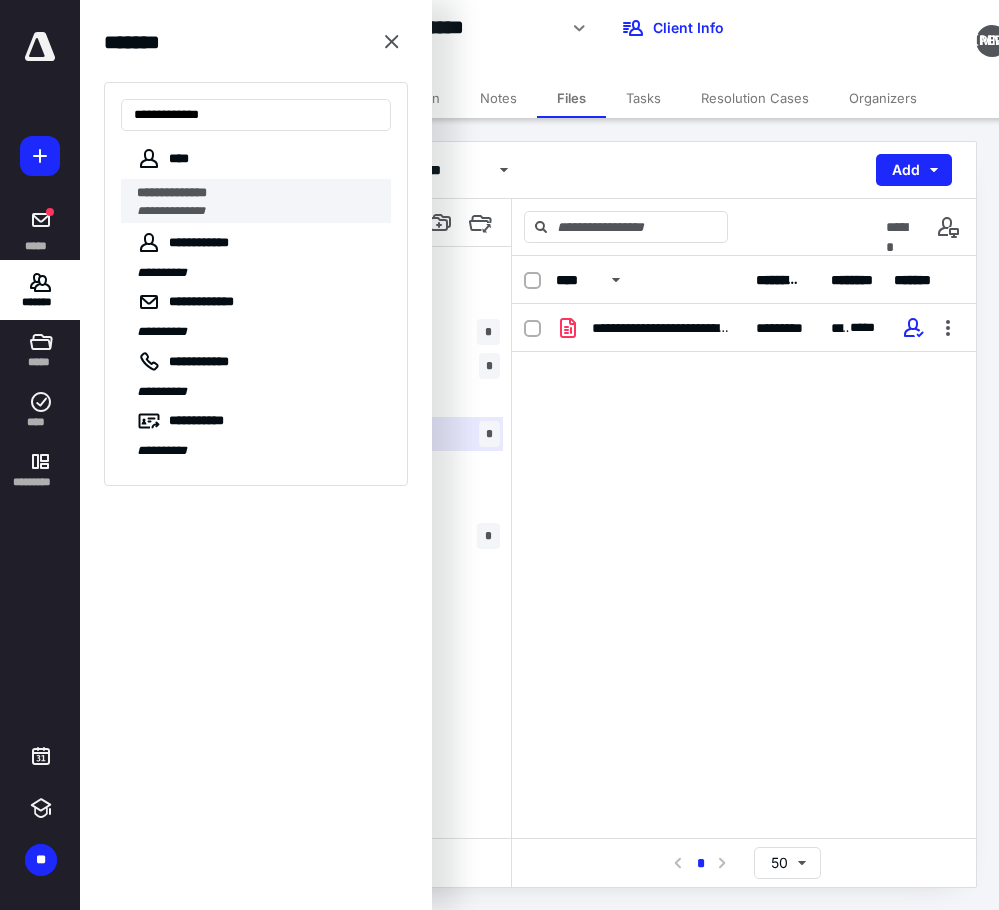 type on "**********" 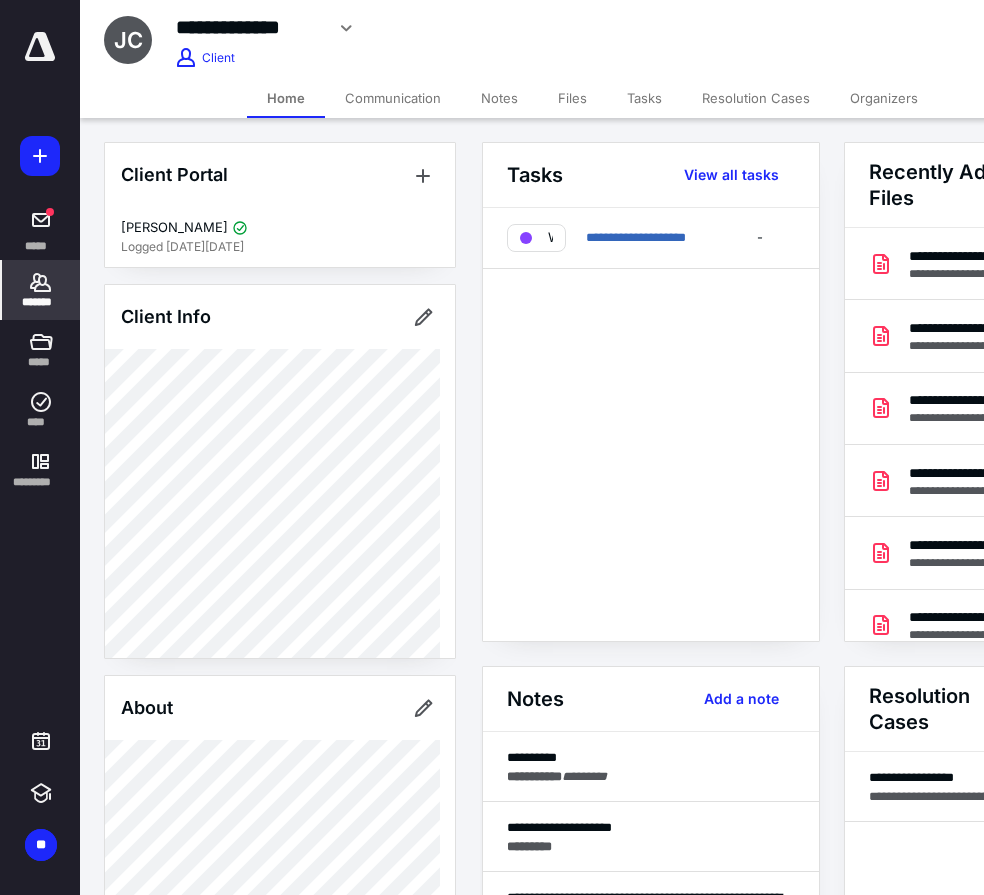 click on "Files" at bounding box center (572, 98) 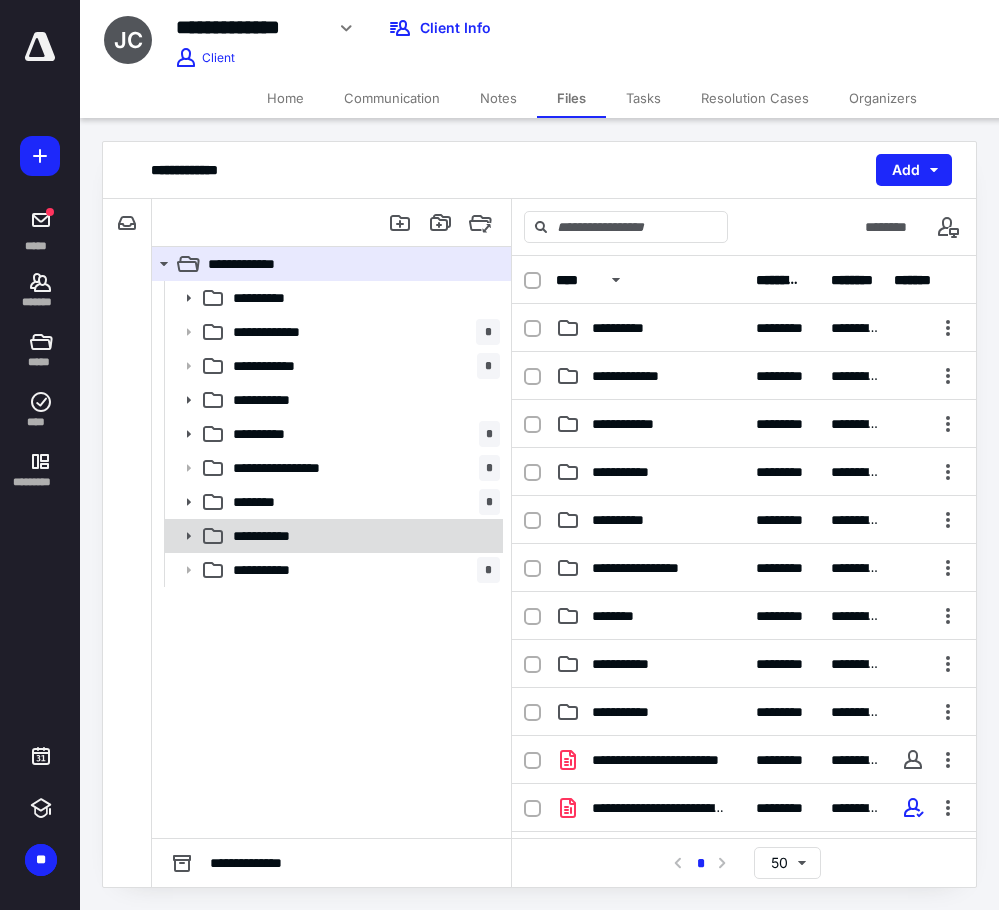 click on "**********" at bounding box center (362, 536) 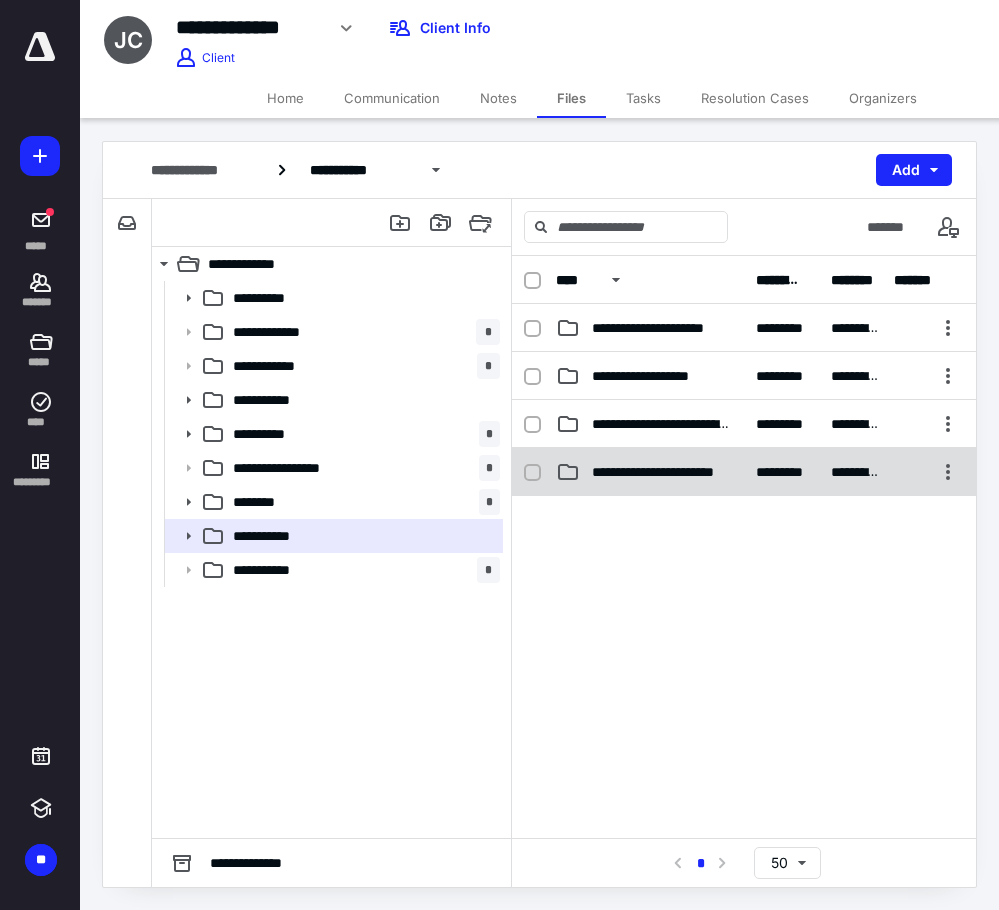 click on "**********" at bounding box center (650, 472) 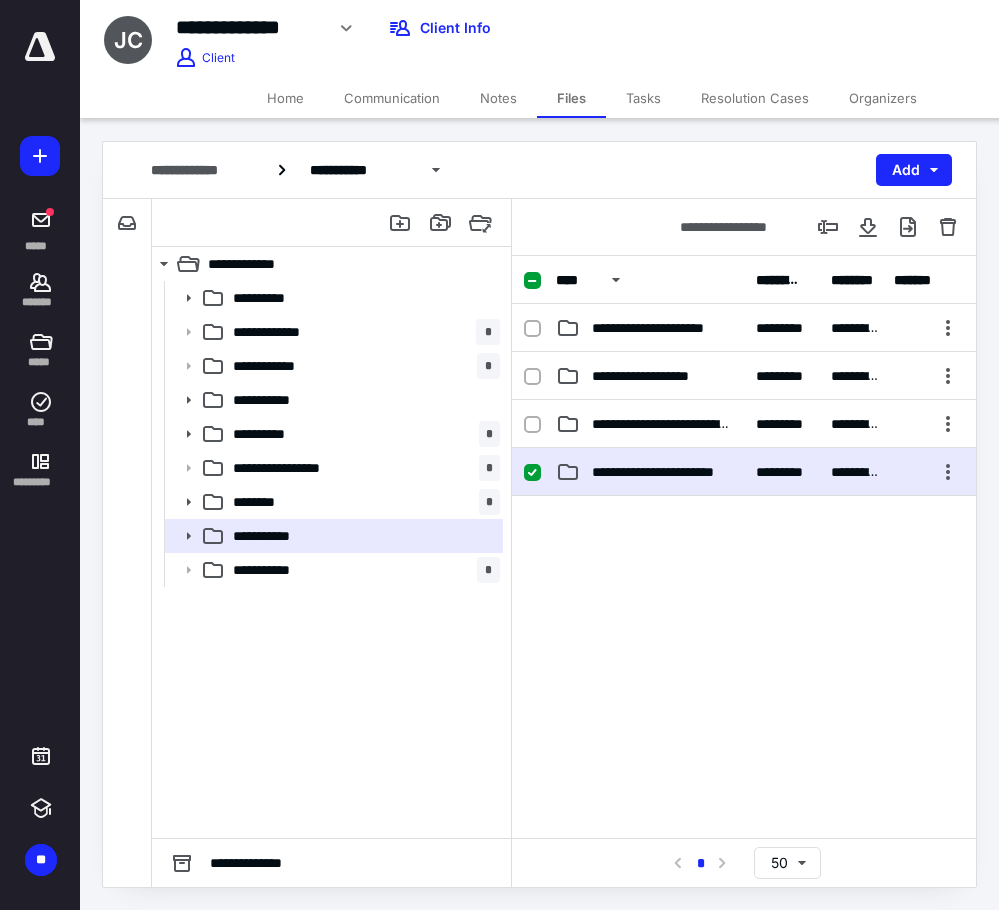 click on "**********" at bounding box center (650, 472) 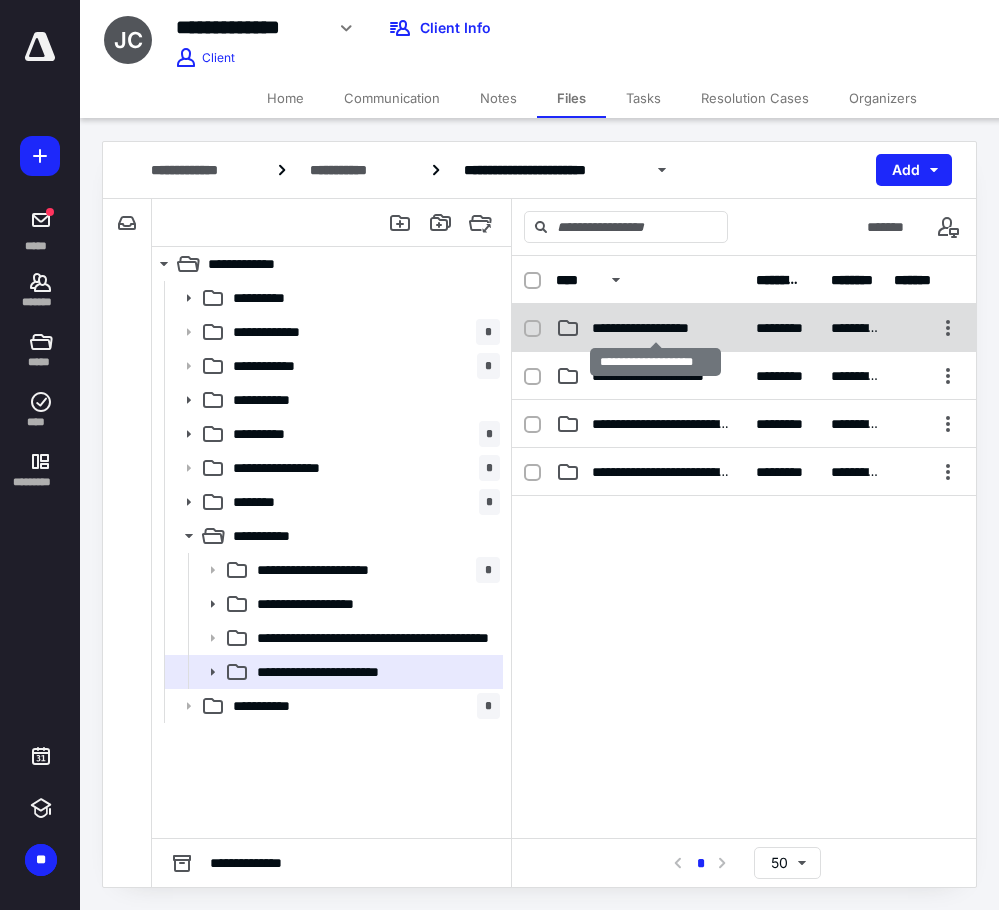 click on "**********" at bounding box center [656, 328] 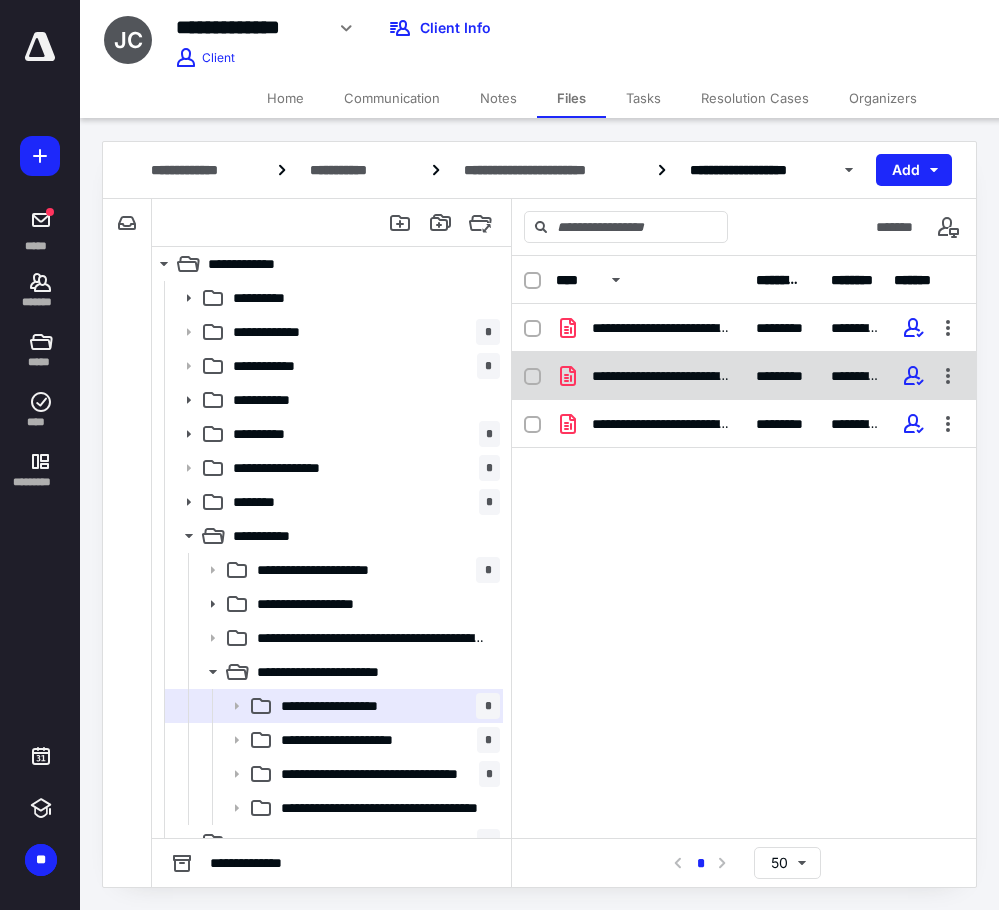 click on "**********" at bounding box center [662, 376] 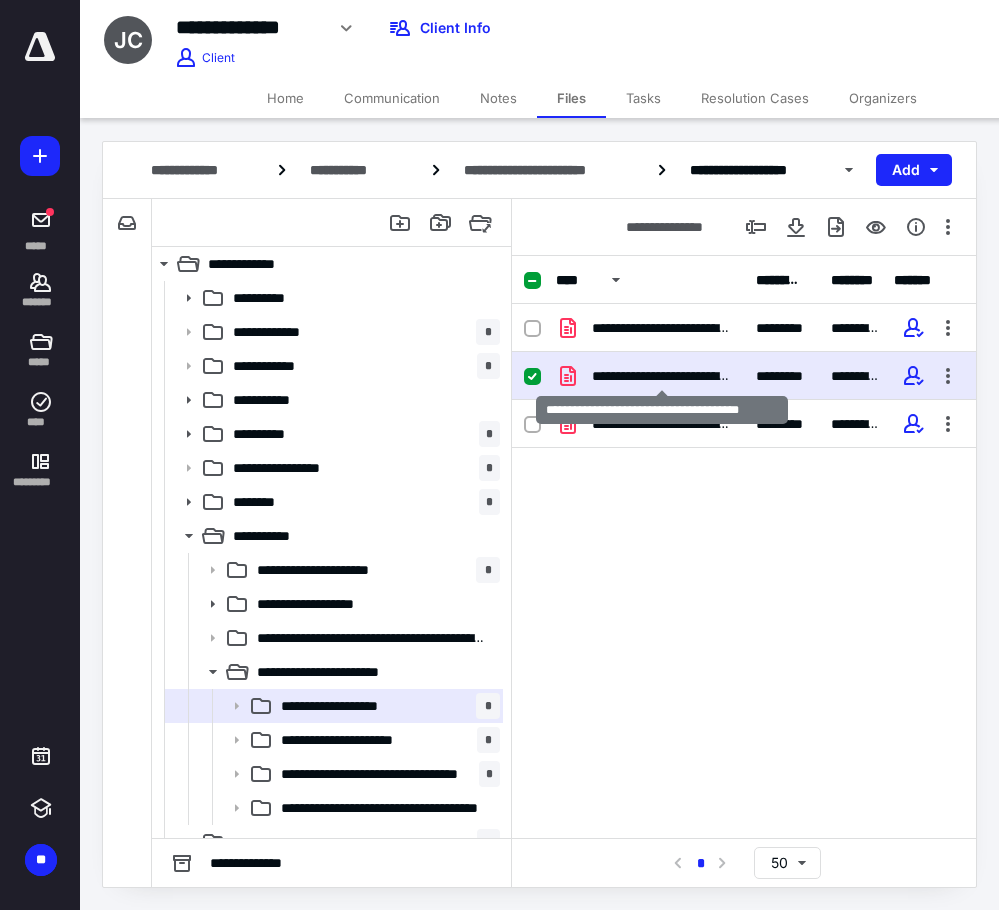 click on "**********" at bounding box center (662, 376) 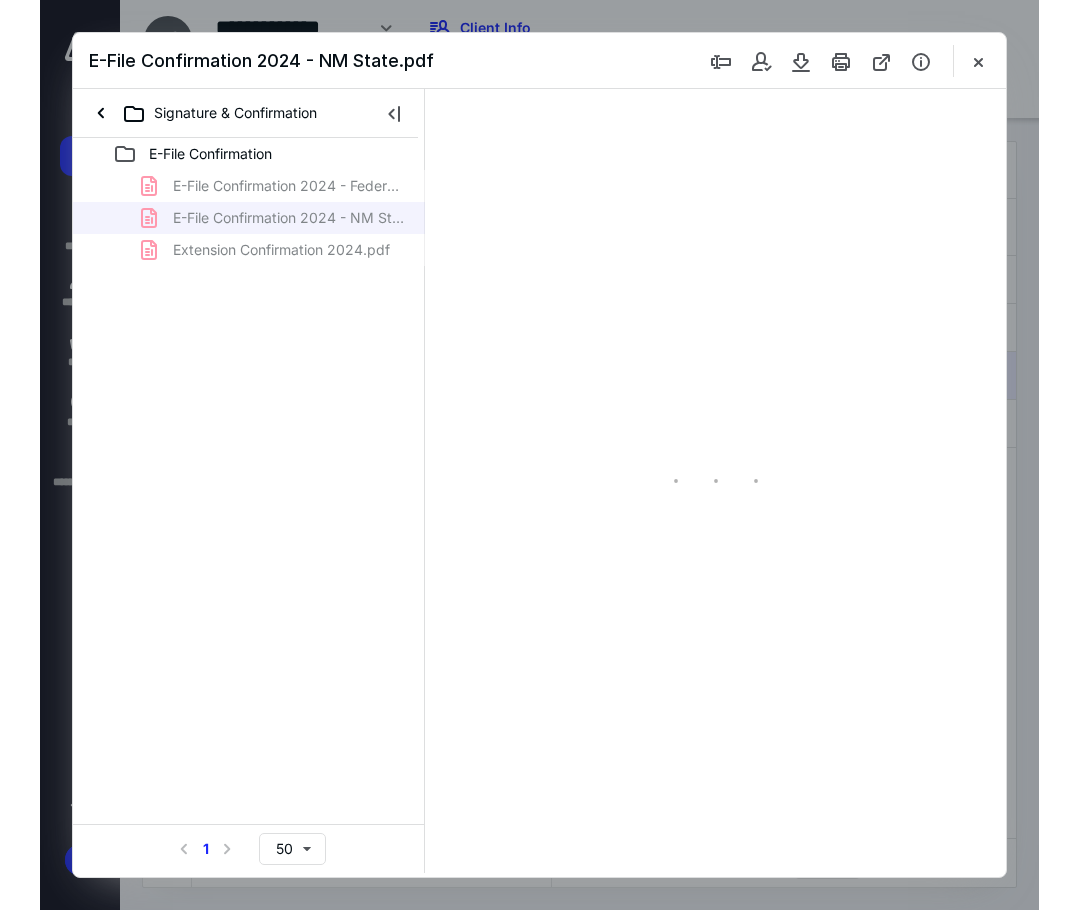 scroll, scrollTop: 0, scrollLeft: 0, axis: both 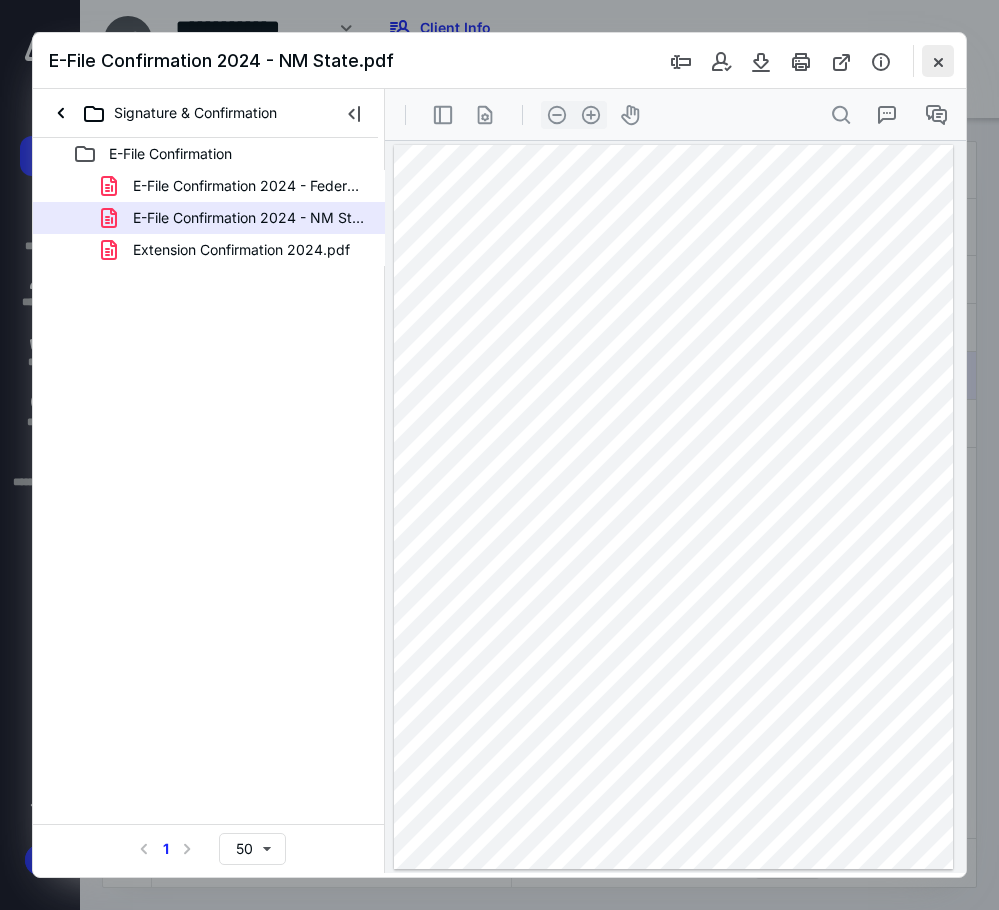 click at bounding box center (938, 61) 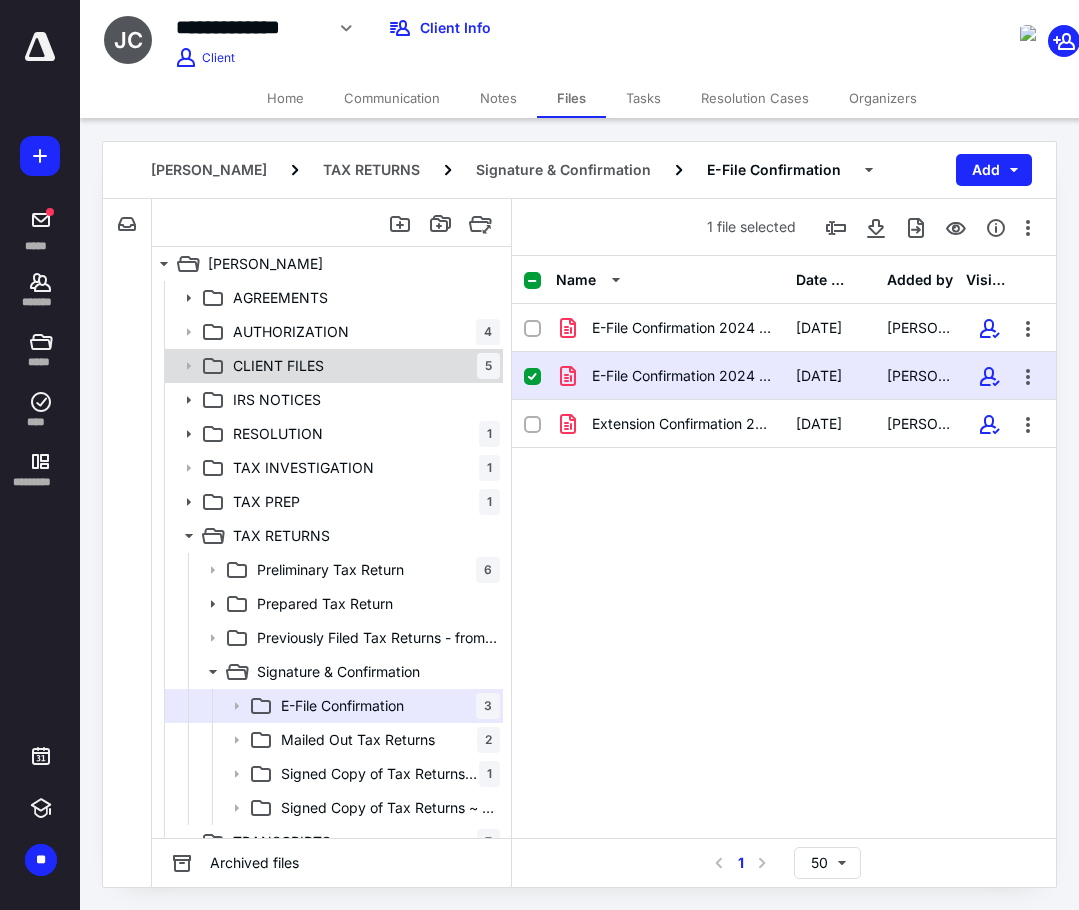 click on "CLIENT FILES 5" at bounding box center (362, 366) 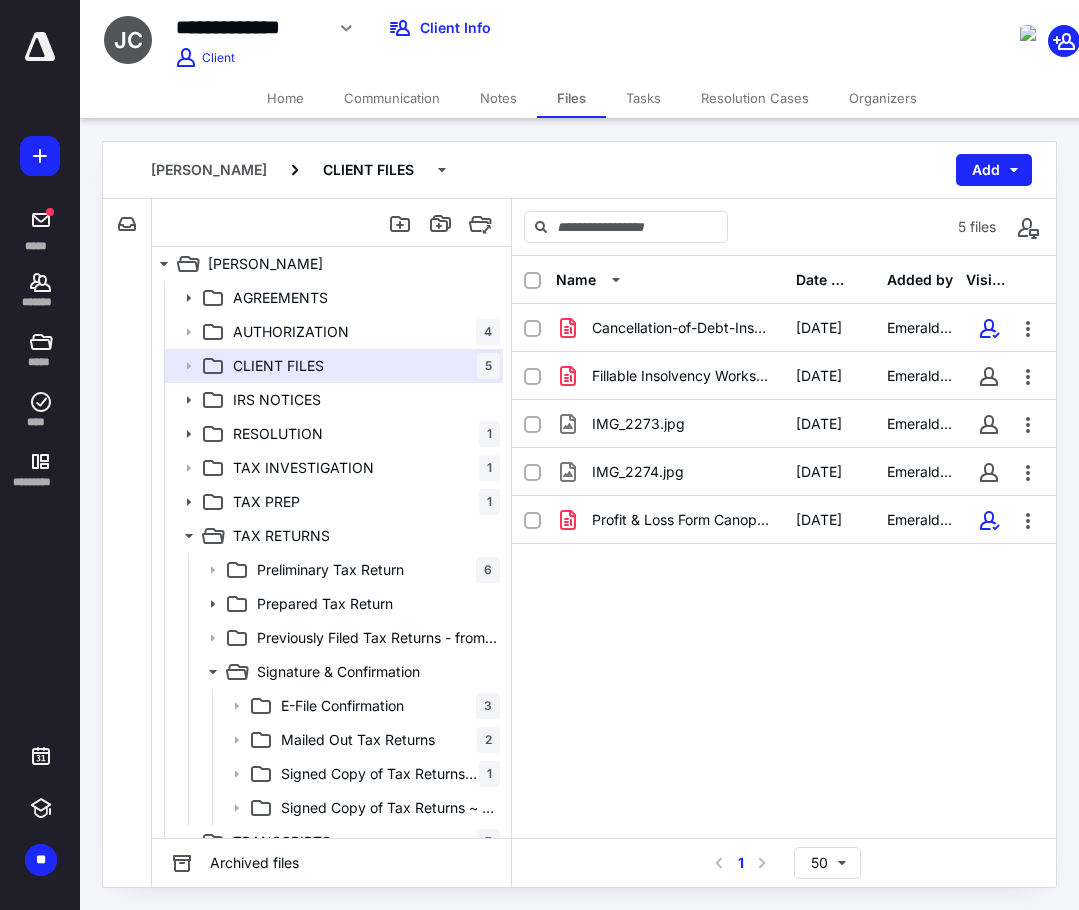 click on "Name Date added Added by Visible Cancellation-of-Debt-Insolvency-Worksheet (1).pdf 8/13/2024 Emerald Marston Fillable Insolvency Worksheet.pdf 11/13/2024 Emerald Marston IMG_2273.jpg 12/13/2024 Emerald Marston IMG_2274.jpg 12/13/2024 Emerald Marston Profit & Loss Form Canopy.pdf 8/13/2024 Emerald Marston" at bounding box center [784, 547] 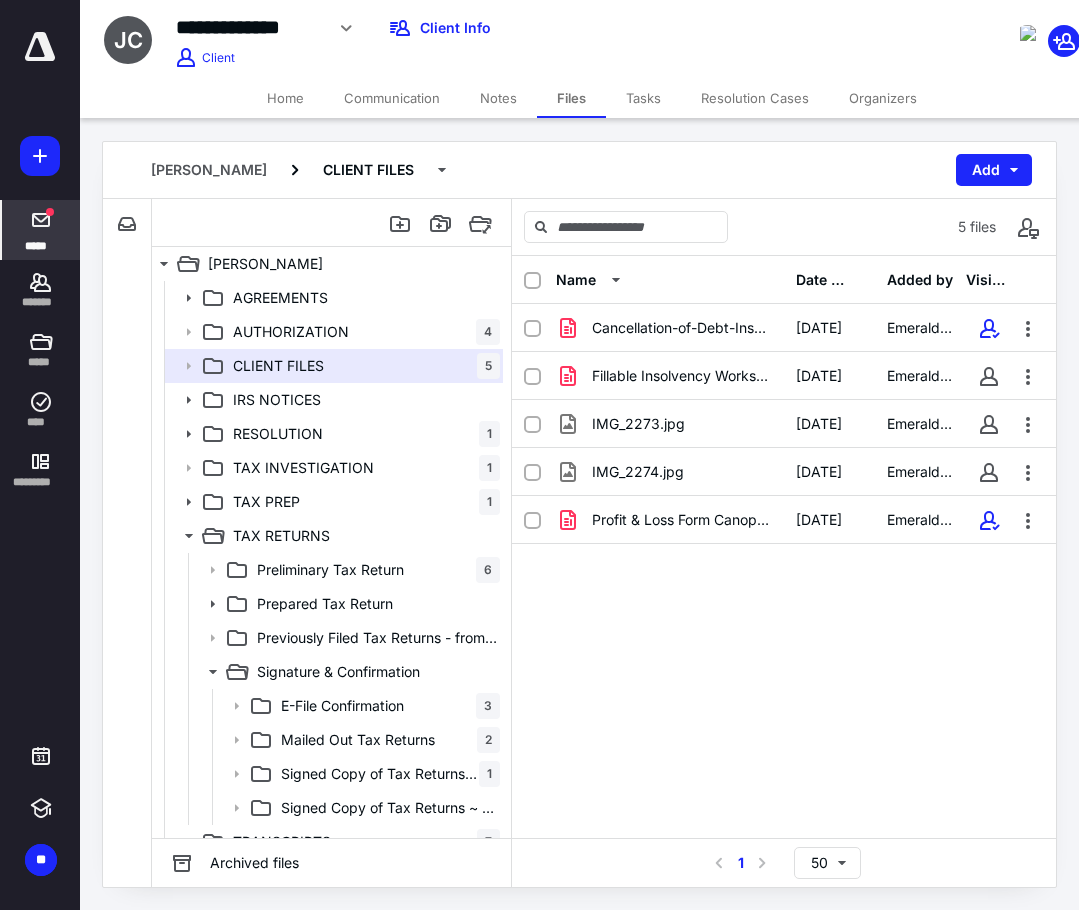 click on "*****" at bounding box center [36, 245] 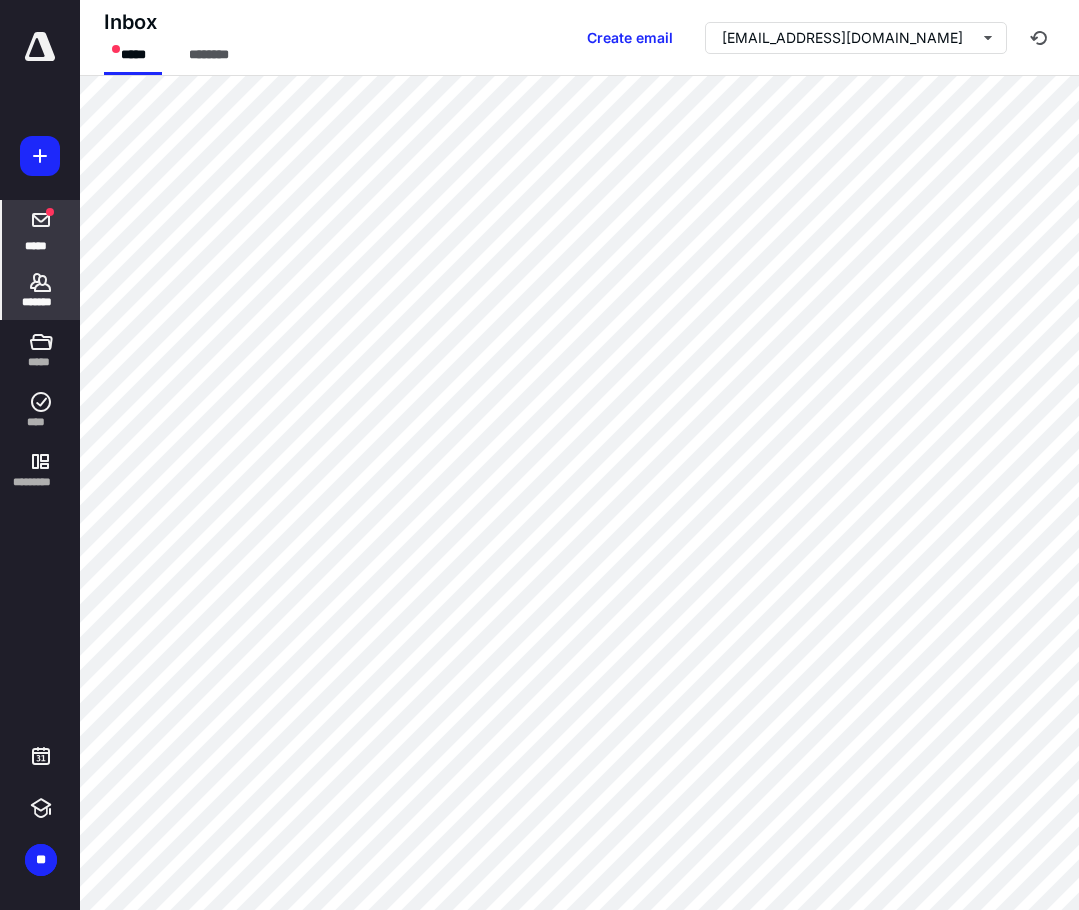 click on "*******" at bounding box center [41, 302] 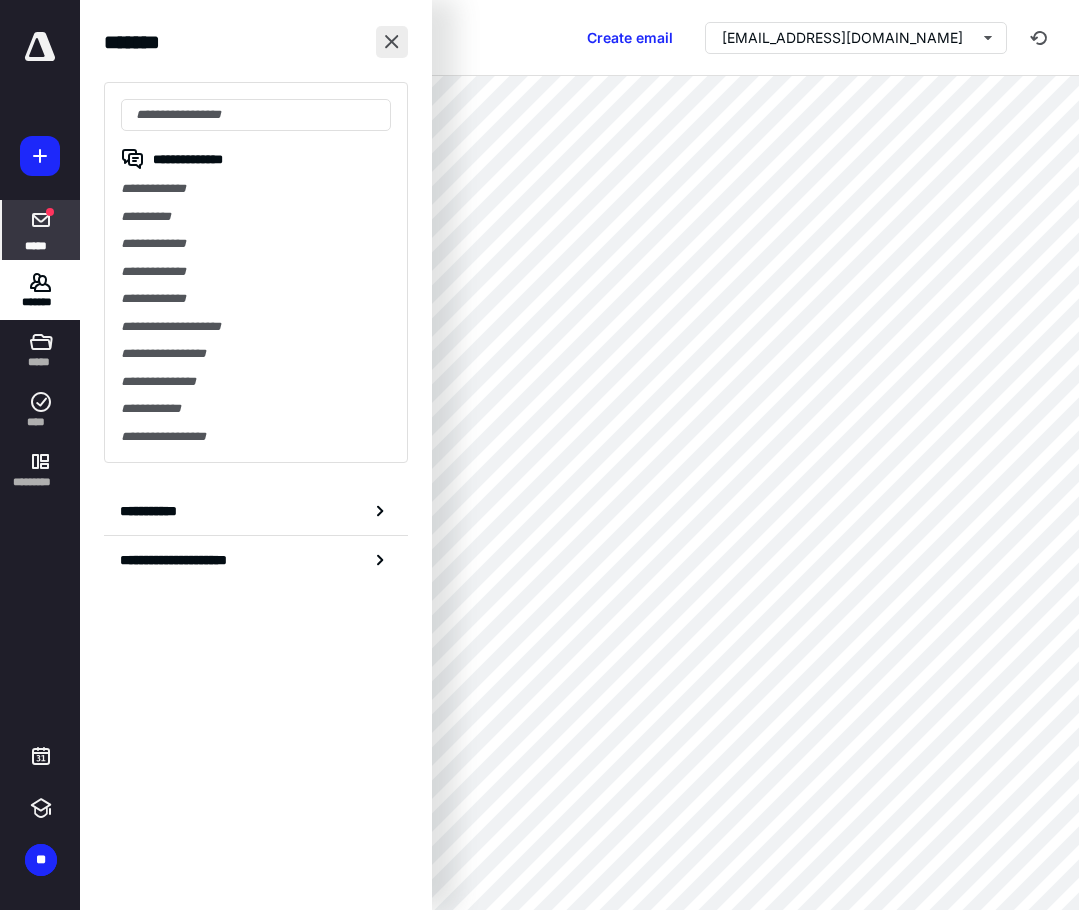 click at bounding box center [392, 42] 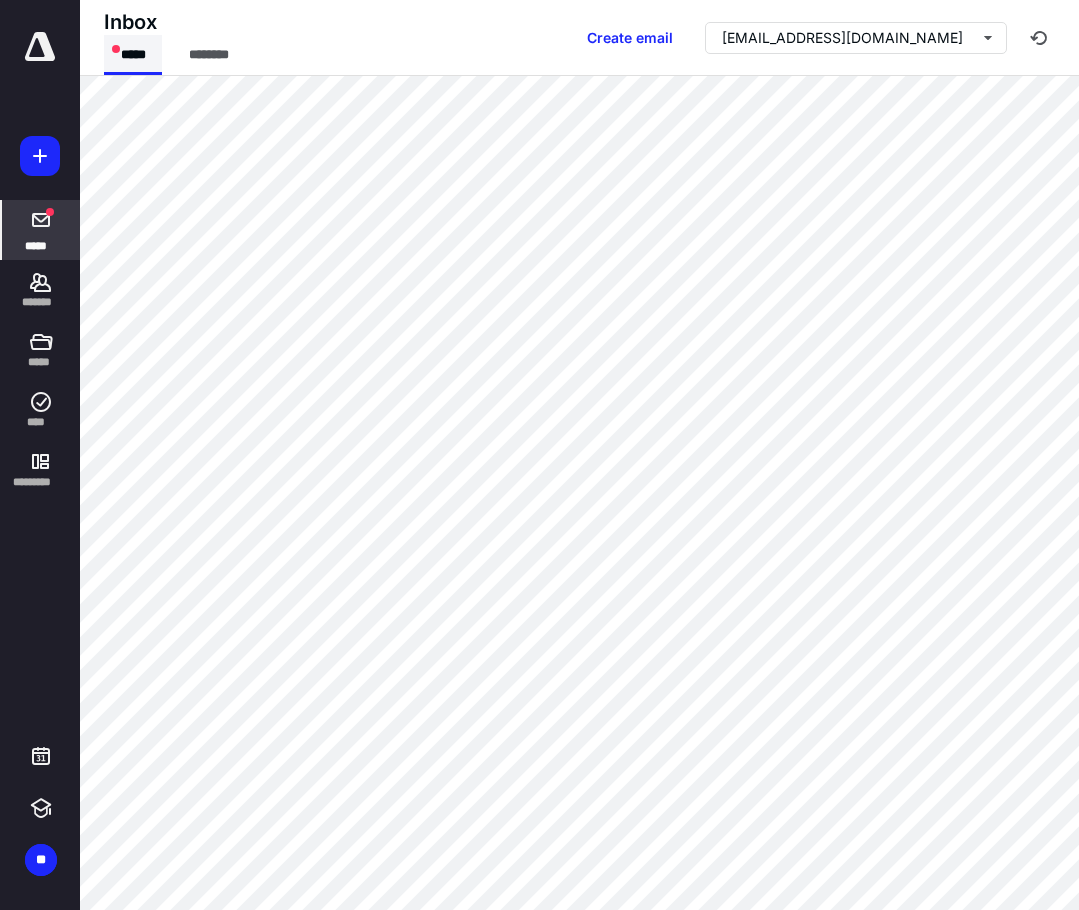 click on "*****" at bounding box center (133, 55) 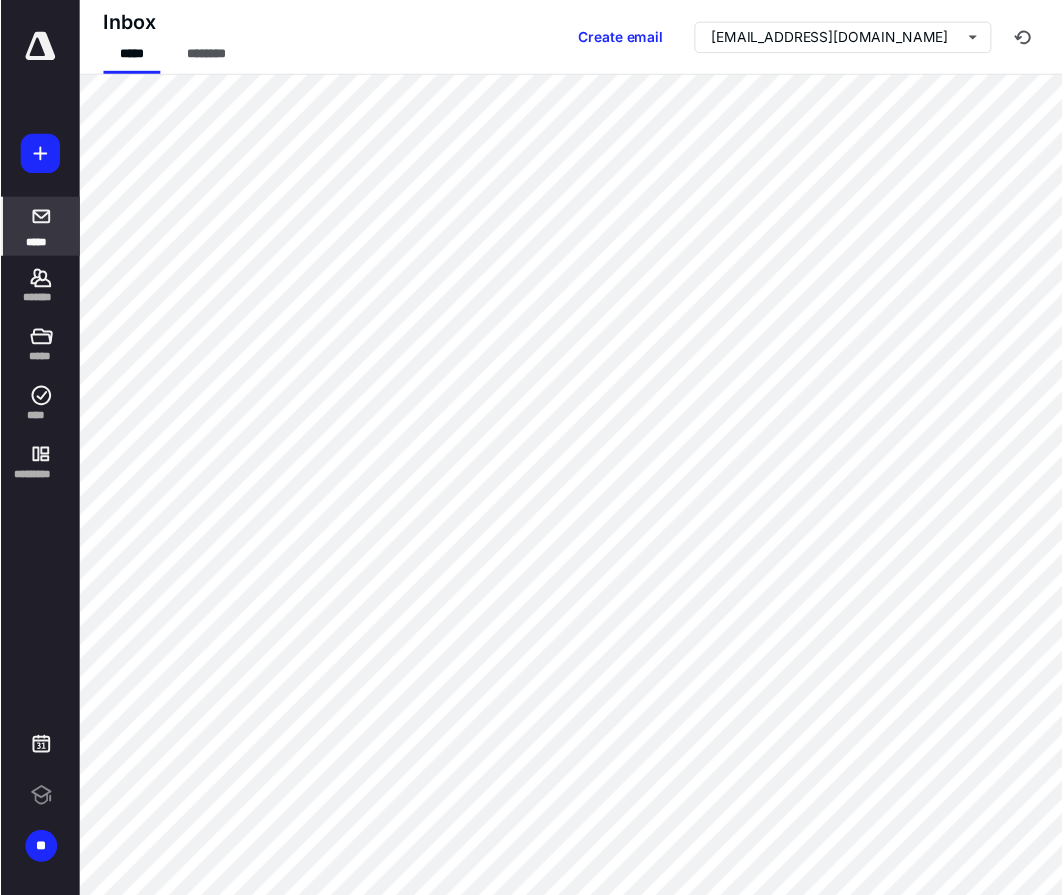 scroll, scrollTop: 0, scrollLeft: 0, axis: both 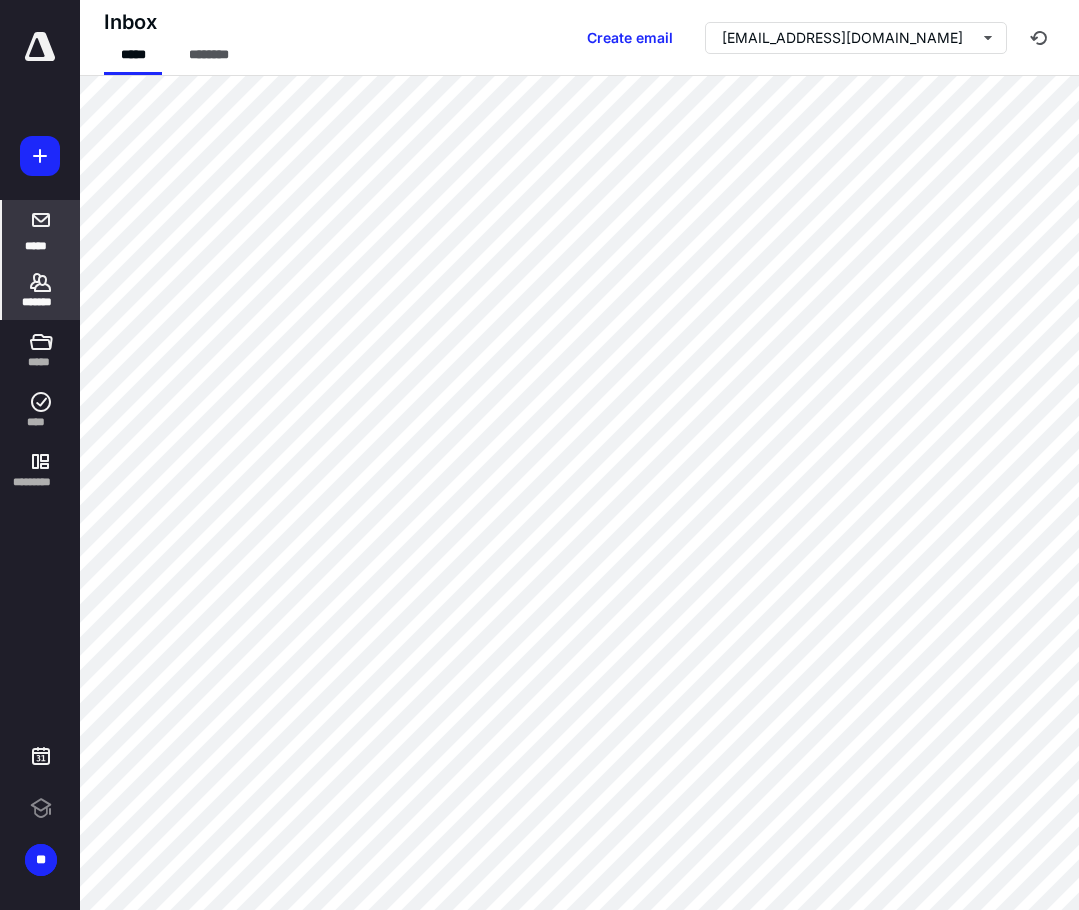 click on "*******" at bounding box center (41, 302) 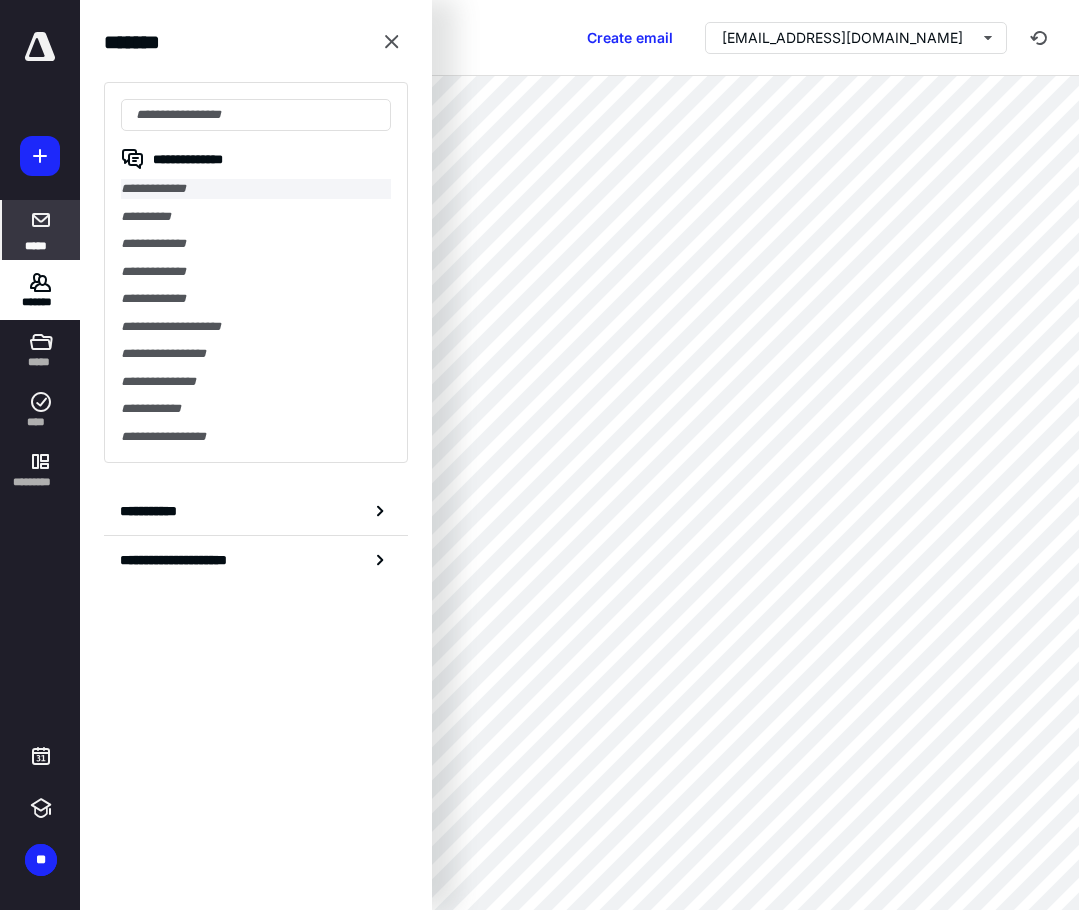 click on "**********" at bounding box center (256, 189) 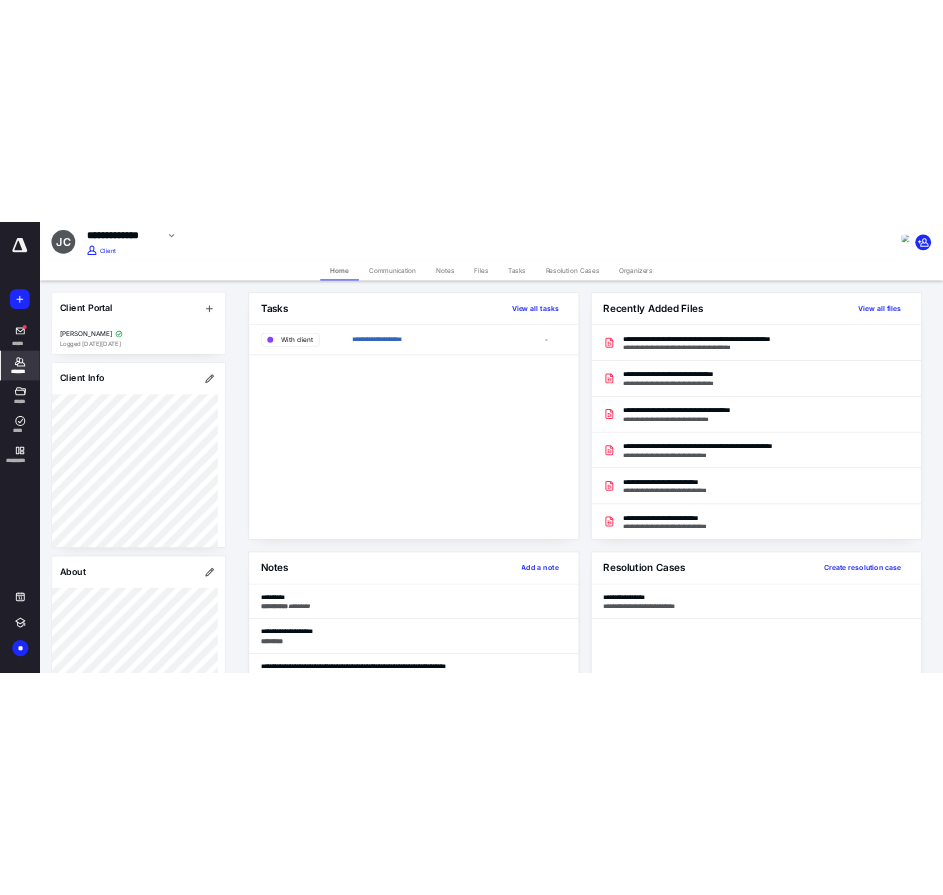 scroll, scrollTop: 0, scrollLeft: 0, axis: both 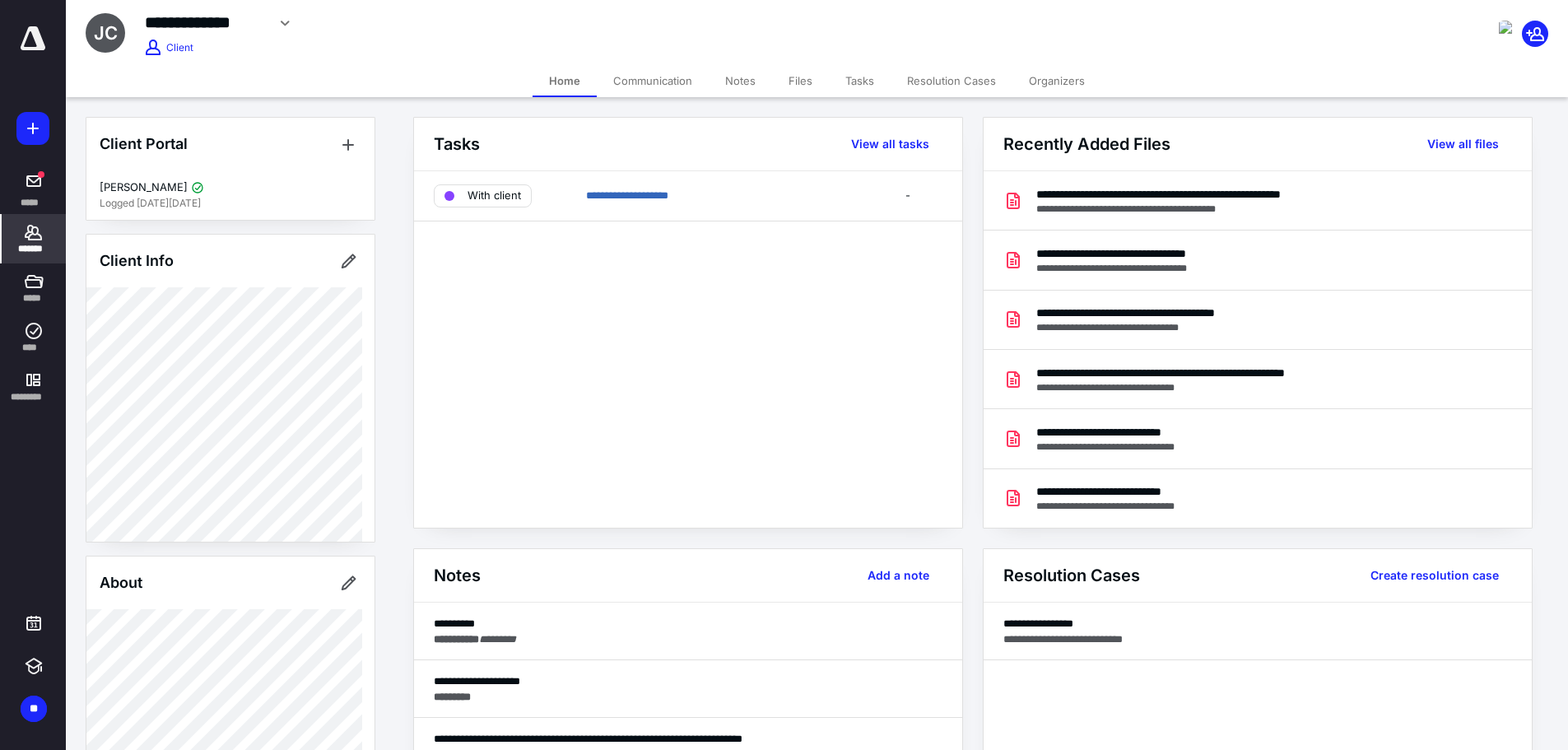 click on "*******" at bounding box center (34, 249) 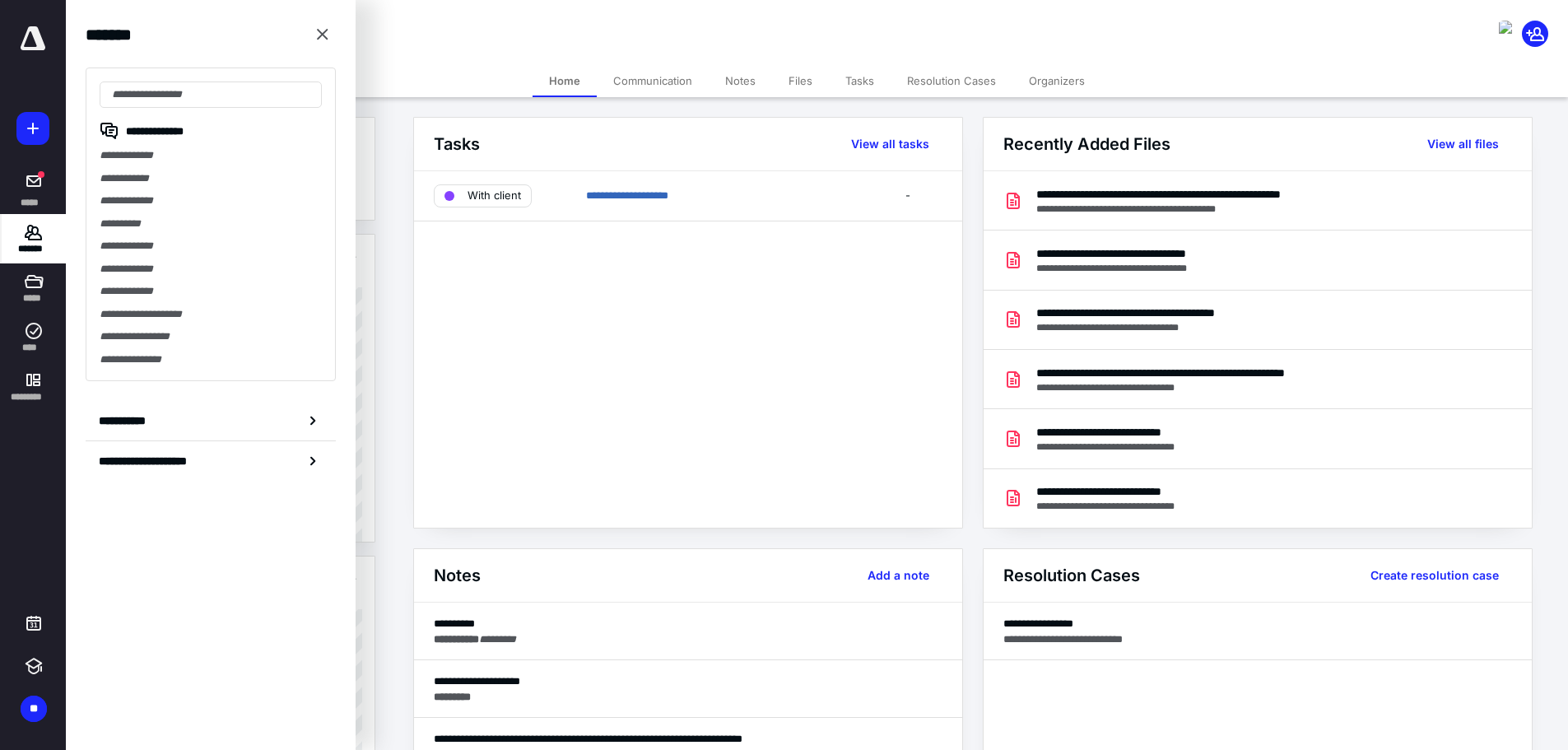 click on "**********" at bounding box center [570, 29] 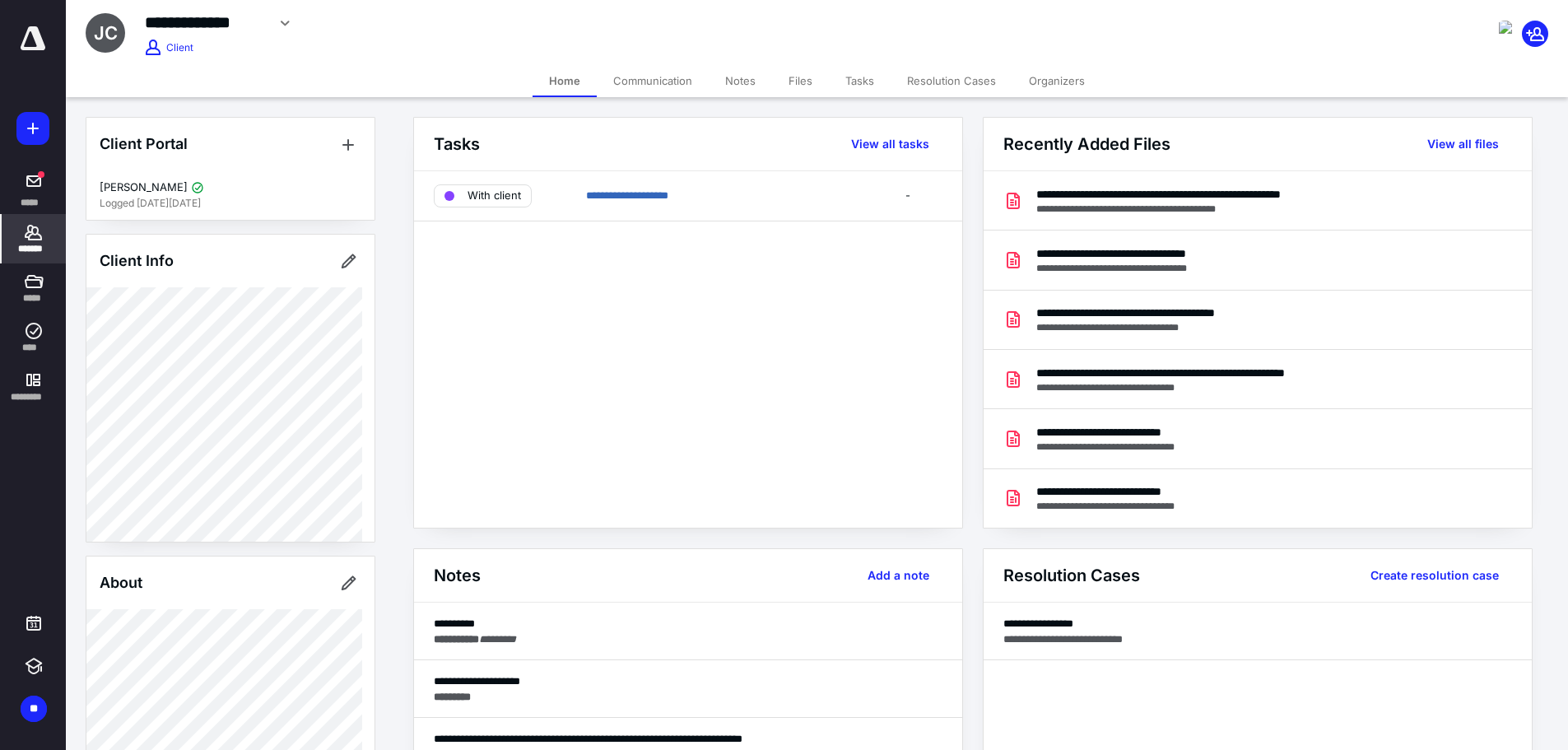 click on "Notes" at bounding box center (740, 81) 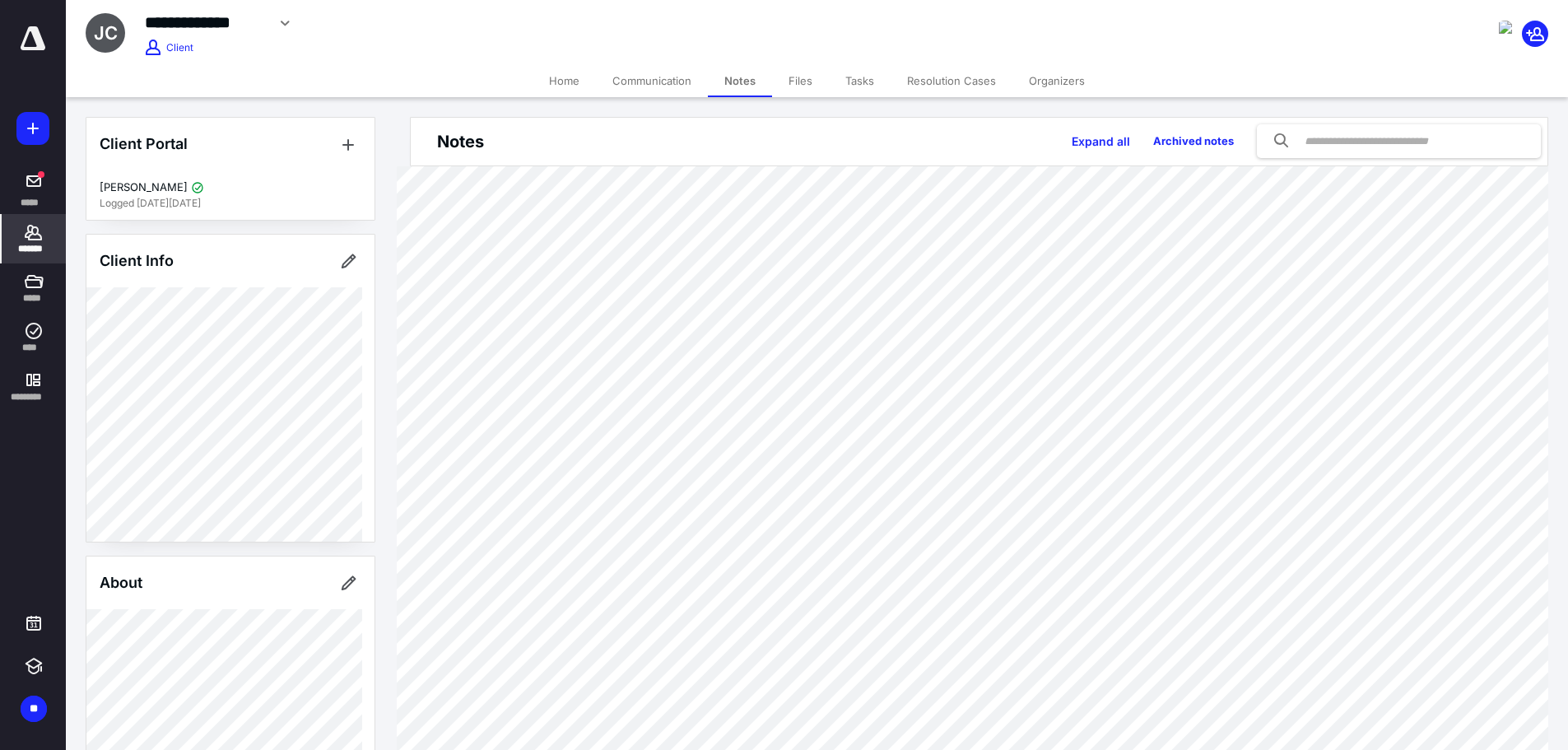 click 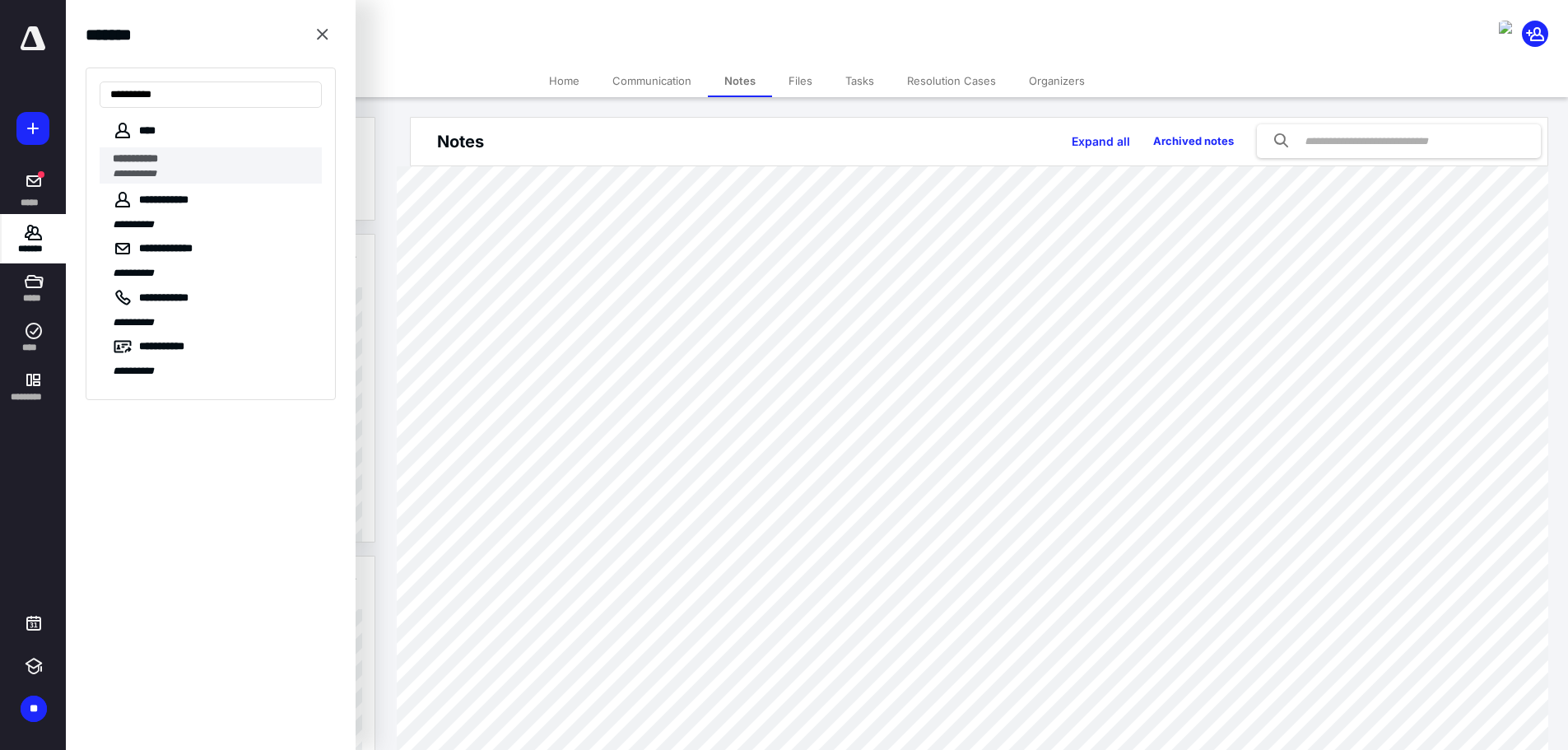 type on "**********" 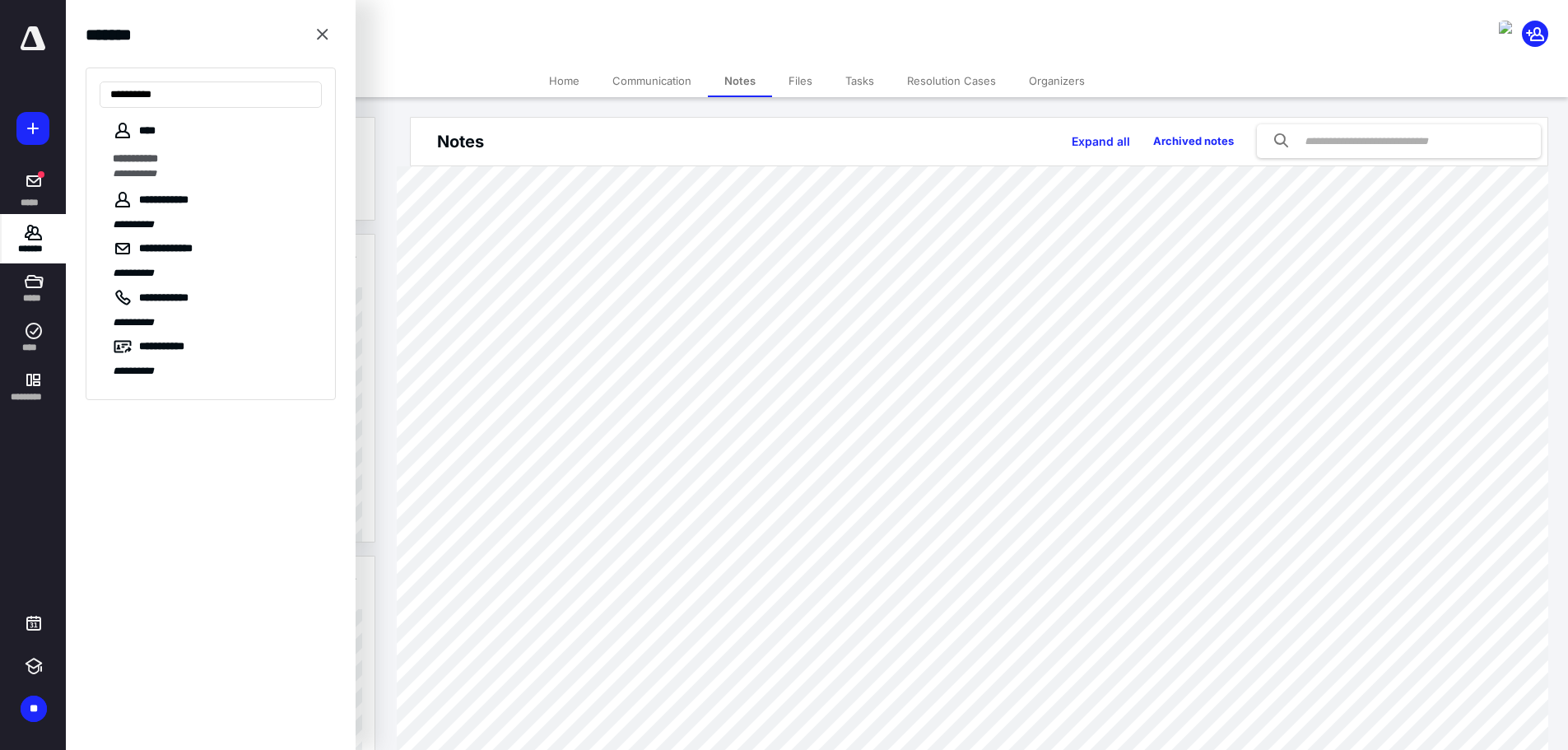 click on "**********" at bounding box center [212, 159] 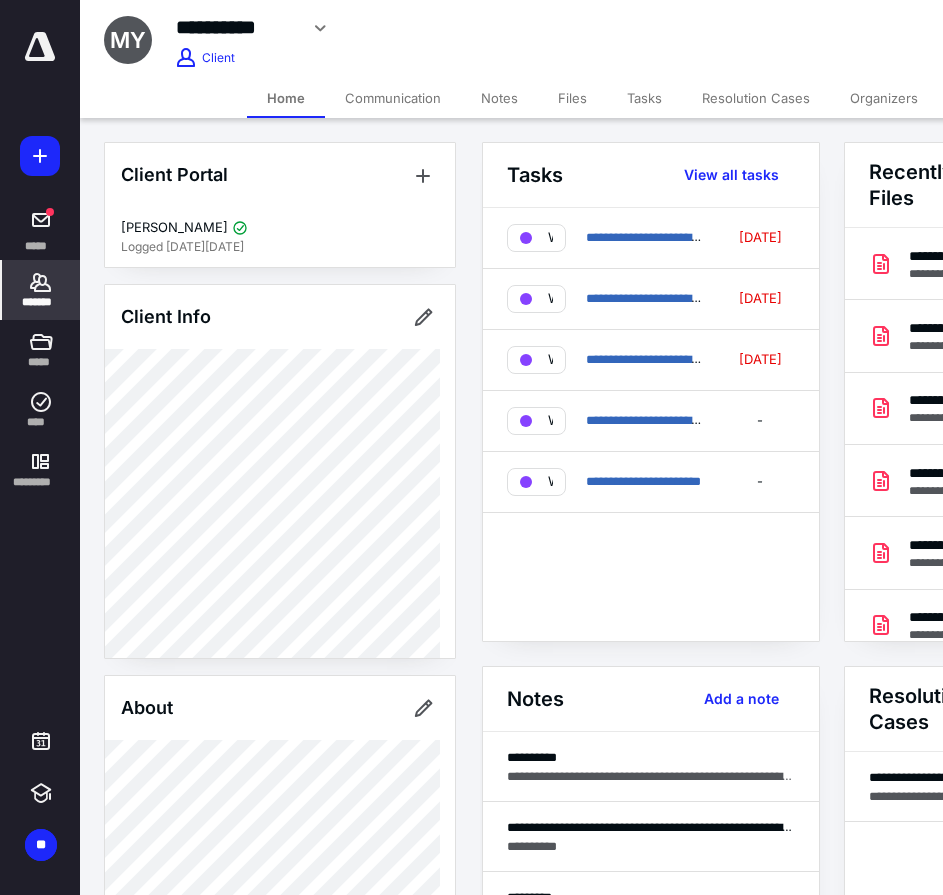 click on "*******" at bounding box center (41, 290) 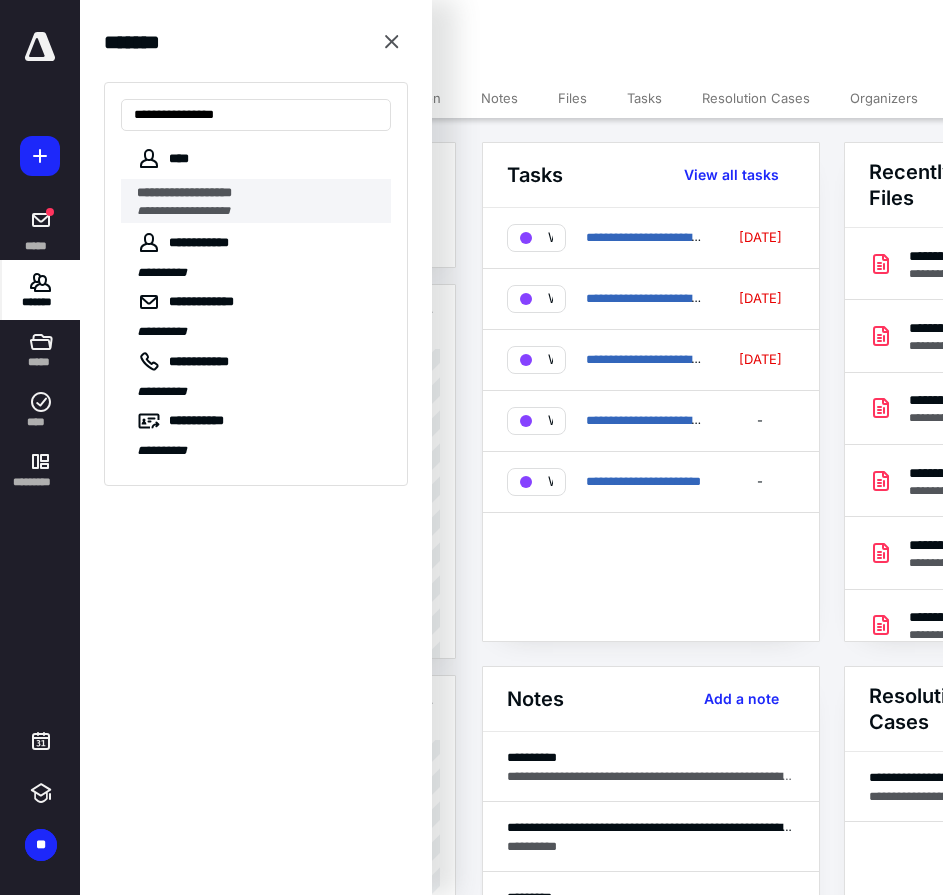 type on "**********" 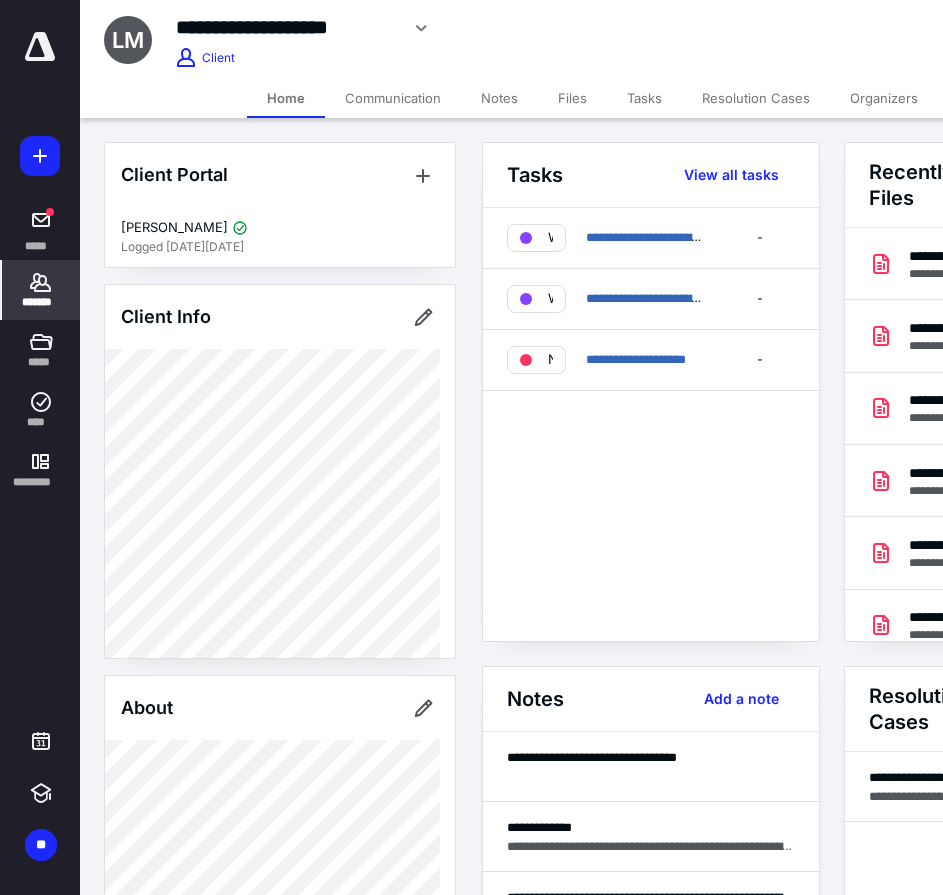 click on "Files" at bounding box center [572, 98] 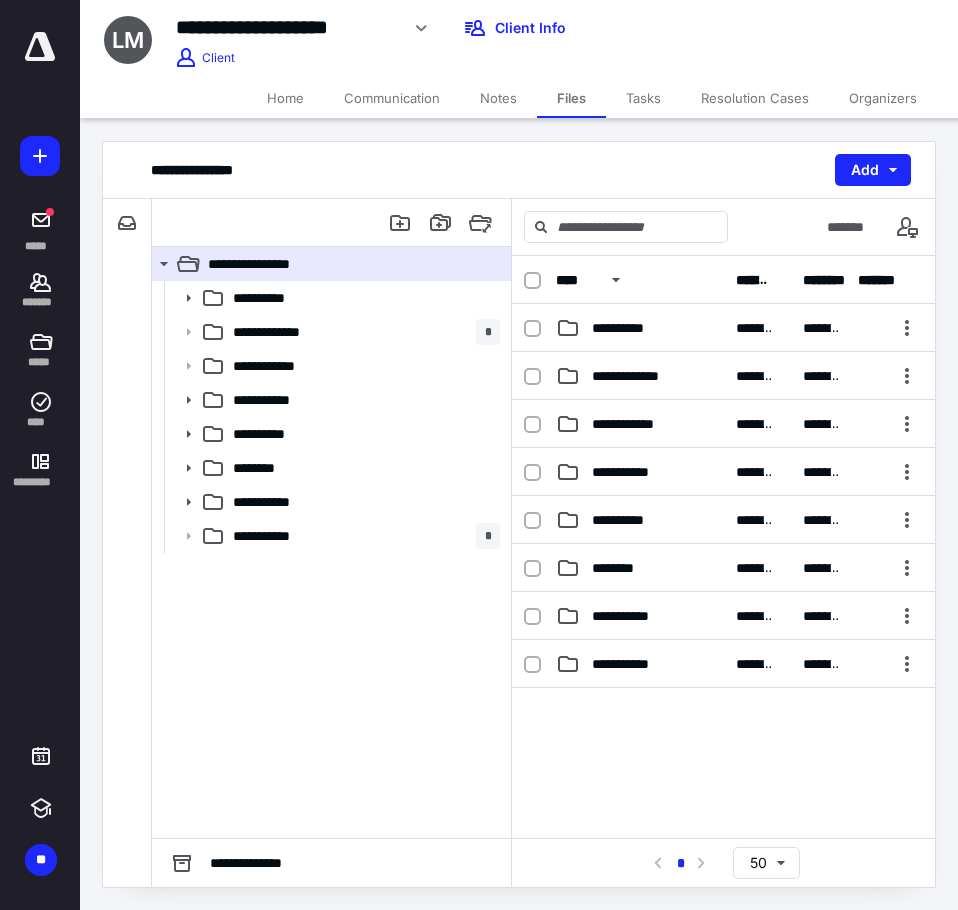 click on "Notes" at bounding box center (498, 98) 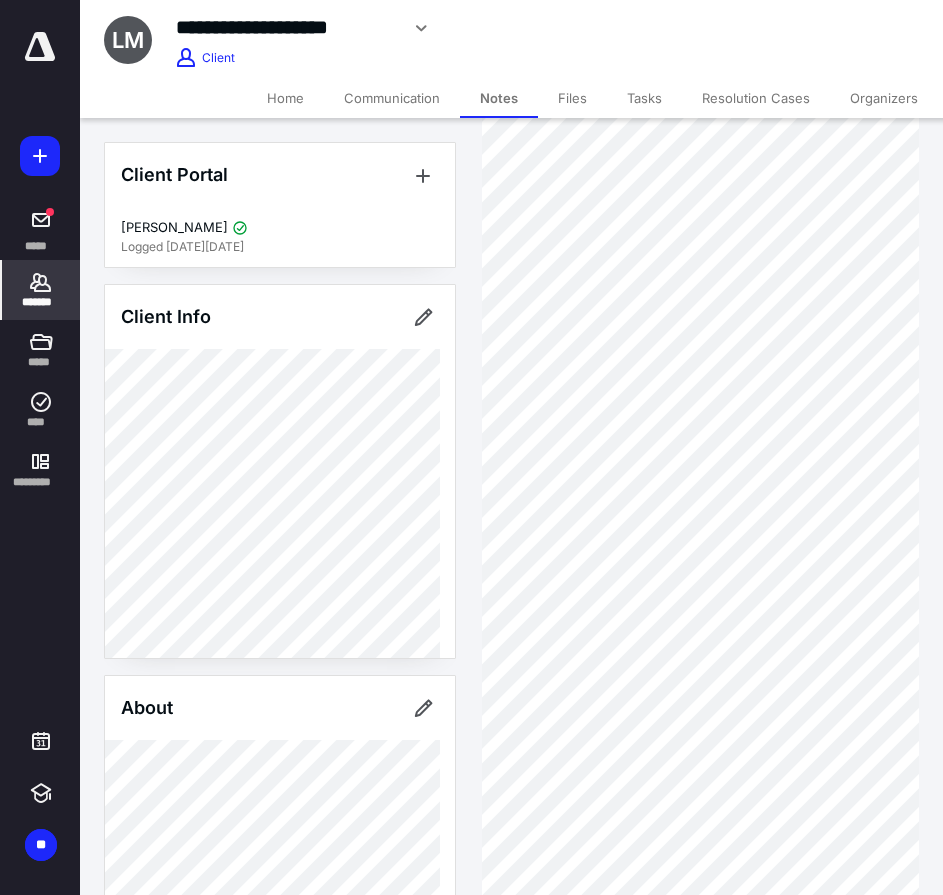 scroll, scrollTop: 199, scrollLeft: 0, axis: vertical 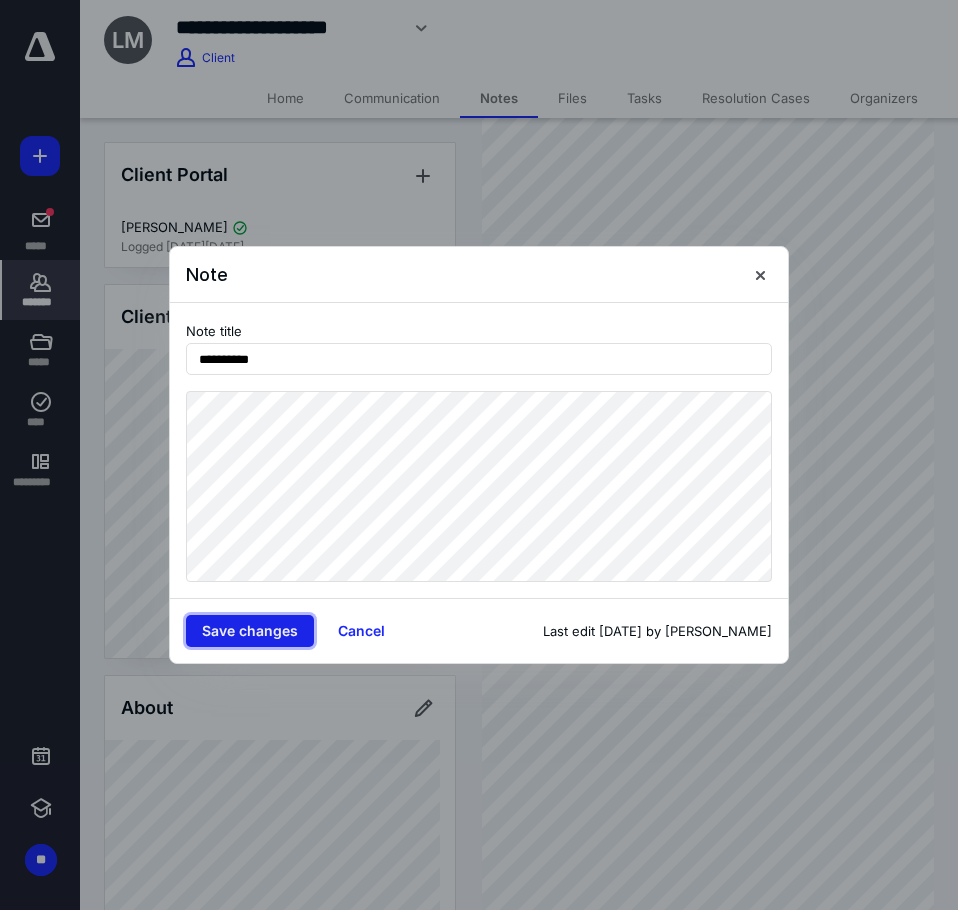 click on "Save changes" at bounding box center [250, 631] 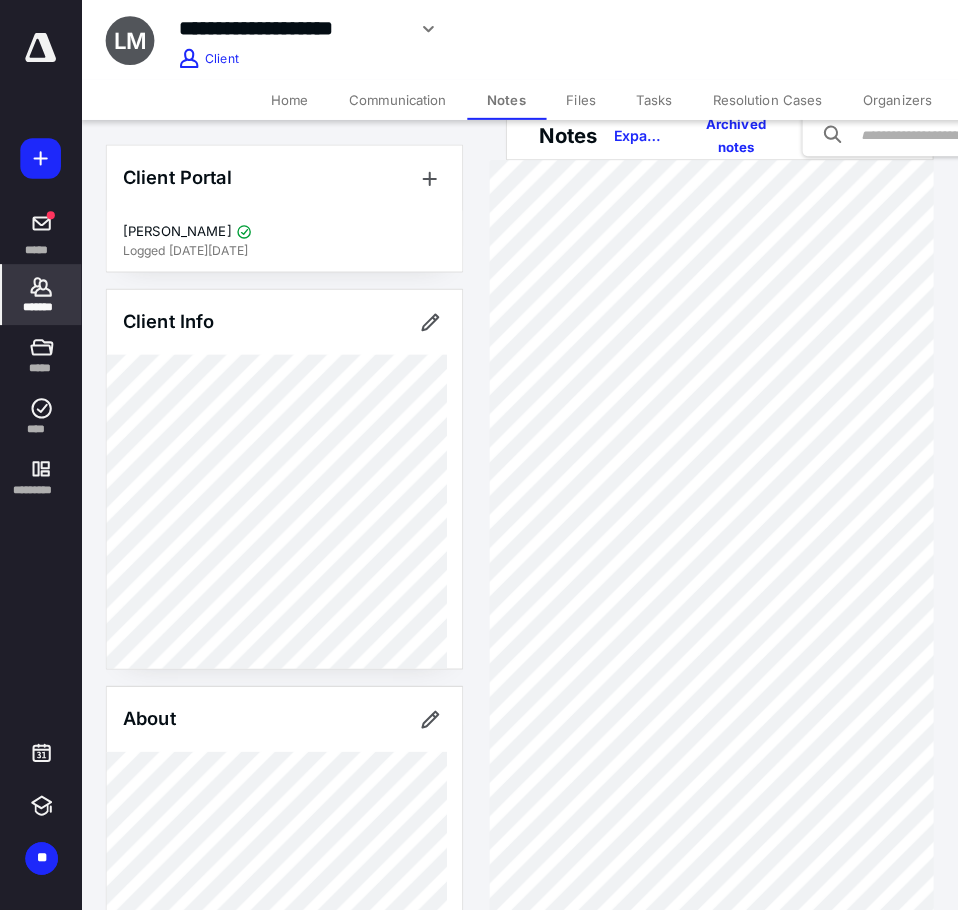 scroll, scrollTop: 0, scrollLeft: 0, axis: both 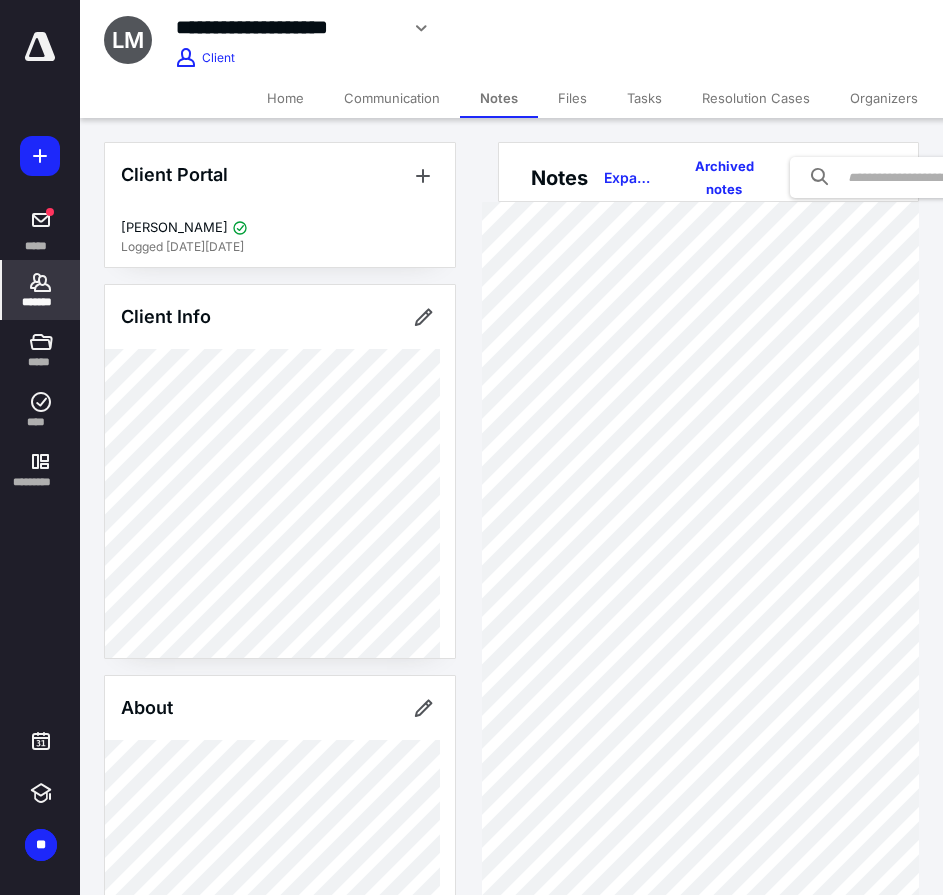 click on "*******" at bounding box center (41, 302) 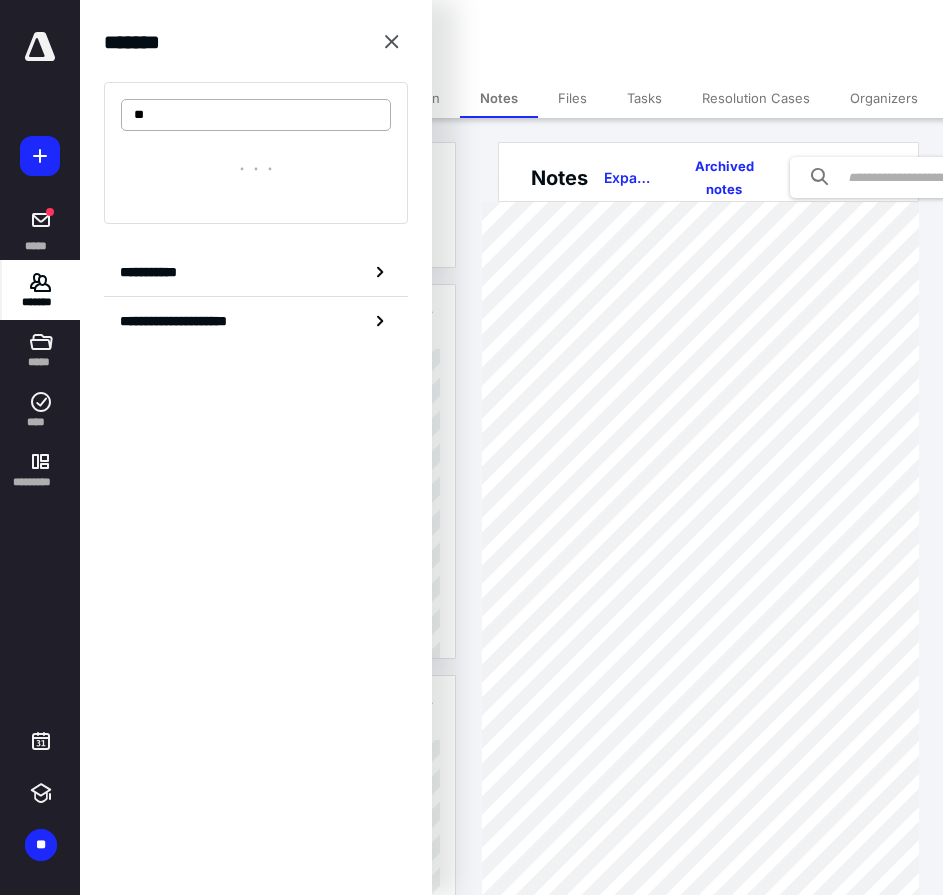 type on "*" 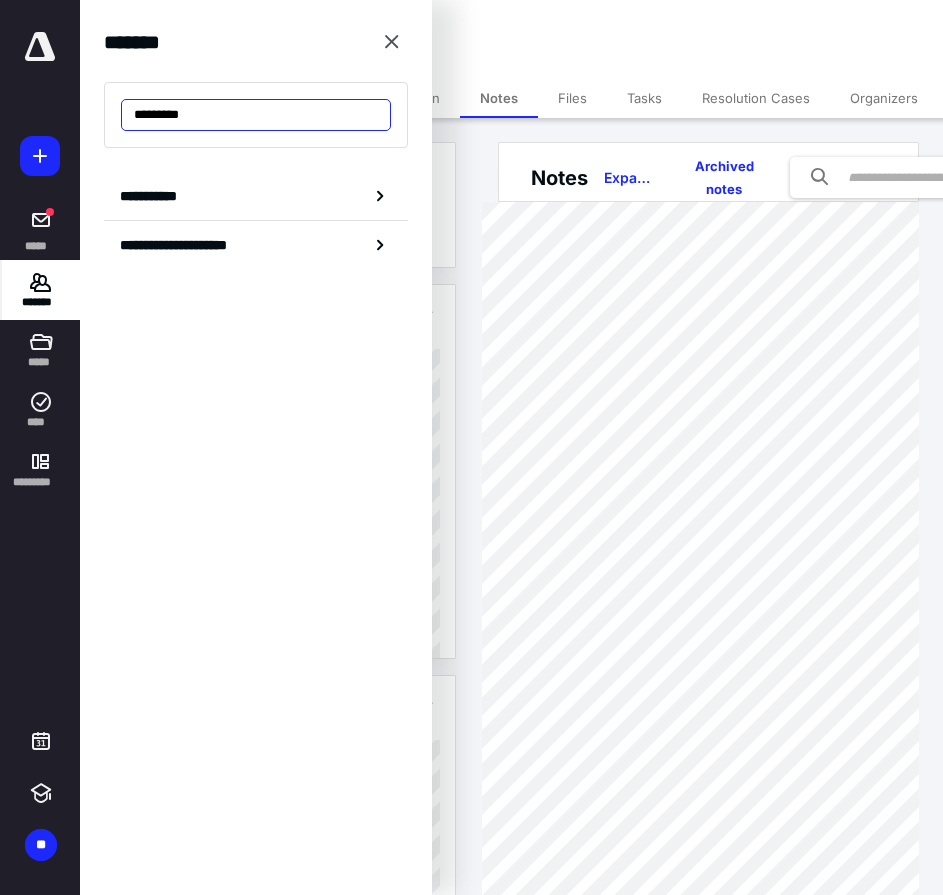 drag, startPoint x: 243, startPoint y: 117, endPoint x: 110, endPoint y: 124, distance: 133.18408 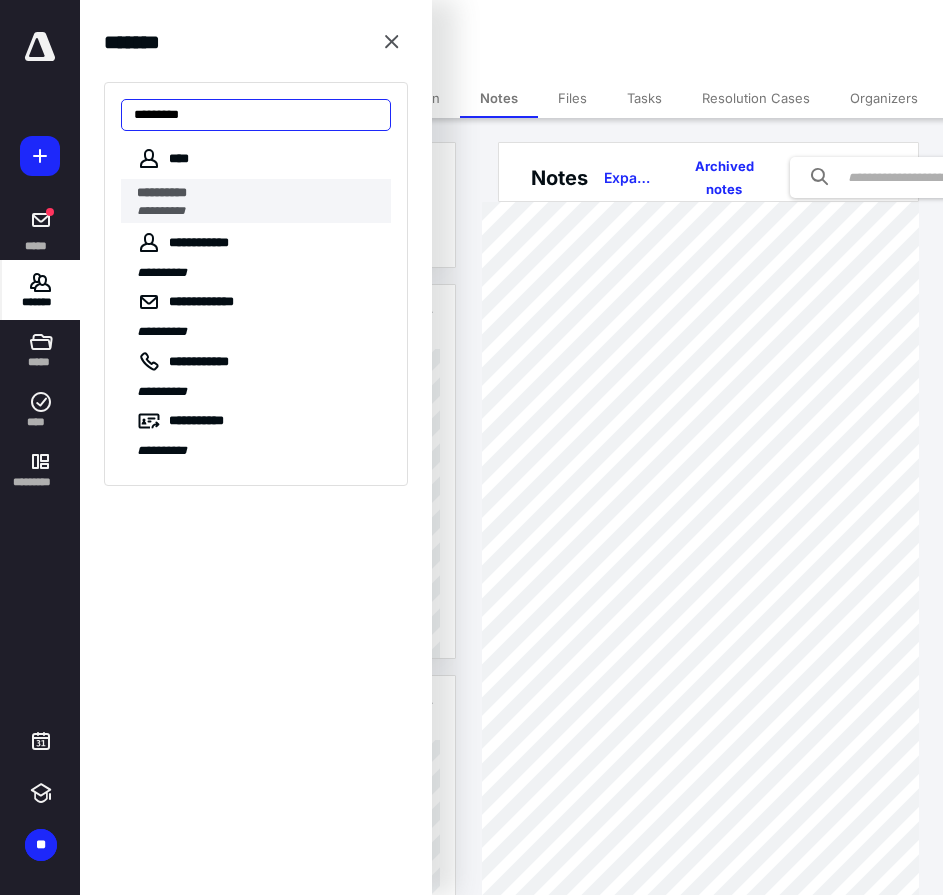 type on "*********" 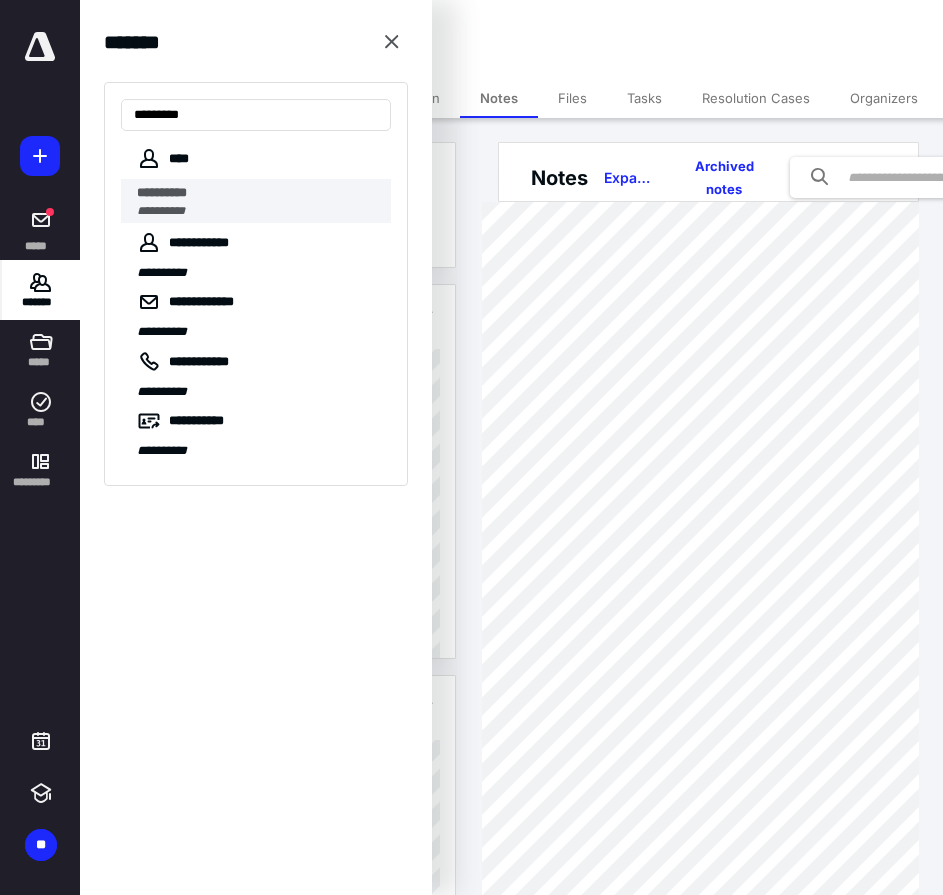 click on "**********" at bounding box center (264, 201) 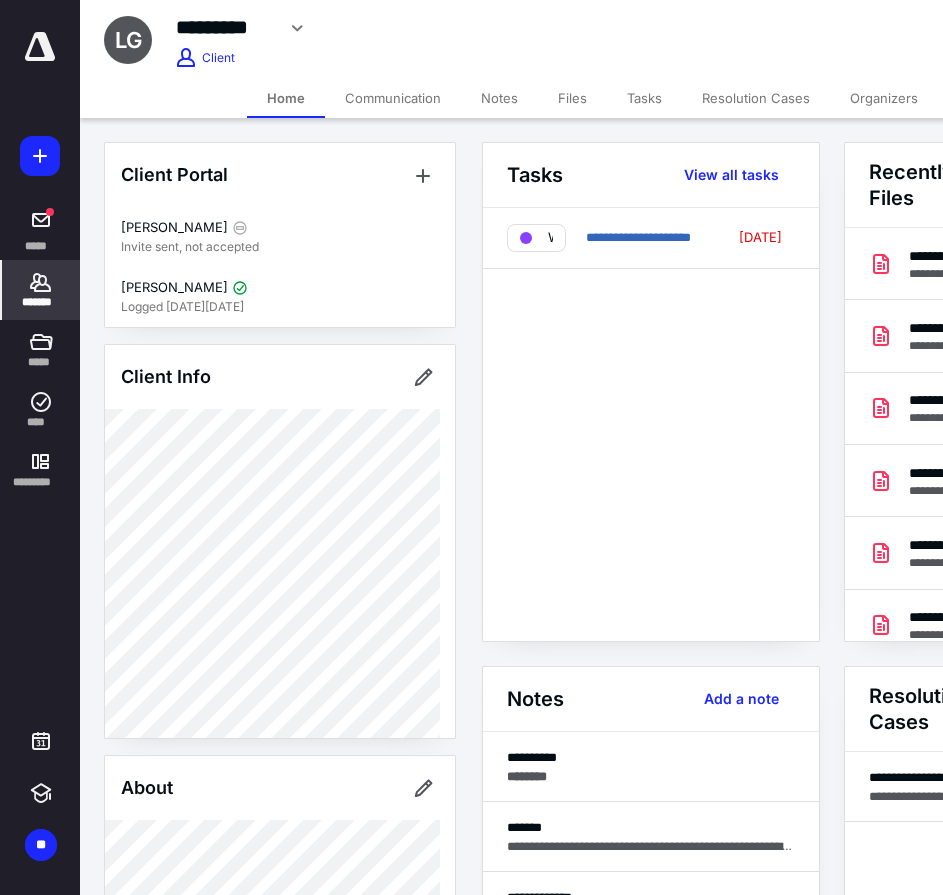 click on "Notes" at bounding box center [499, 98] 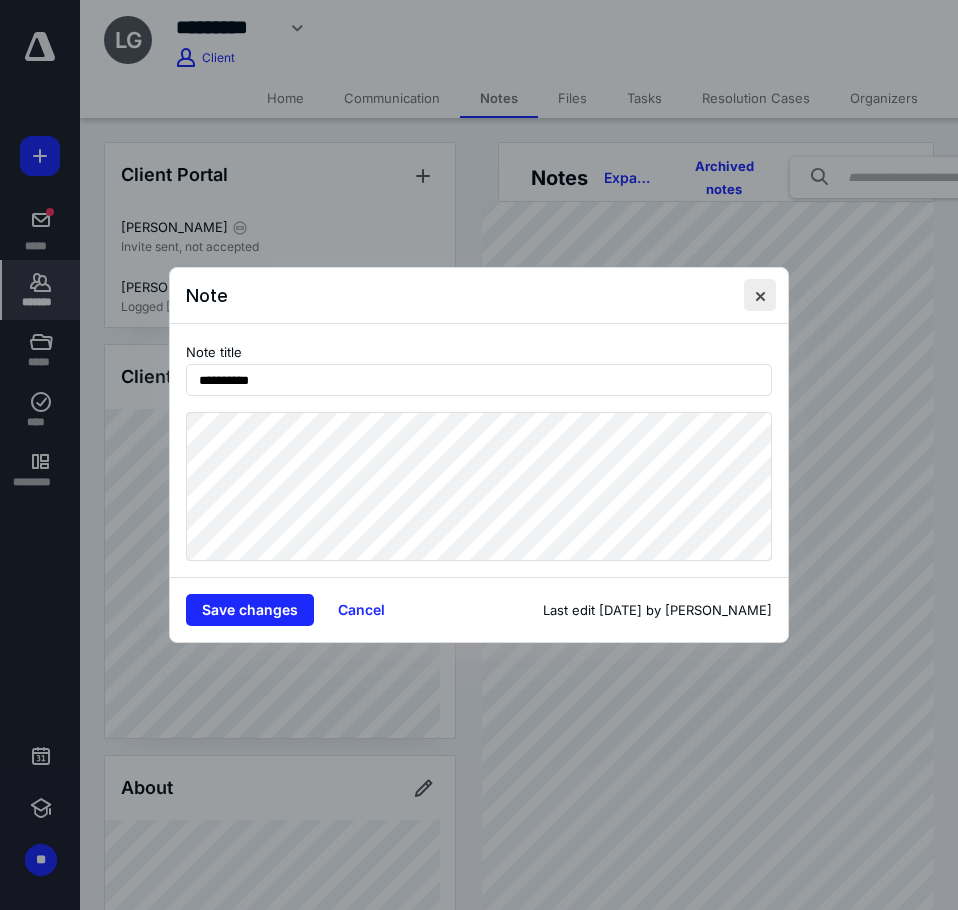 click at bounding box center [760, 295] 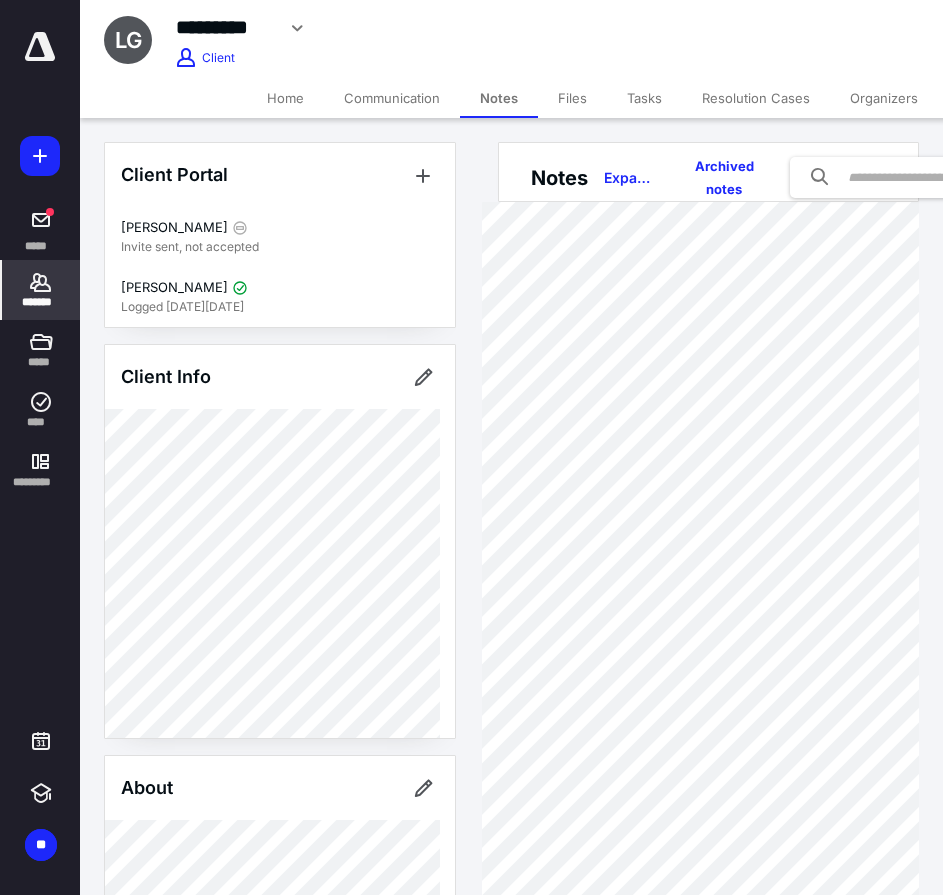 click on "Files" at bounding box center [572, 98] 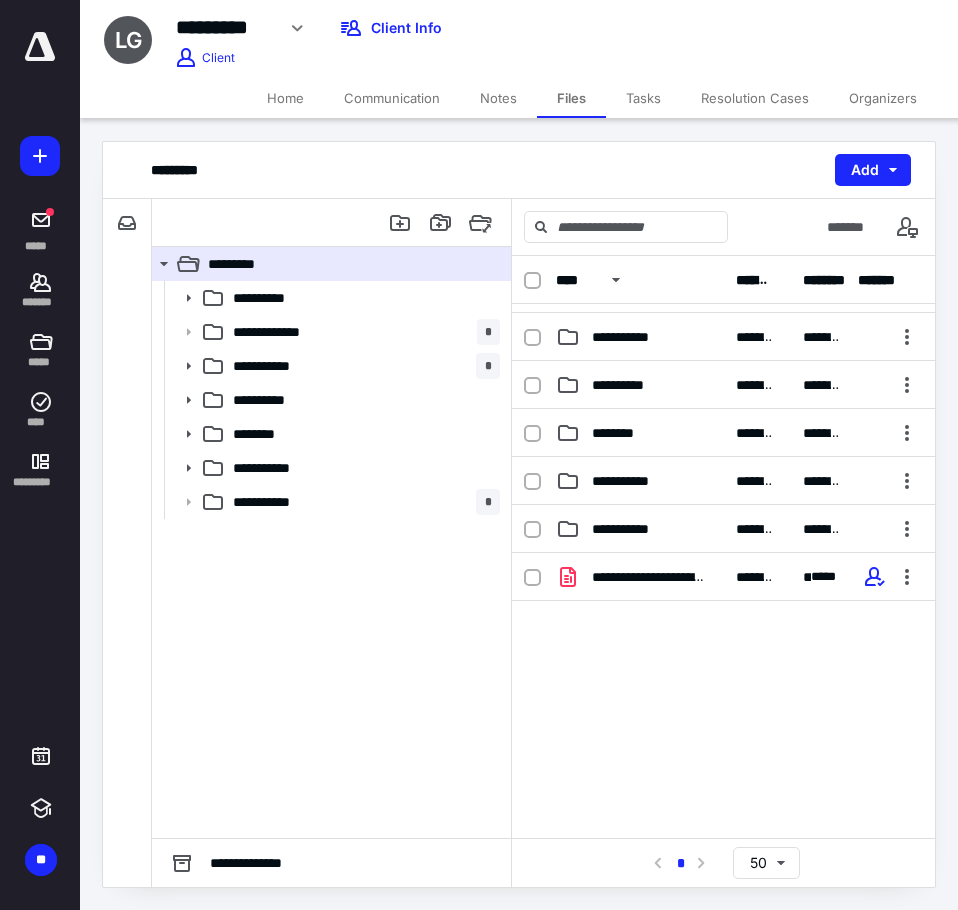 scroll, scrollTop: 102, scrollLeft: 0, axis: vertical 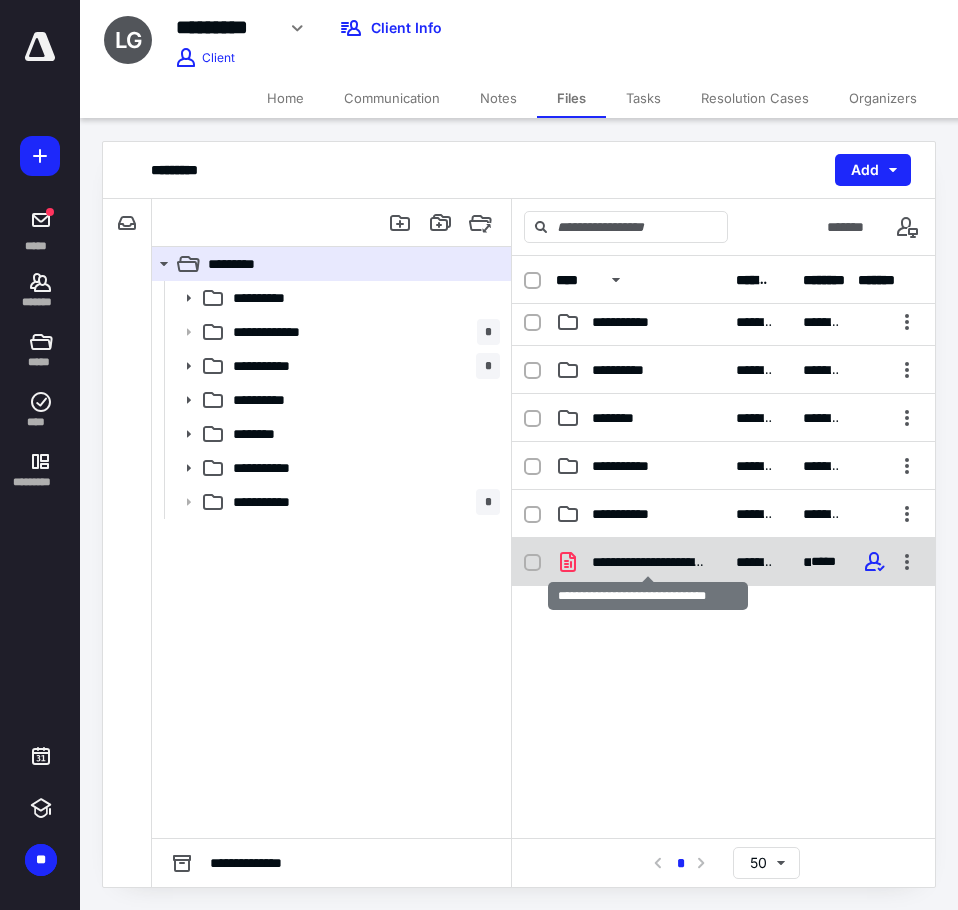 click on "**********" at bounding box center (648, 562) 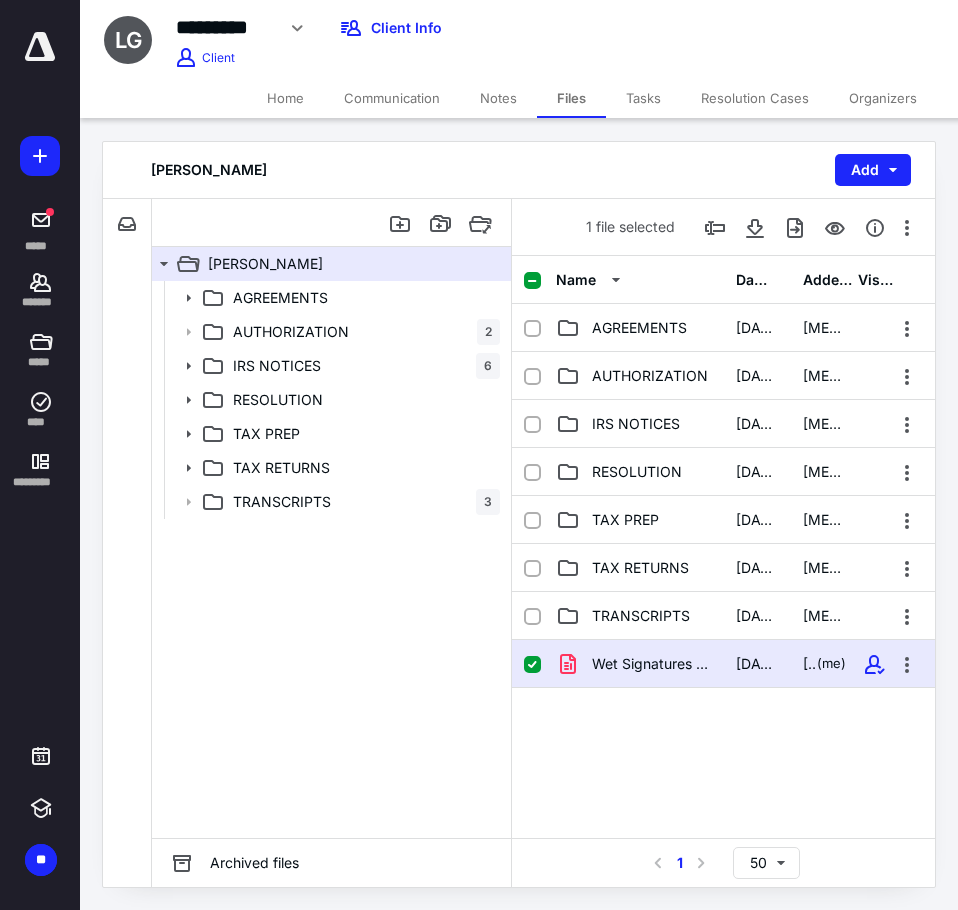 scroll, scrollTop: 102, scrollLeft: 0, axis: vertical 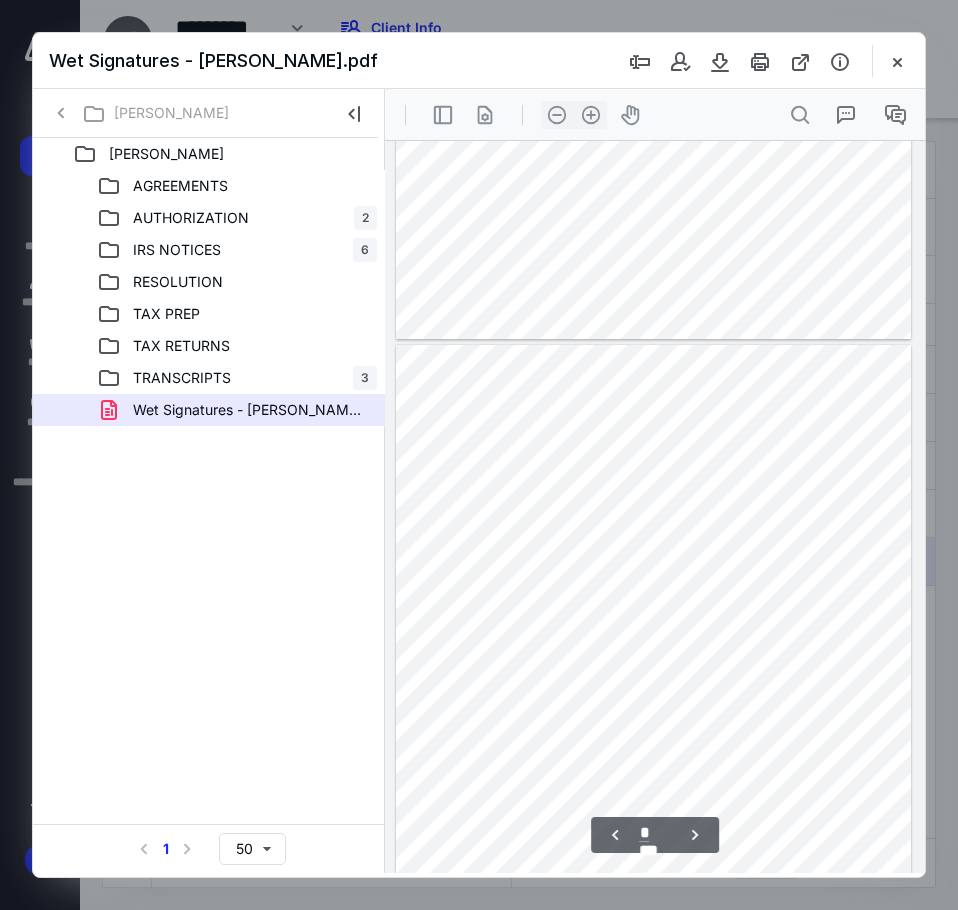 type on "*" 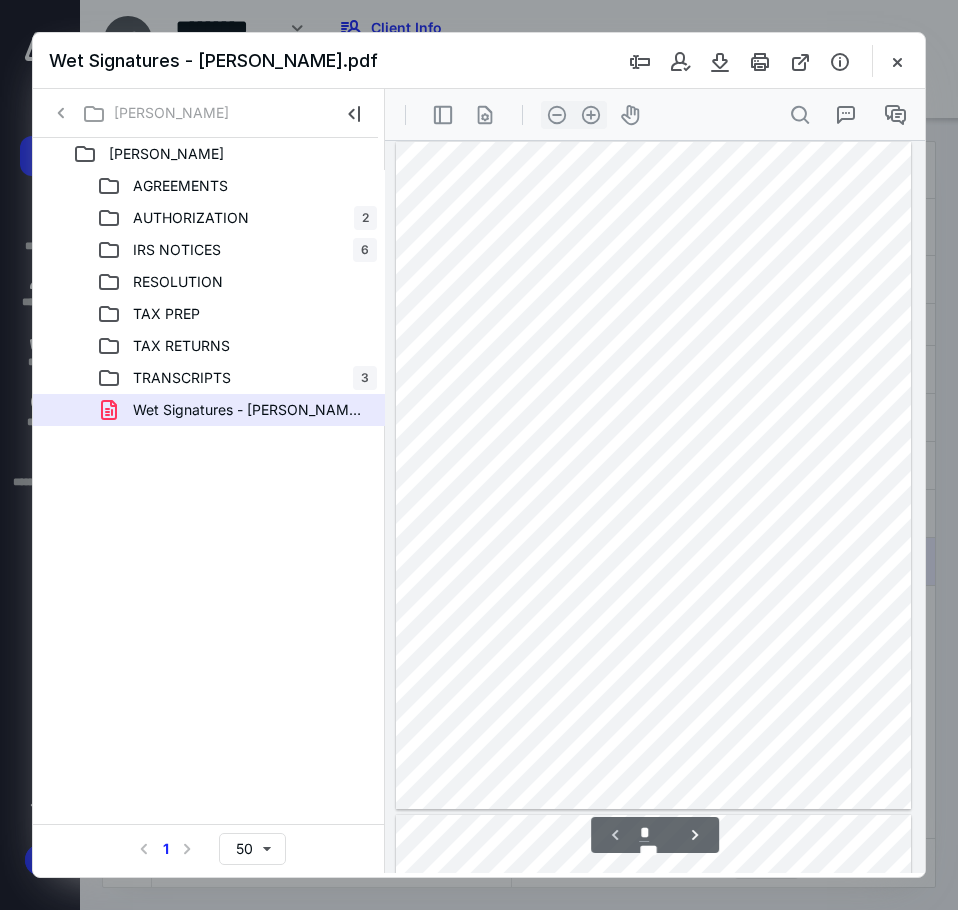 scroll, scrollTop: 0, scrollLeft: 0, axis: both 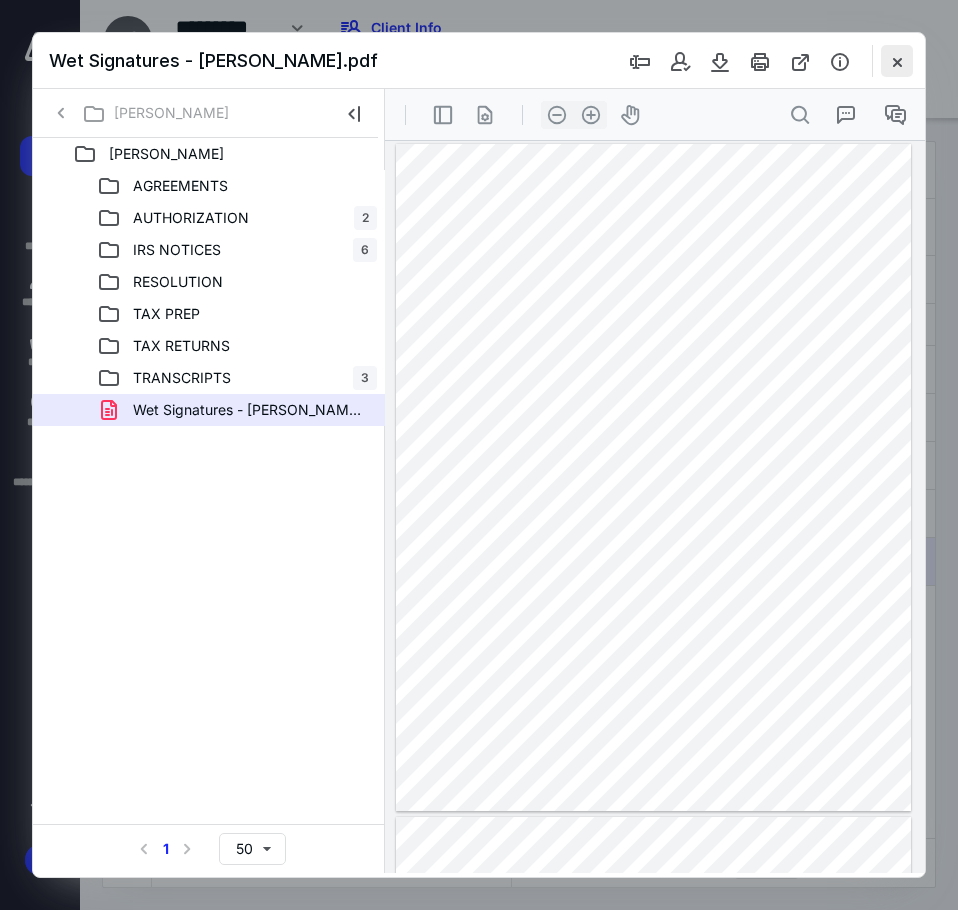 click at bounding box center [897, 61] 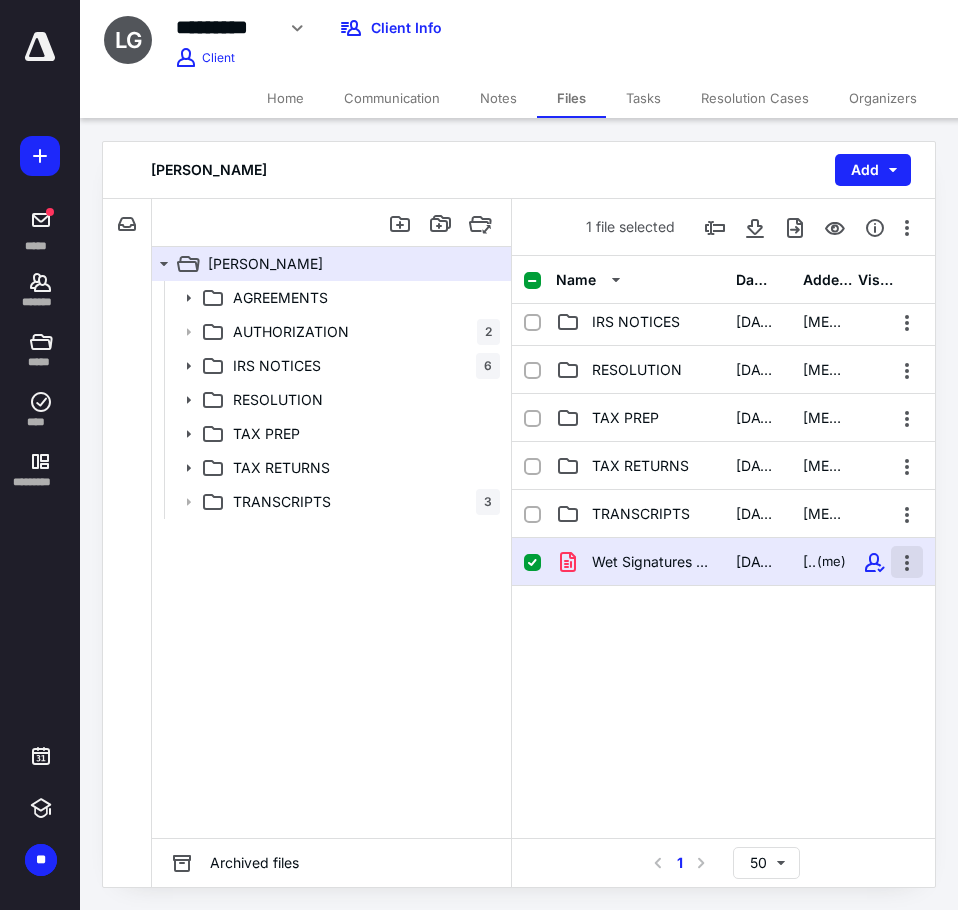click at bounding box center [907, 562] 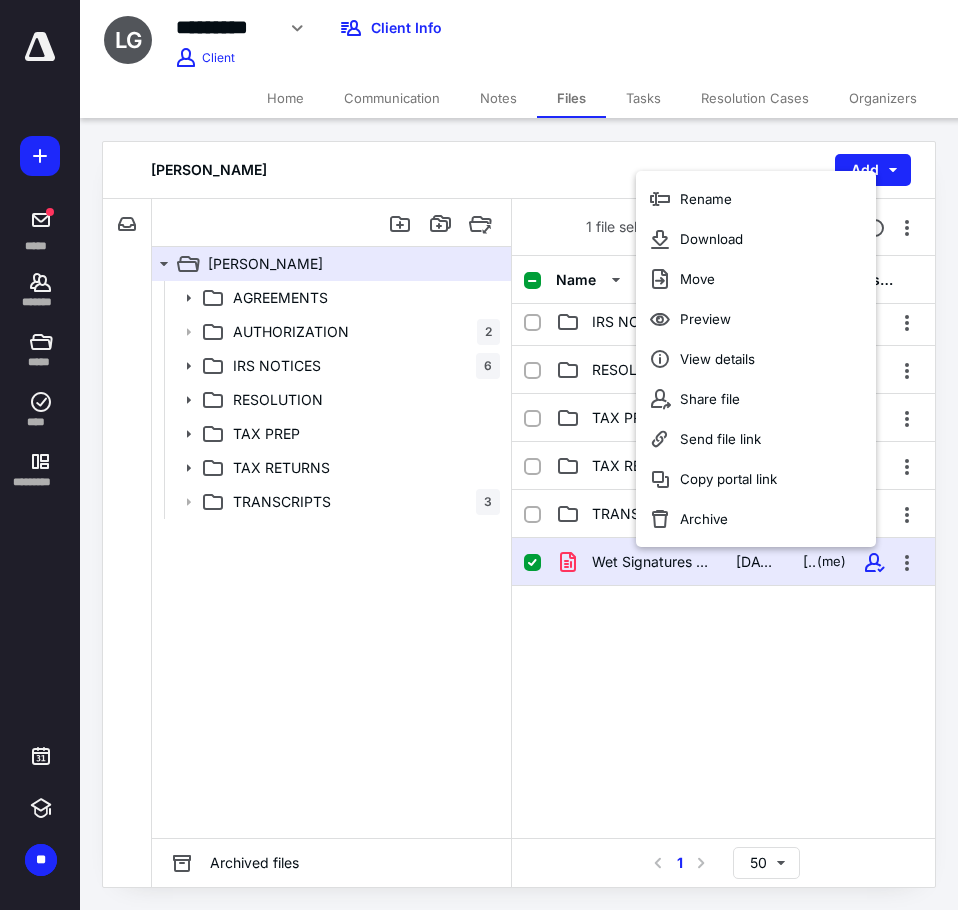 click on "Wet Signatures - [PERSON_NAME].pdf" at bounding box center (652, 562) 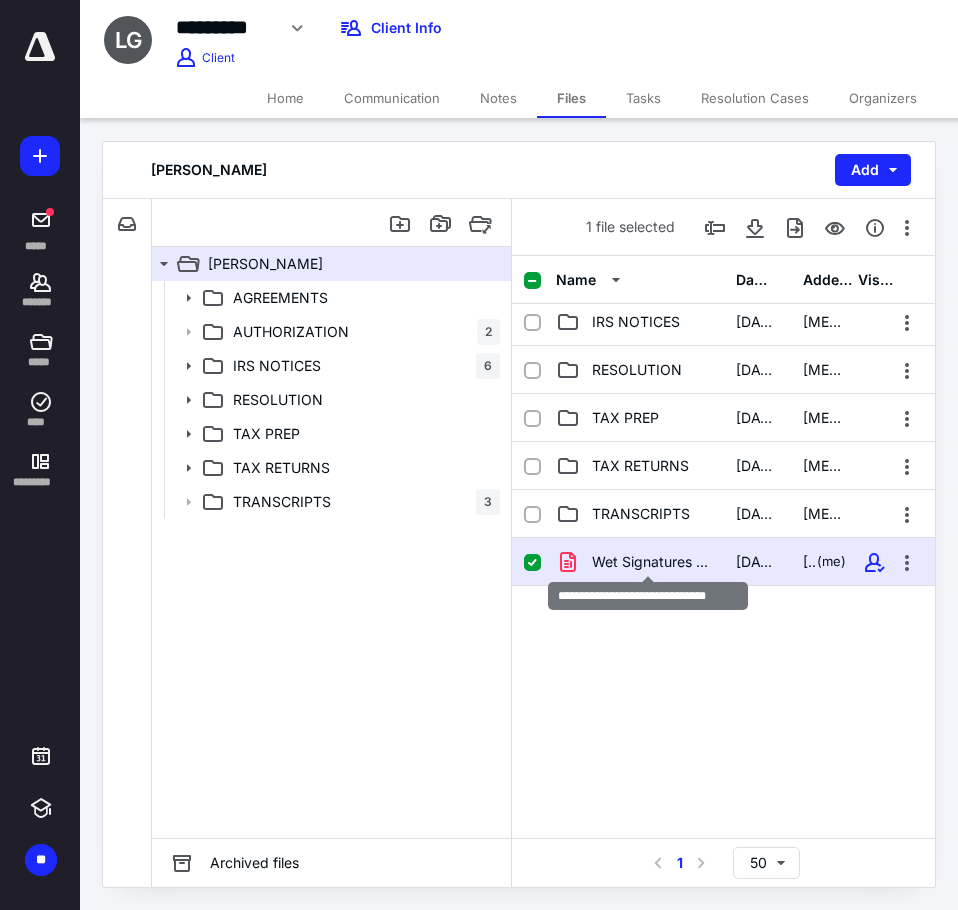 click on "Wet Signatures - [PERSON_NAME].pdf" at bounding box center (652, 562) 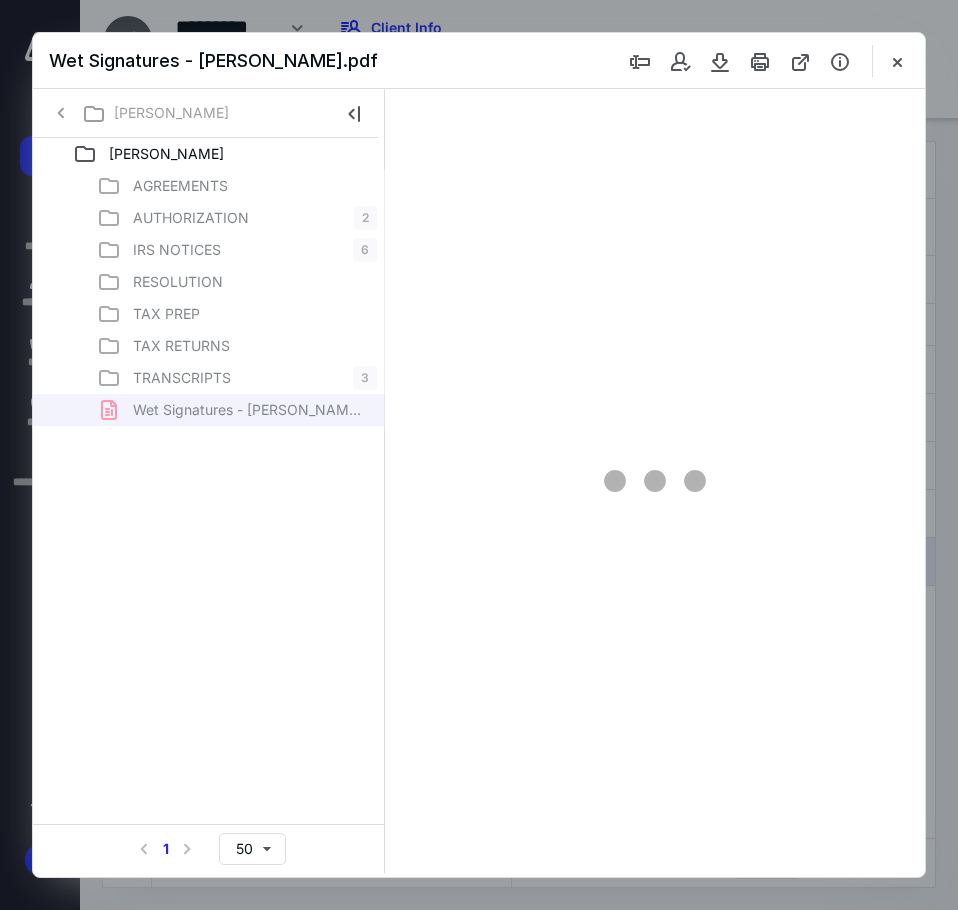 scroll, scrollTop: 0, scrollLeft: 0, axis: both 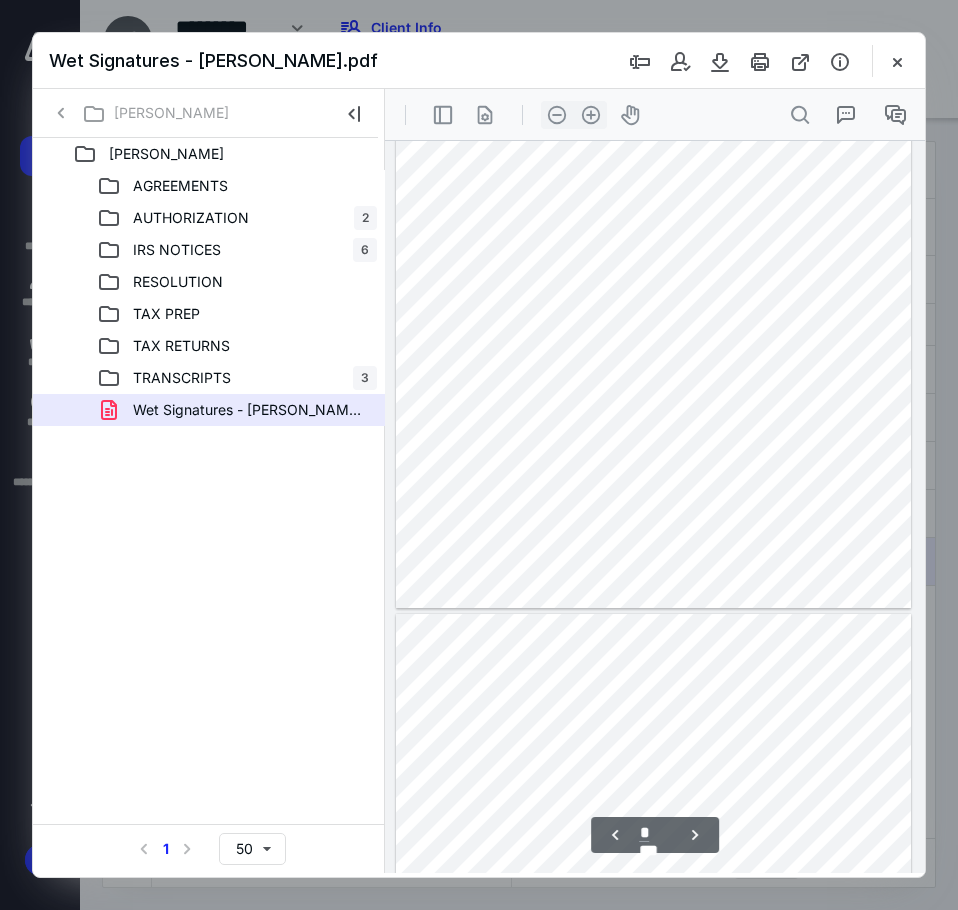 type on "*" 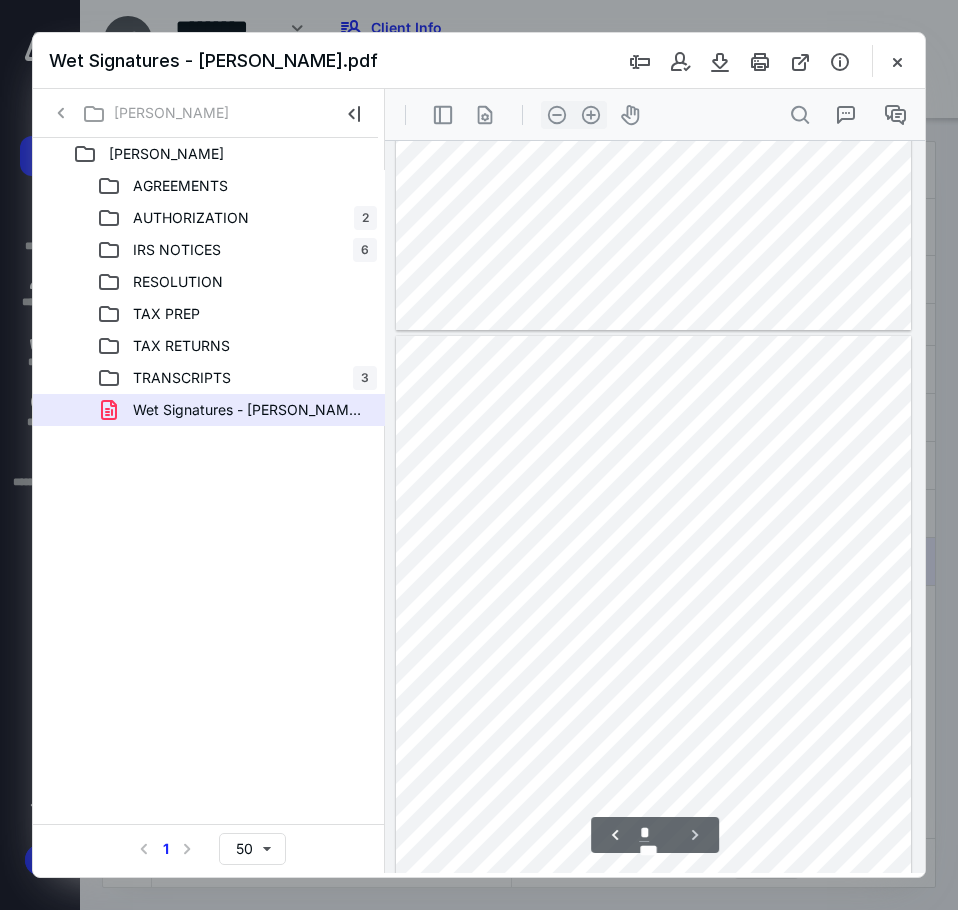scroll, scrollTop: 1287, scrollLeft: 0, axis: vertical 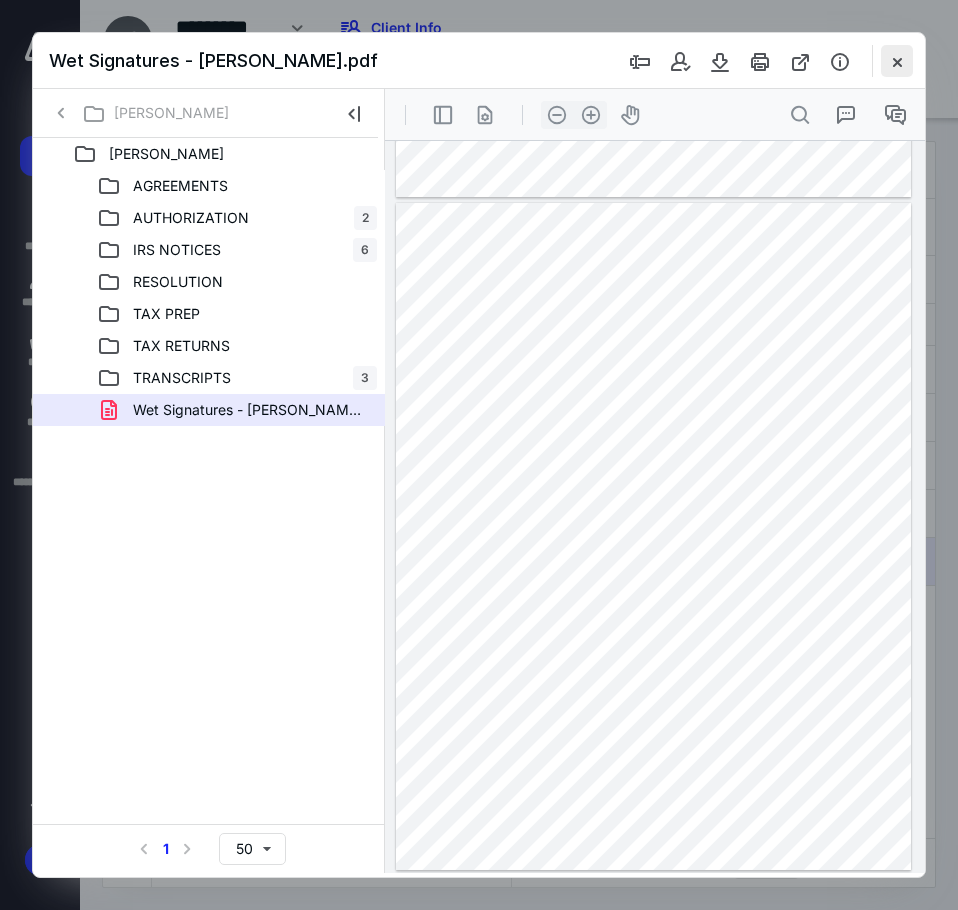 click at bounding box center [897, 61] 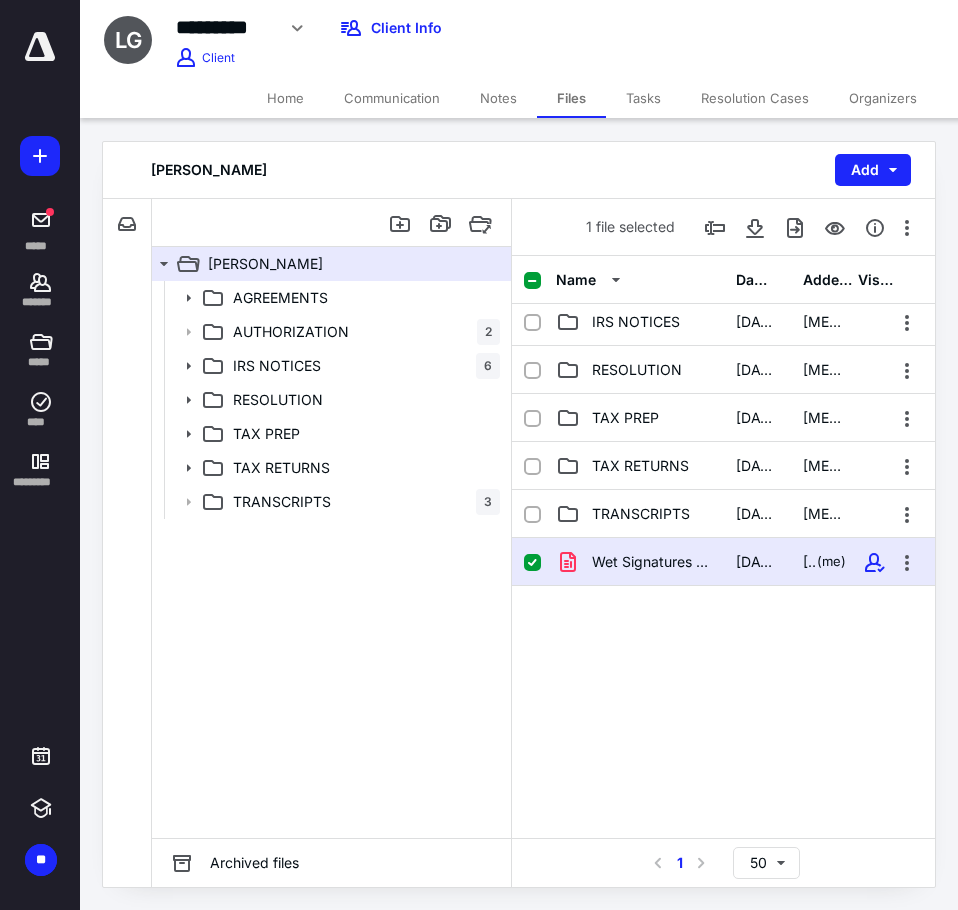 click on "Notes" at bounding box center (498, 98) 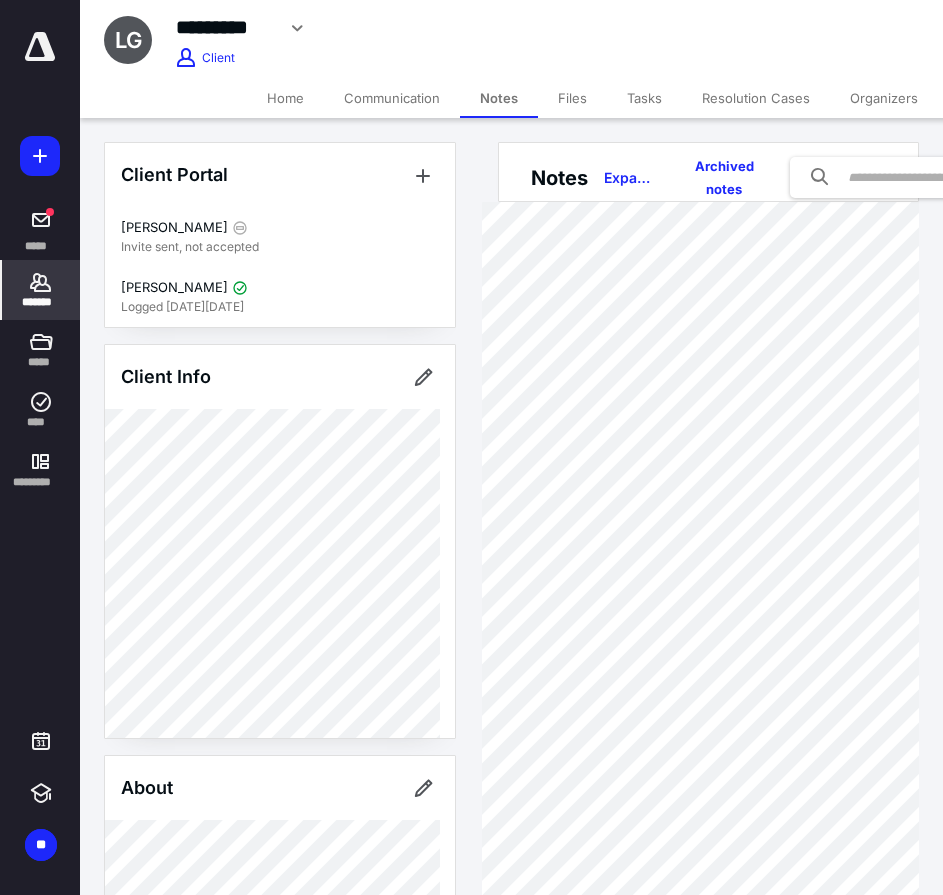 click on "Files" at bounding box center [572, 98] 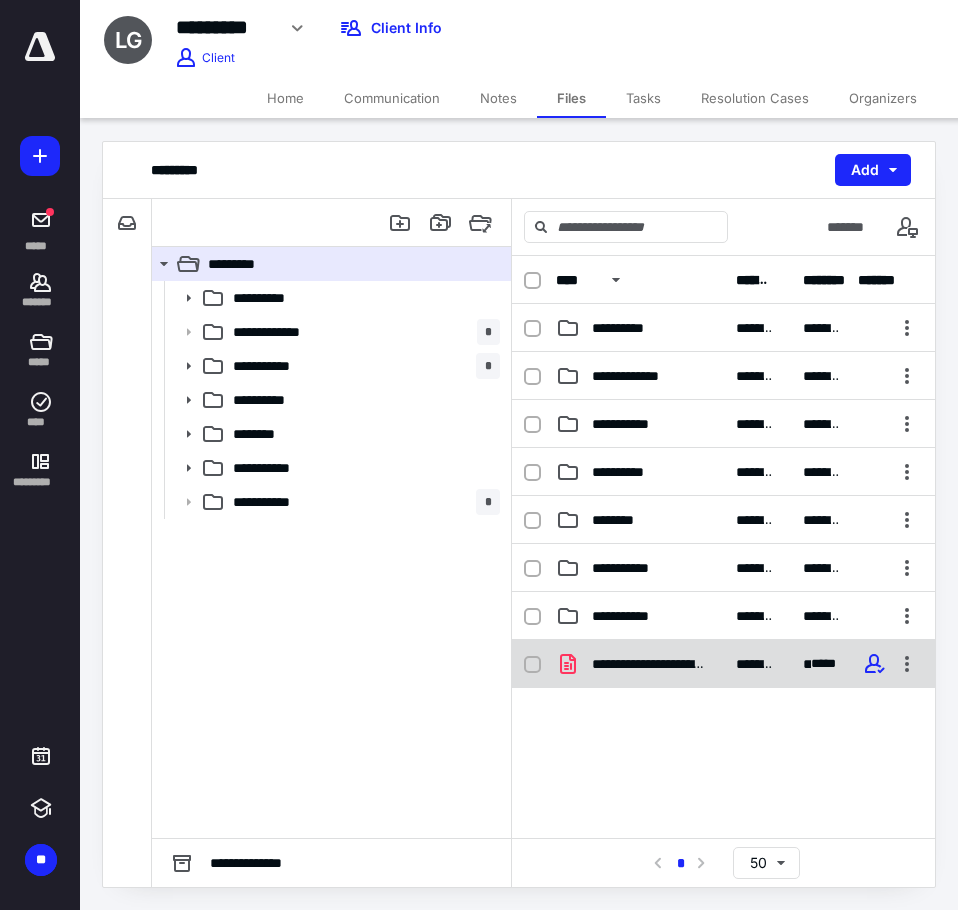 click on "**********" at bounding box center [648, 664] 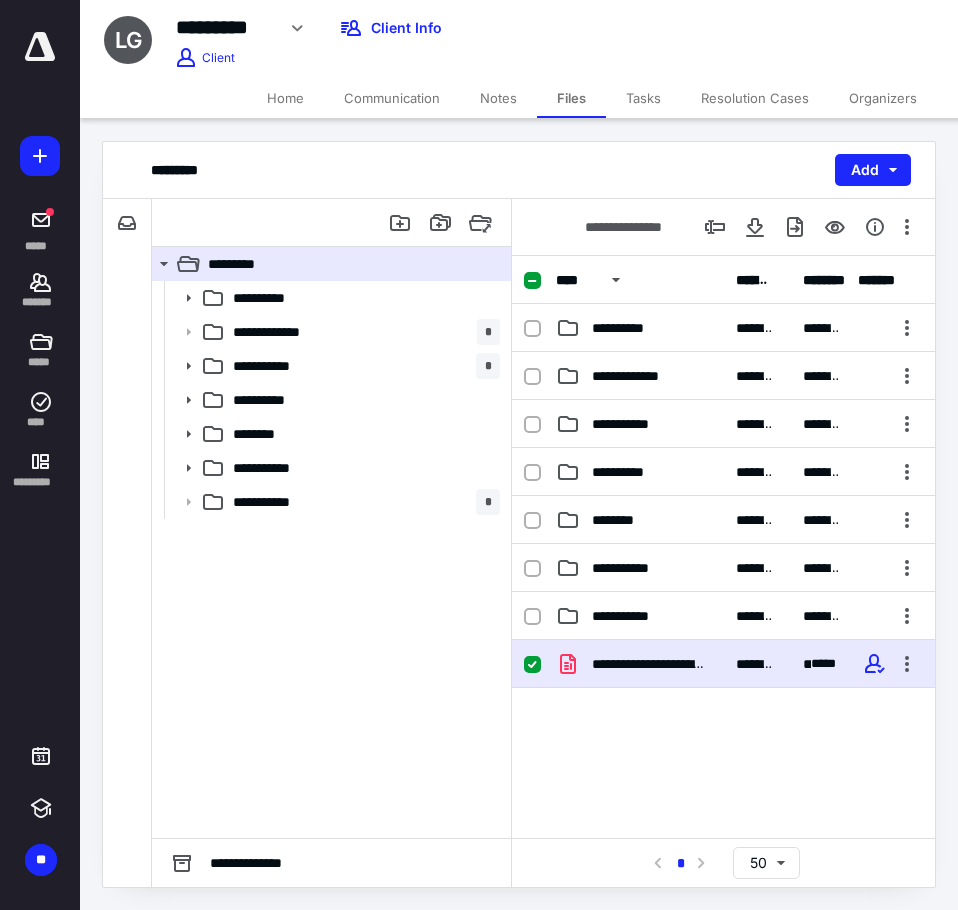 click on "**********" at bounding box center [648, 664] 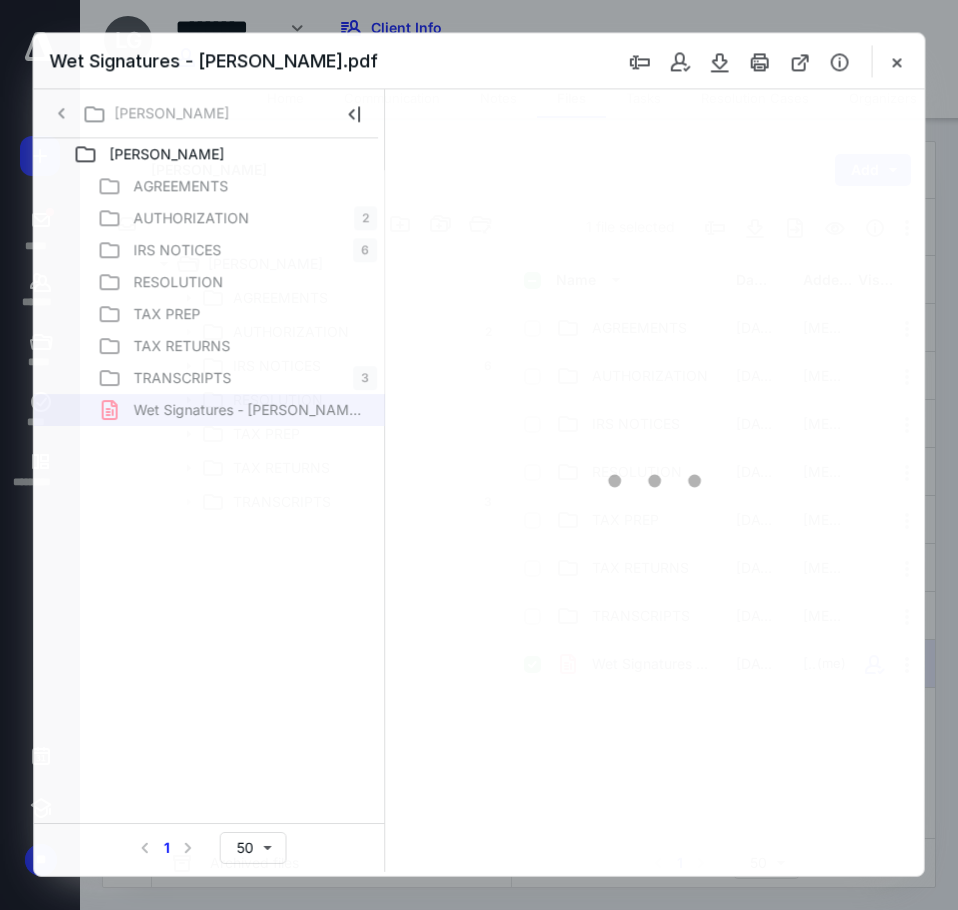 scroll, scrollTop: 0, scrollLeft: 0, axis: both 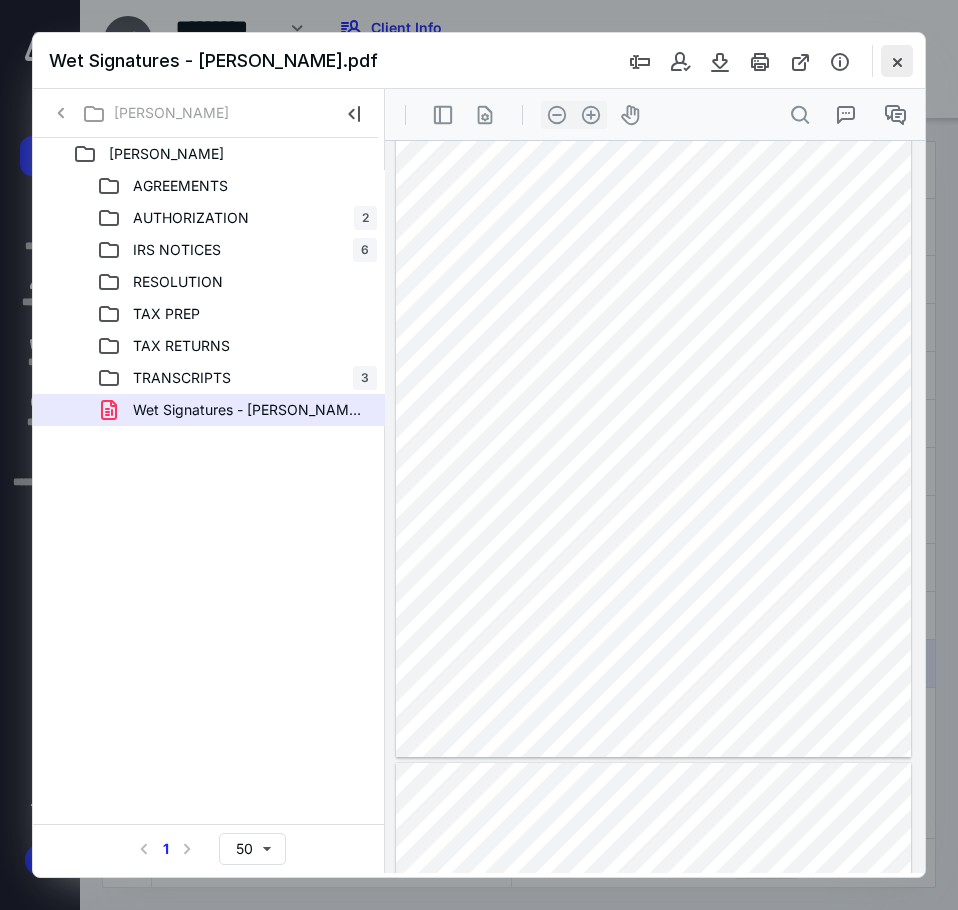 click at bounding box center [897, 61] 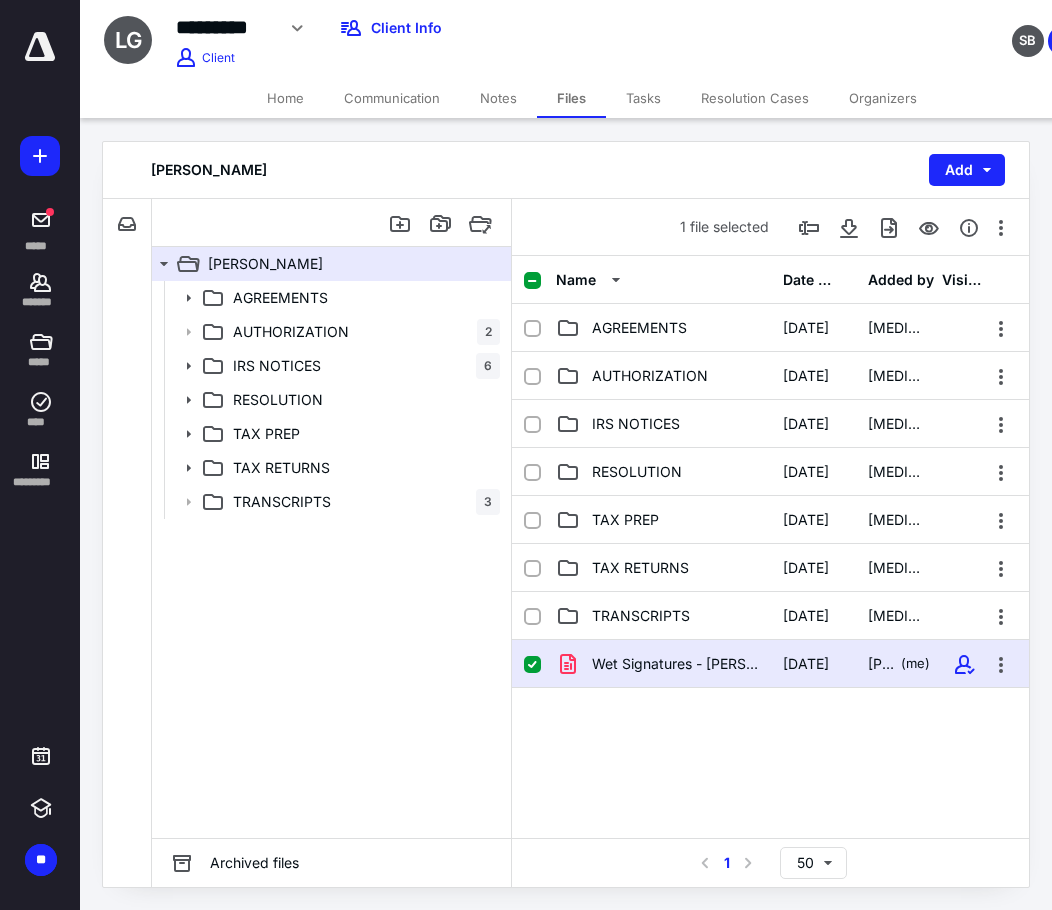 click on "Notes" at bounding box center [498, 98] 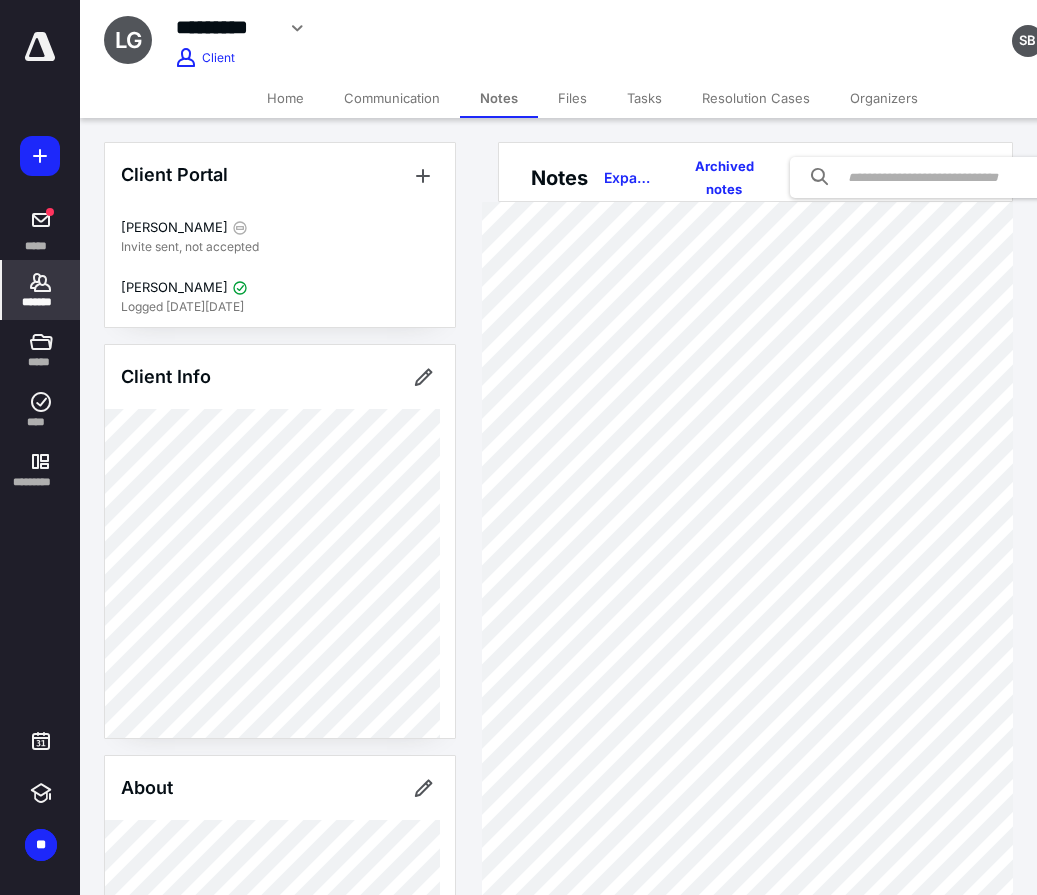 click on "Files" at bounding box center [572, 98] 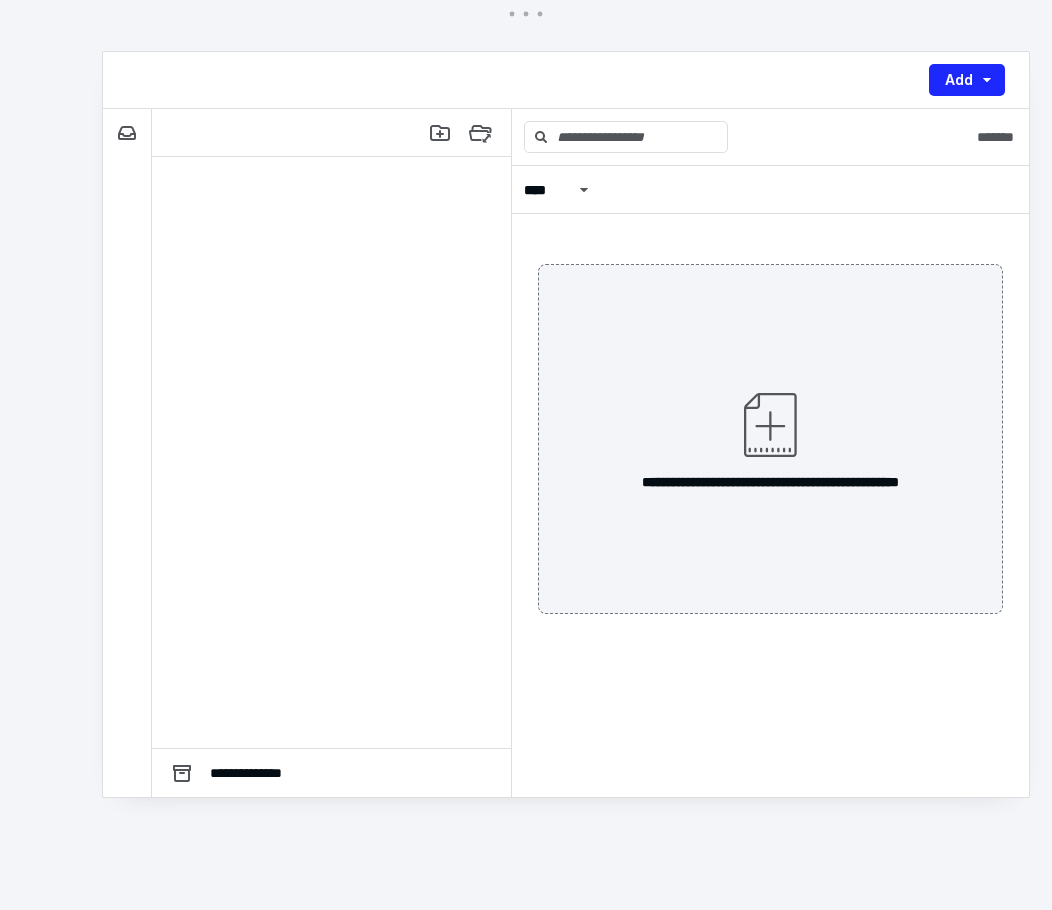 scroll, scrollTop: 0, scrollLeft: 0, axis: both 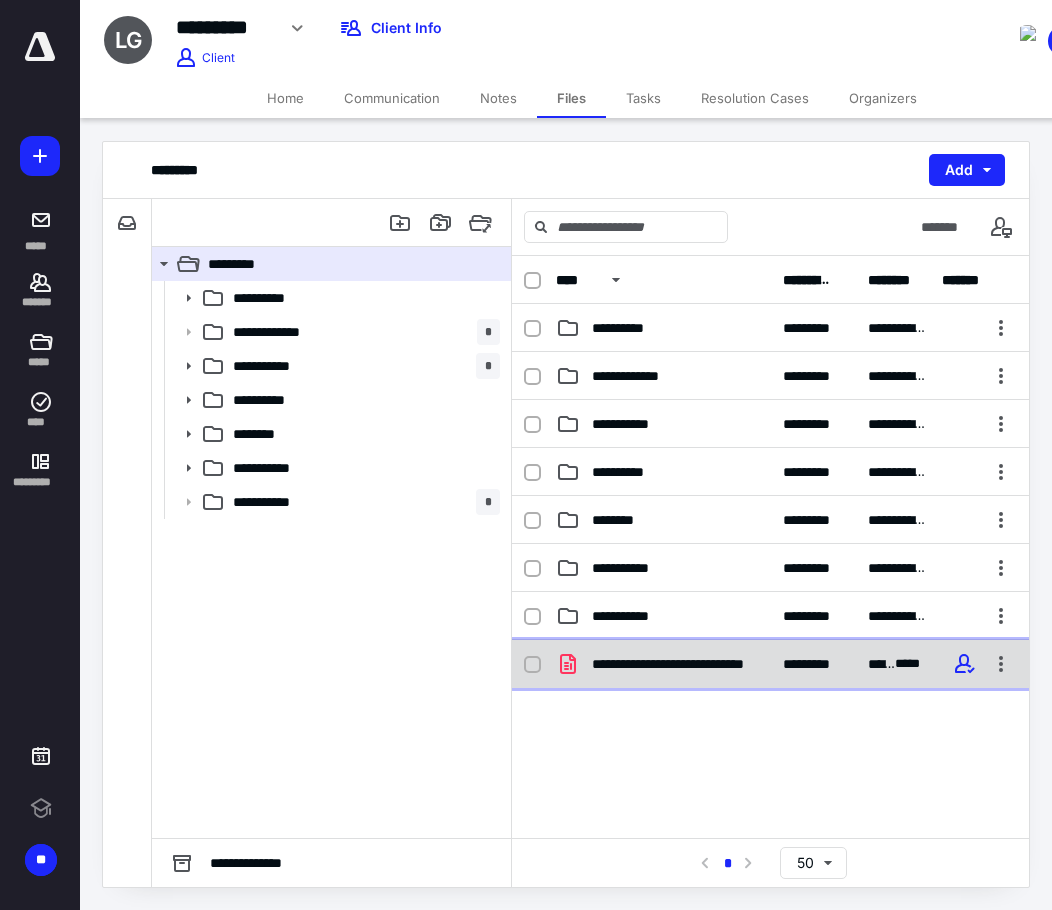 click on "**********" at bounding box center [770, 664] 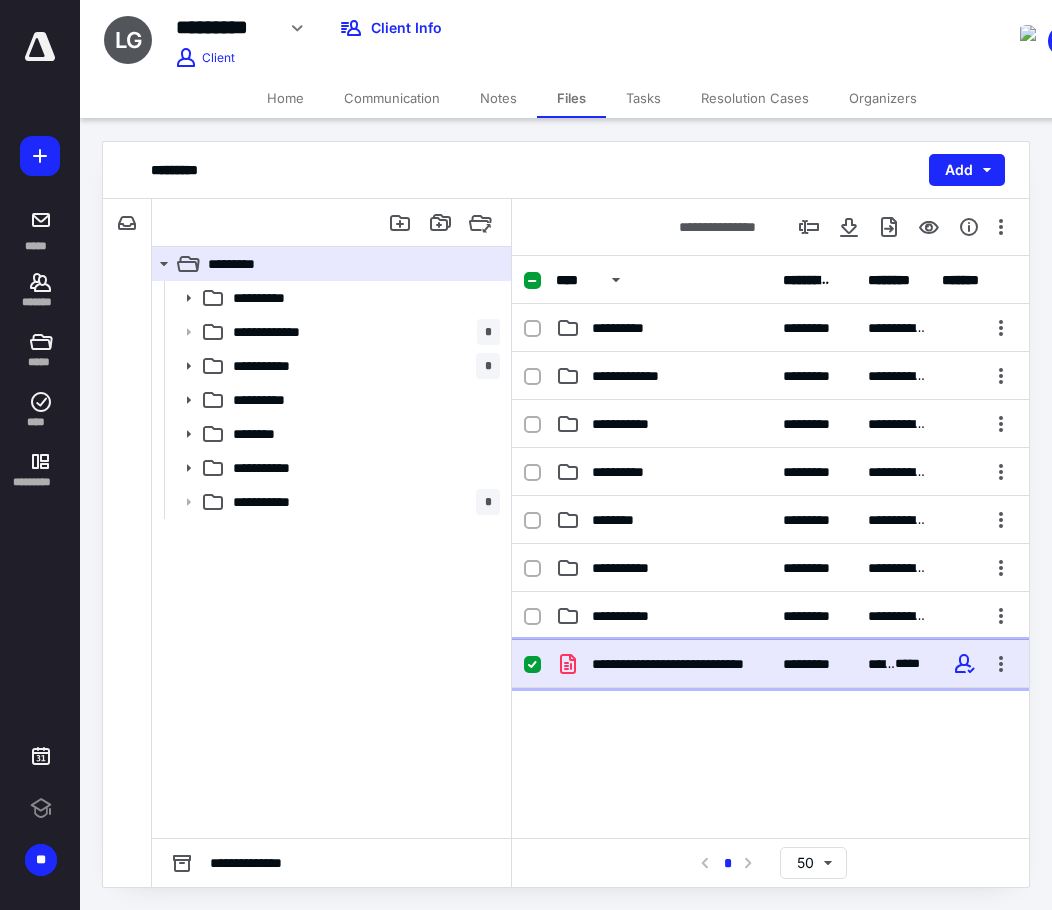 scroll, scrollTop: 0, scrollLeft: 0, axis: both 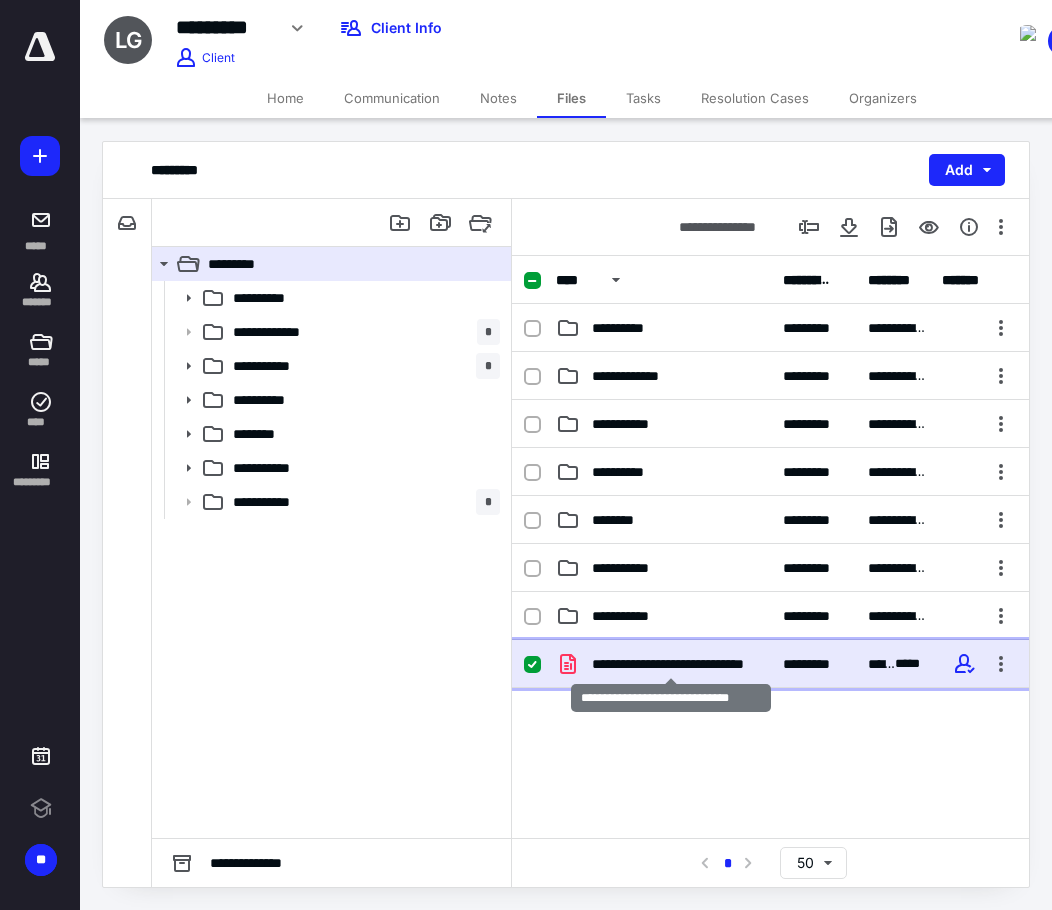 click on "**********" at bounding box center (671, 664) 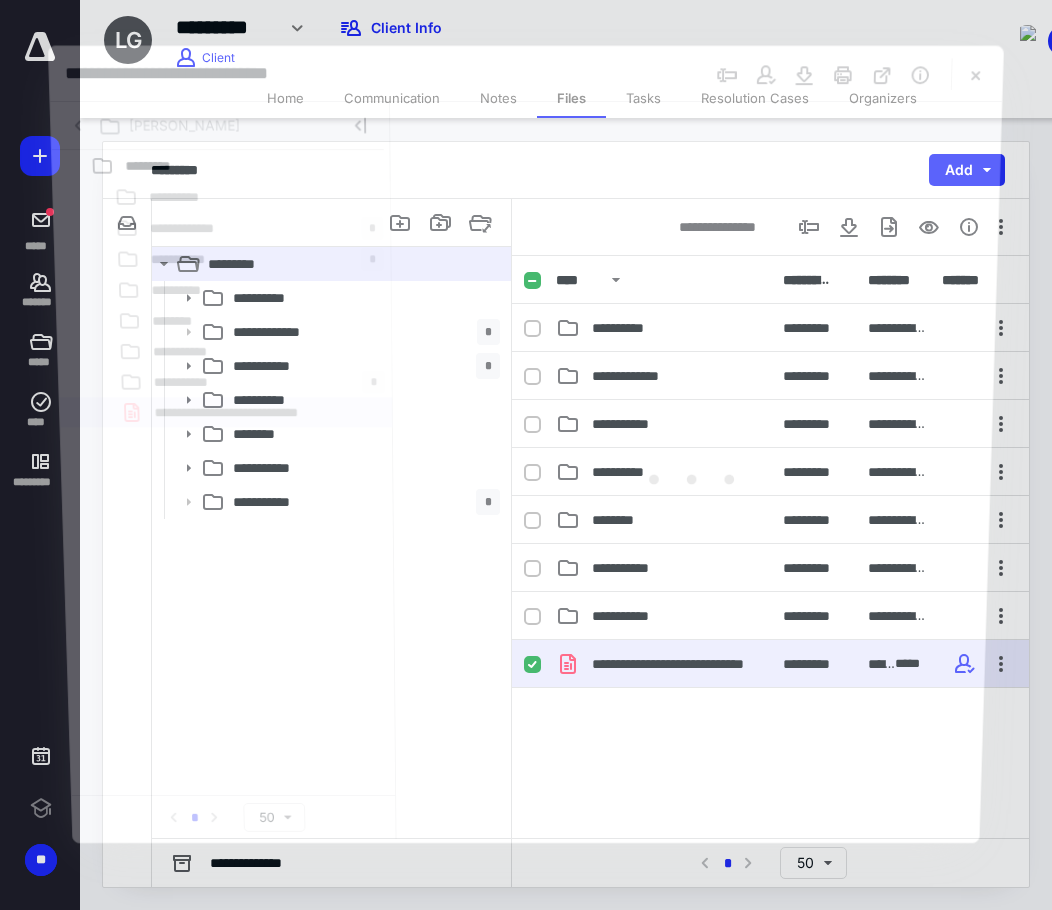 scroll, scrollTop: 0, scrollLeft: 0, axis: both 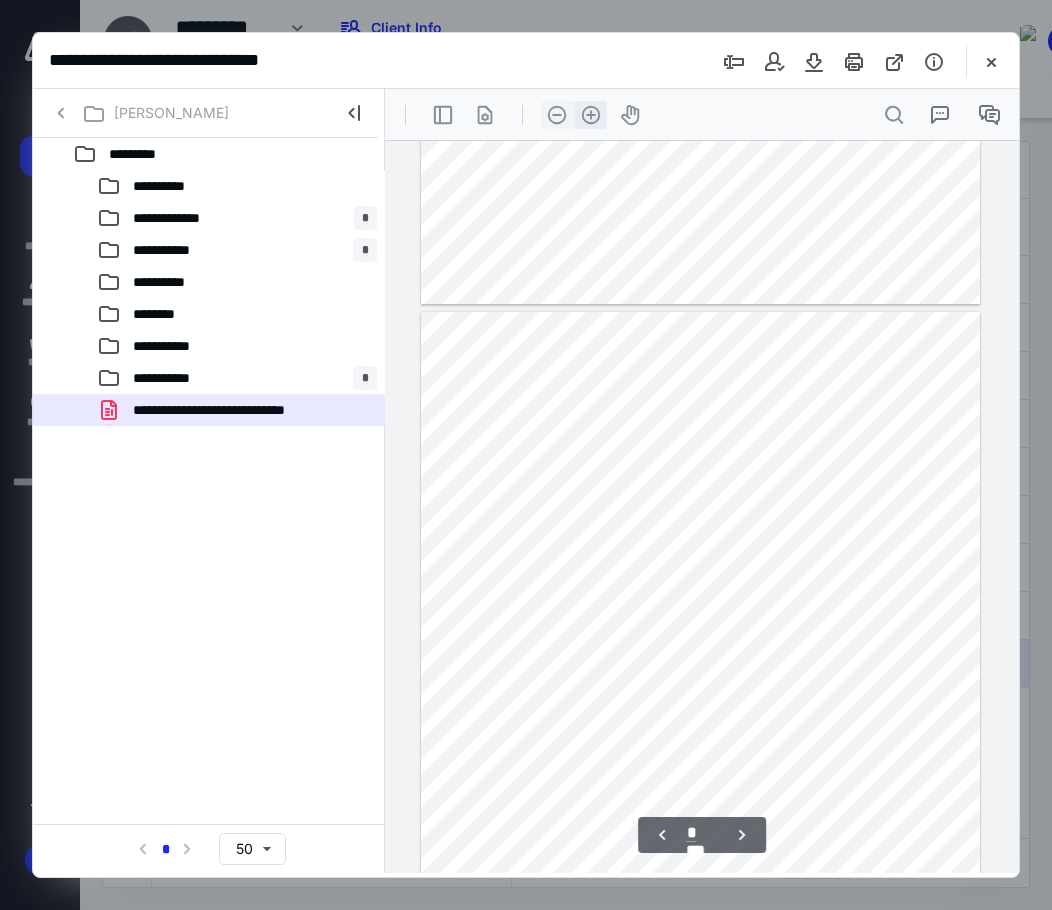 click on ".cls-1{fill:#abb0c4;} icon - header - zoom - in - line" at bounding box center [591, 115] 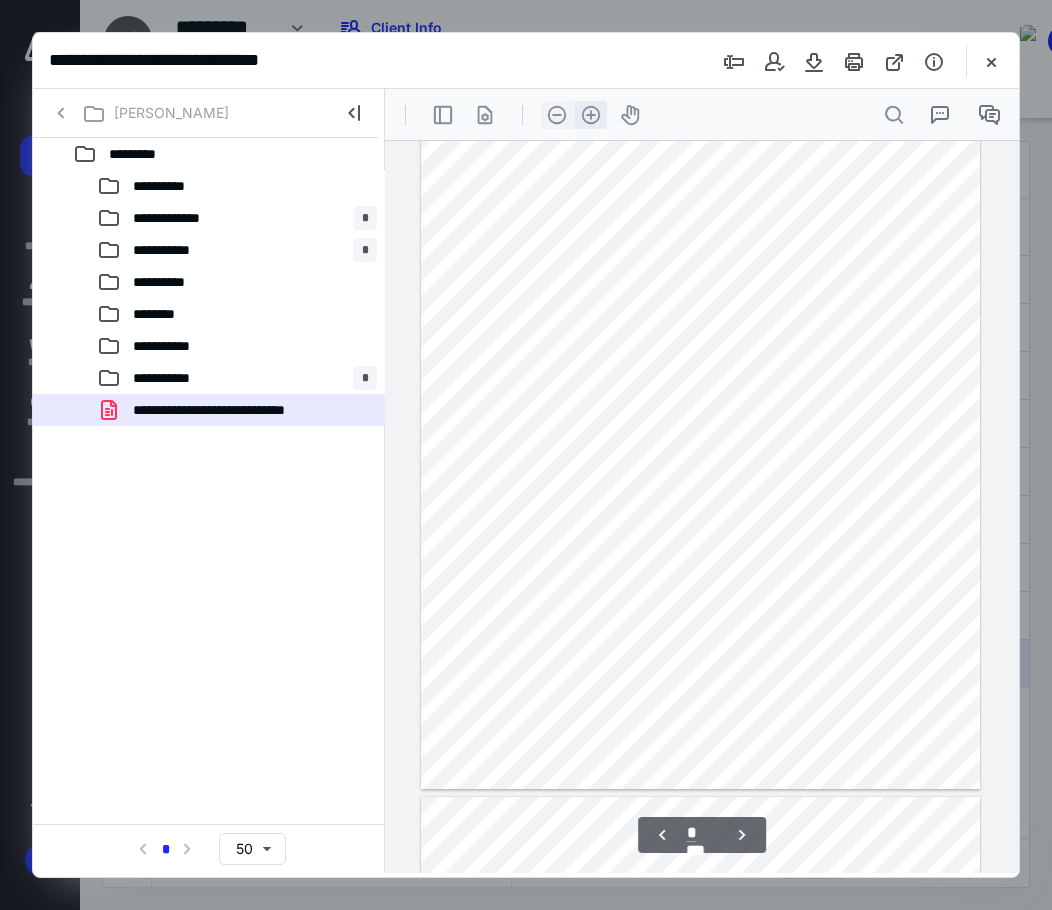 click on ".cls-1{fill:#abb0c4;} icon - header - zoom - in - line" at bounding box center (591, 115) 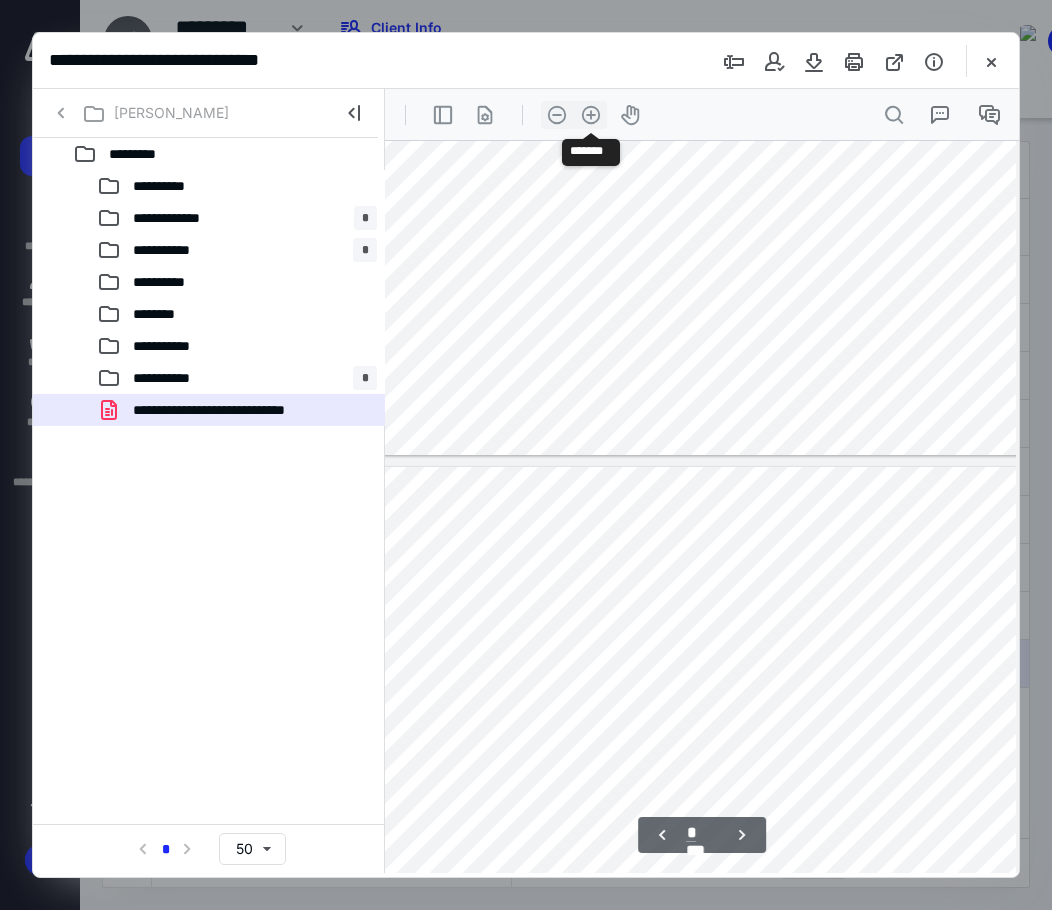 scroll, scrollTop: 1059, scrollLeft: 130, axis: both 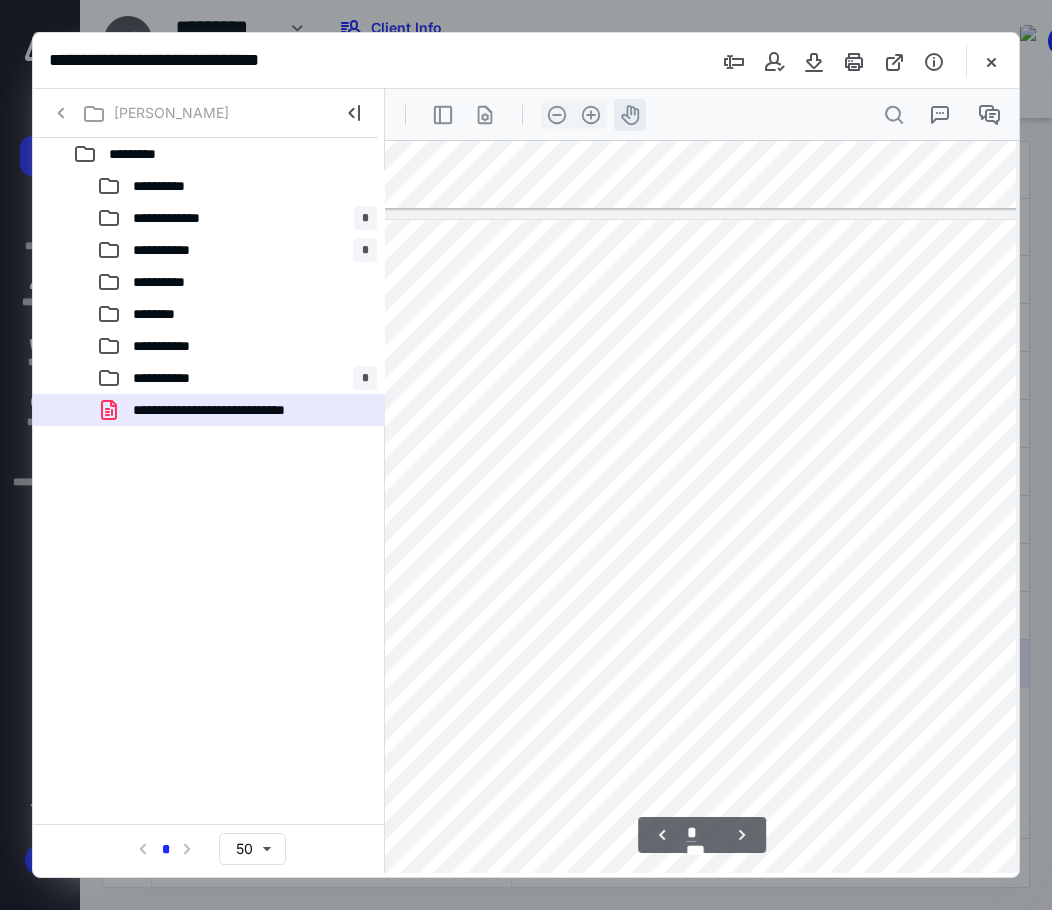 click on "icon-header-pan20" at bounding box center [630, 115] 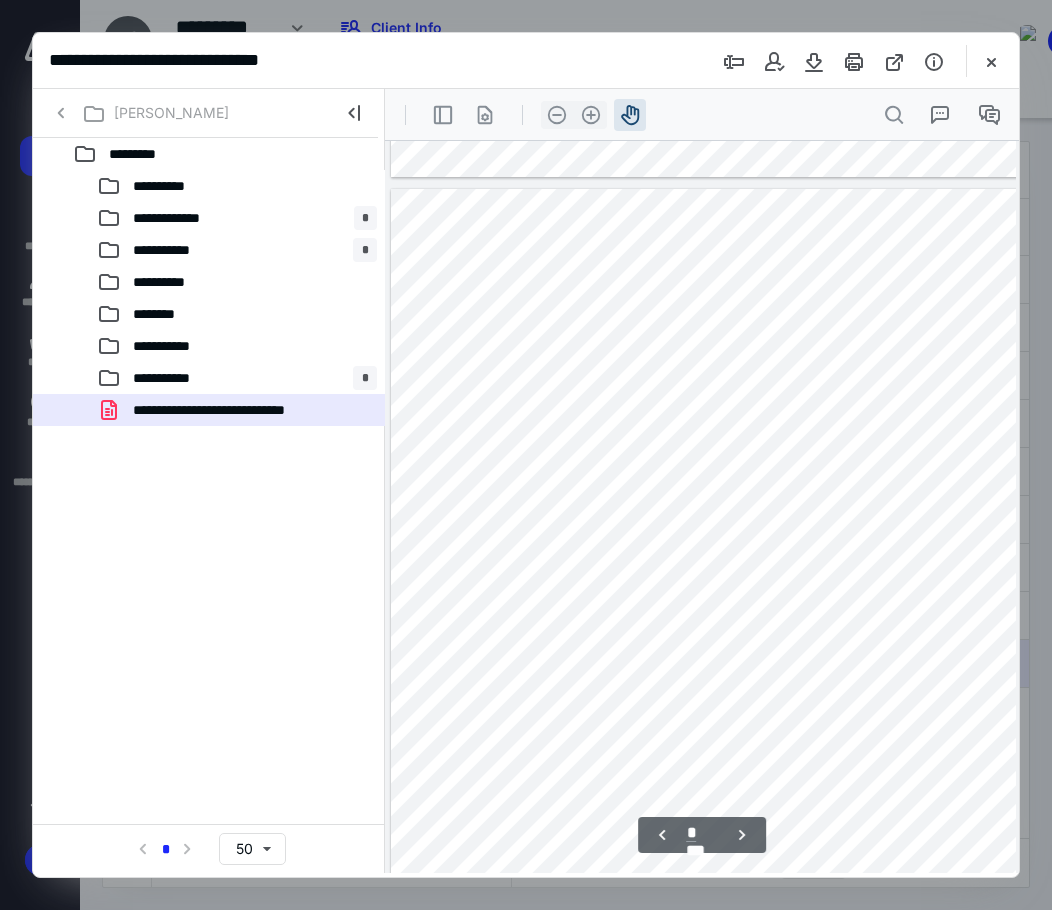drag, startPoint x: 522, startPoint y: 453, endPoint x: 747, endPoint y: 422, distance: 227.12552 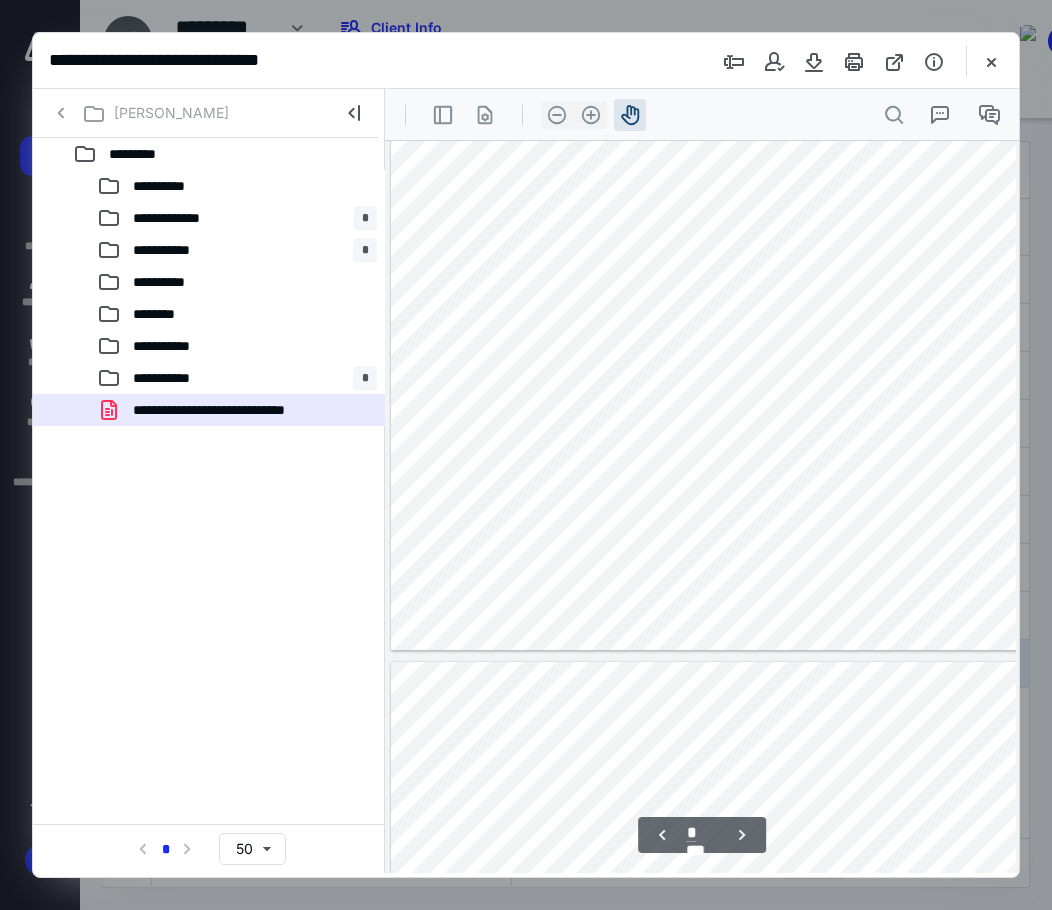 type on "*" 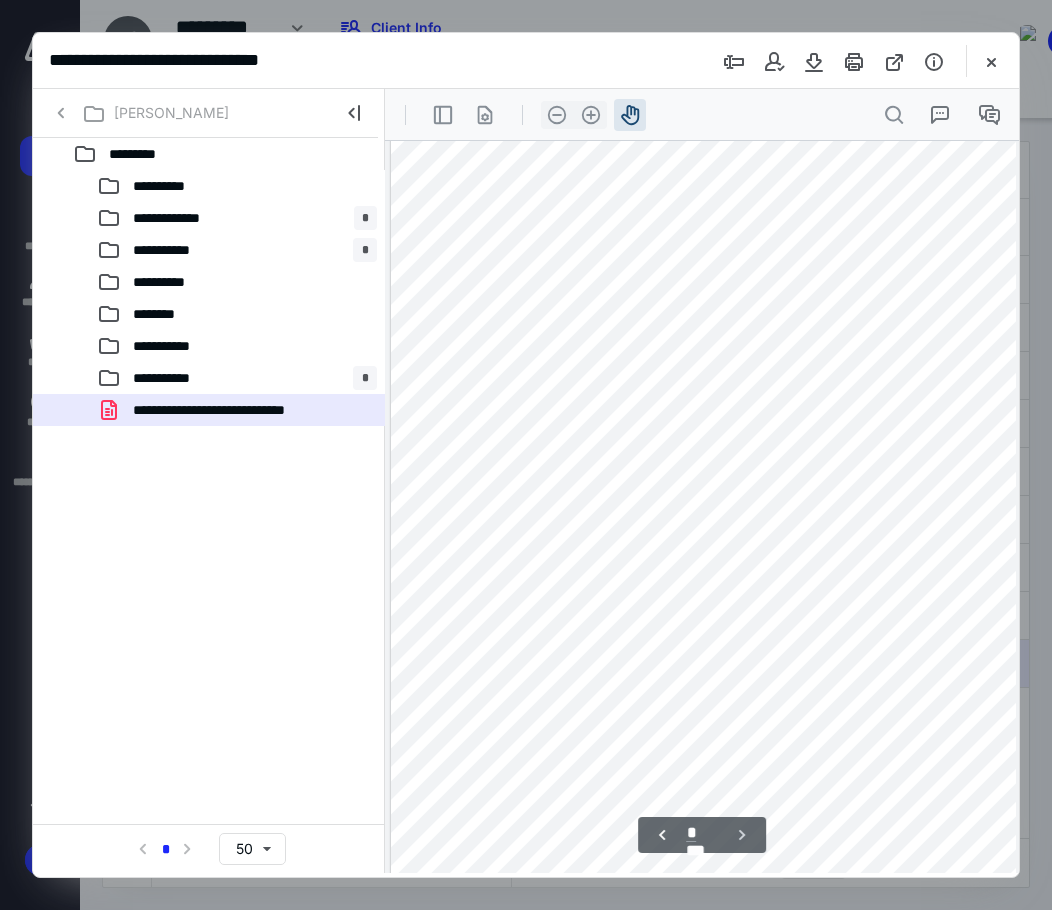 scroll, scrollTop: 2671, scrollLeft: 0, axis: vertical 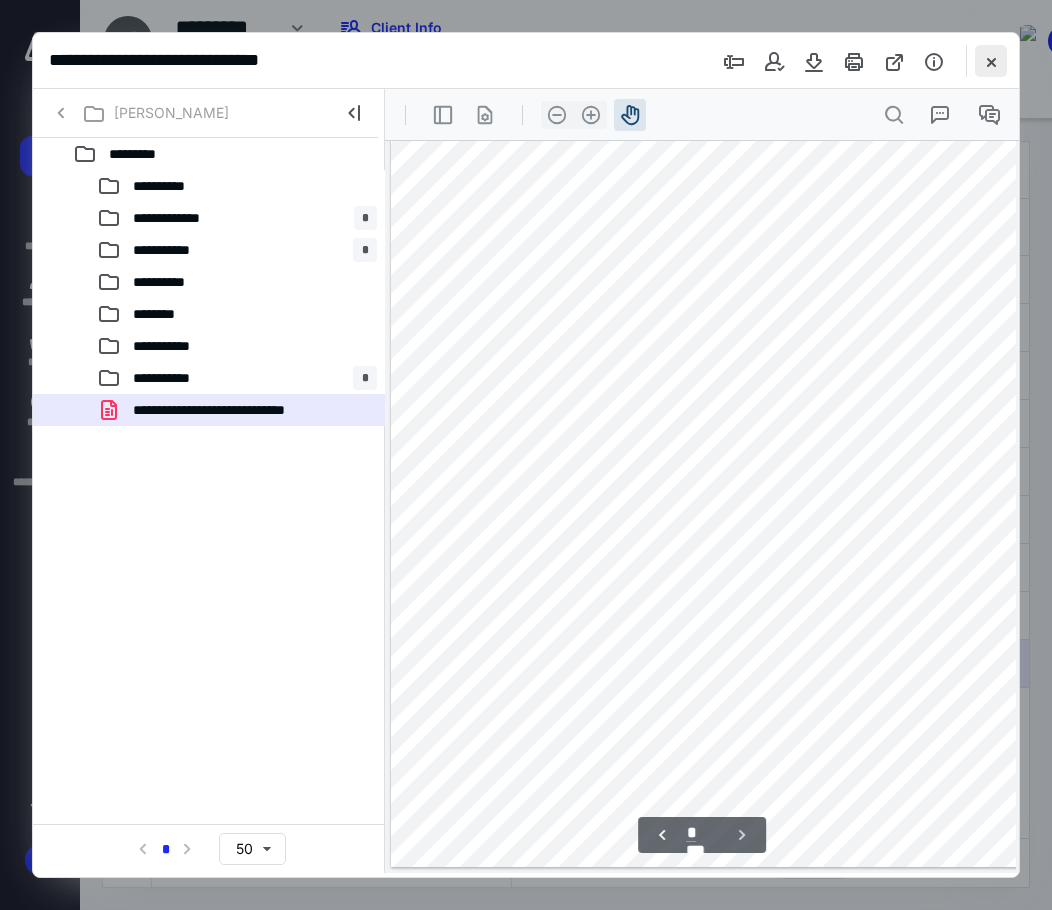 click at bounding box center (991, 61) 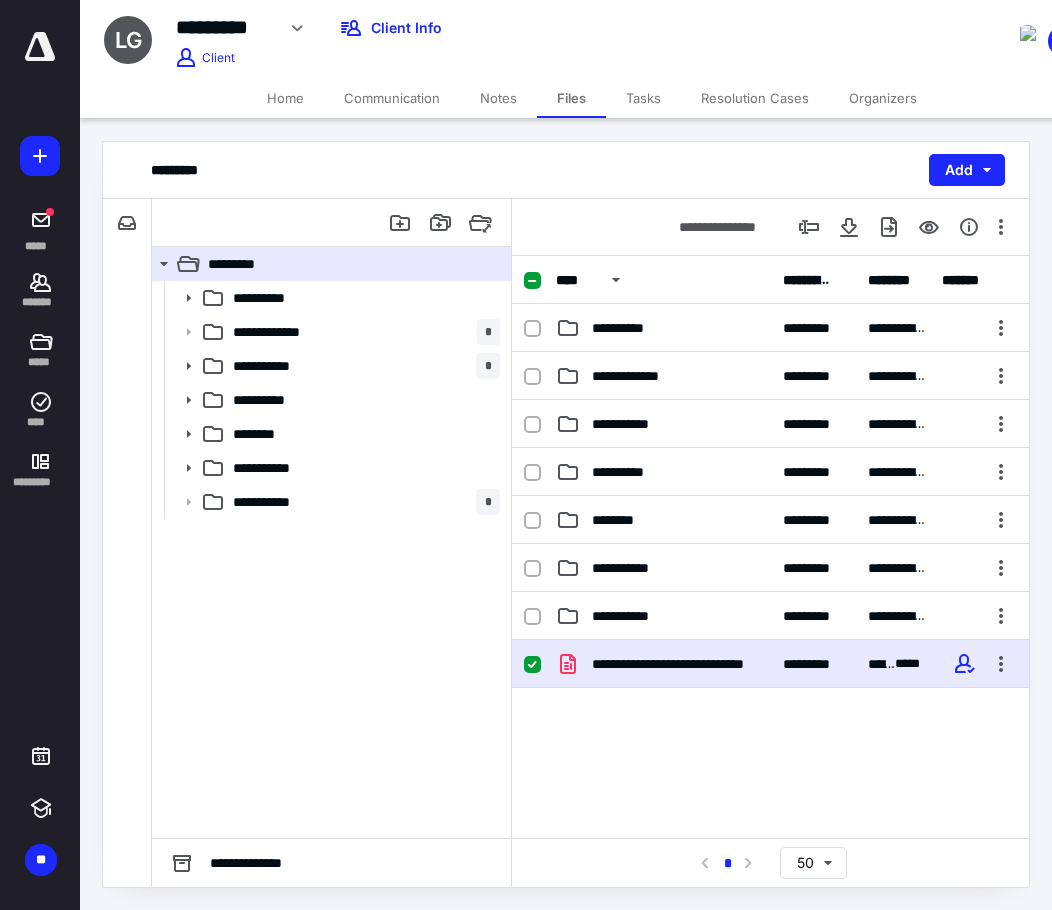 click on "Home" at bounding box center [285, 98] 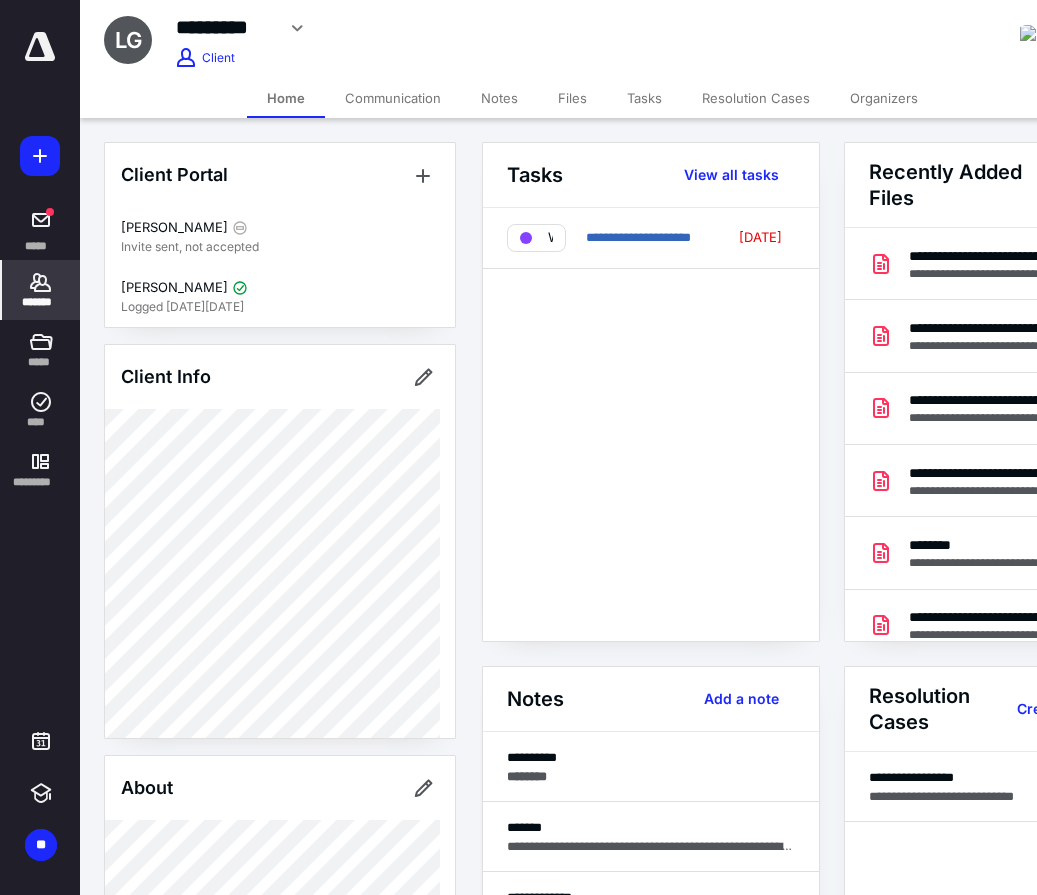 click on "Files" at bounding box center [572, 98] 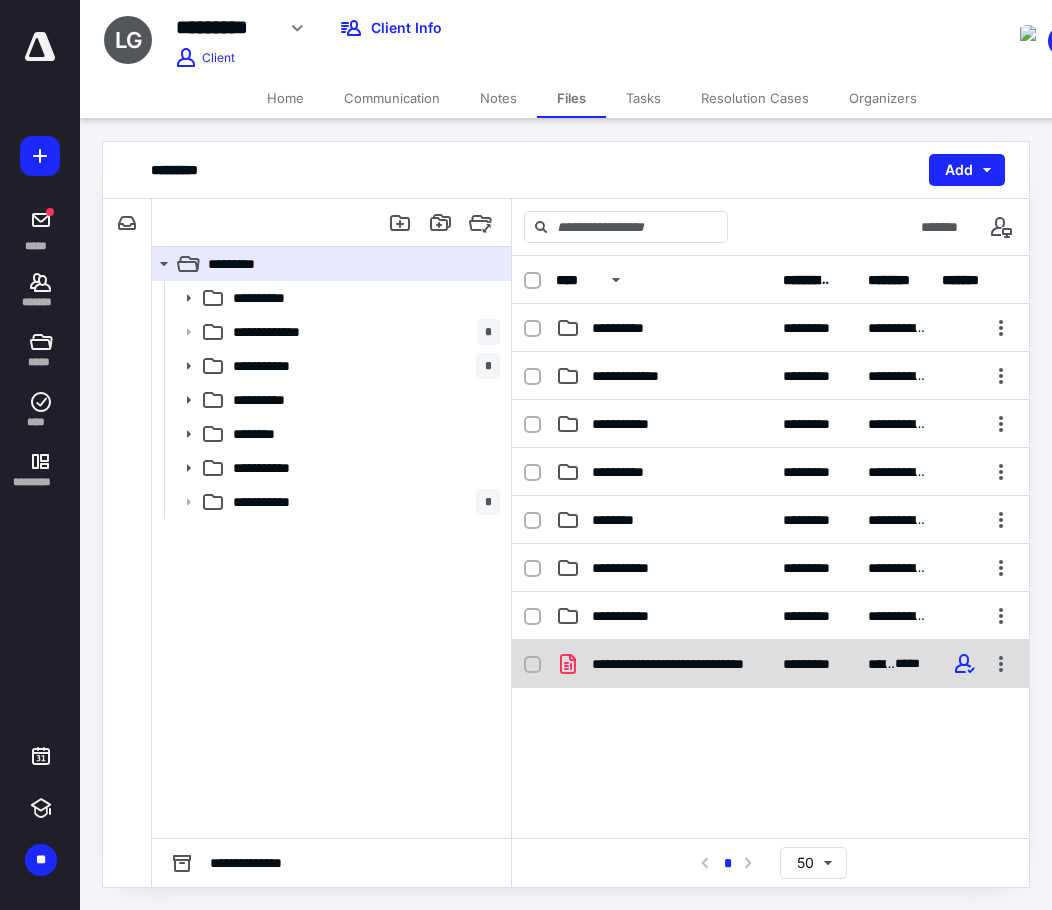 click on "**********" at bounding box center (770, 664) 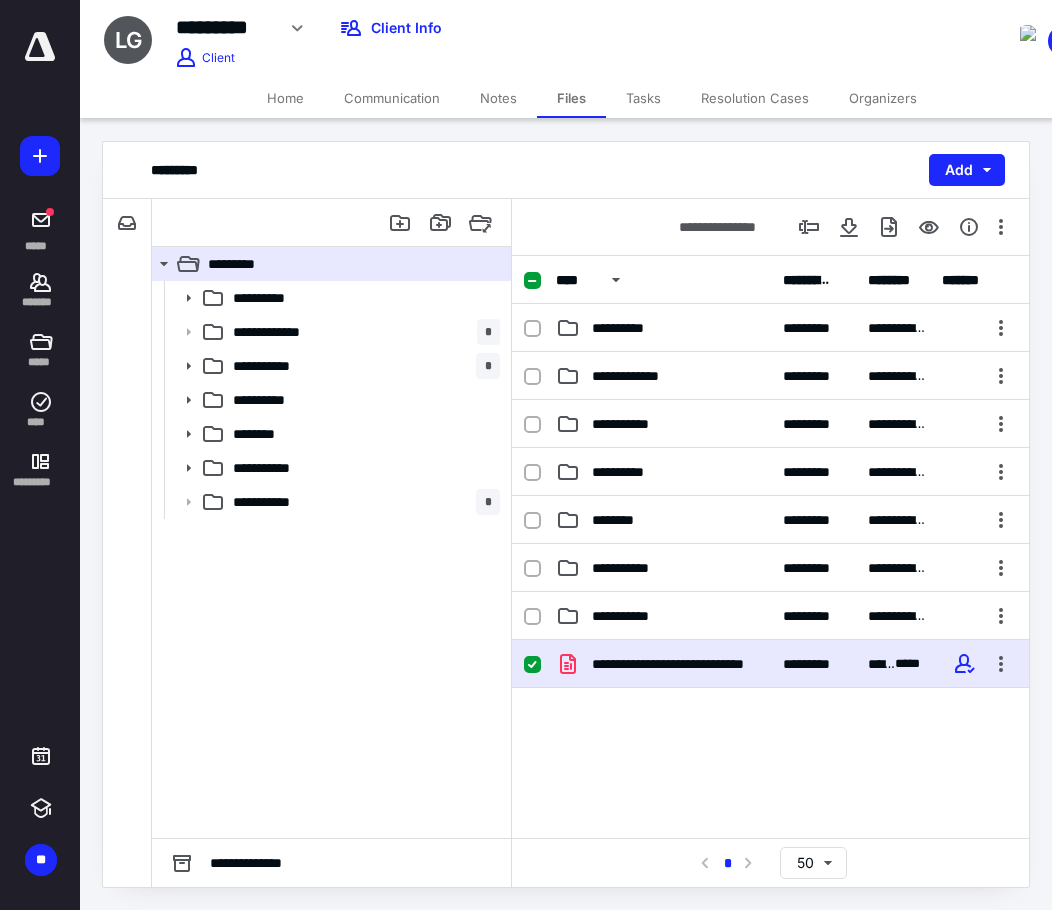 click on "**********" at bounding box center (671, 664) 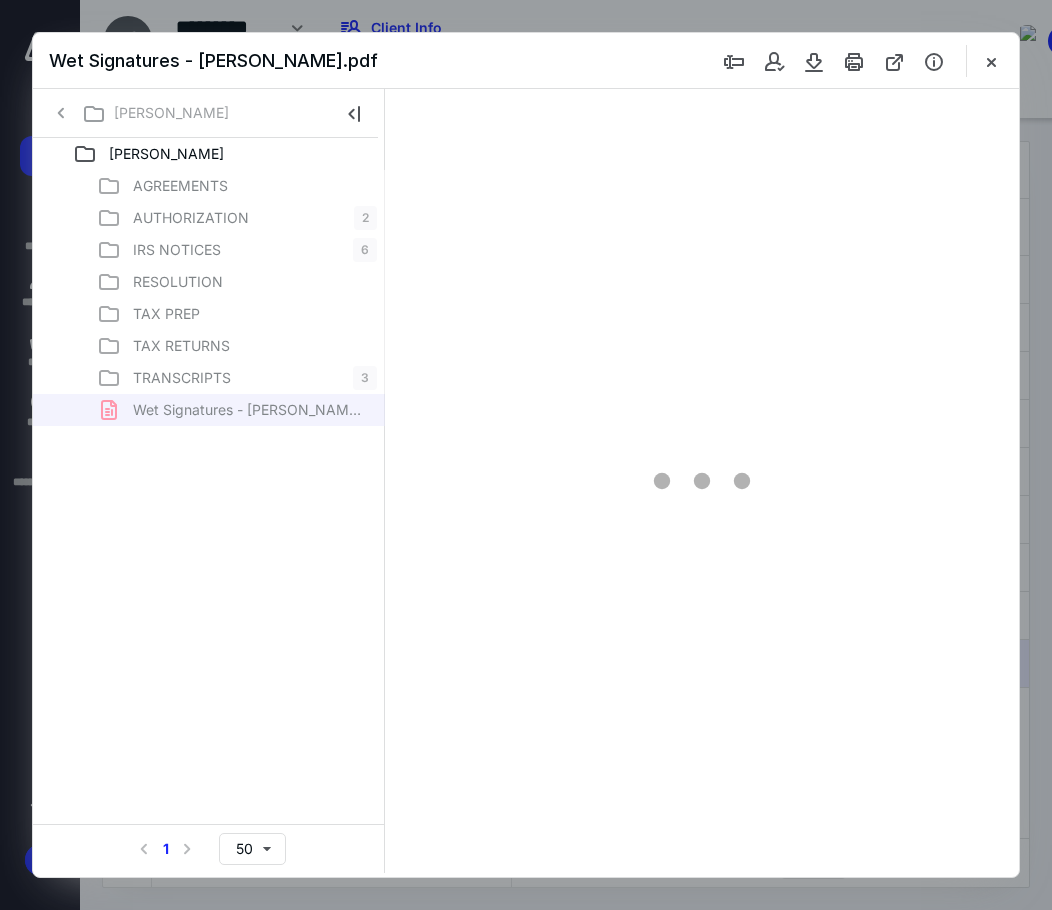 scroll, scrollTop: 0, scrollLeft: 0, axis: both 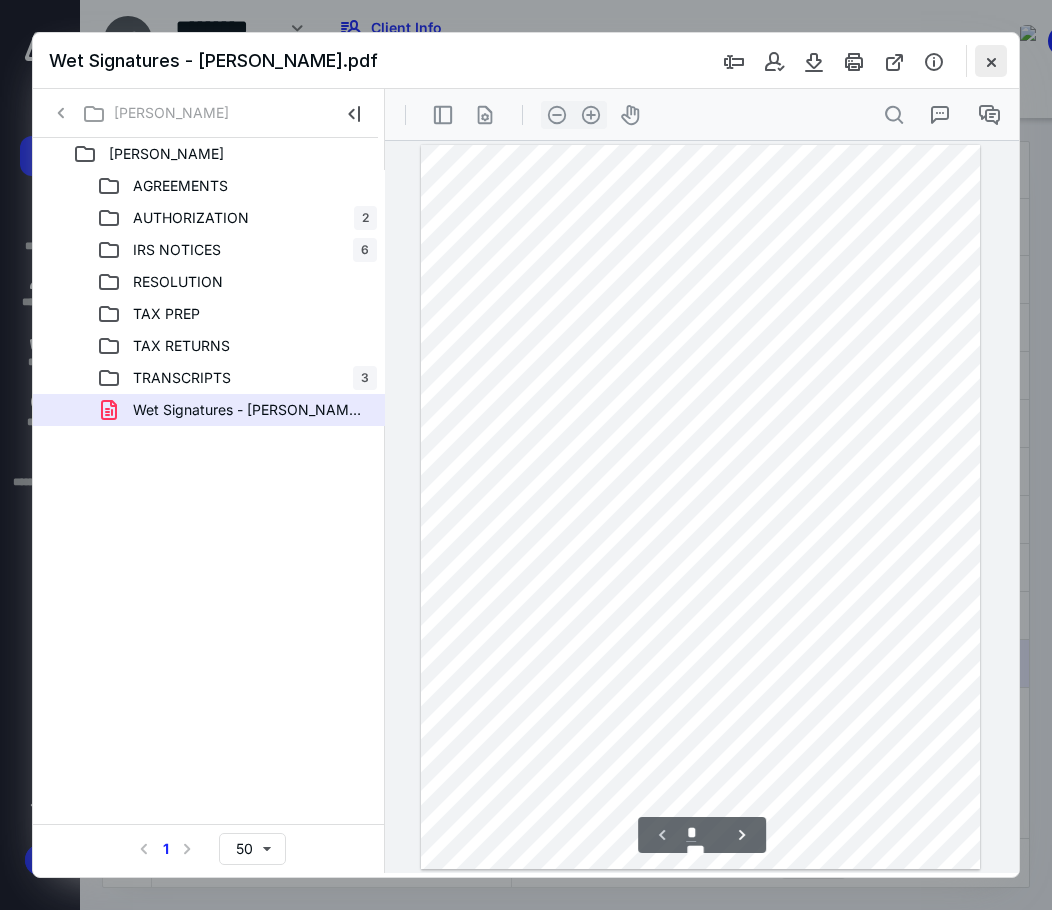 click at bounding box center [991, 61] 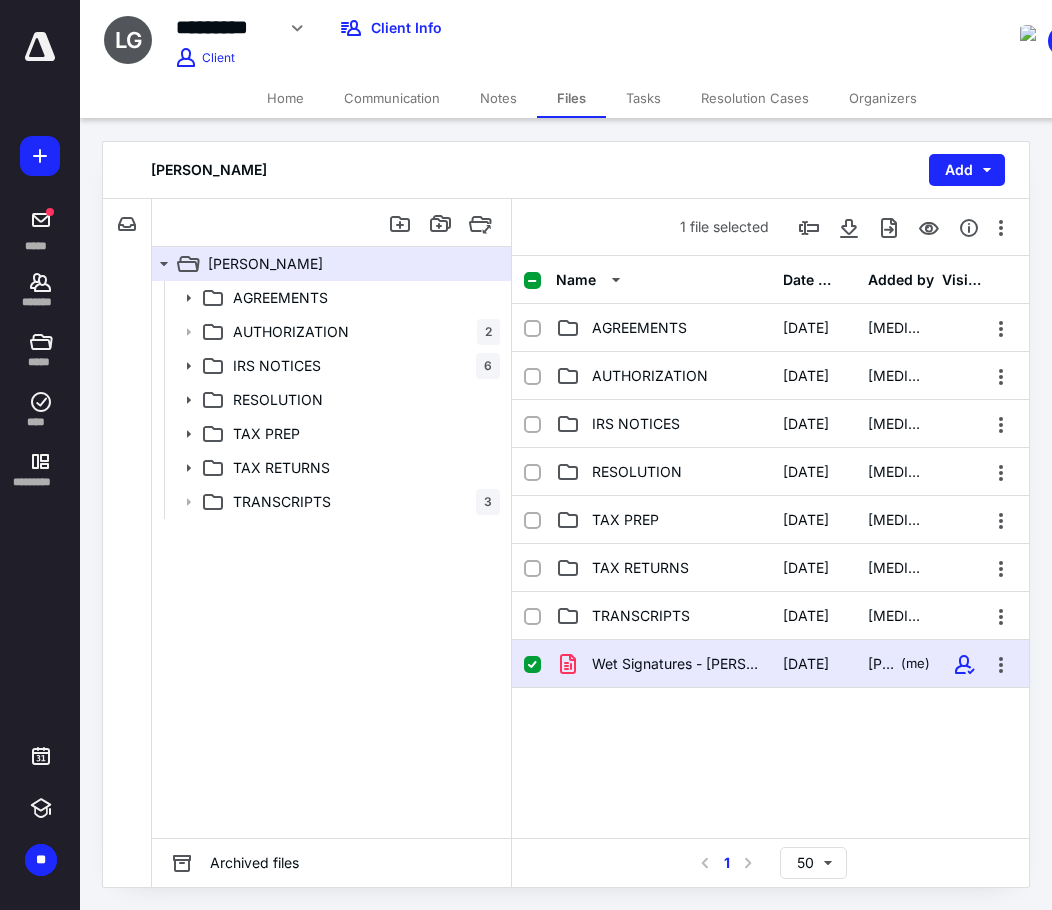 click on "Wet Signatures - [PERSON_NAME].pdf [DATE] [PERSON_NAME]  (me)" at bounding box center [770, 790] 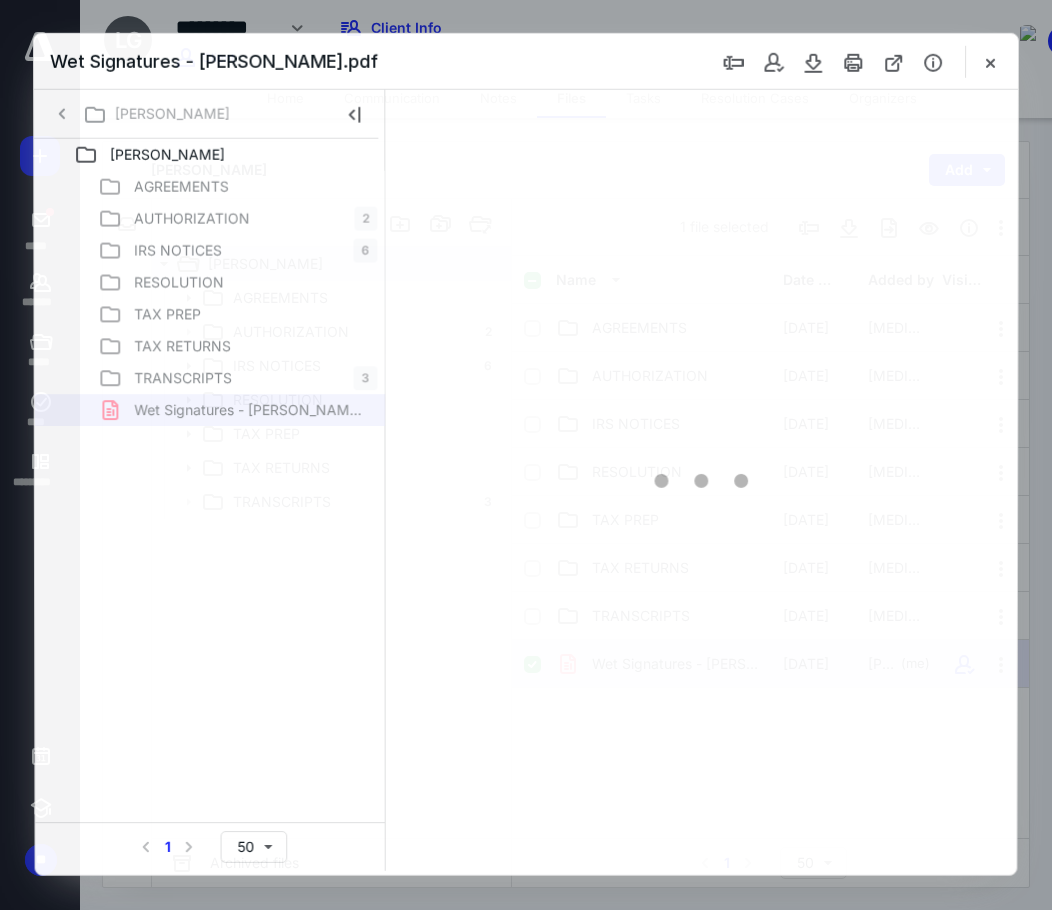 scroll, scrollTop: 0, scrollLeft: 0, axis: both 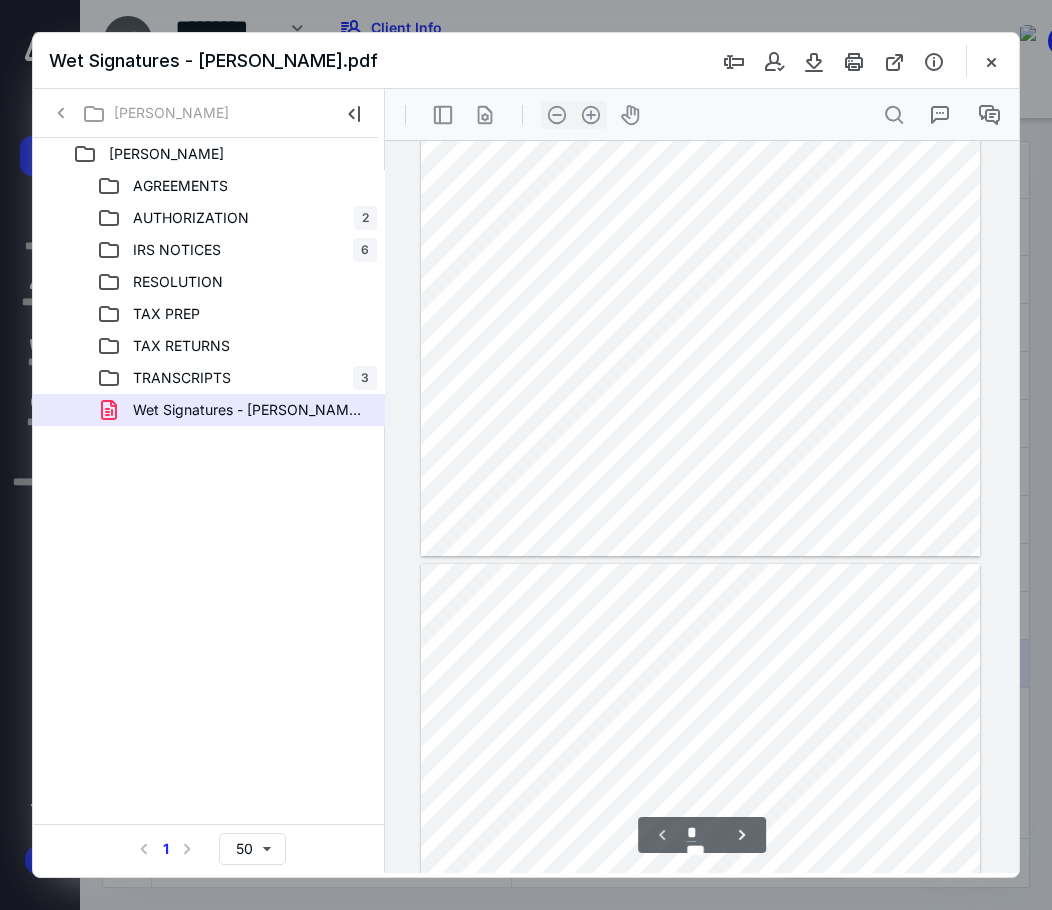 type on "*" 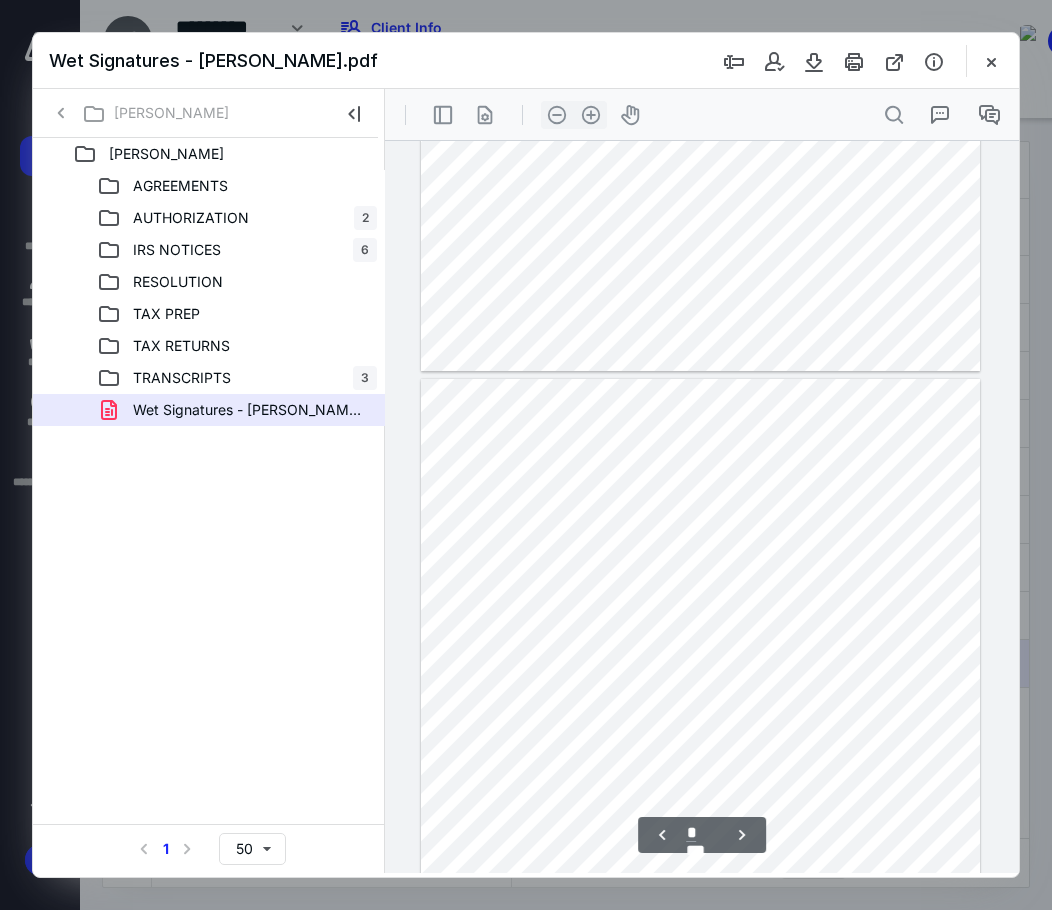 scroll, scrollTop: 499, scrollLeft: 0, axis: vertical 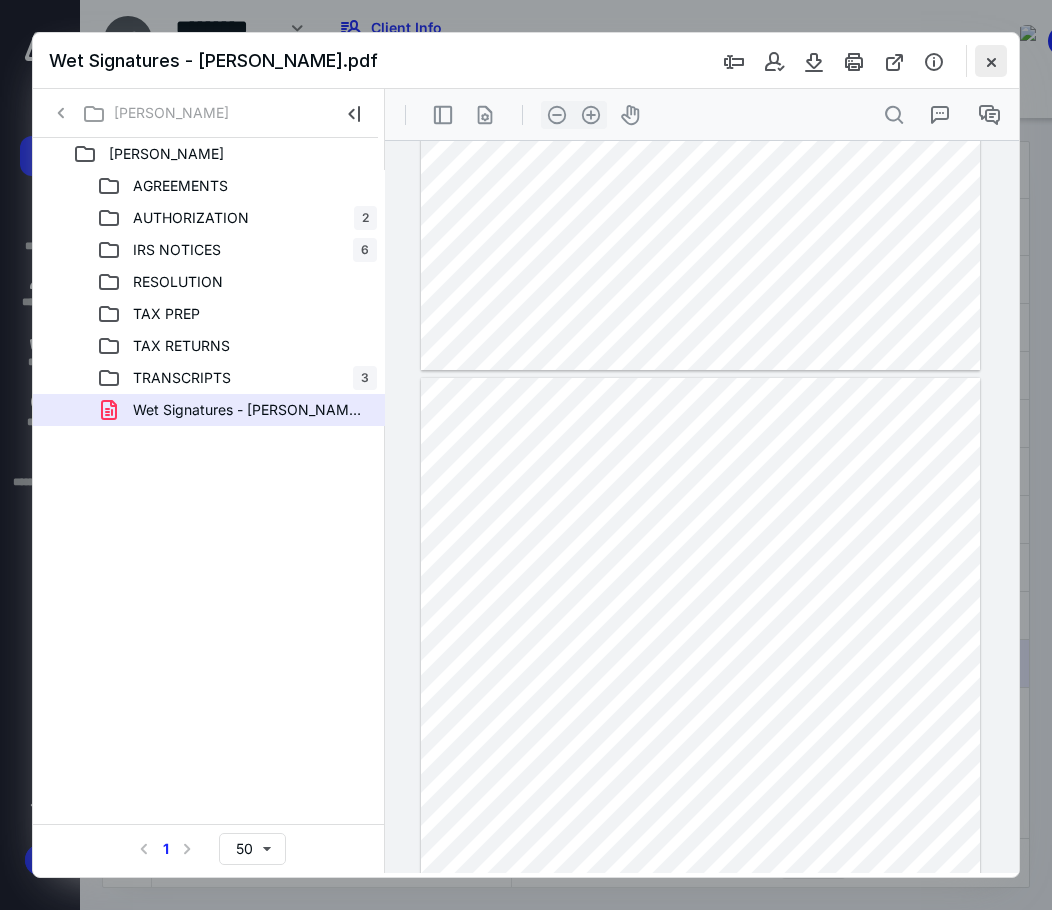 click at bounding box center [991, 61] 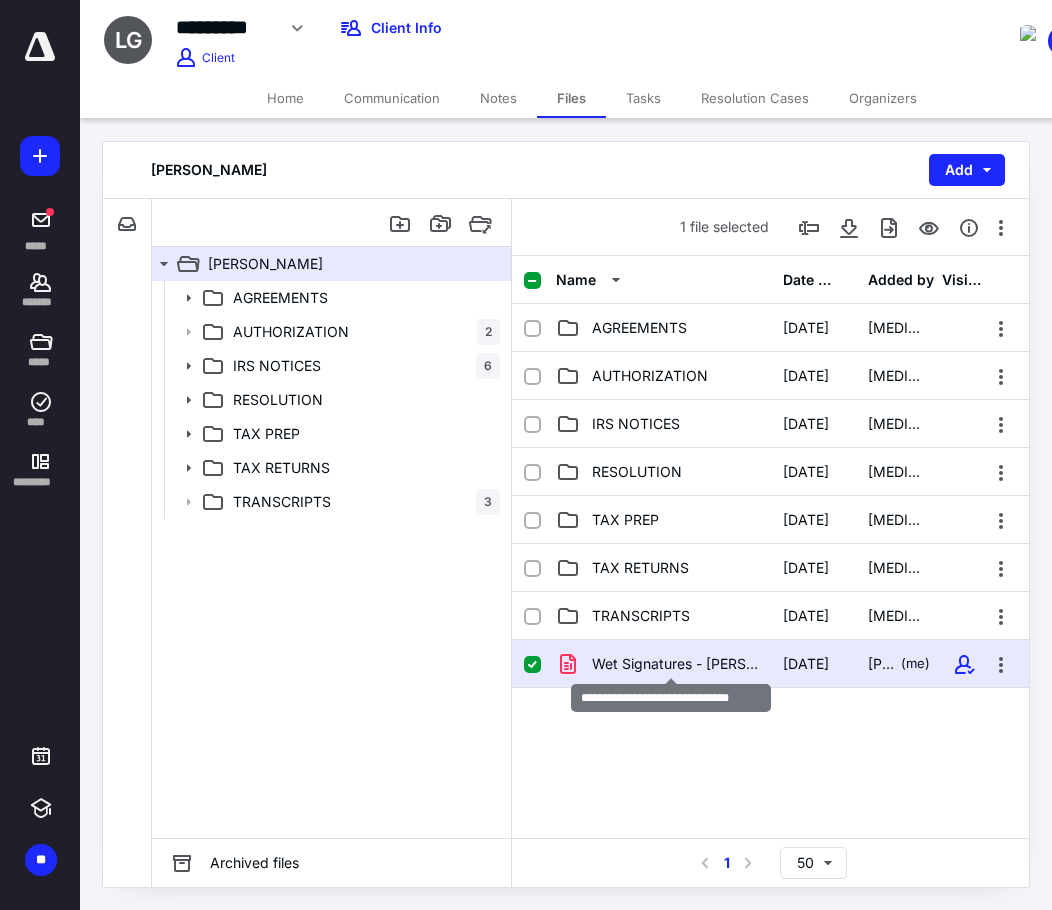 click on "Wet Signatures - [PERSON_NAME].pdf" at bounding box center (675, 664) 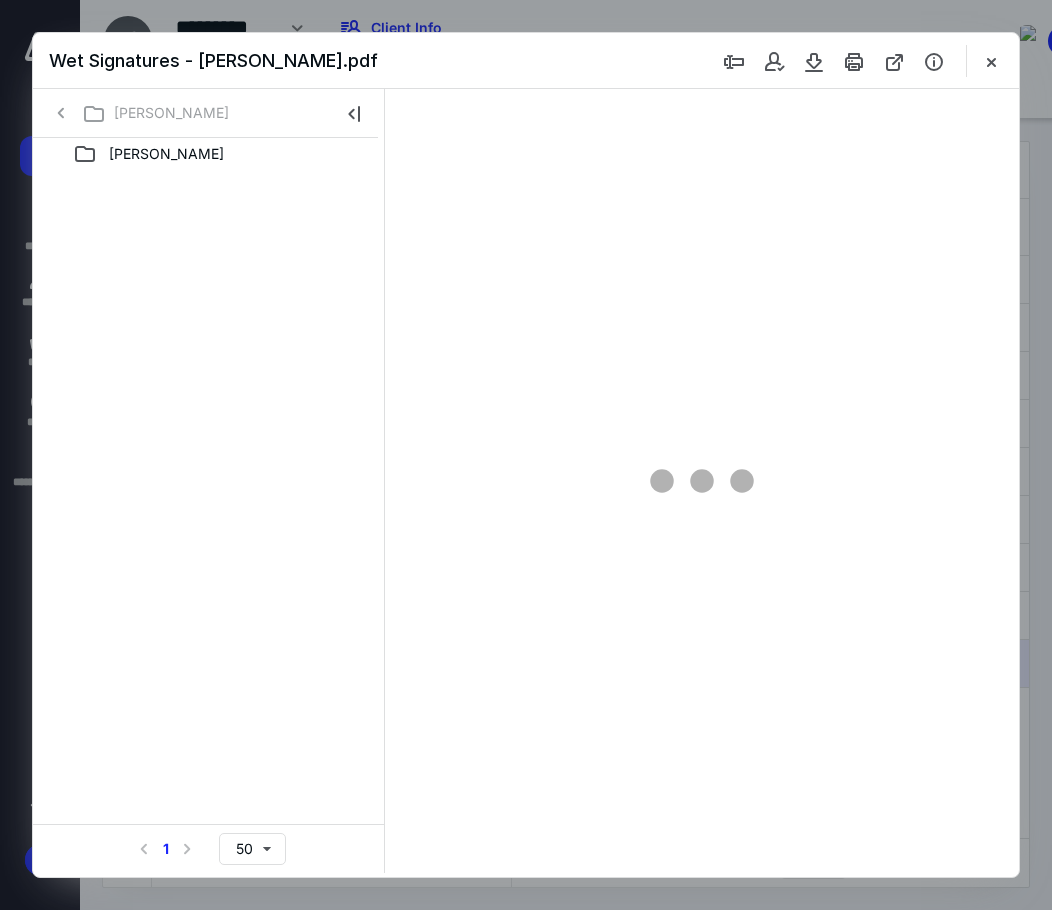 scroll, scrollTop: 0, scrollLeft: 0, axis: both 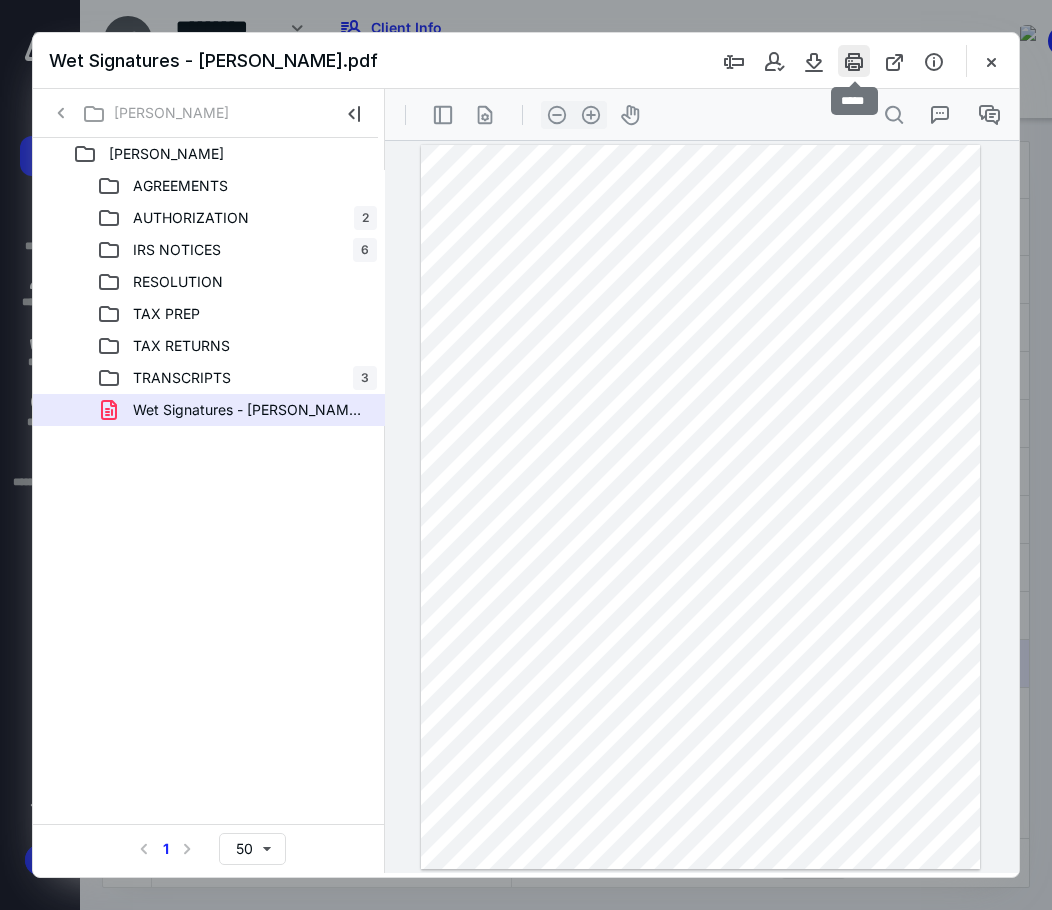 click at bounding box center (854, 61) 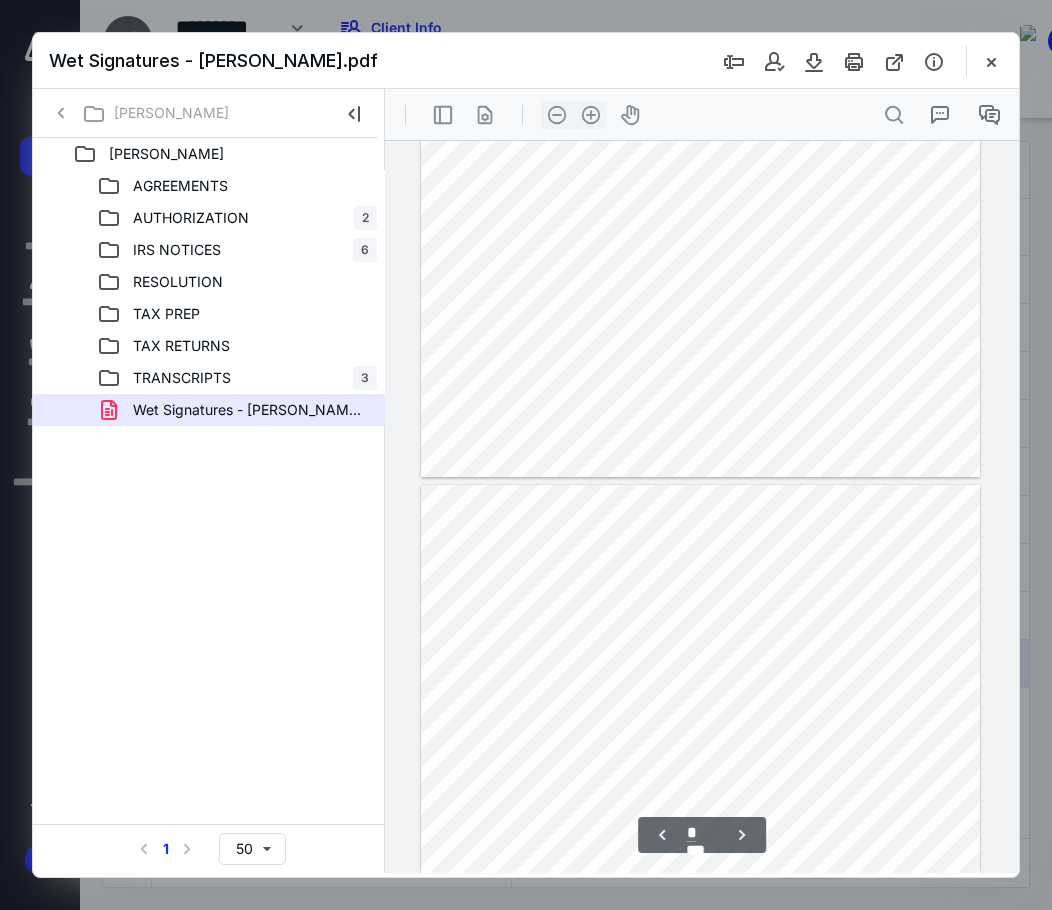 type on "*" 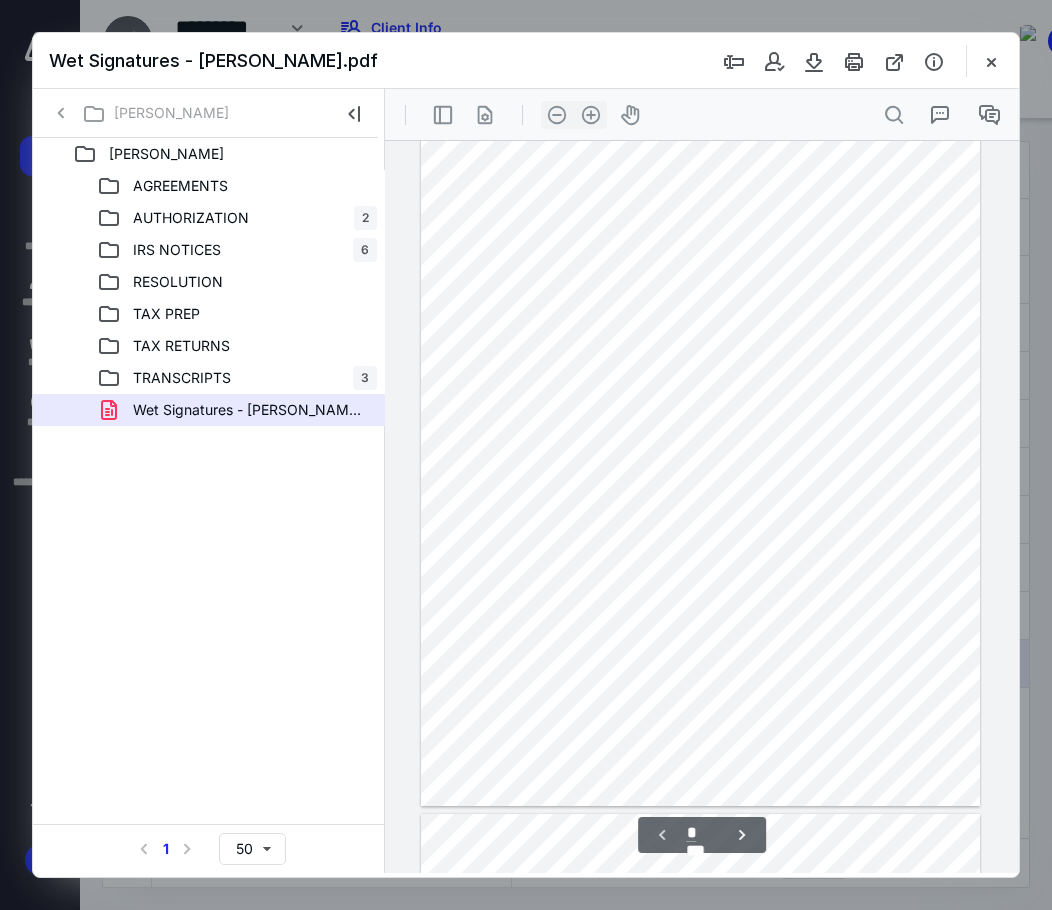 scroll, scrollTop: 0, scrollLeft: 0, axis: both 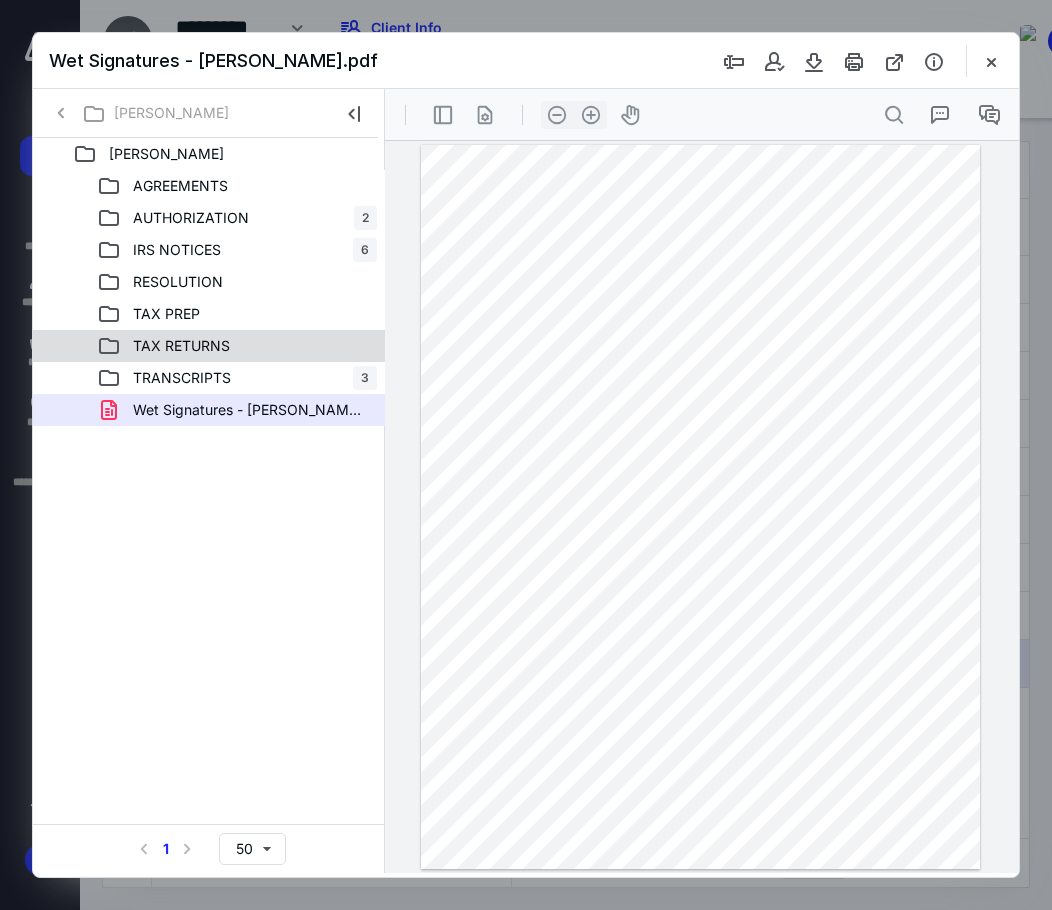 click on "TAX RETURNS" at bounding box center [237, 346] 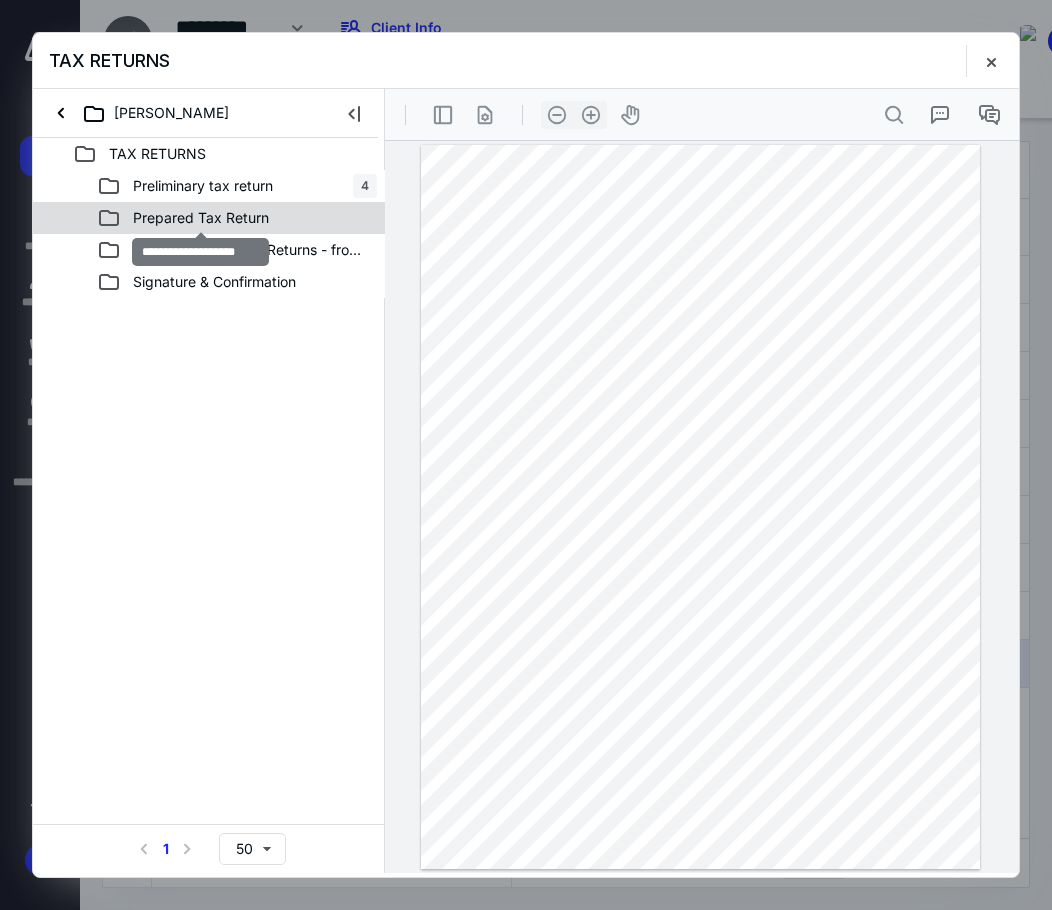 click on "Prepared Tax Return" at bounding box center [201, 218] 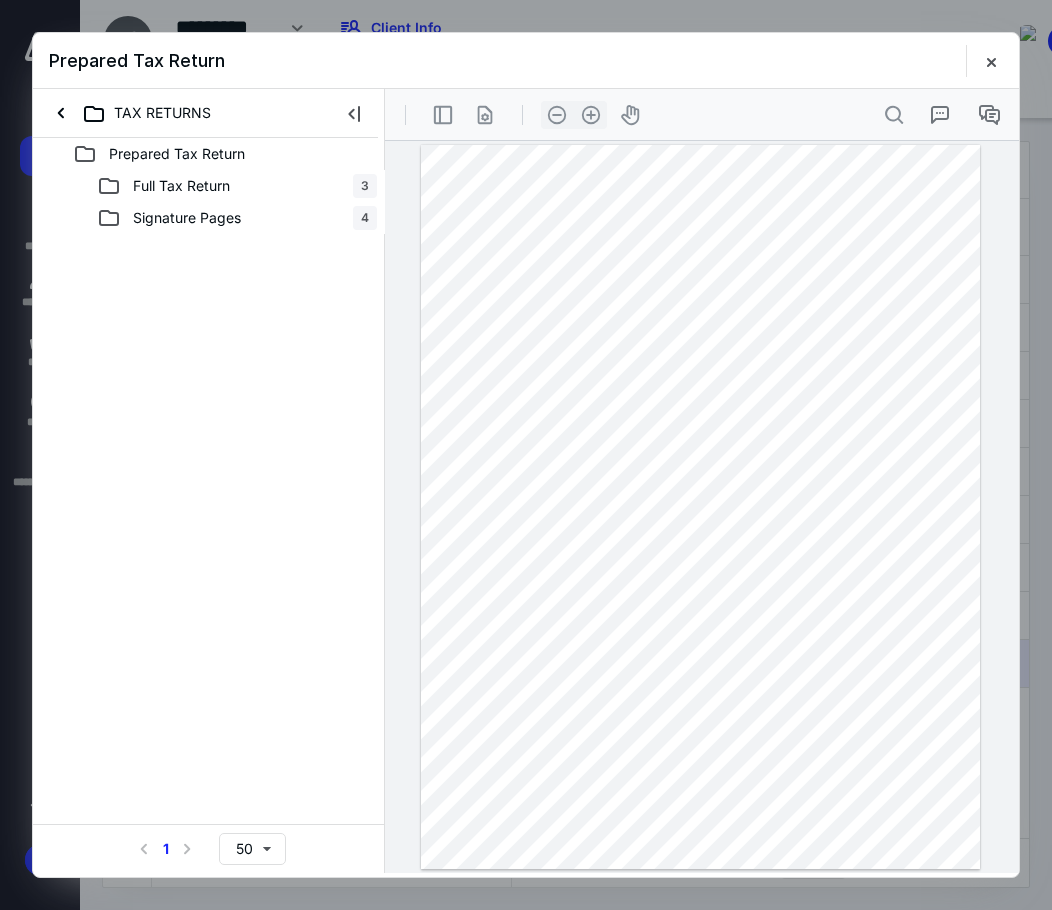 click on "Signature Pages" at bounding box center (187, 218) 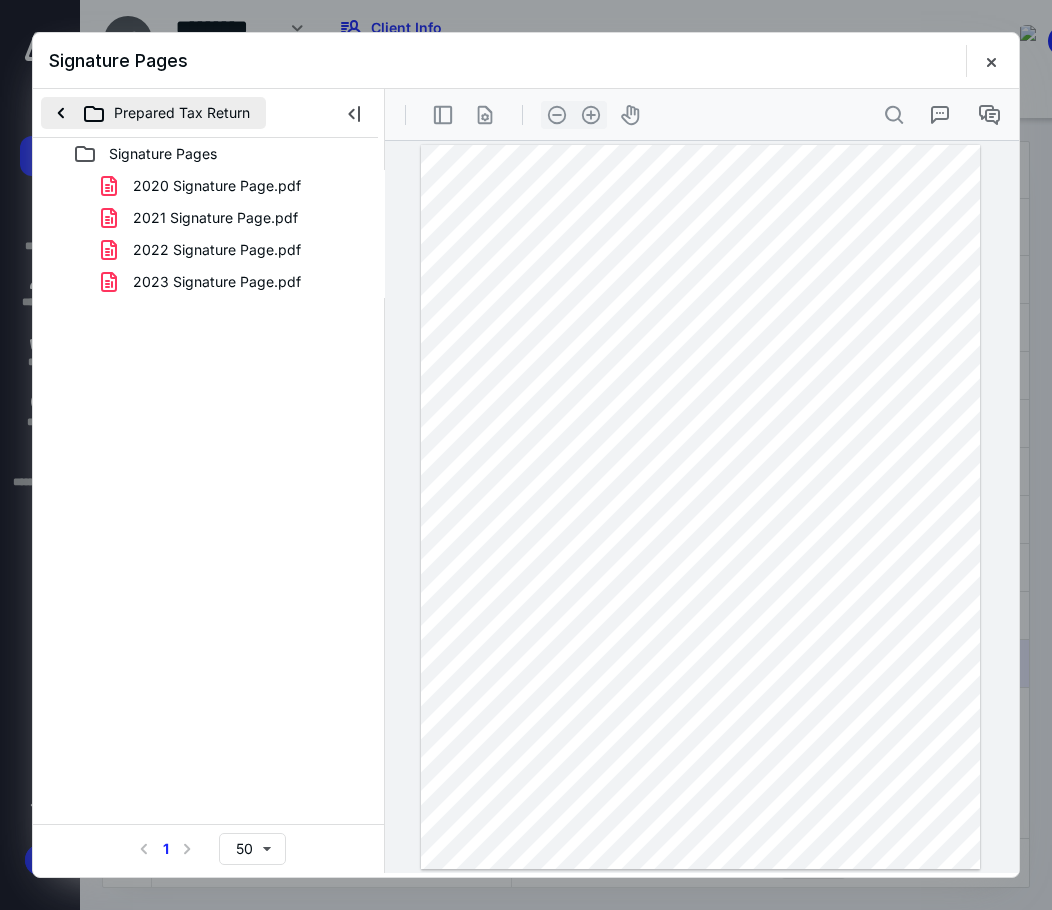 click on "Prepared Tax Return" at bounding box center [153, 113] 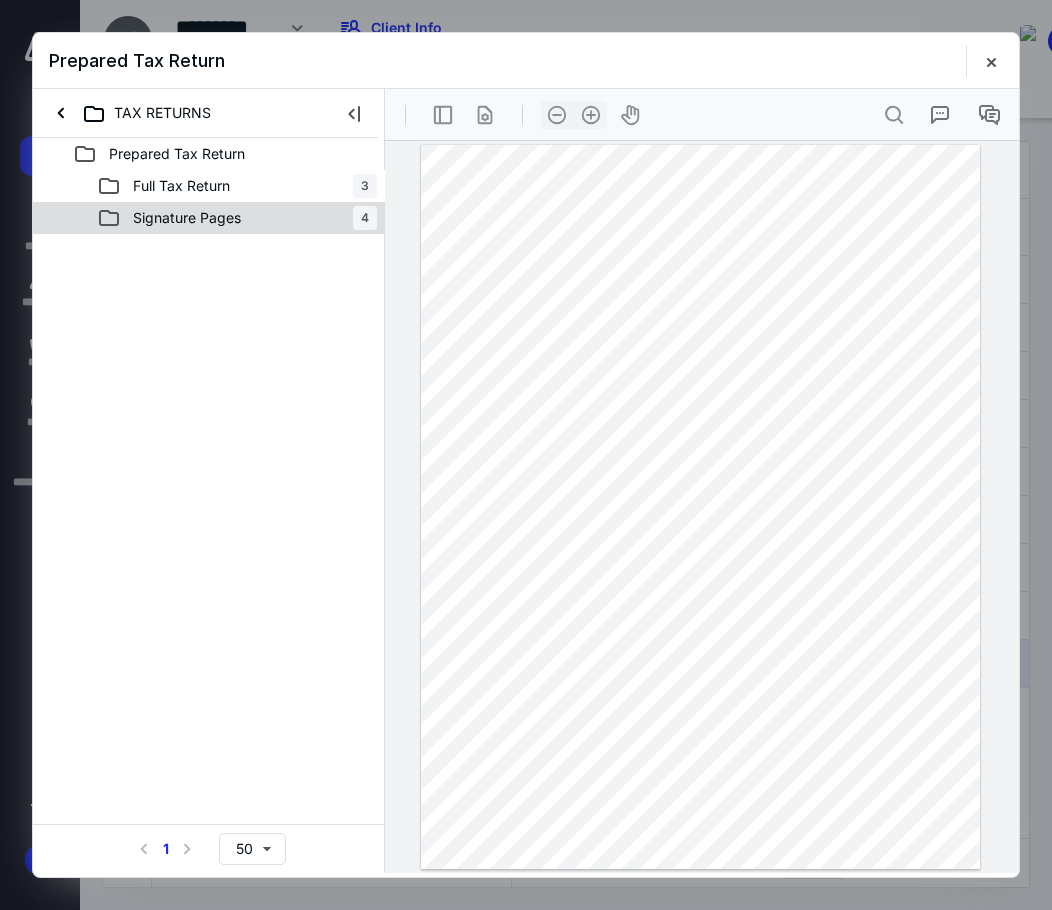 click on "Signature Pages" at bounding box center [187, 218] 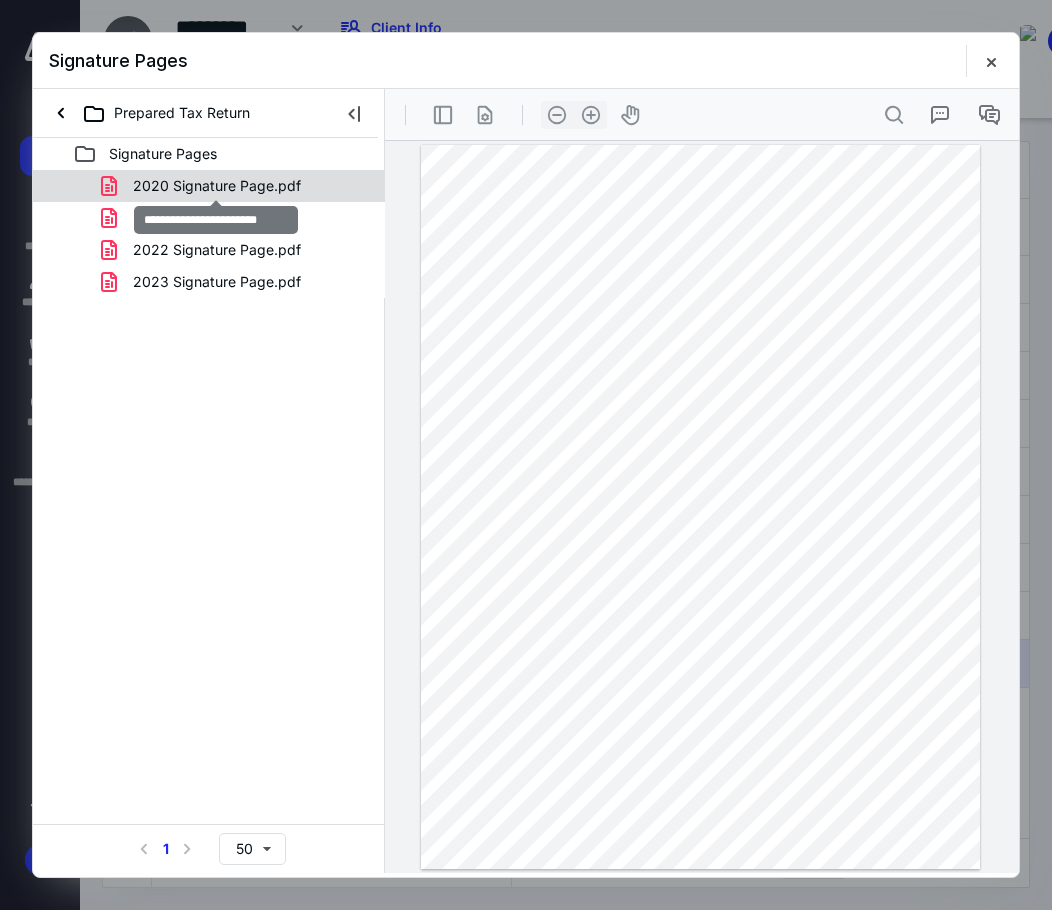 click on "2020 Signature Page.pdf" at bounding box center (217, 186) 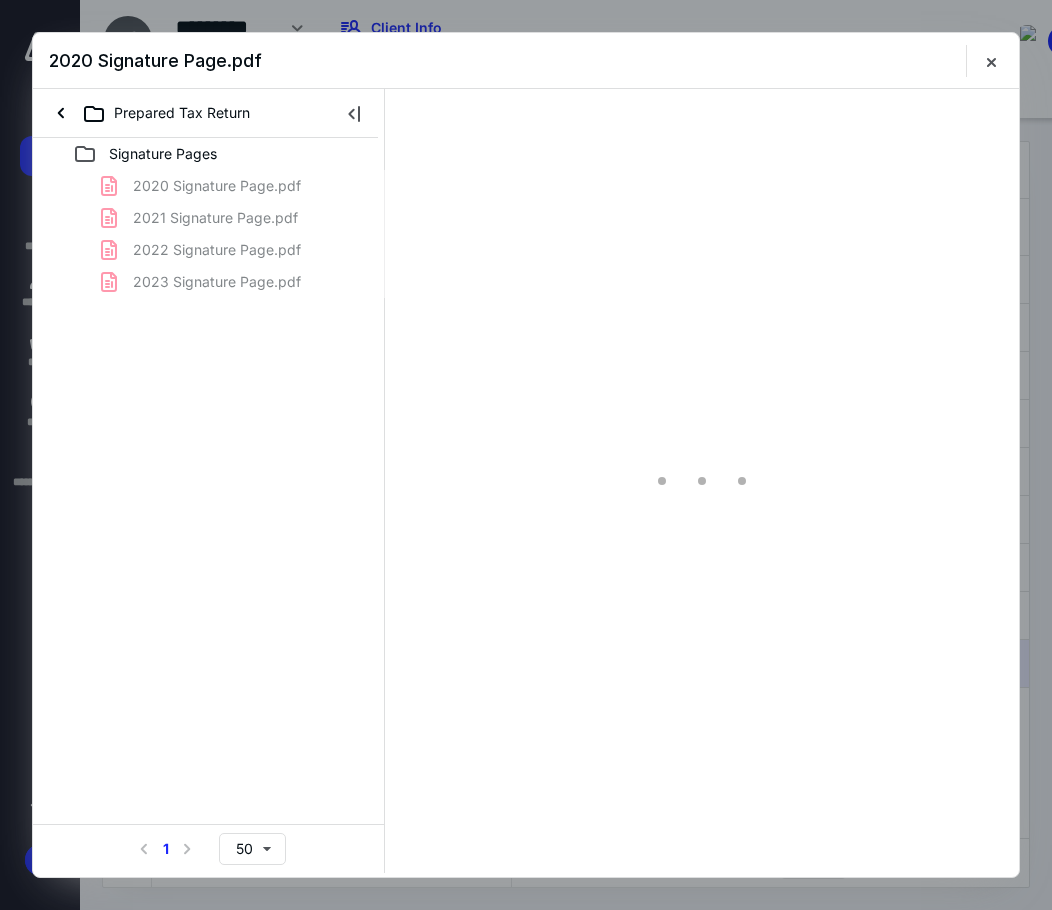 click on "2020 Signature Page.pdf 2021 Signature Page.pdf 2022 Signature Page.pdf 2023 Signature Page.pdf" at bounding box center (209, 234) 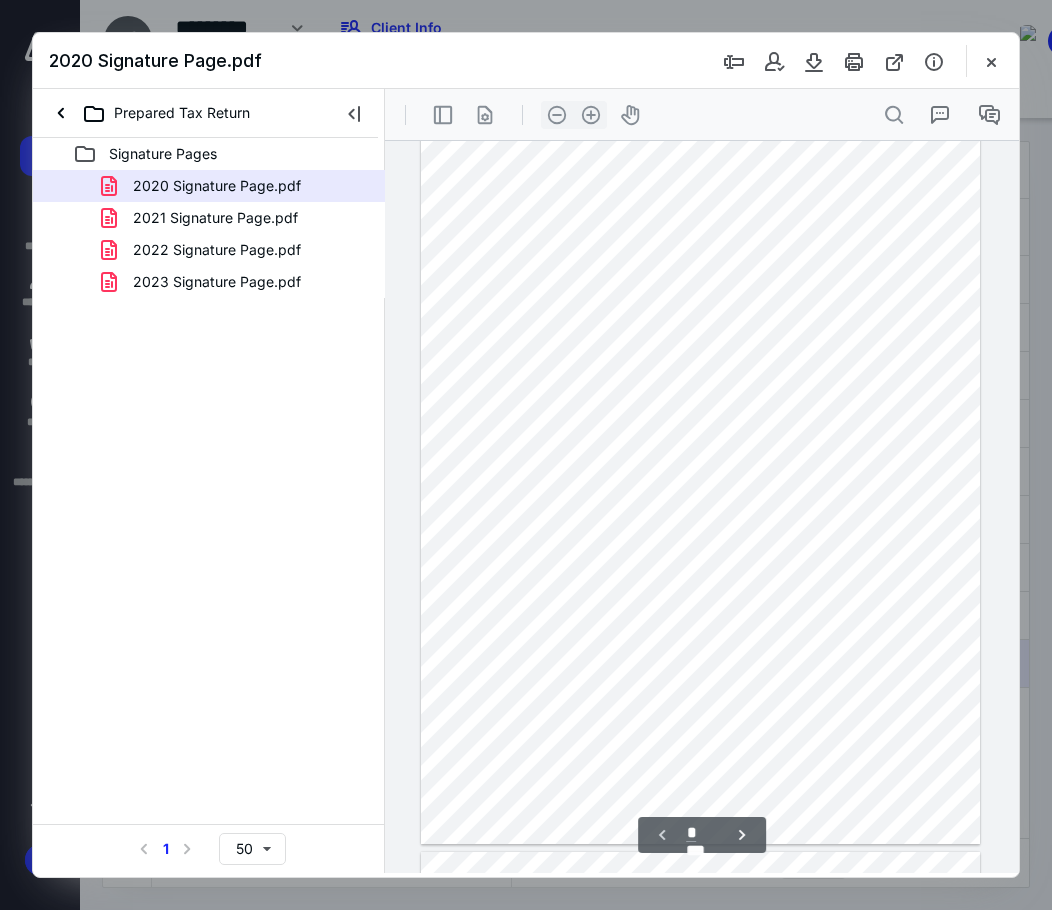 scroll, scrollTop: 0, scrollLeft: 0, axis: both 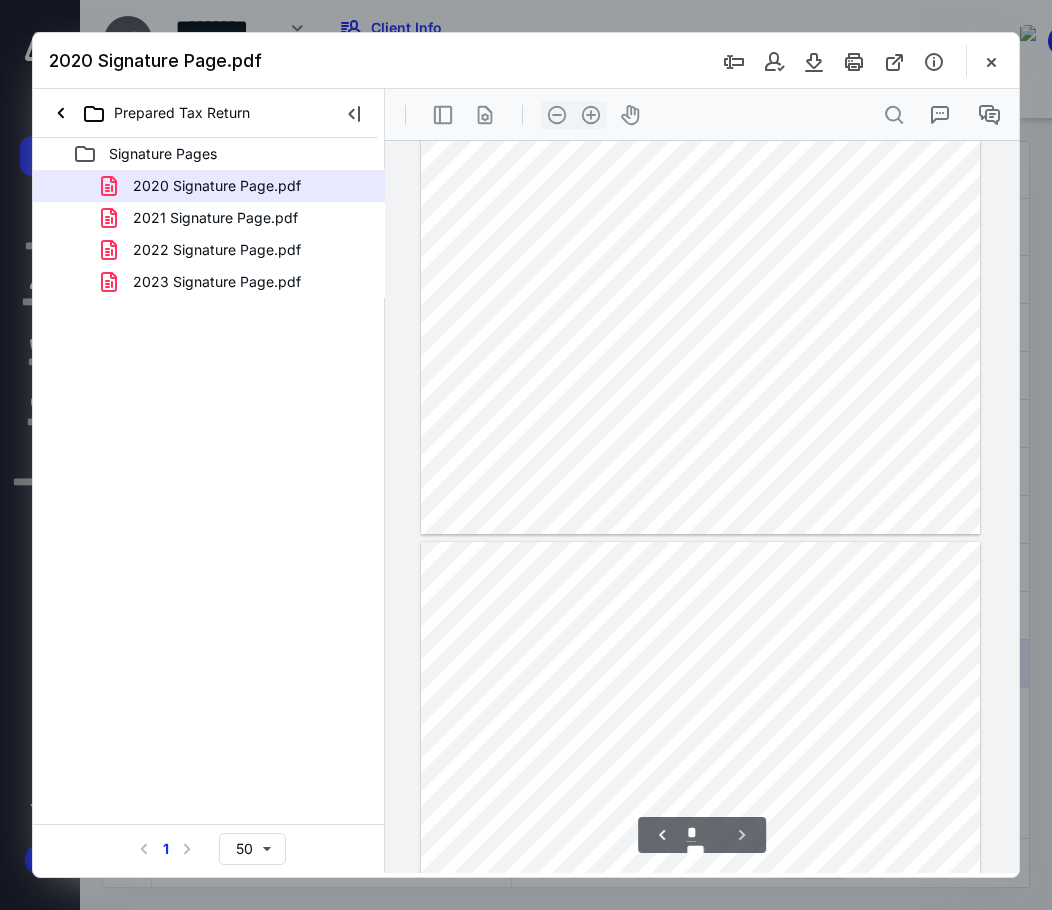 type on "*" 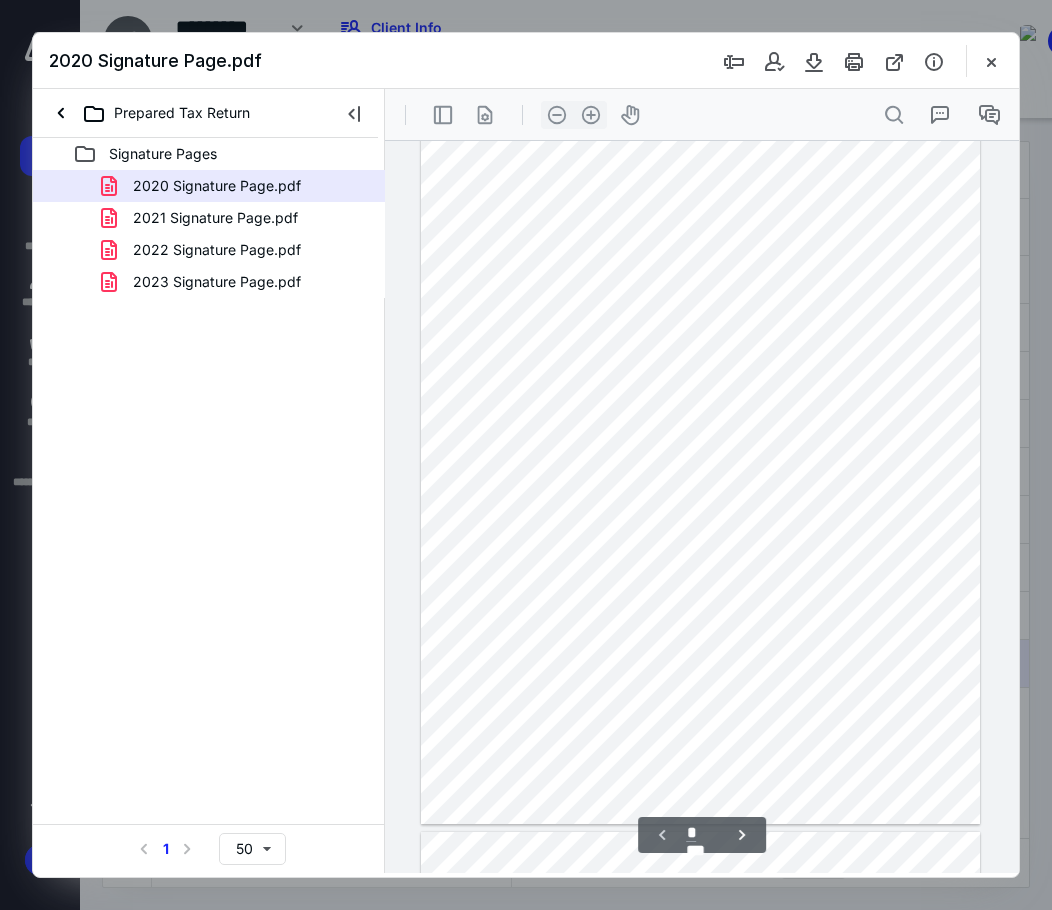 scroll, scrollTop: 0, scrollLeft: 0, axis: both 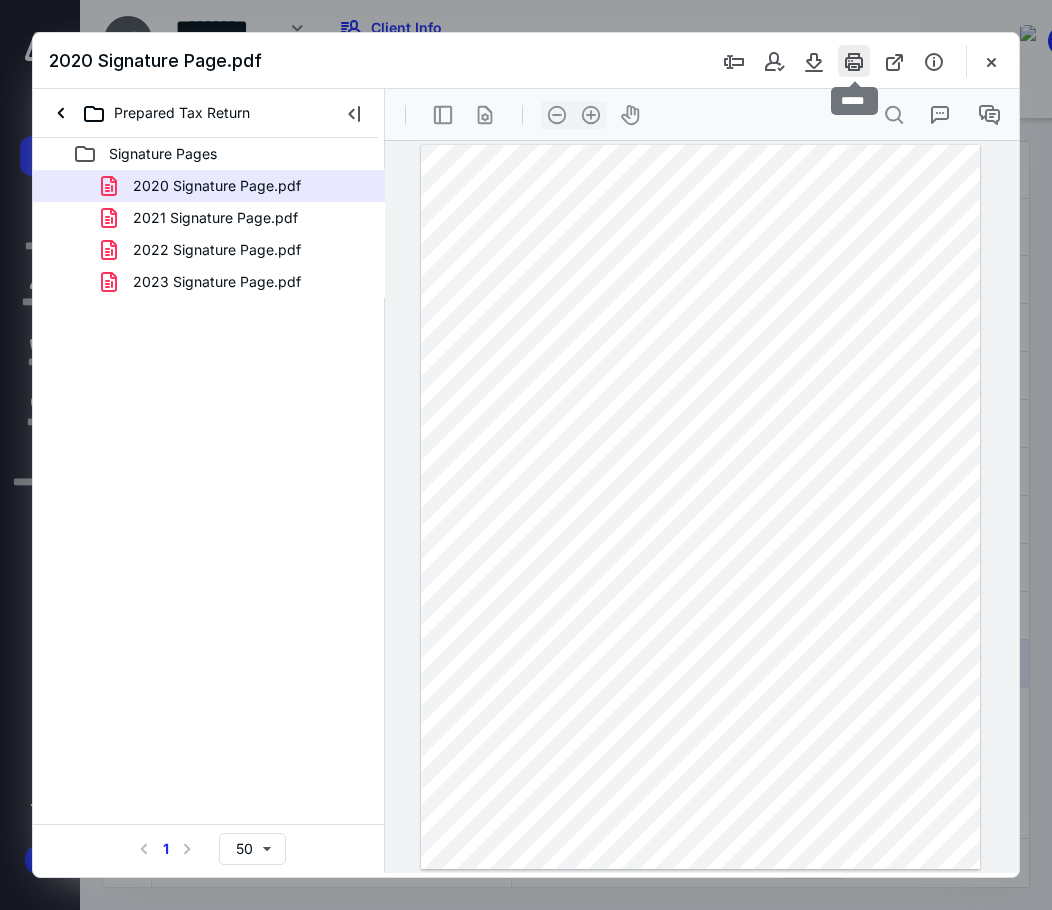 click at bounding box center (854, 61) 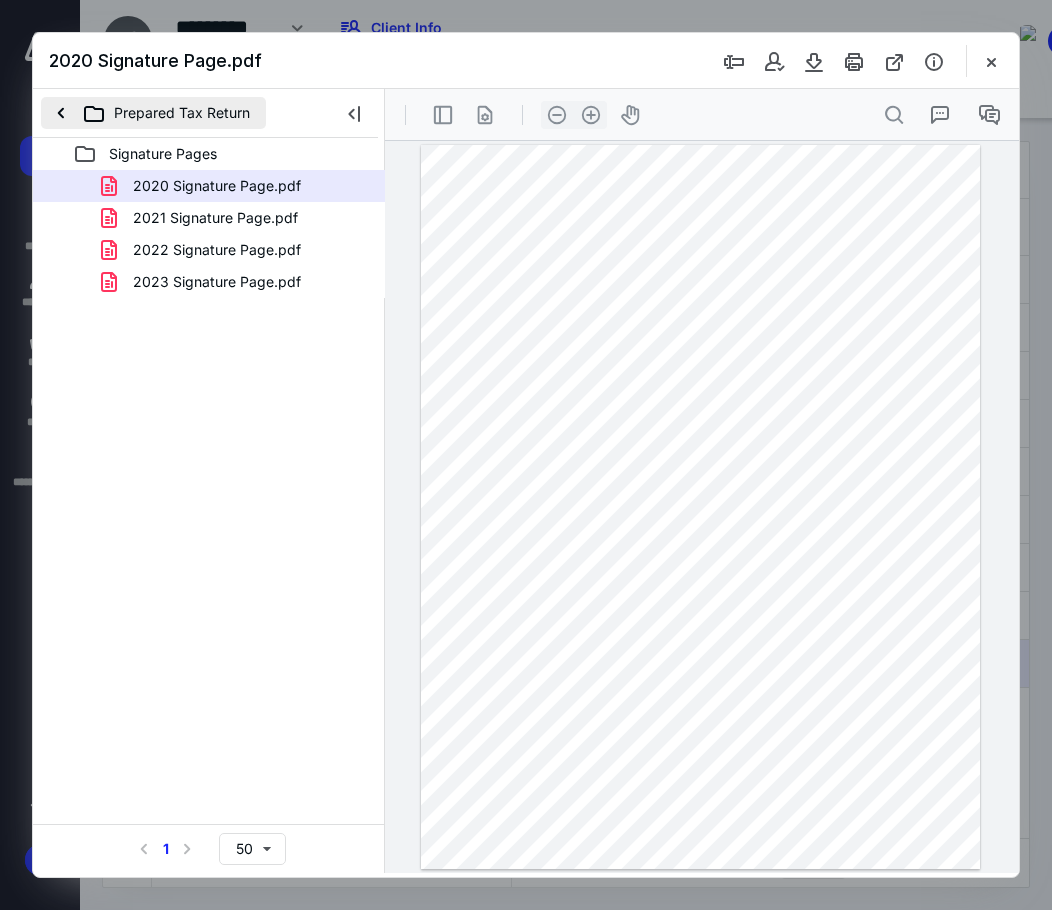 click on "Prepared Tax Return" at bounding box center (153, 113) 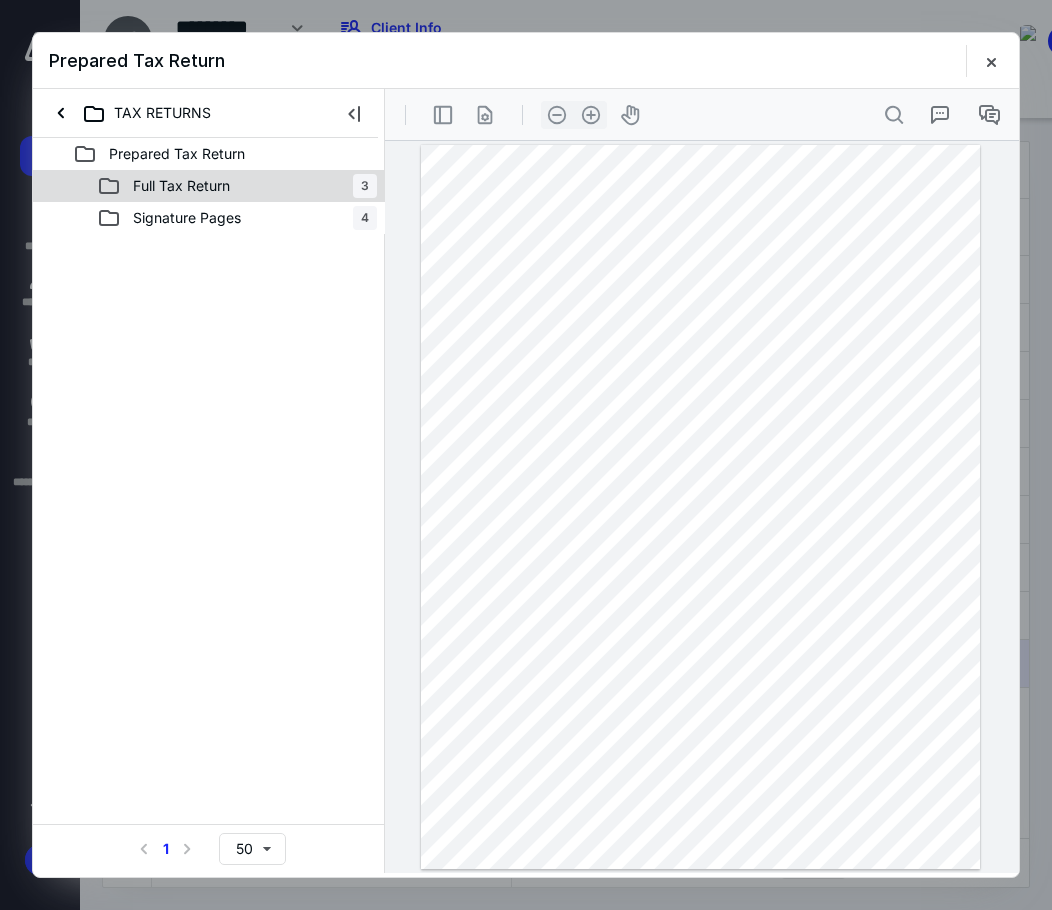 click on "Full Tax Return 3" at bounding box center [237, 186] 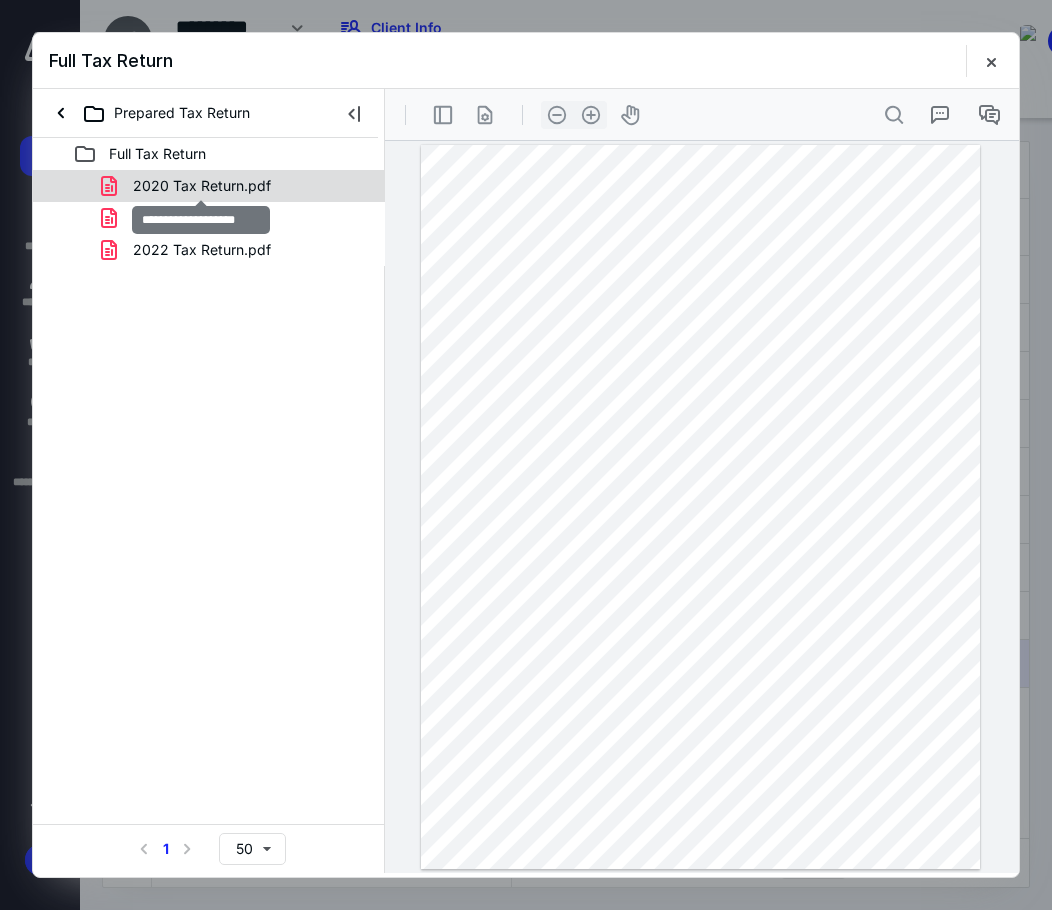 click on "2020 Tax Return.pdf" at bounding box center [202, 186] 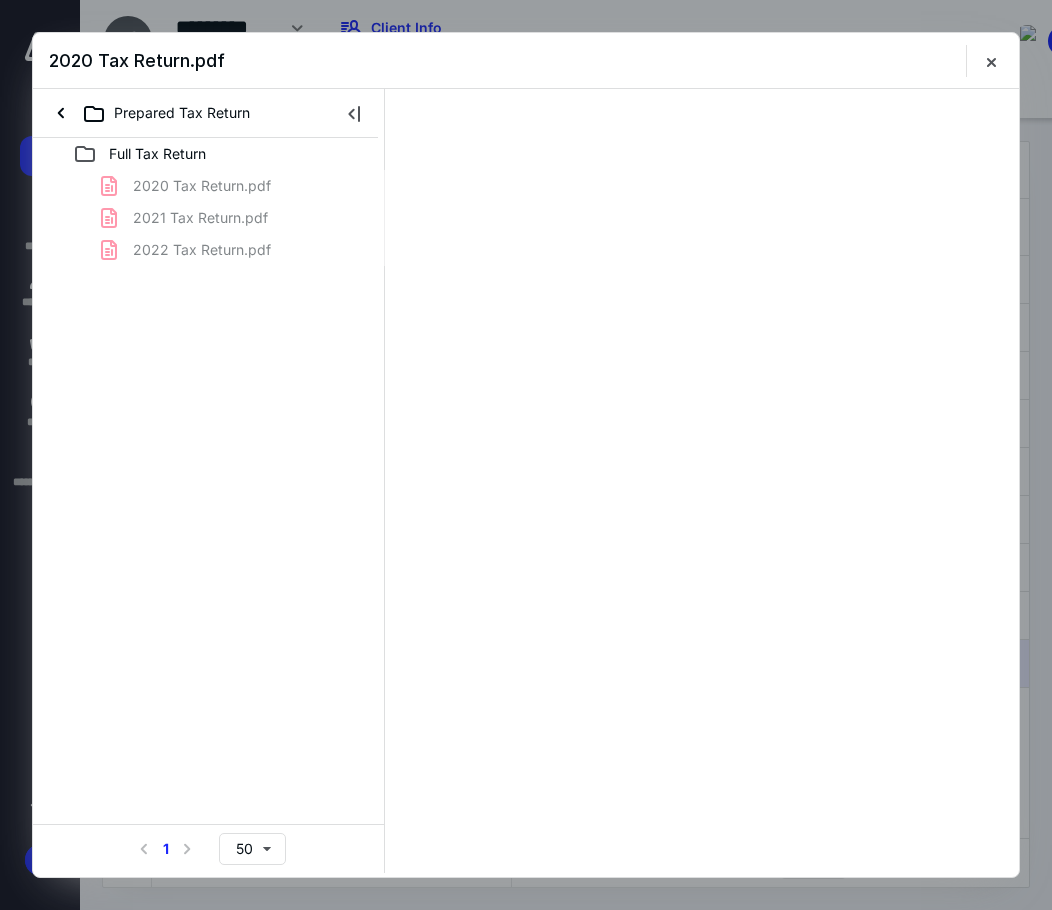 click on "2020 Tax Return.pdf 2021 Tax Return.pdf 2022 Tax Return.pdf" at bounding box center [209, 218] 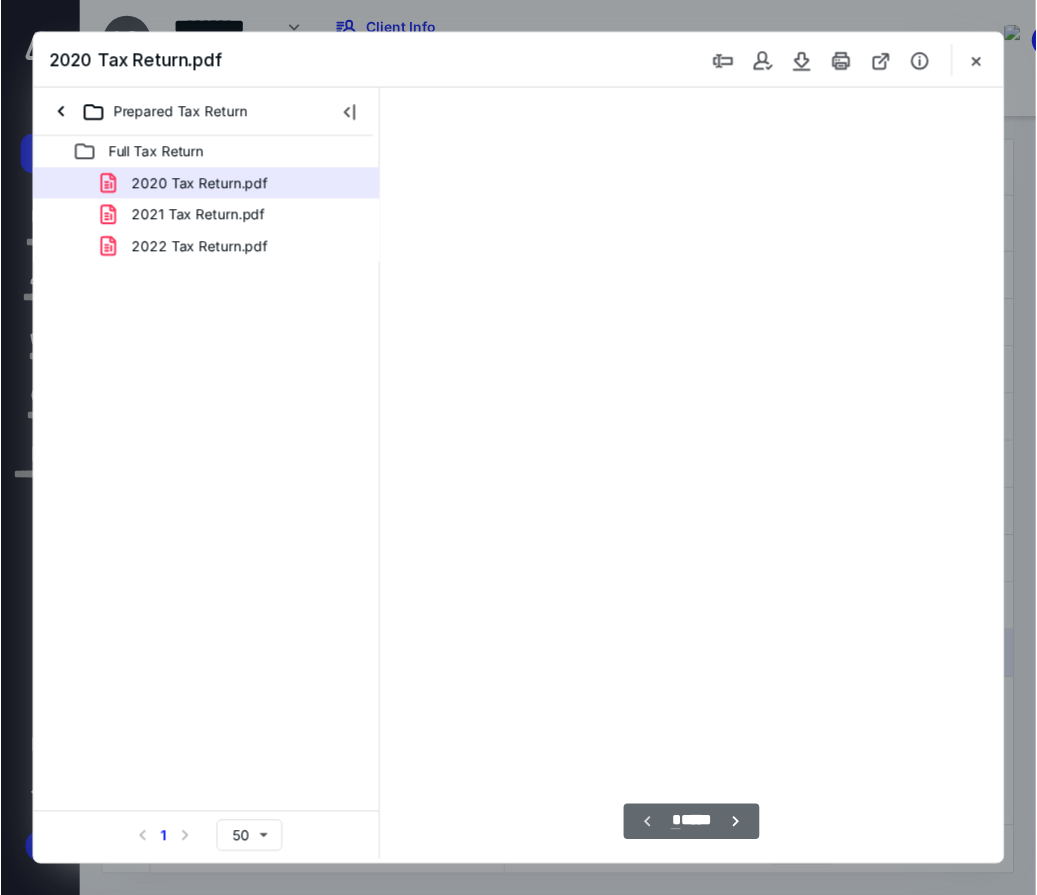 scroll, scrollTop: 56, scrollLeft: 0, axis: vertical 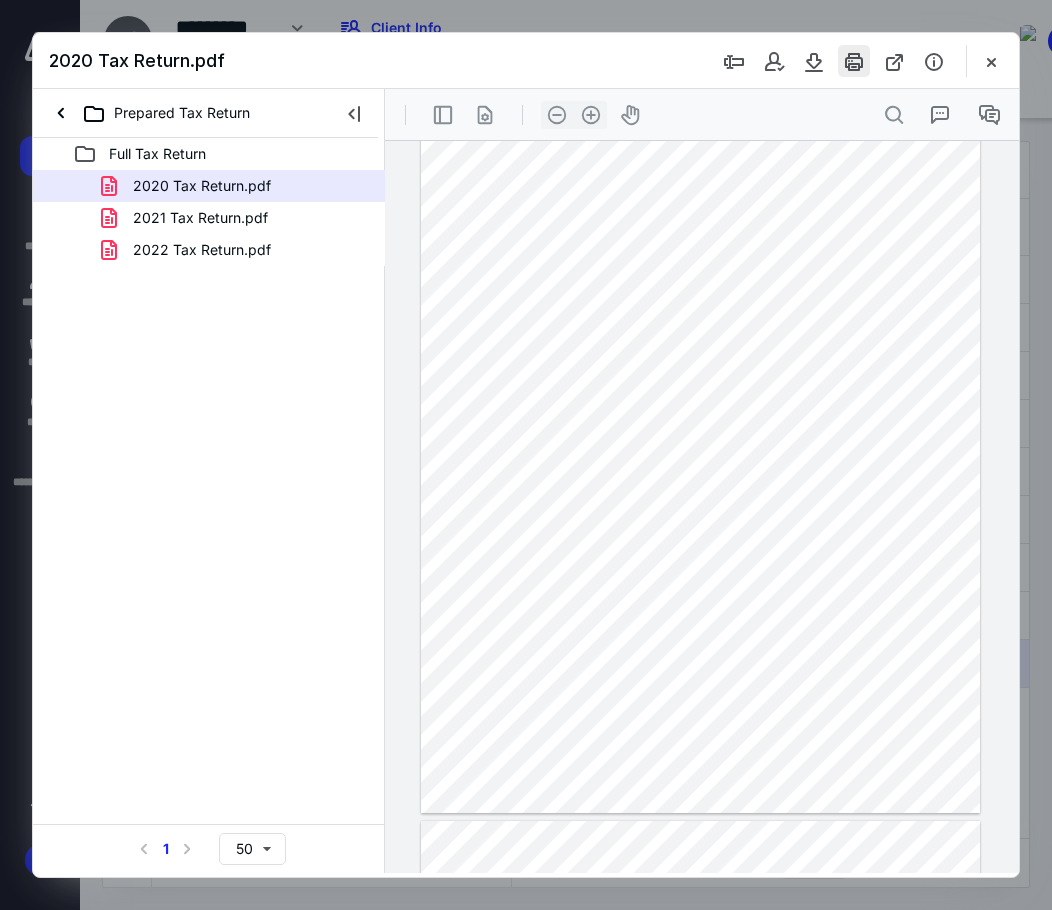 click at bounding box center (854, 61) 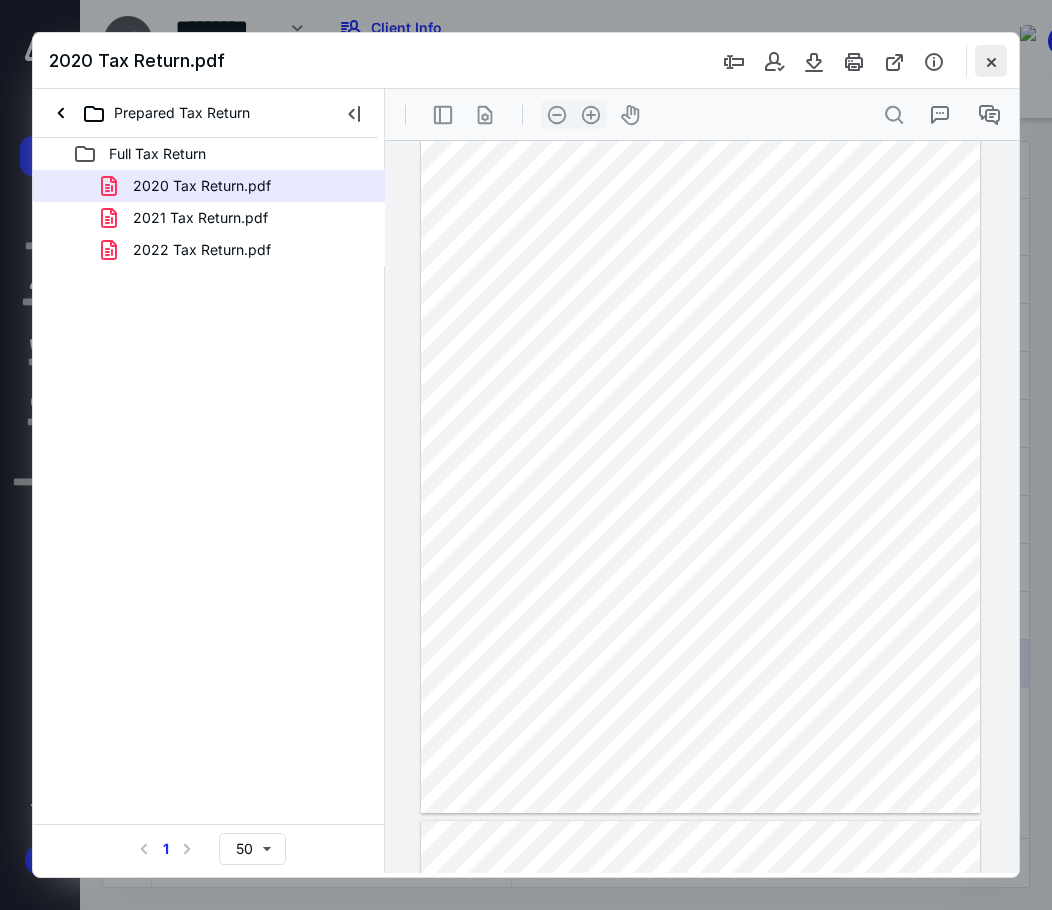 click at bounding box center [991, 61] 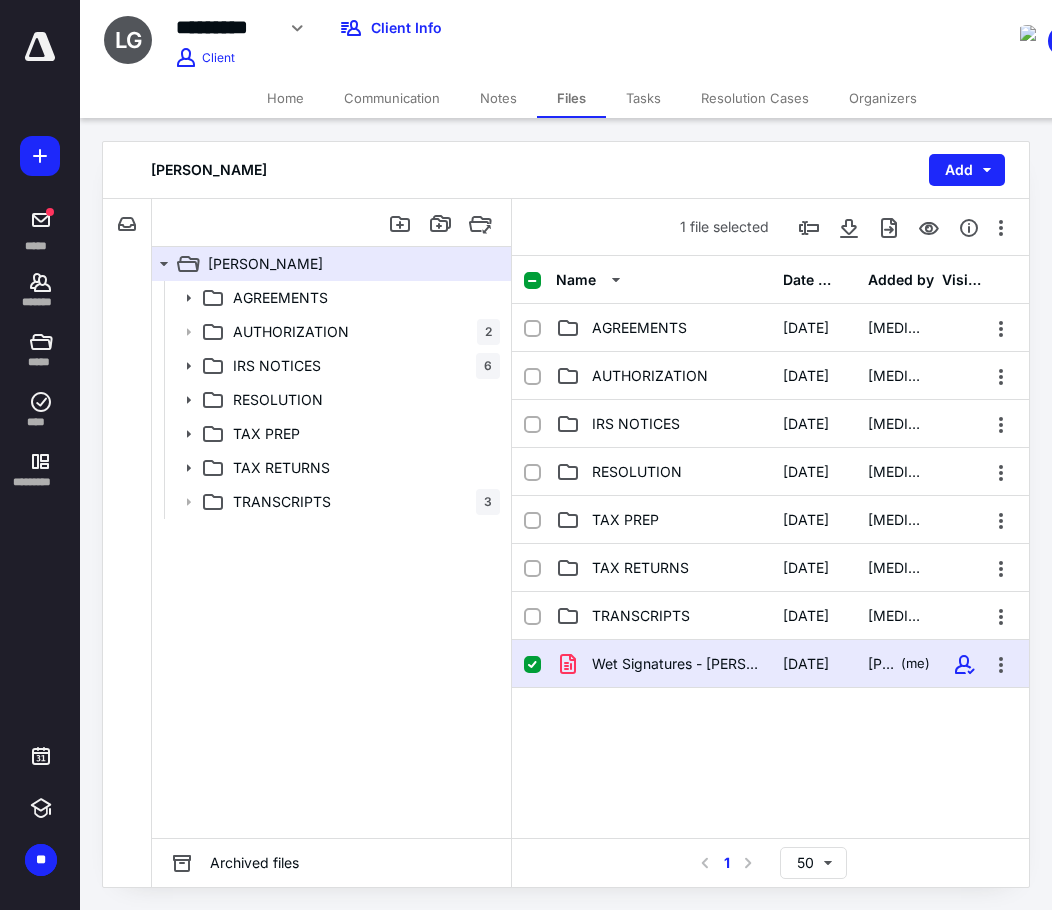 click on "Home" at bounding box center [285, 98] 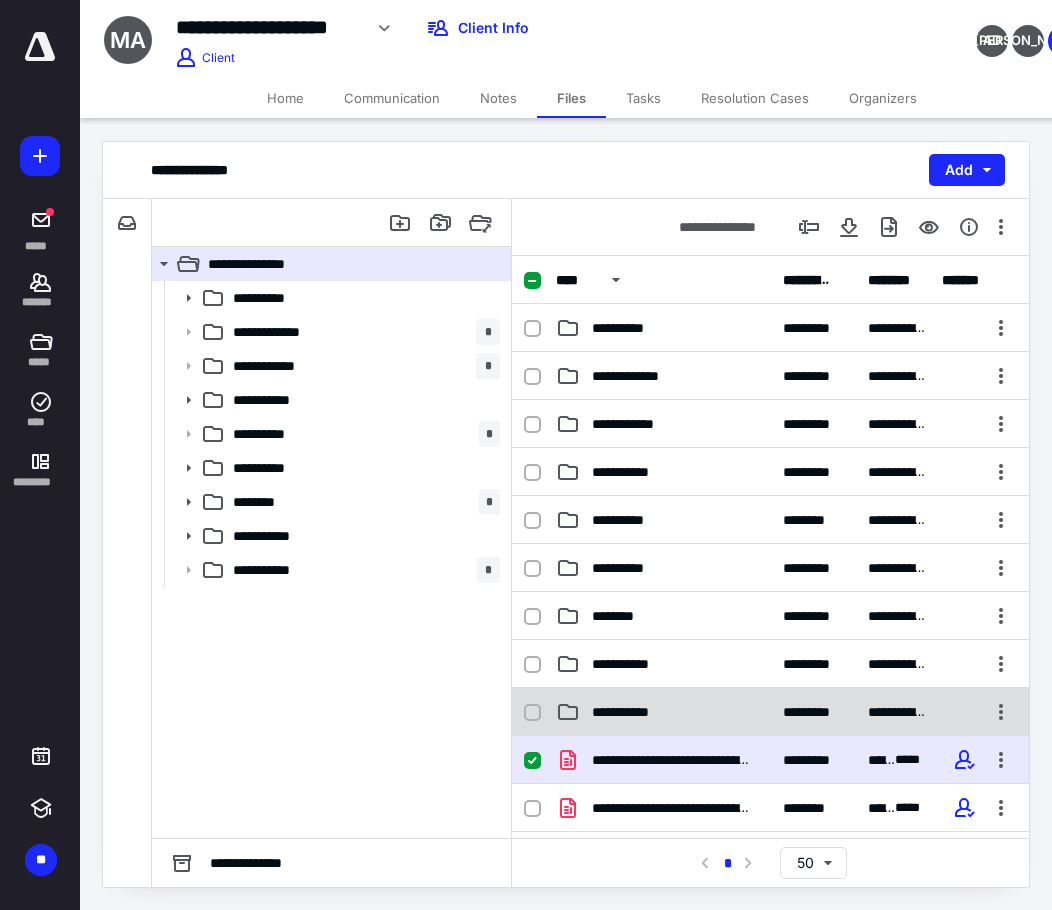 scroll, scrollTop: 0, scrollLeft: 0, axis: both 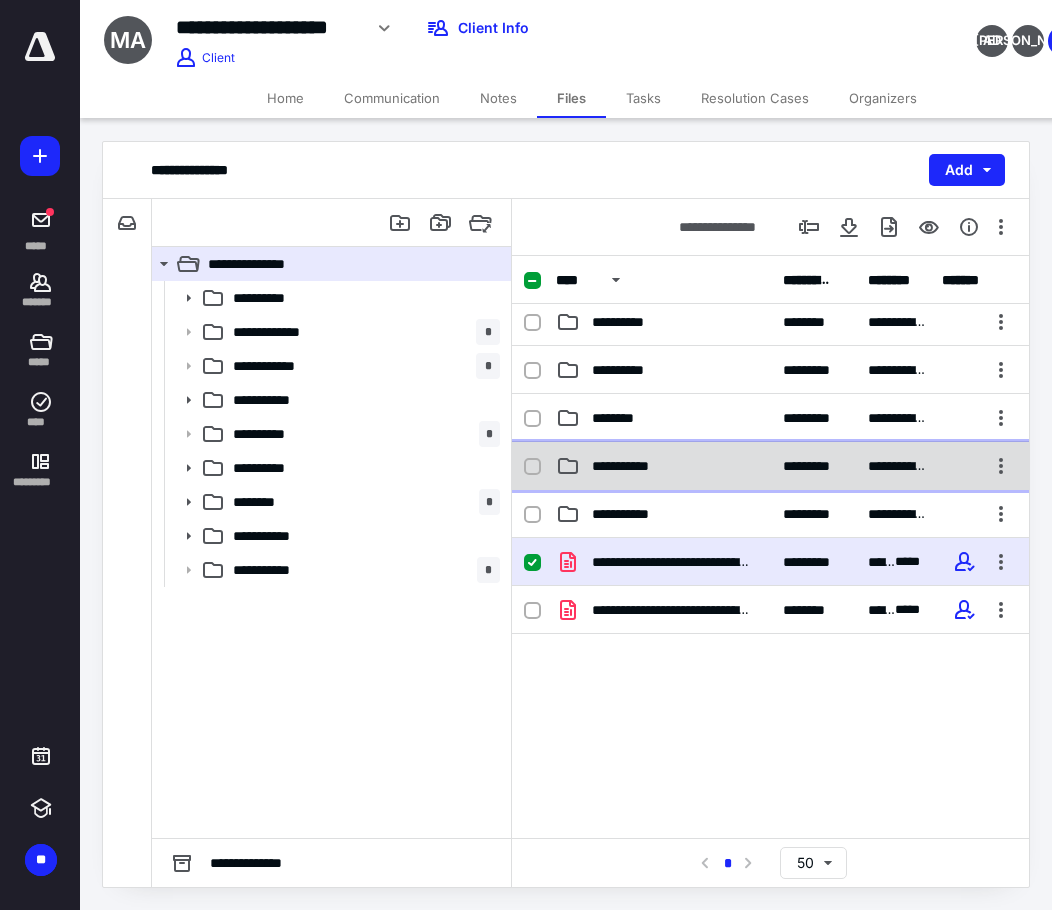 click on "**********" at bounding box center [663, 466] 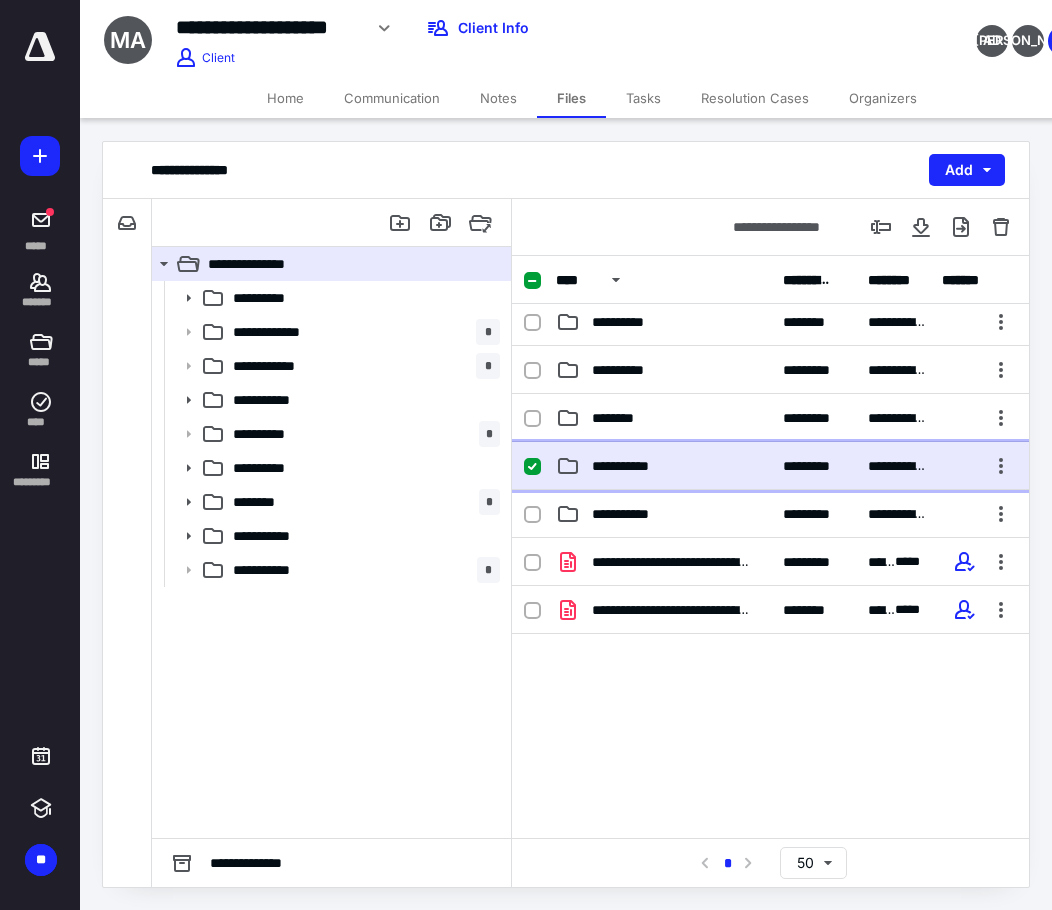 click on "**********" at bounding box center (663, 466) 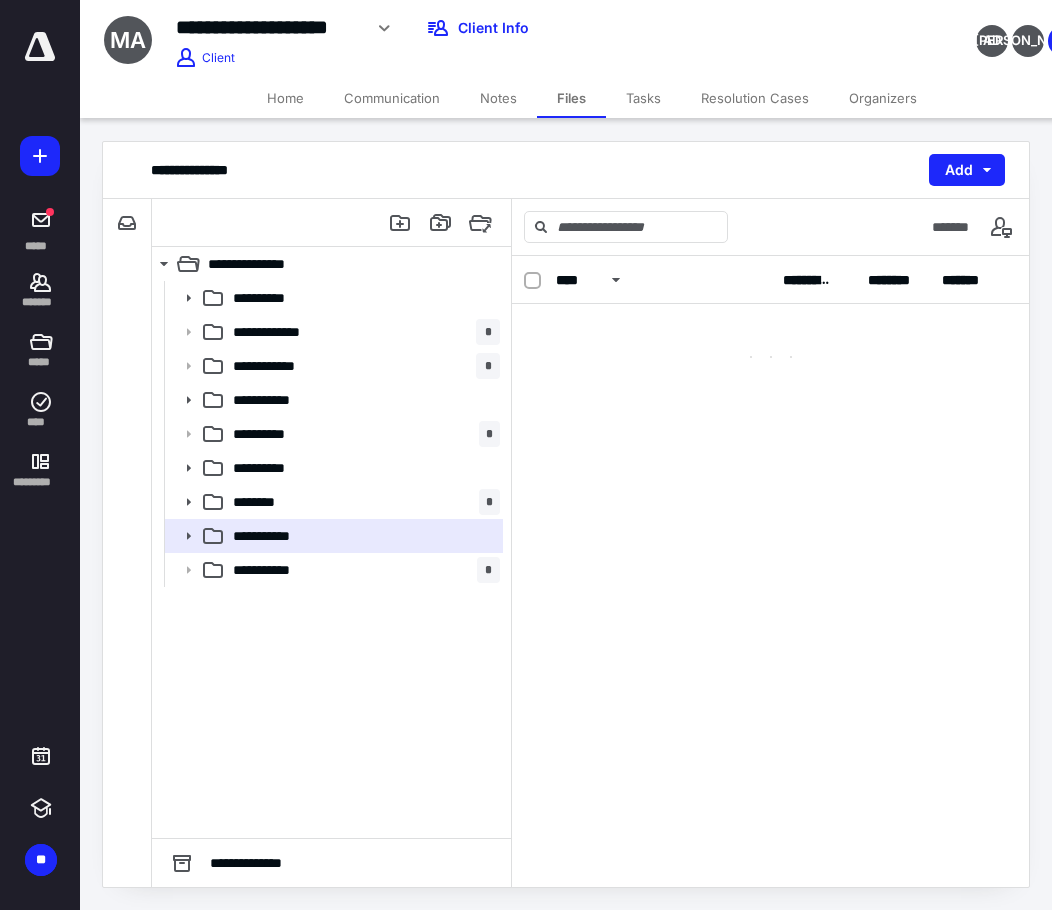 scroll, scrollTop: 0, scrollLeft: 0, axis: both 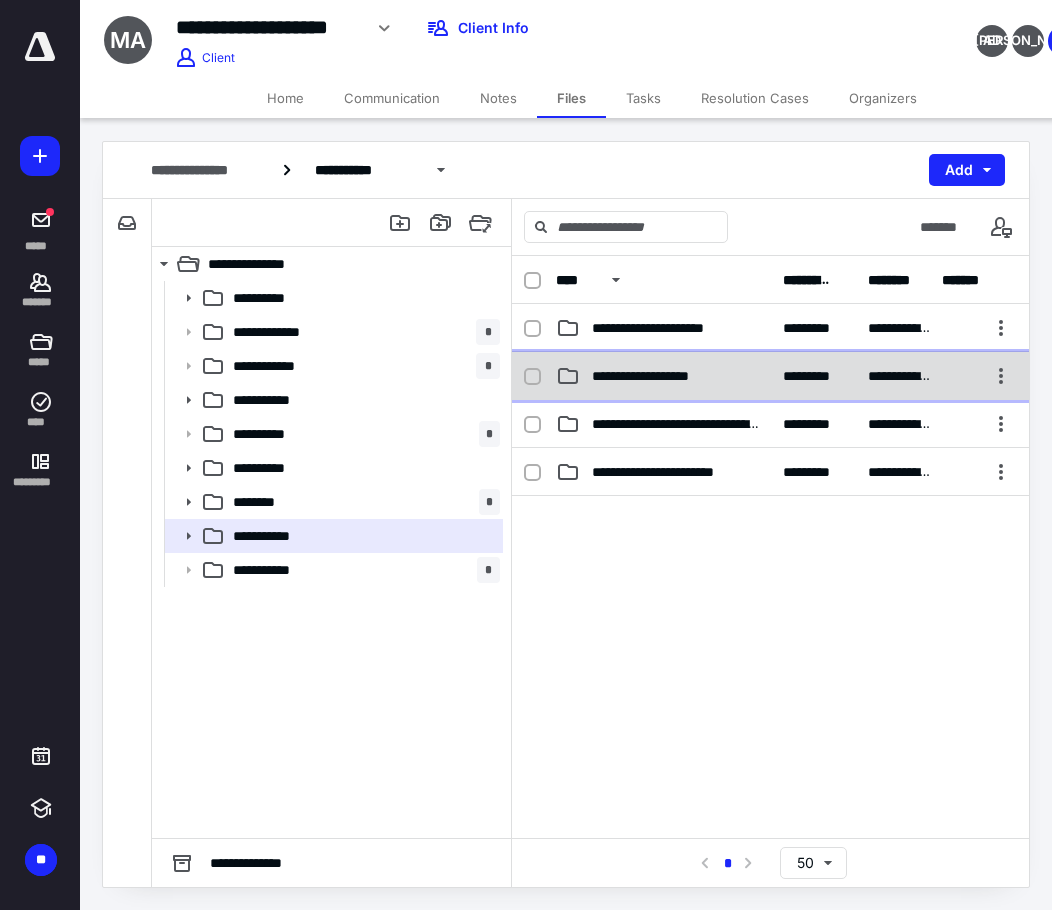 click on "**********" at bounding box center [770, 376] 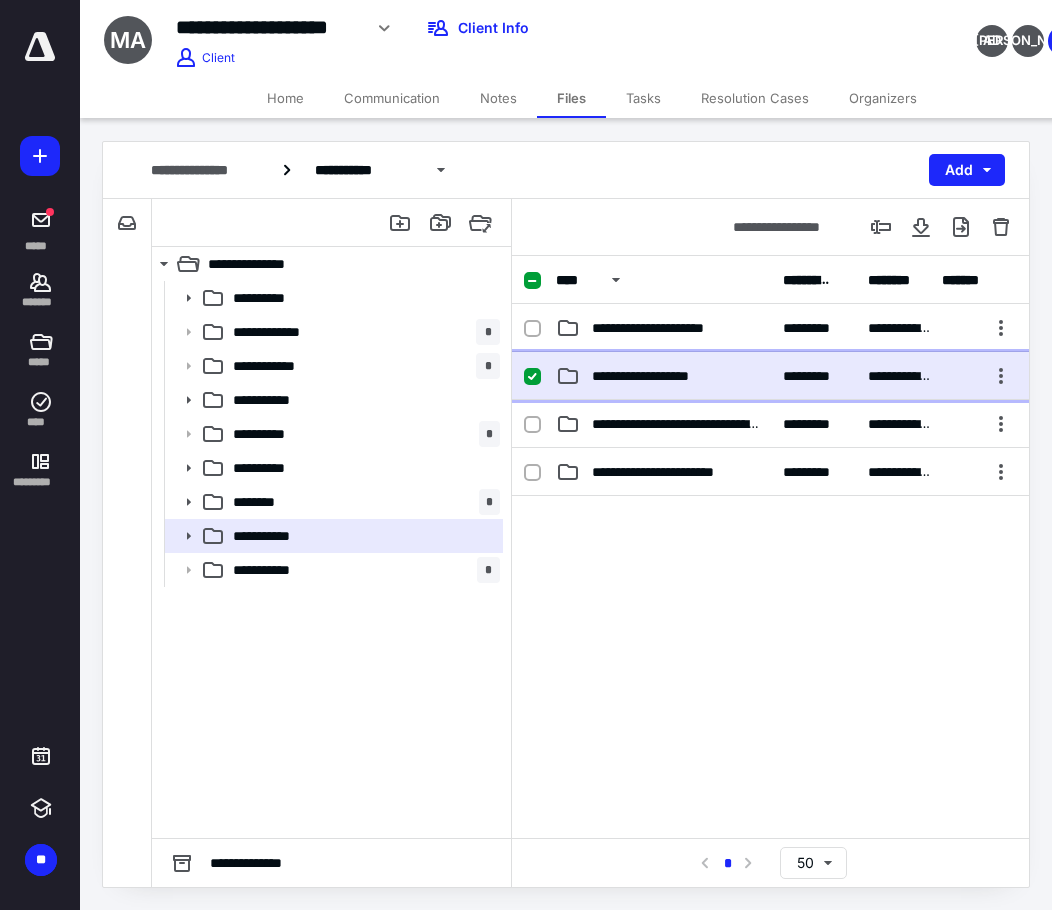 click on "**********" at bounding box center [770, 376] 